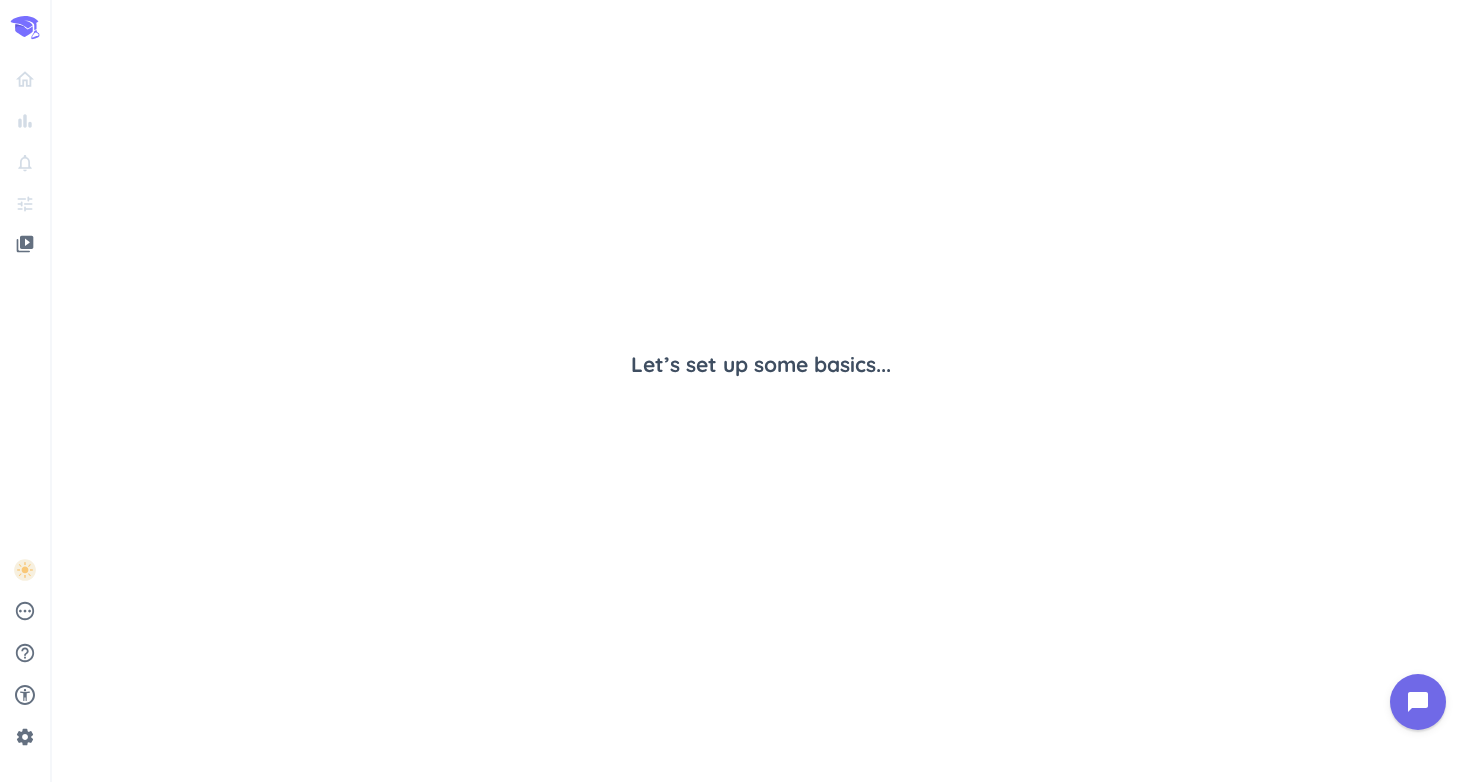 scroll, scrollTop: 0, scrollLeft: 0, axis: both 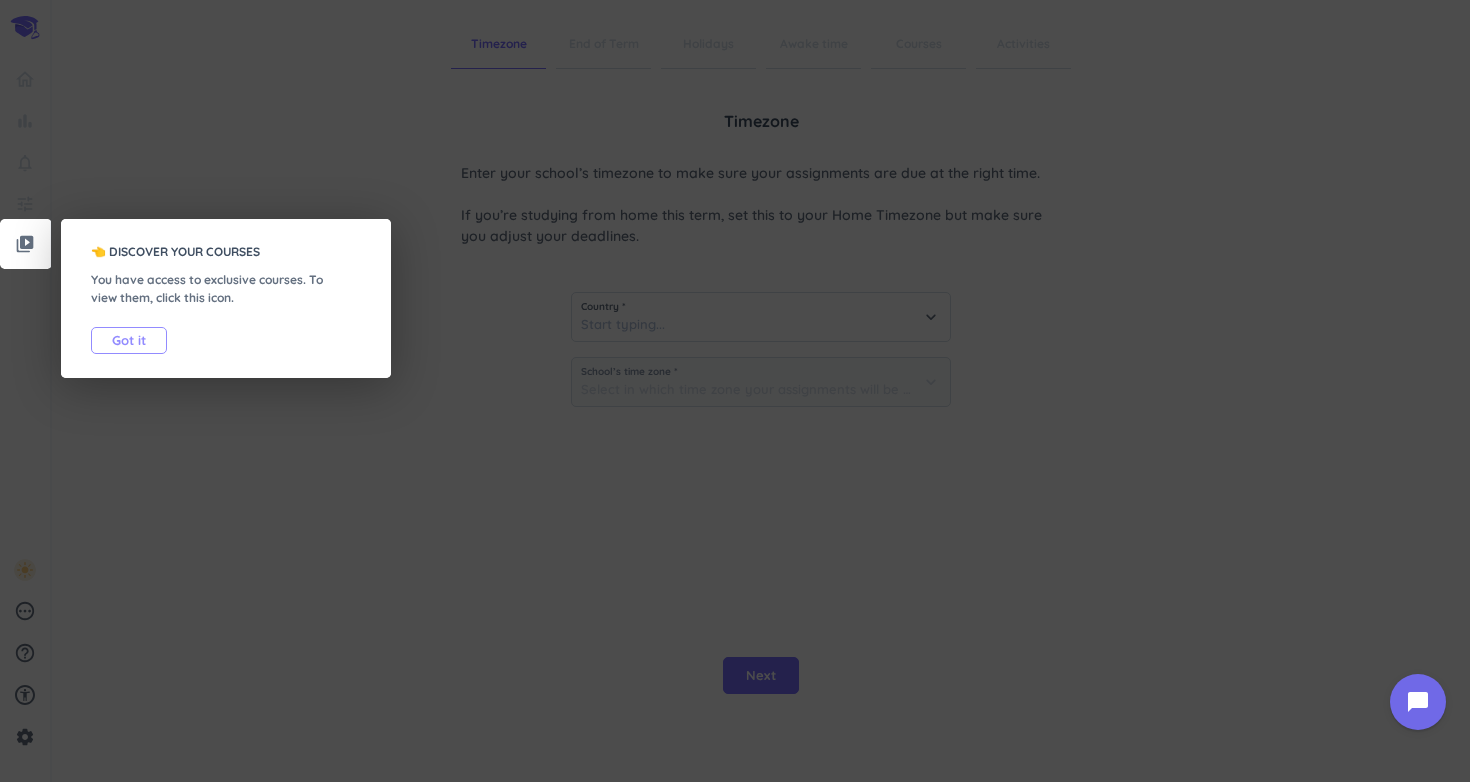 click on "Got it" at bounding box center (129, 340) 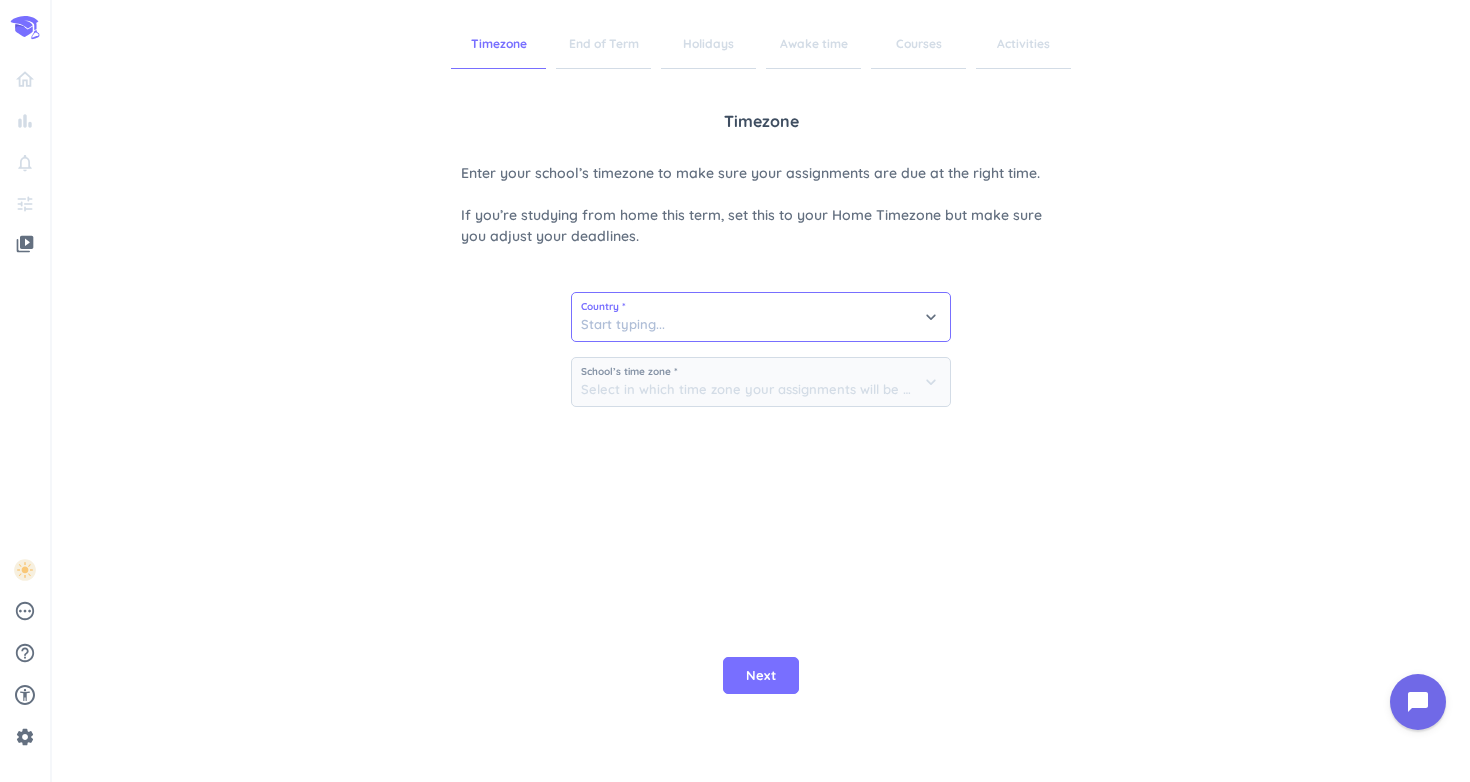 click at bounding box center (761, 317) 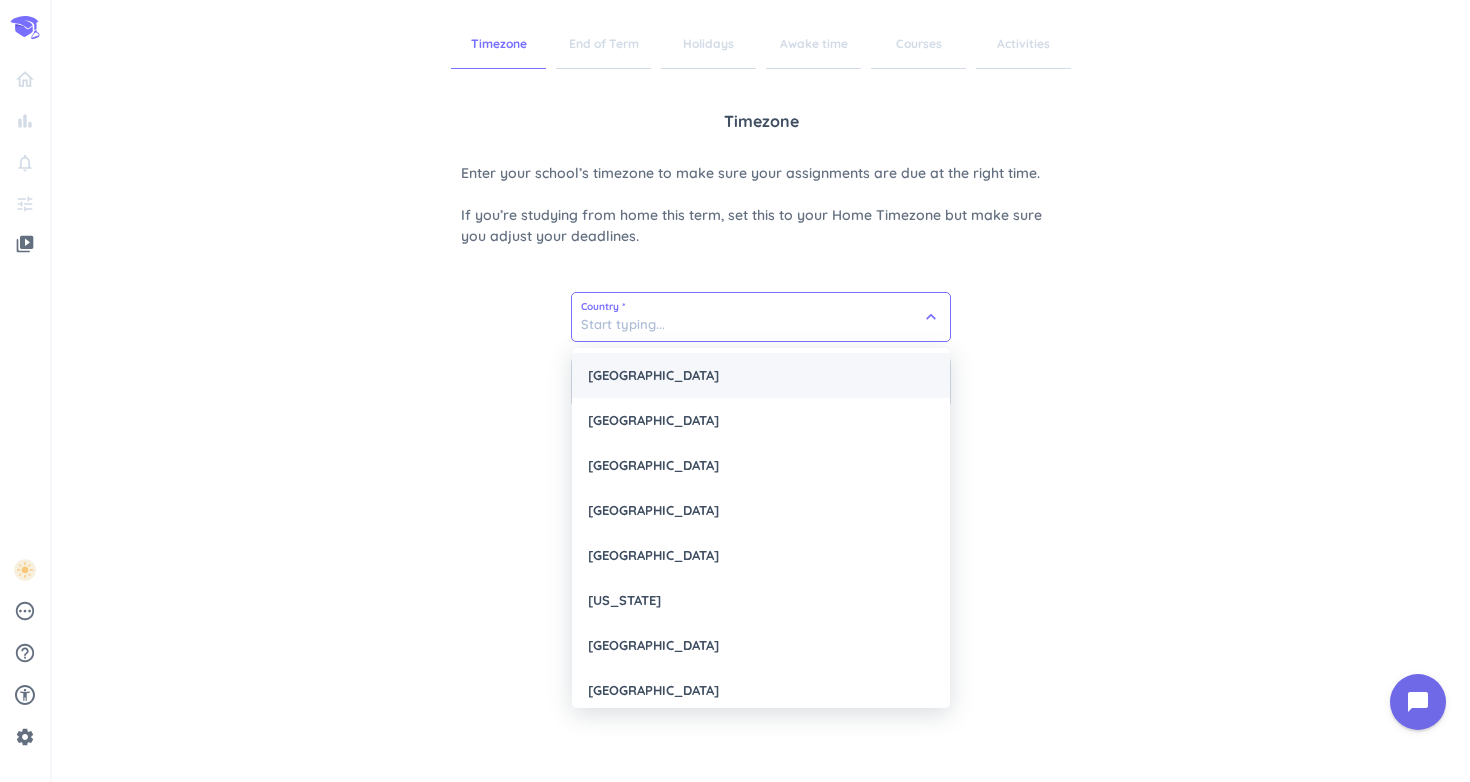 click on "[GEOGRAPHIC_DATA]" at bounding box center (761, 375) 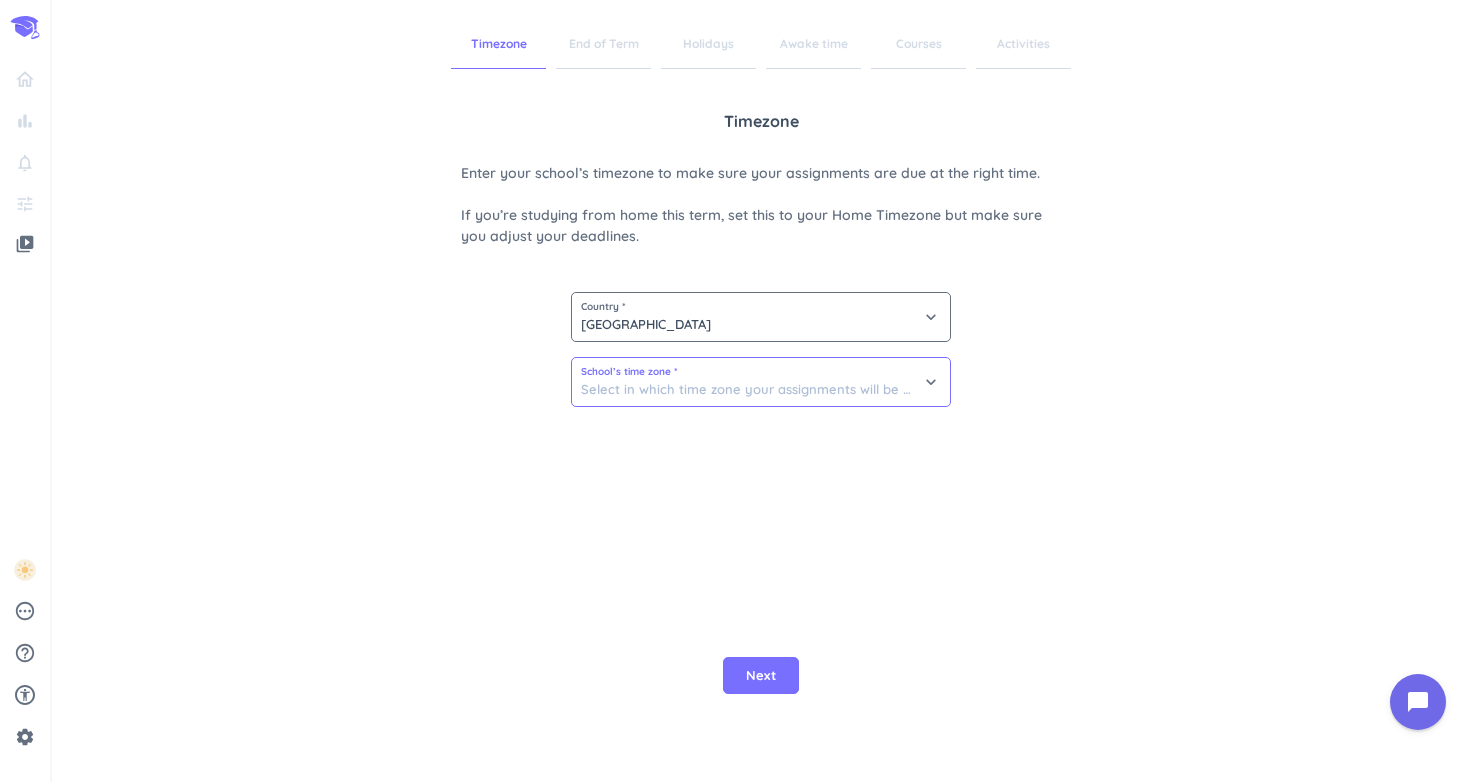 click at bounding box center [761, 382] 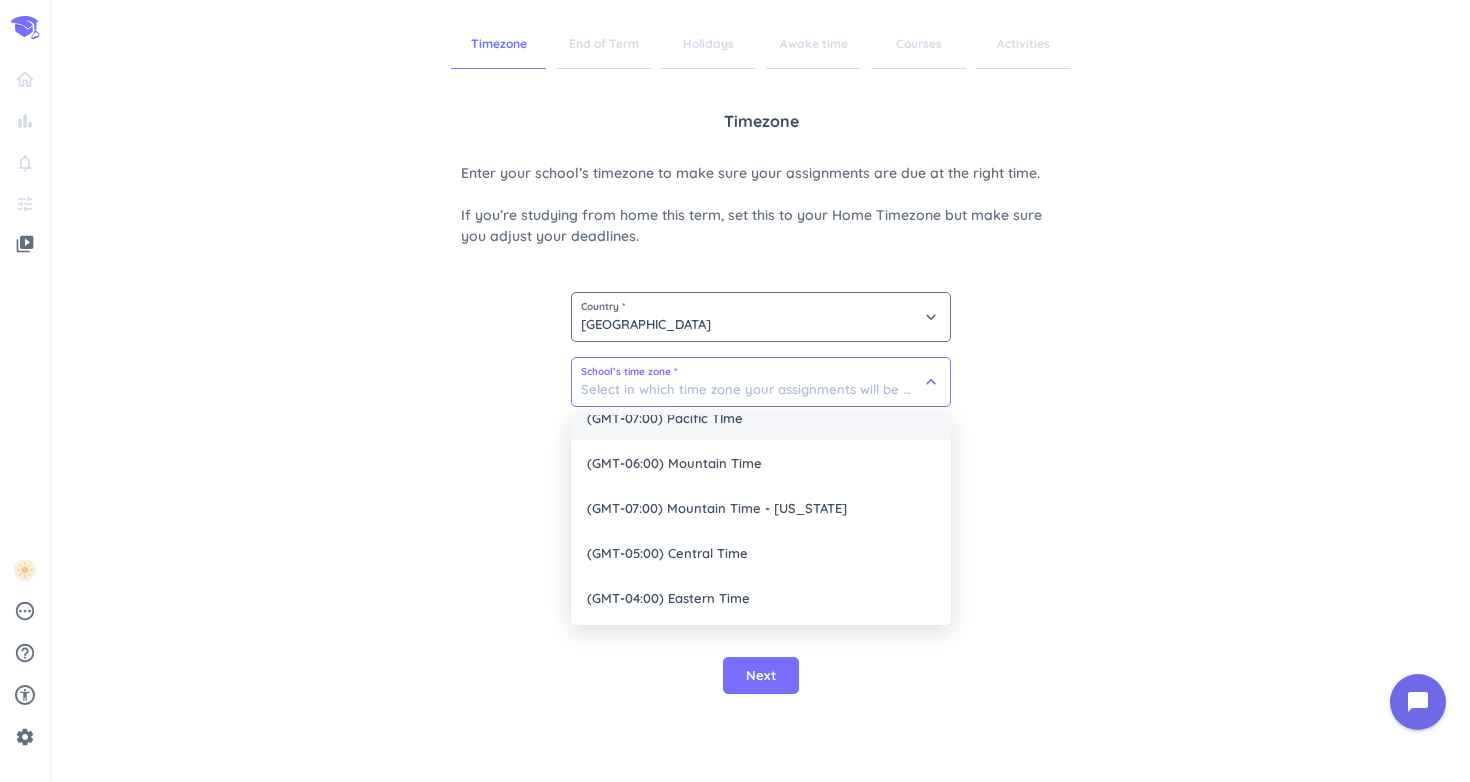 scroll, scrollTop: 115, scrollLeft: 0, axis: vertical 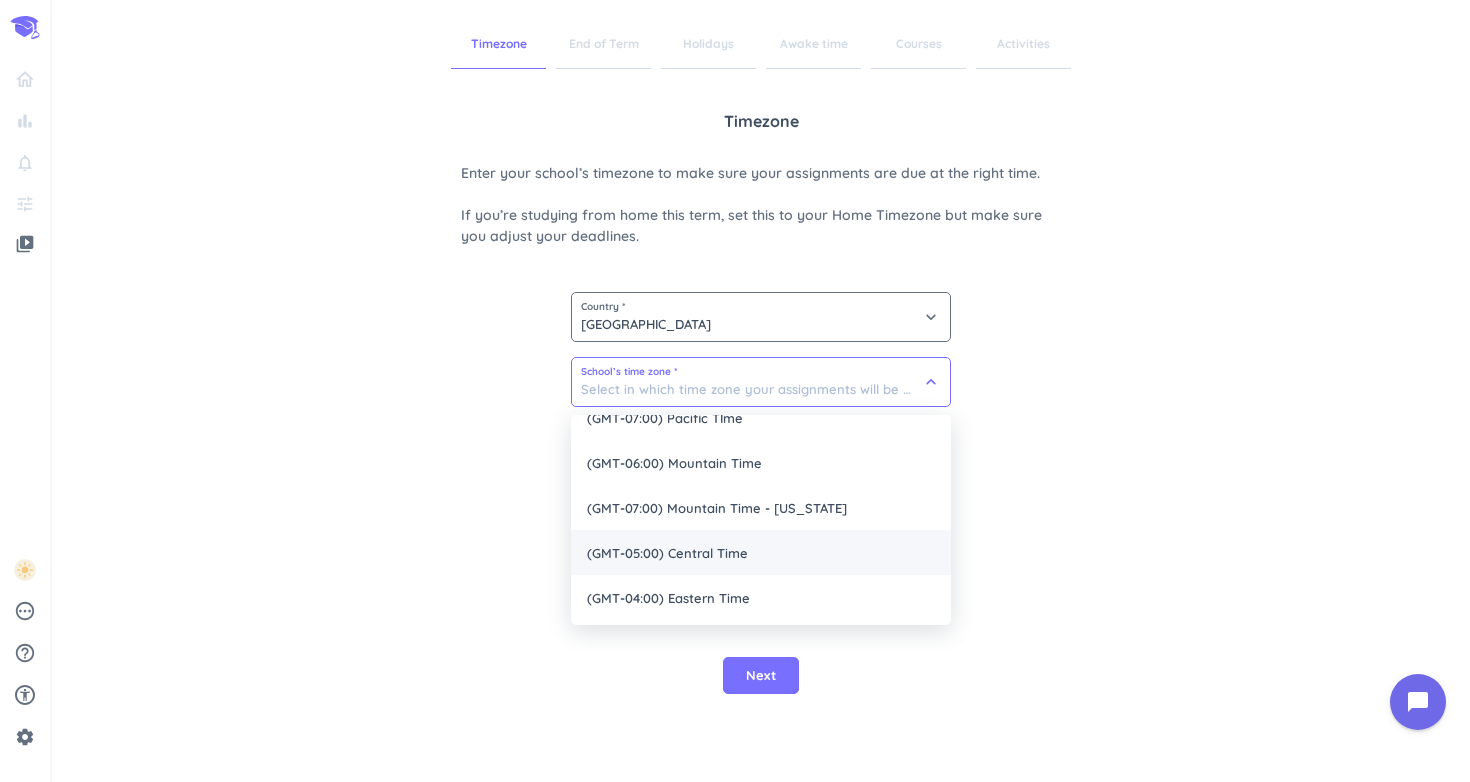 click on "(GMT-05:00) Central Time" at bounding box center [761, 552] 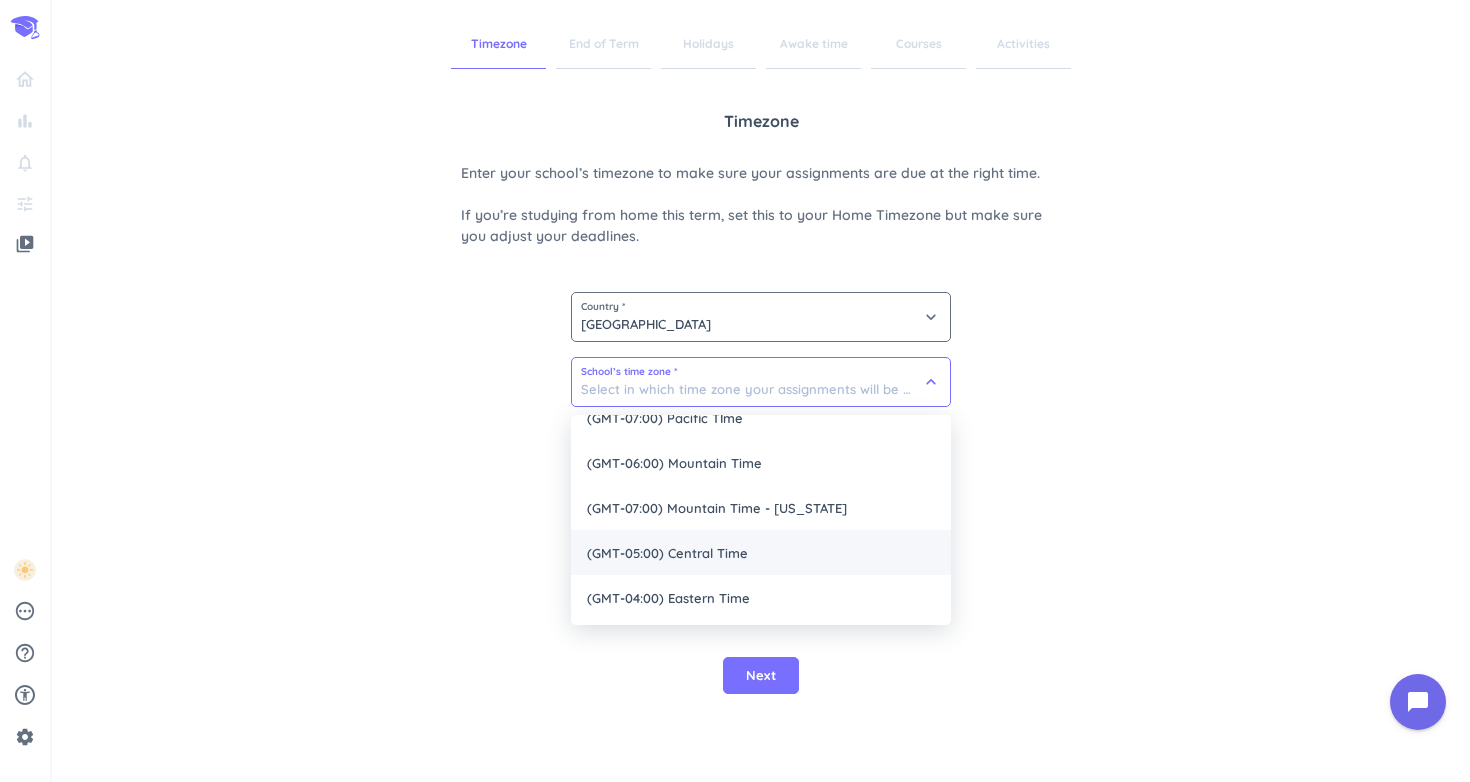 type on "(GMT-05:00) Central Time" 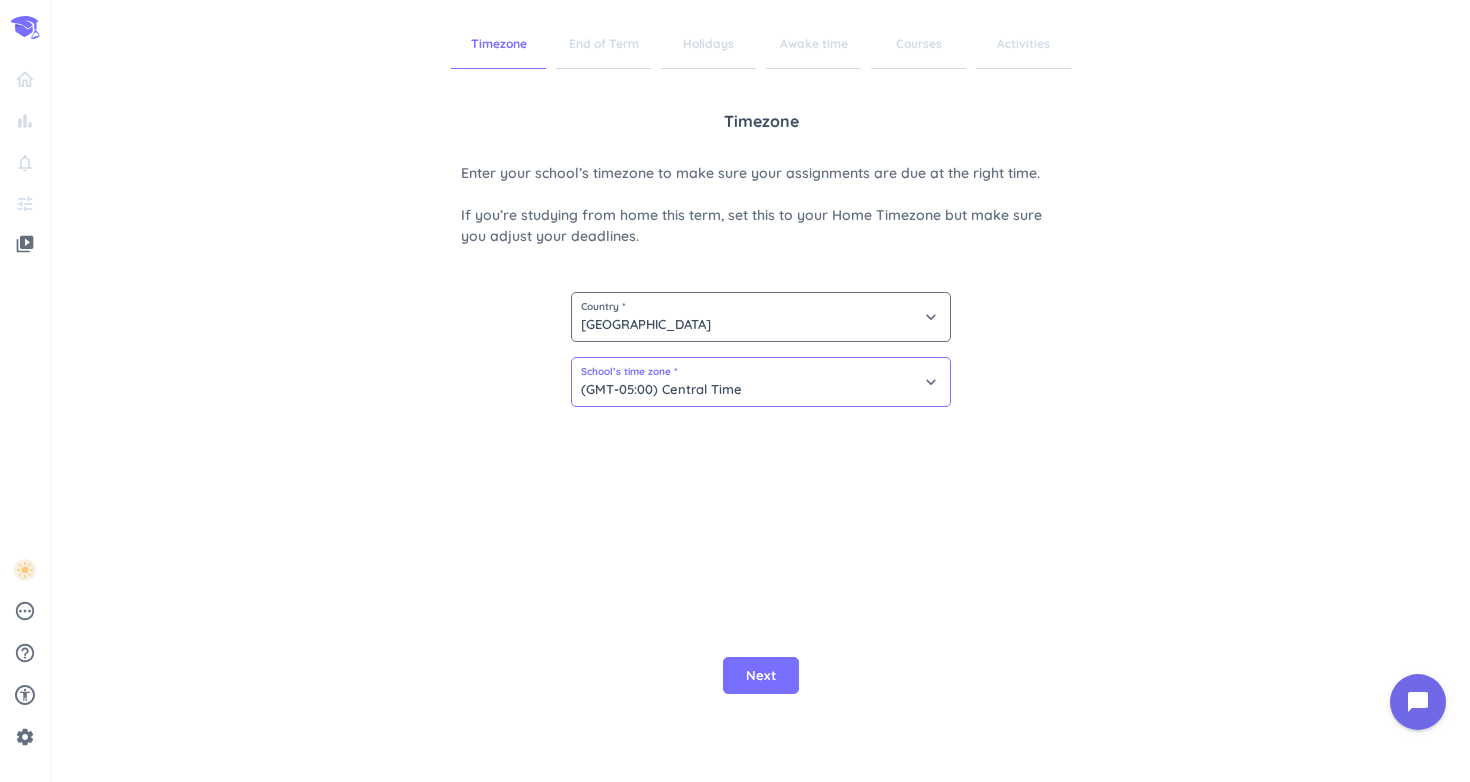 click on "(GMT-05:00) Central Time" at bounding box center (761, 382) 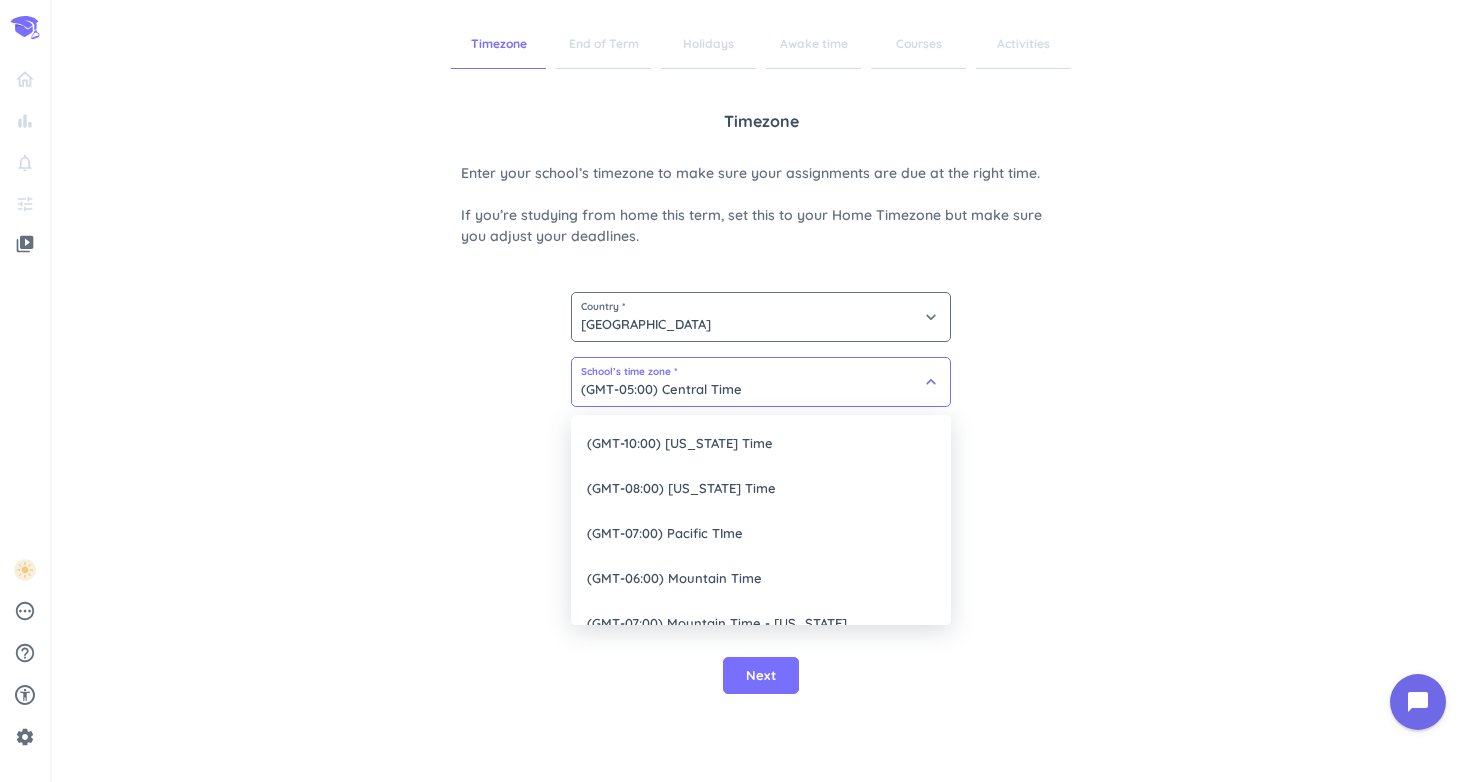 click at bounding box center [735, 391] 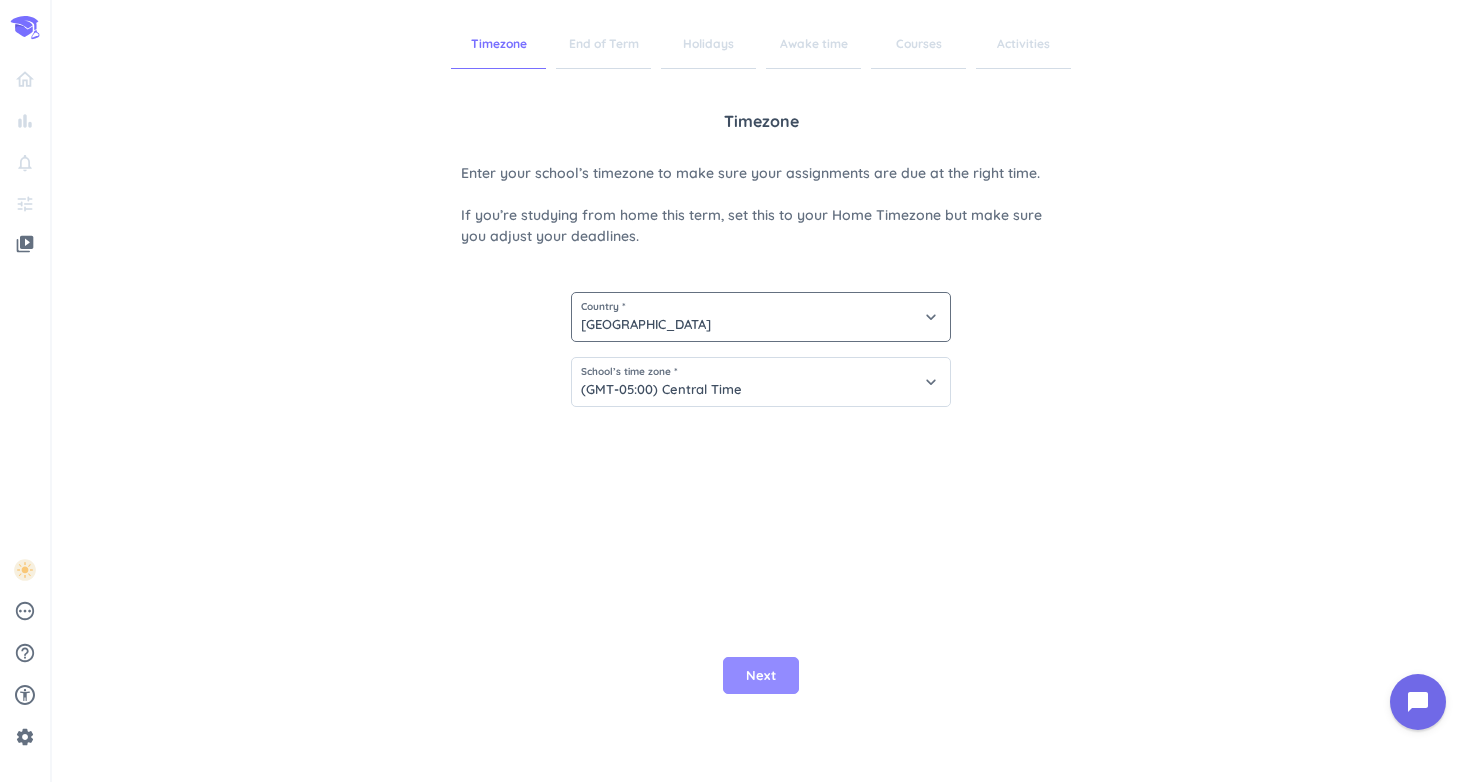 click on "Next" at bounding box center [761, 676] 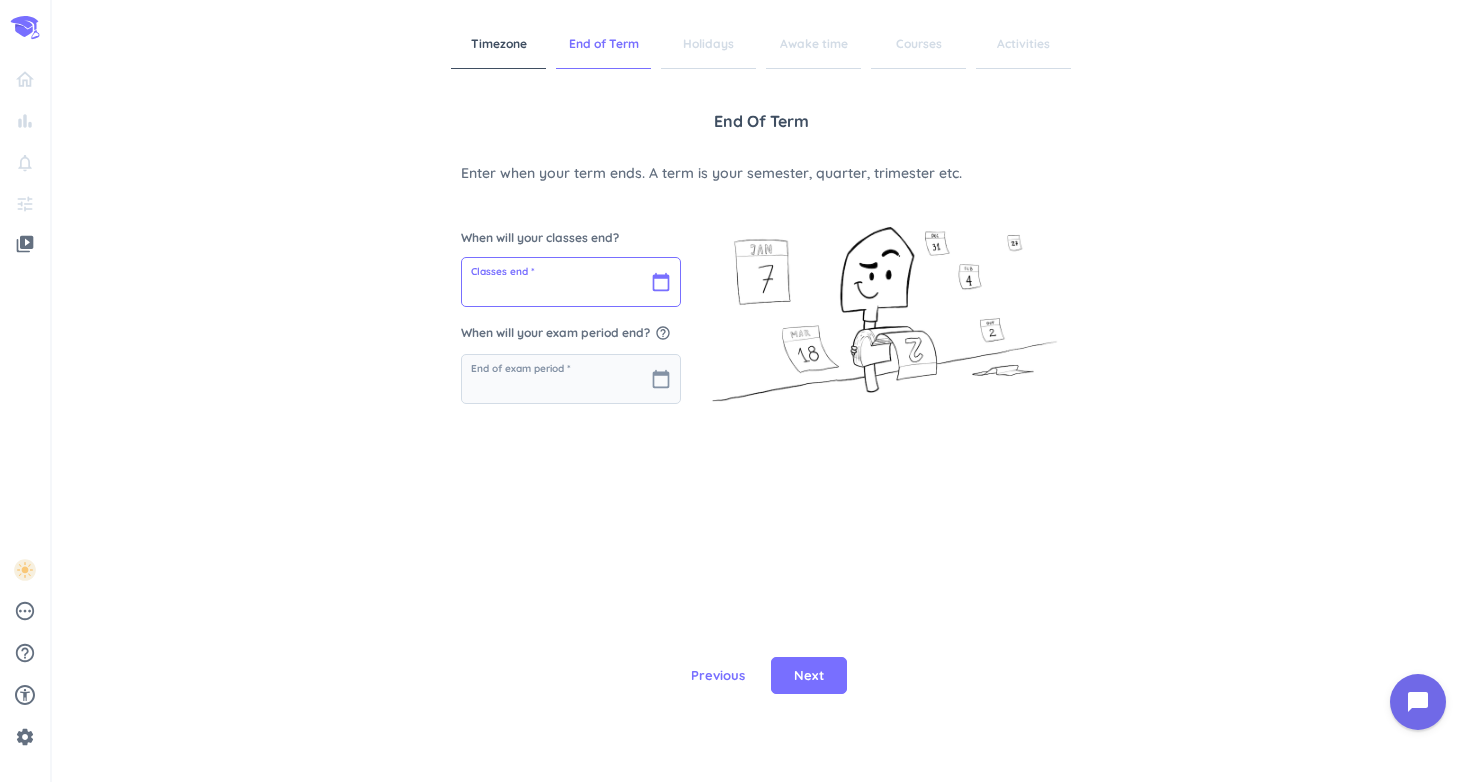 click at bounding box center (571, 282) 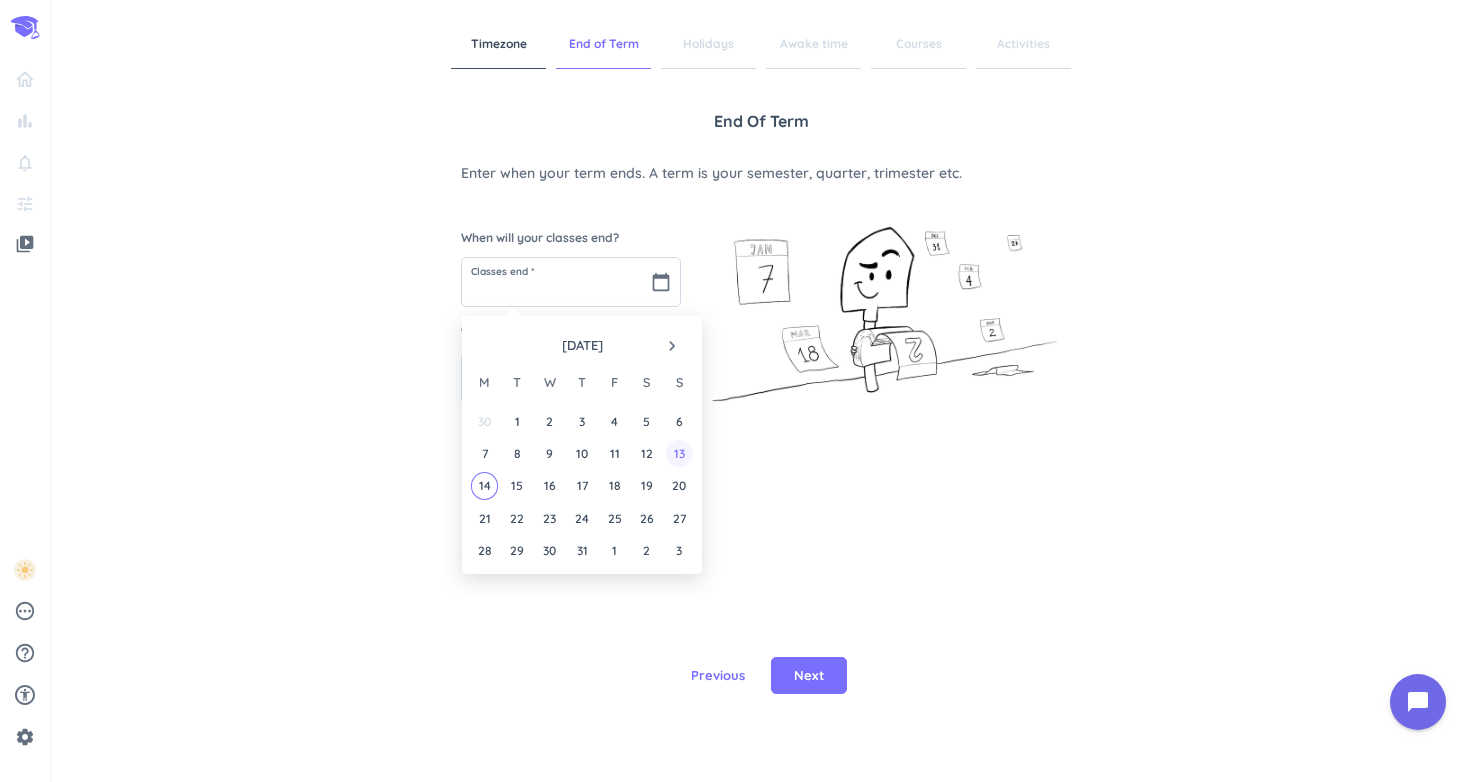 click on "13" at bounding box center (679, 453) 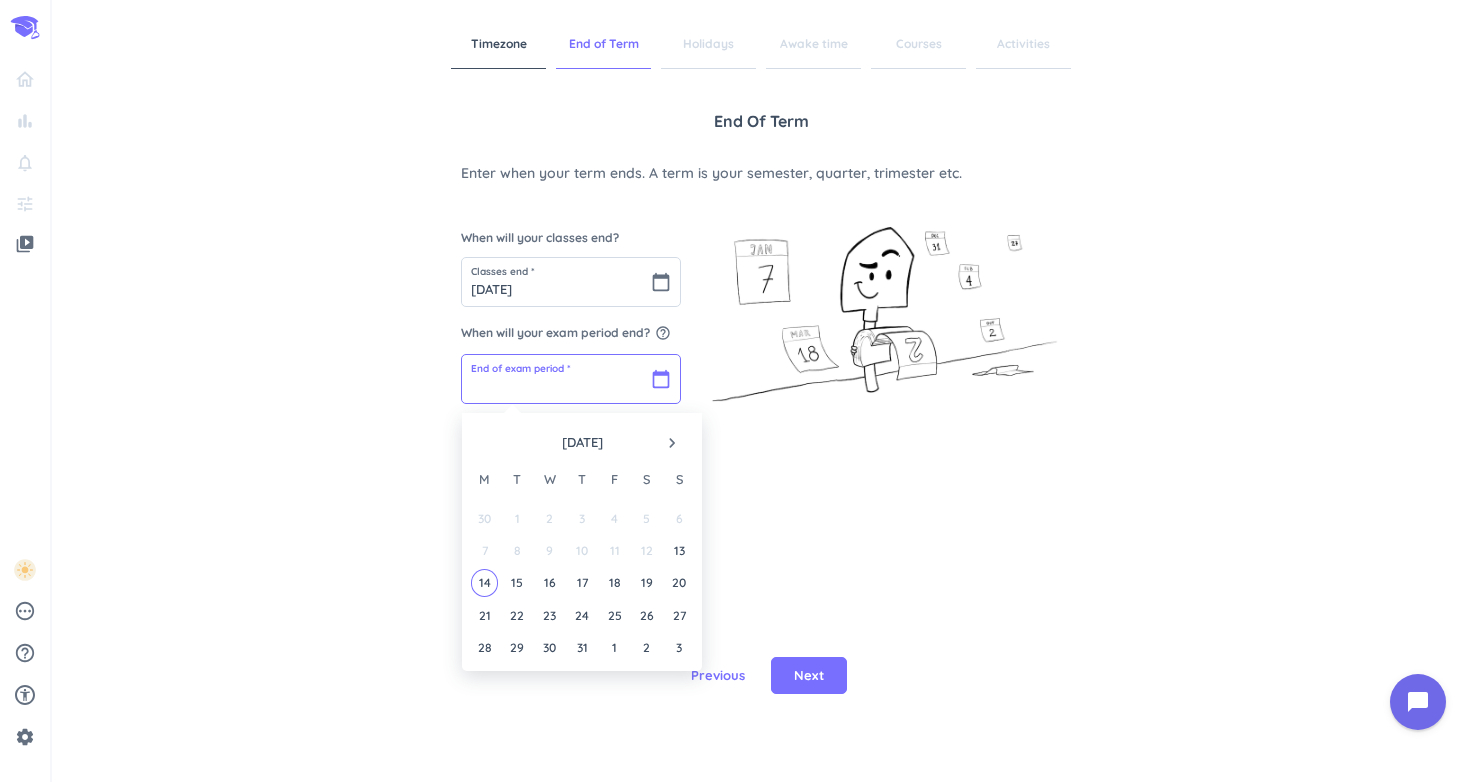 click at bounding box center [571, 379] 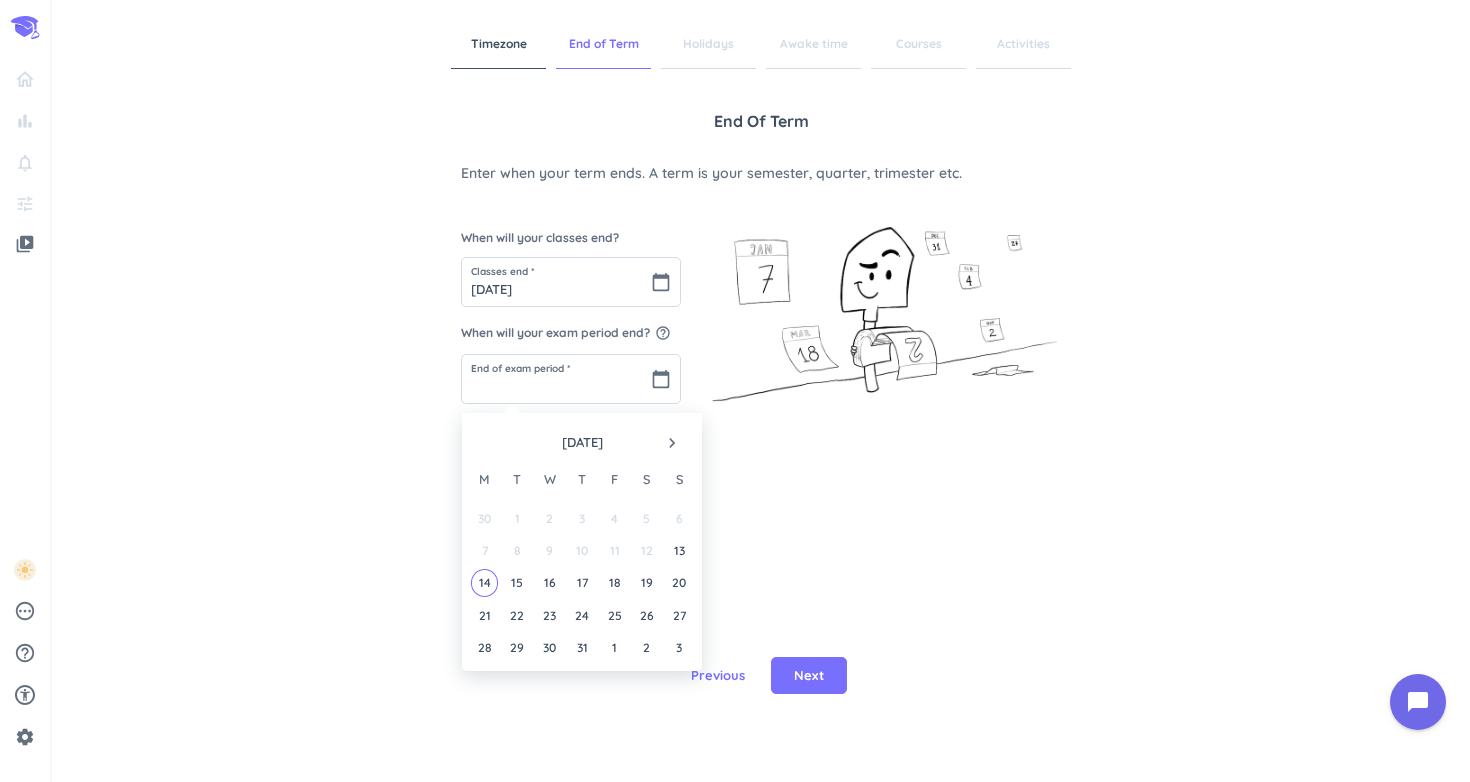 click on "navigate_next" at bounding box center [672, 443] 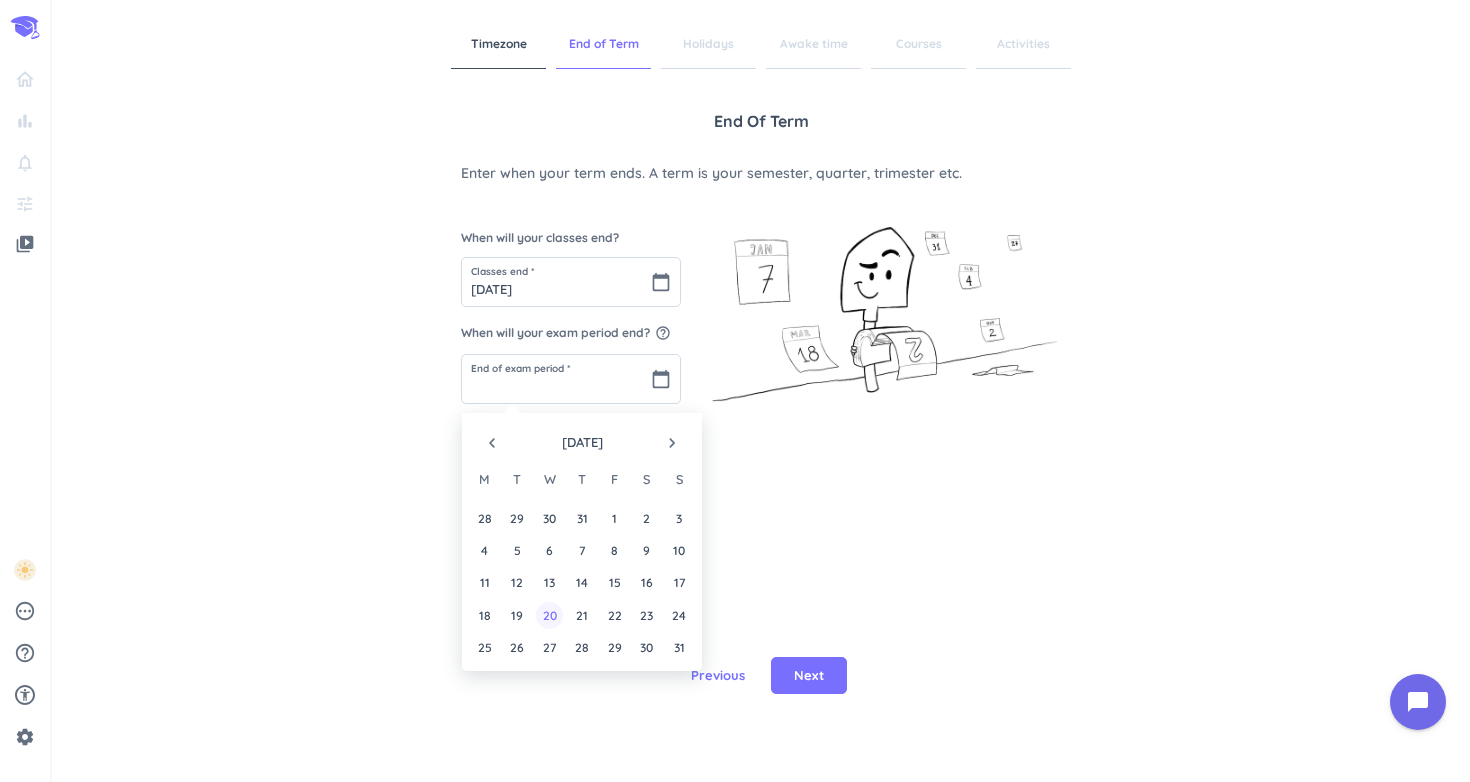 click on "20" at bounding box center [549, 615] 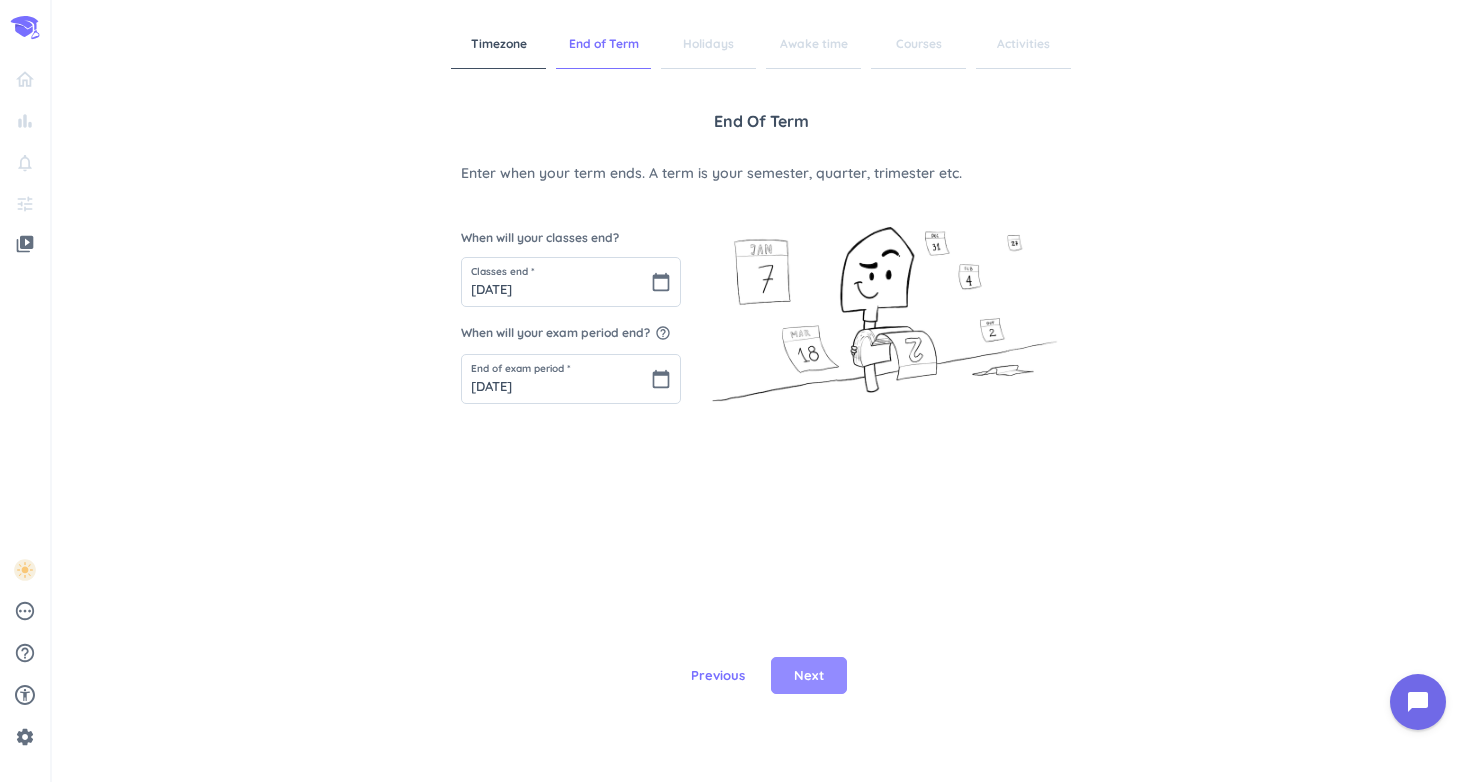 click on "Next" at bounding box center (809, 676) 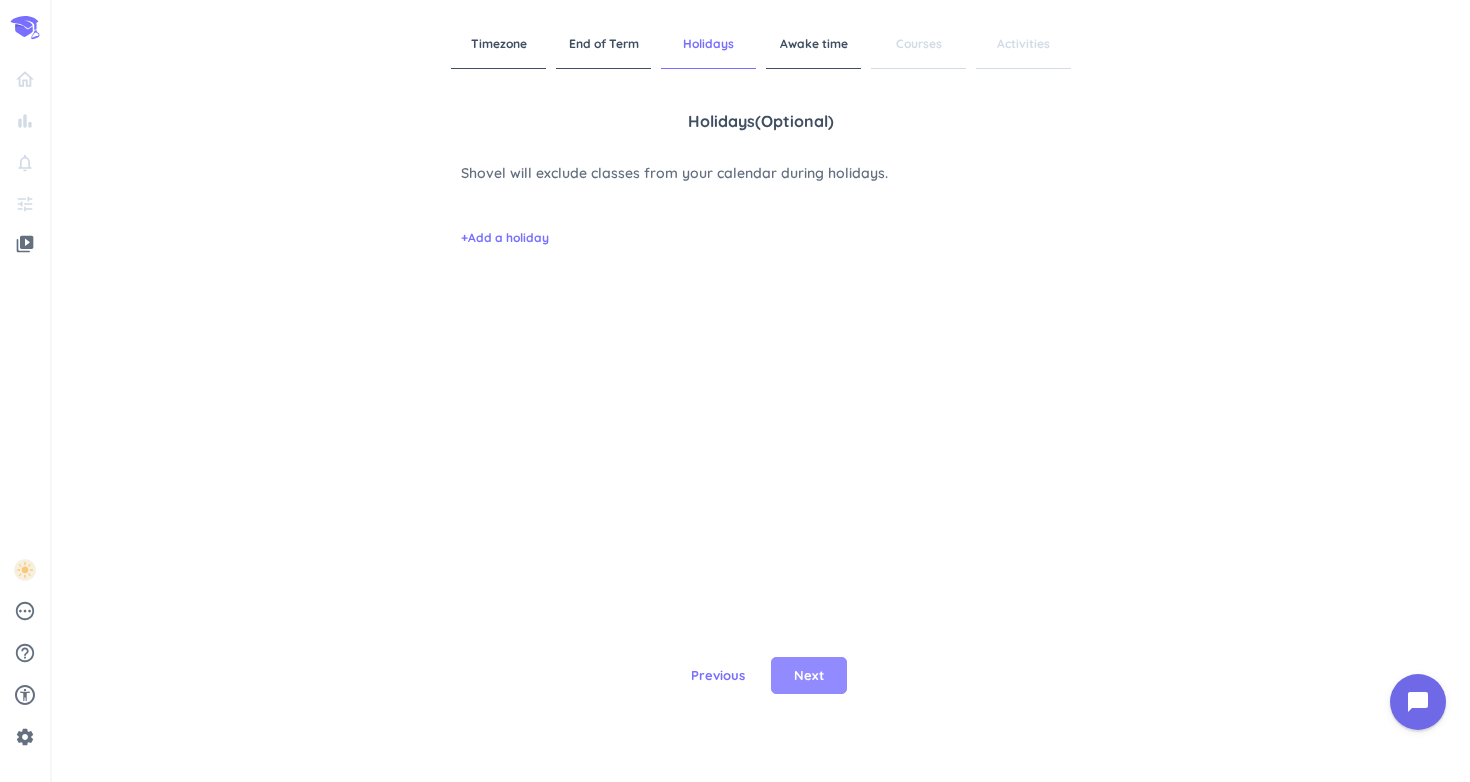 click on "Next" at bounding box center [809, 676] 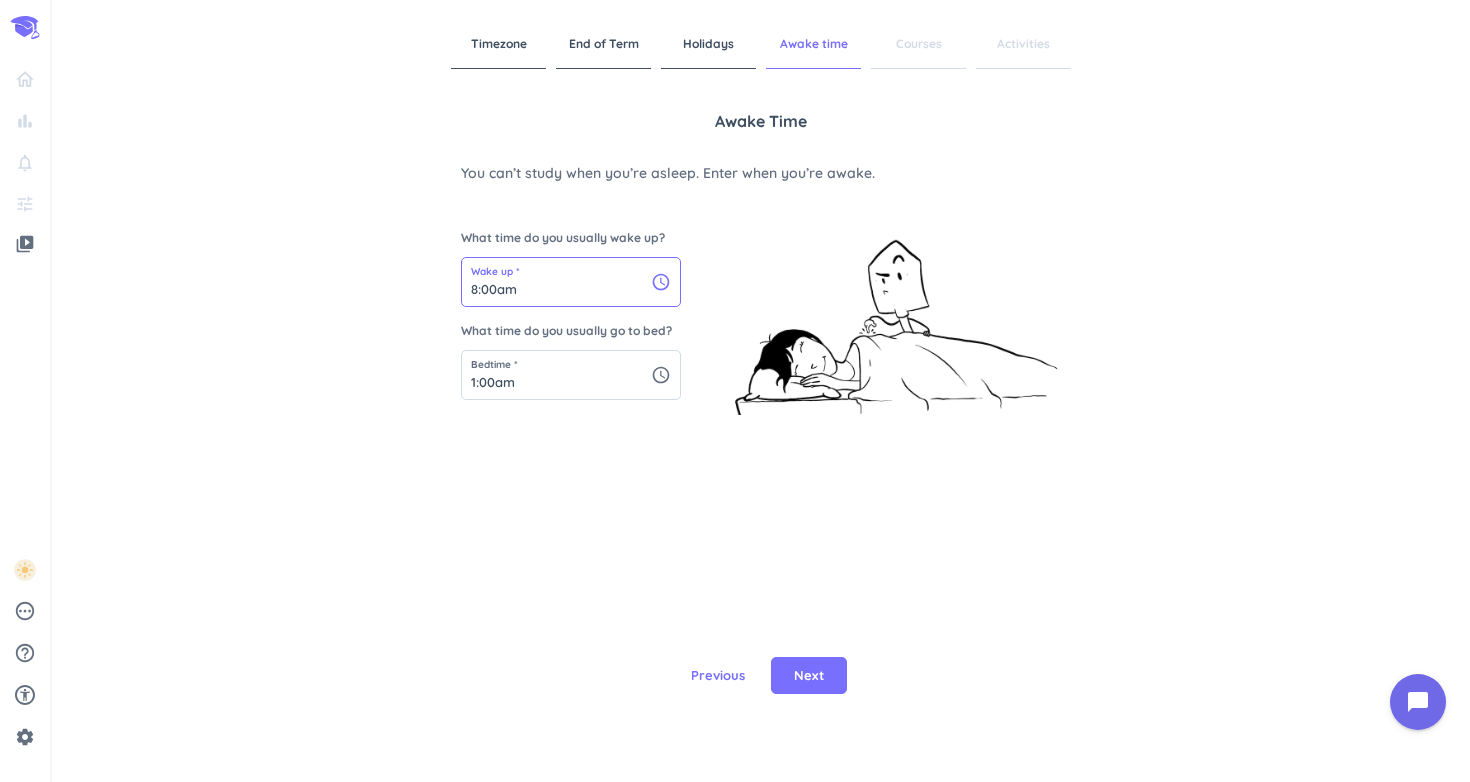 click on "8:00am" at bounding box center [571, 282] 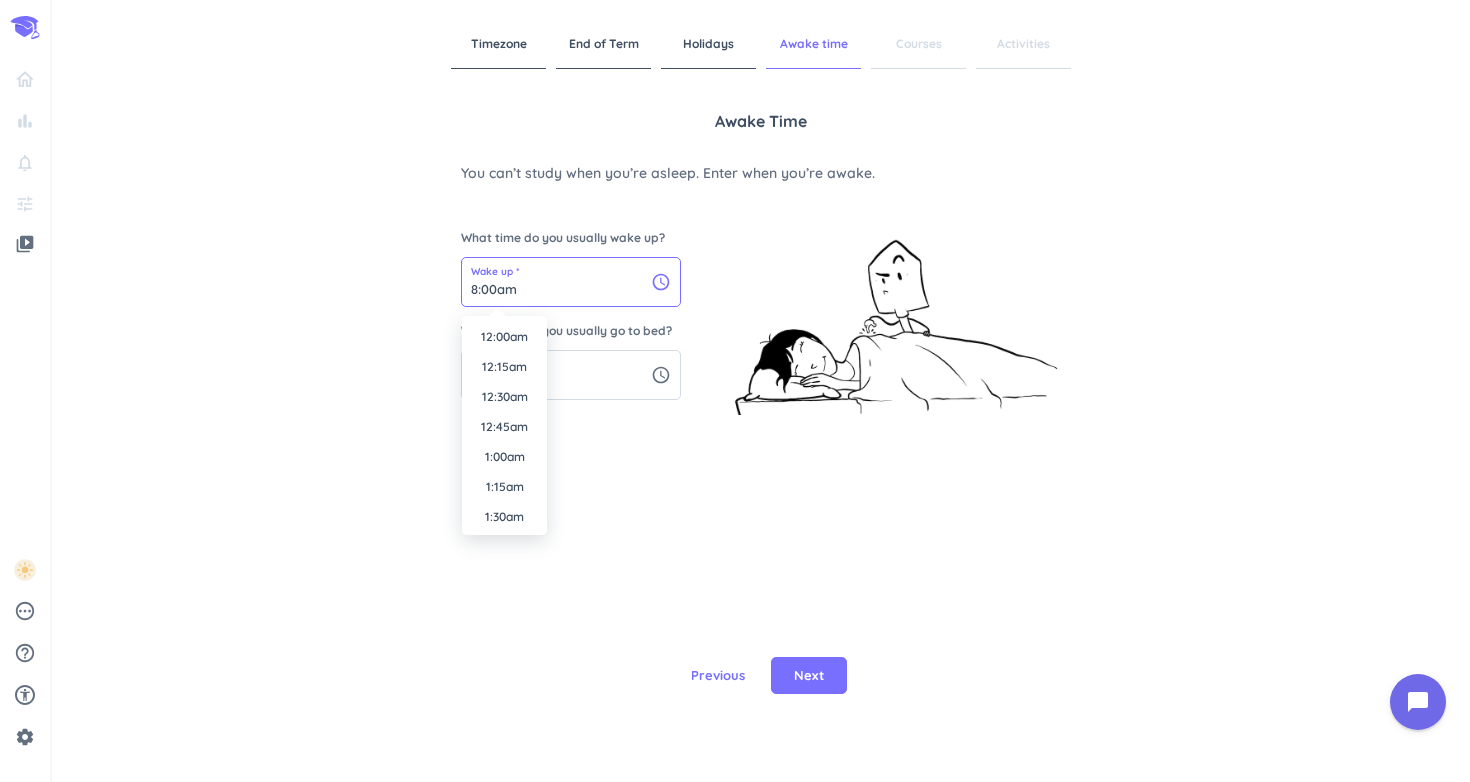 scroll, scrollTop: 870, scrollLeft: 0, axis: vertical 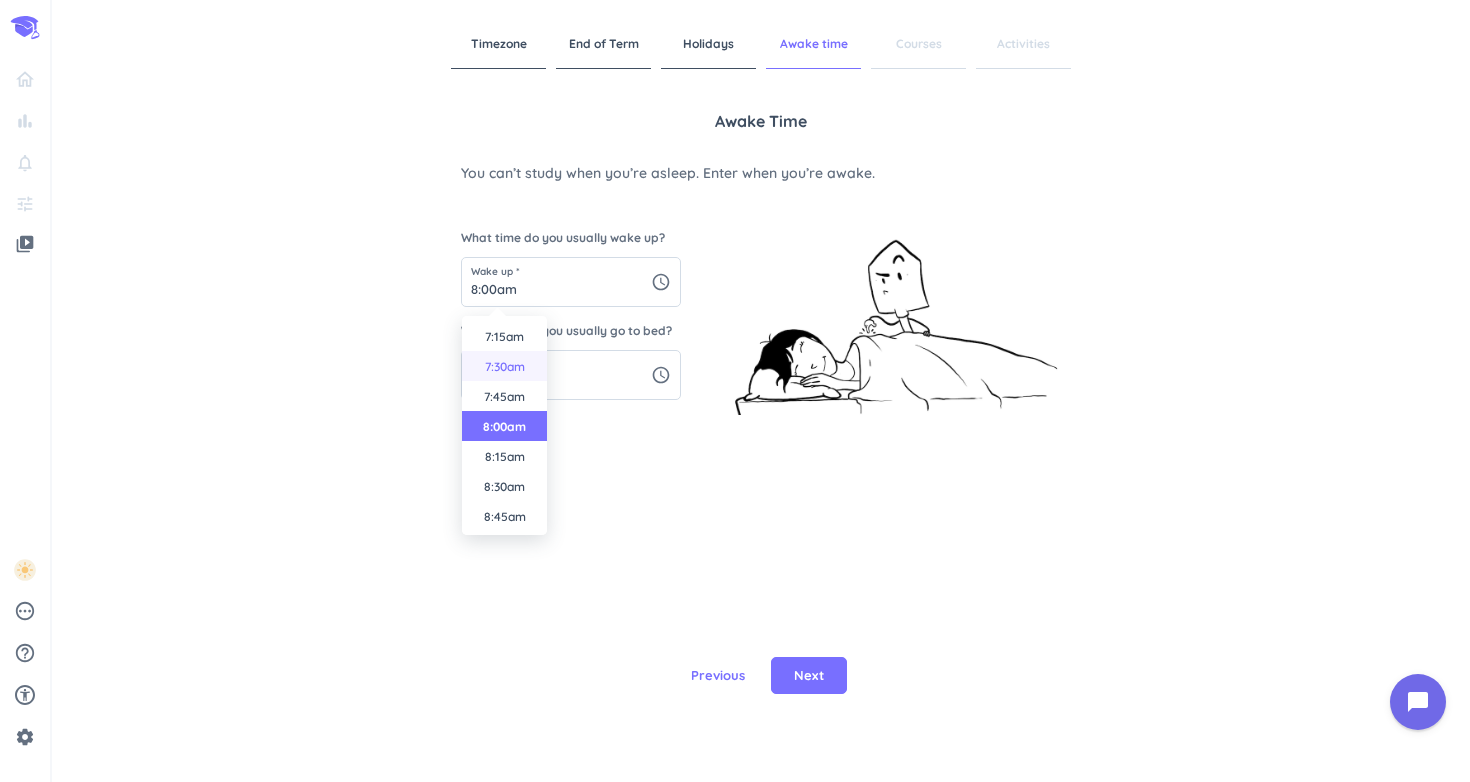 click on "7:30am" at bounding box center (504, 366) 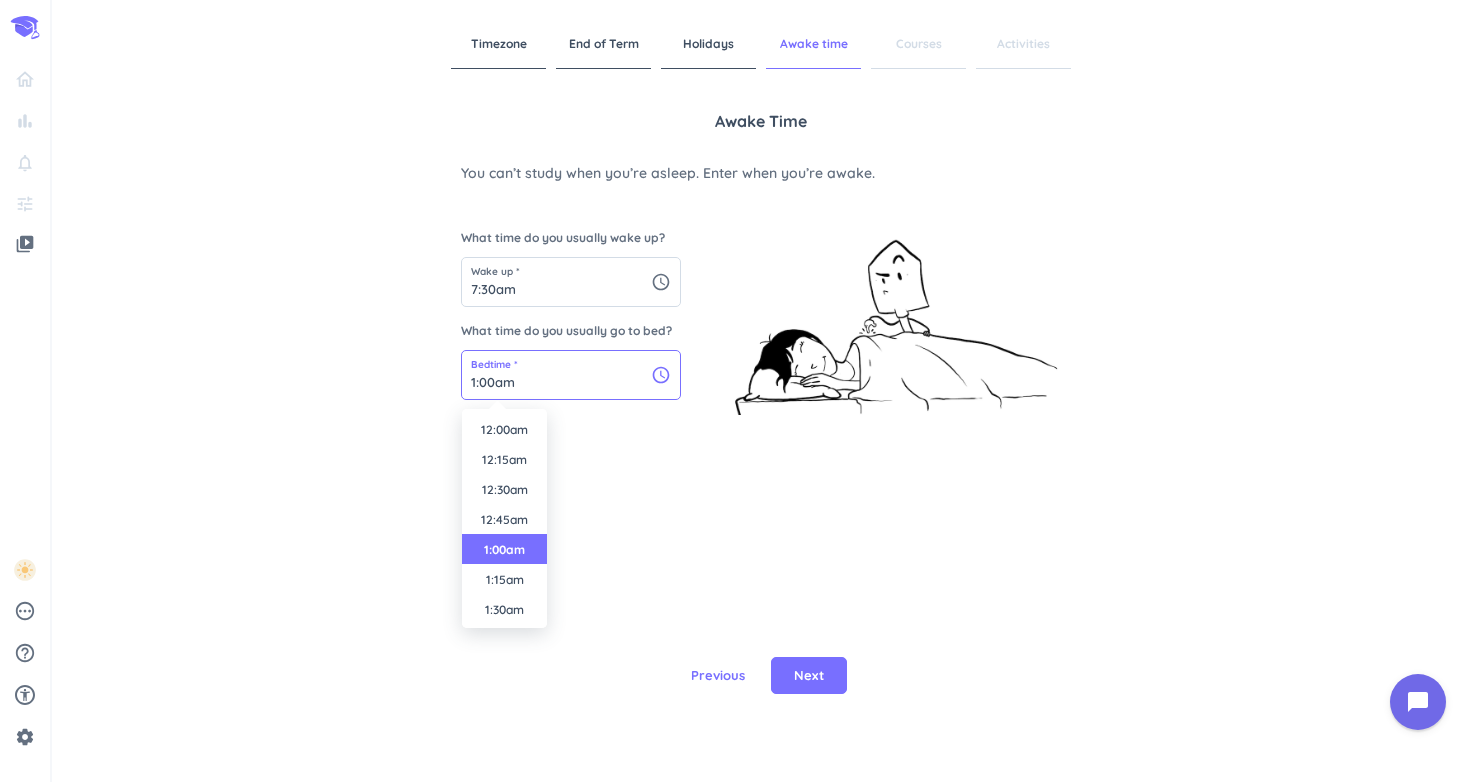 click on "1:00am" at bounding box center (571, 375) 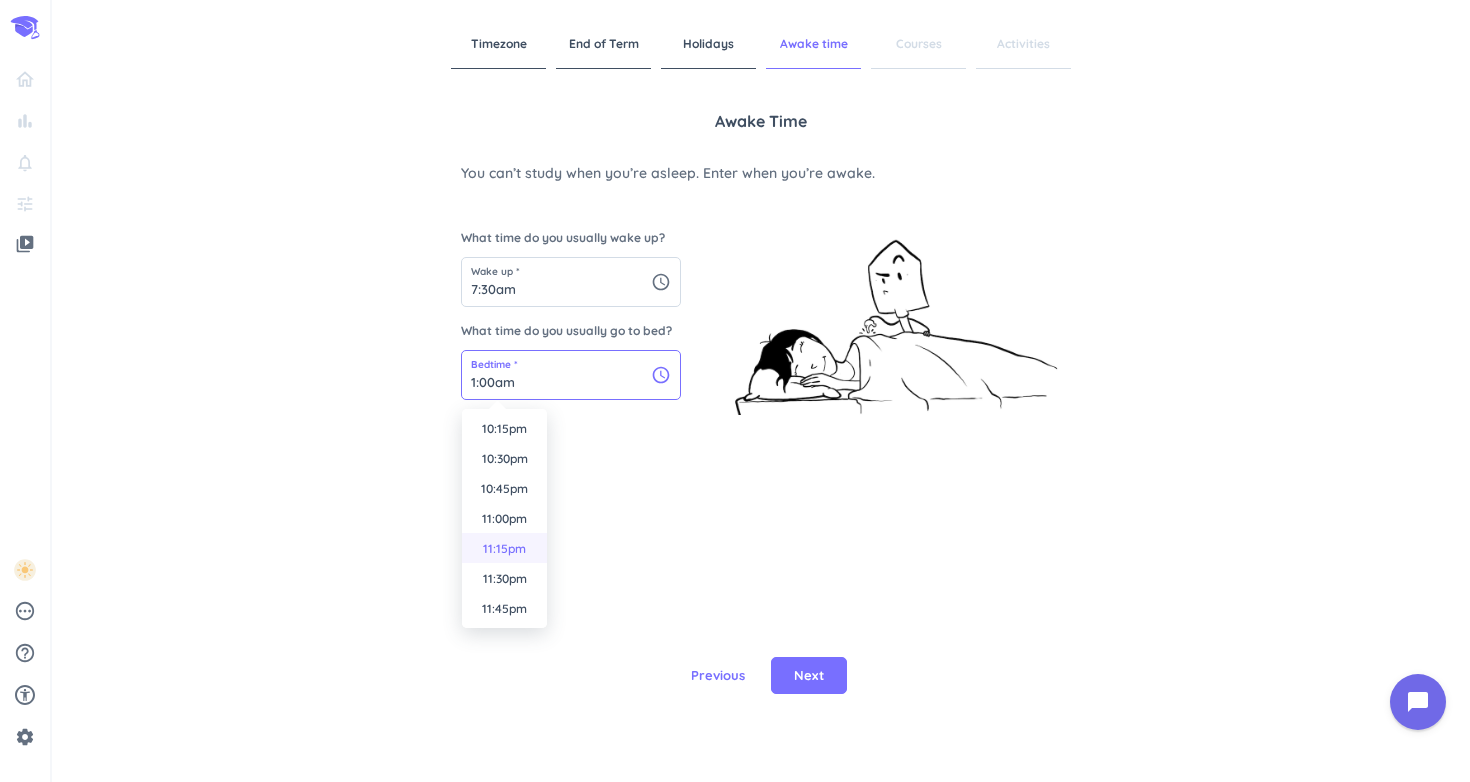 scroll, scrollTop: 2671, scrollLeft: 0, axis: vertical 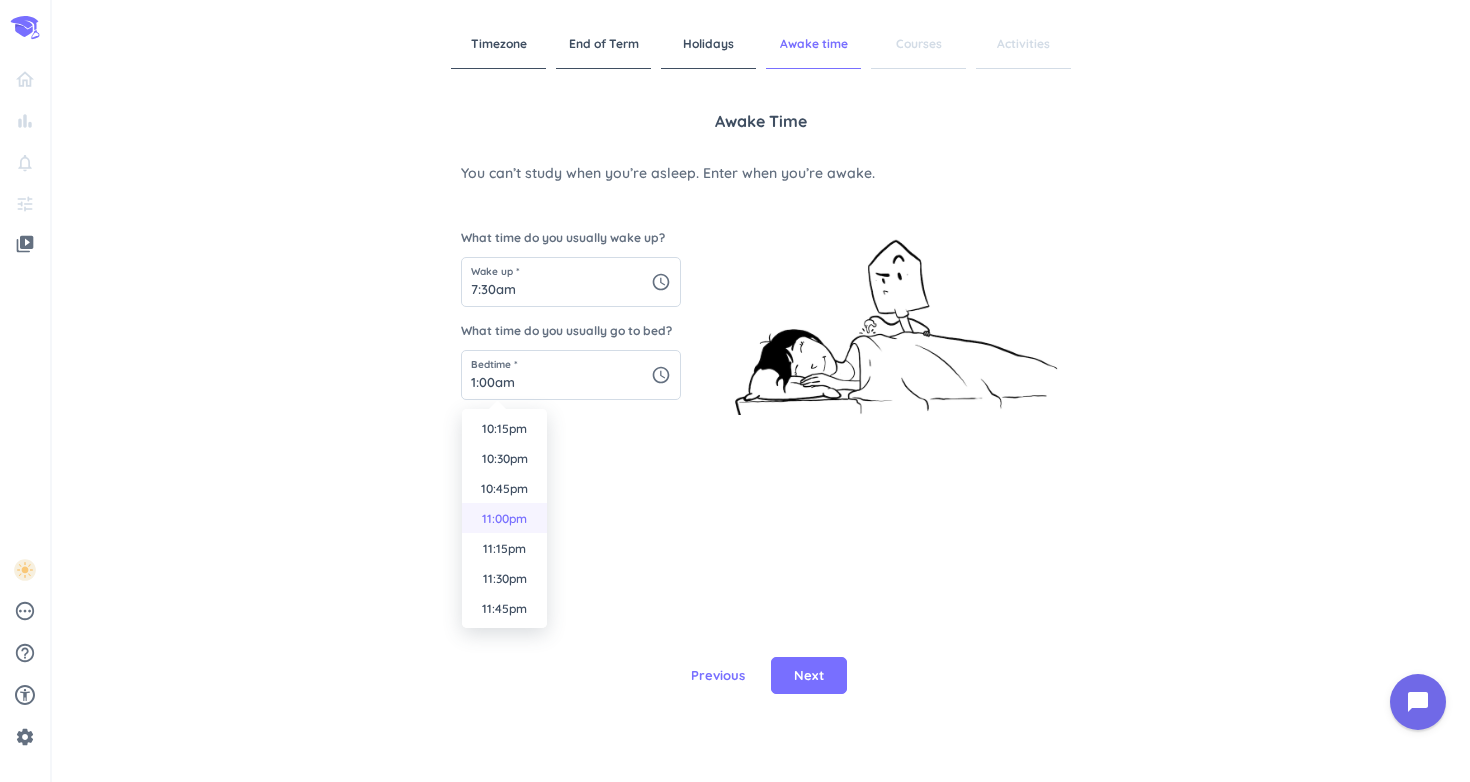 click on "11:00pm" at bounding box center [504, 518] 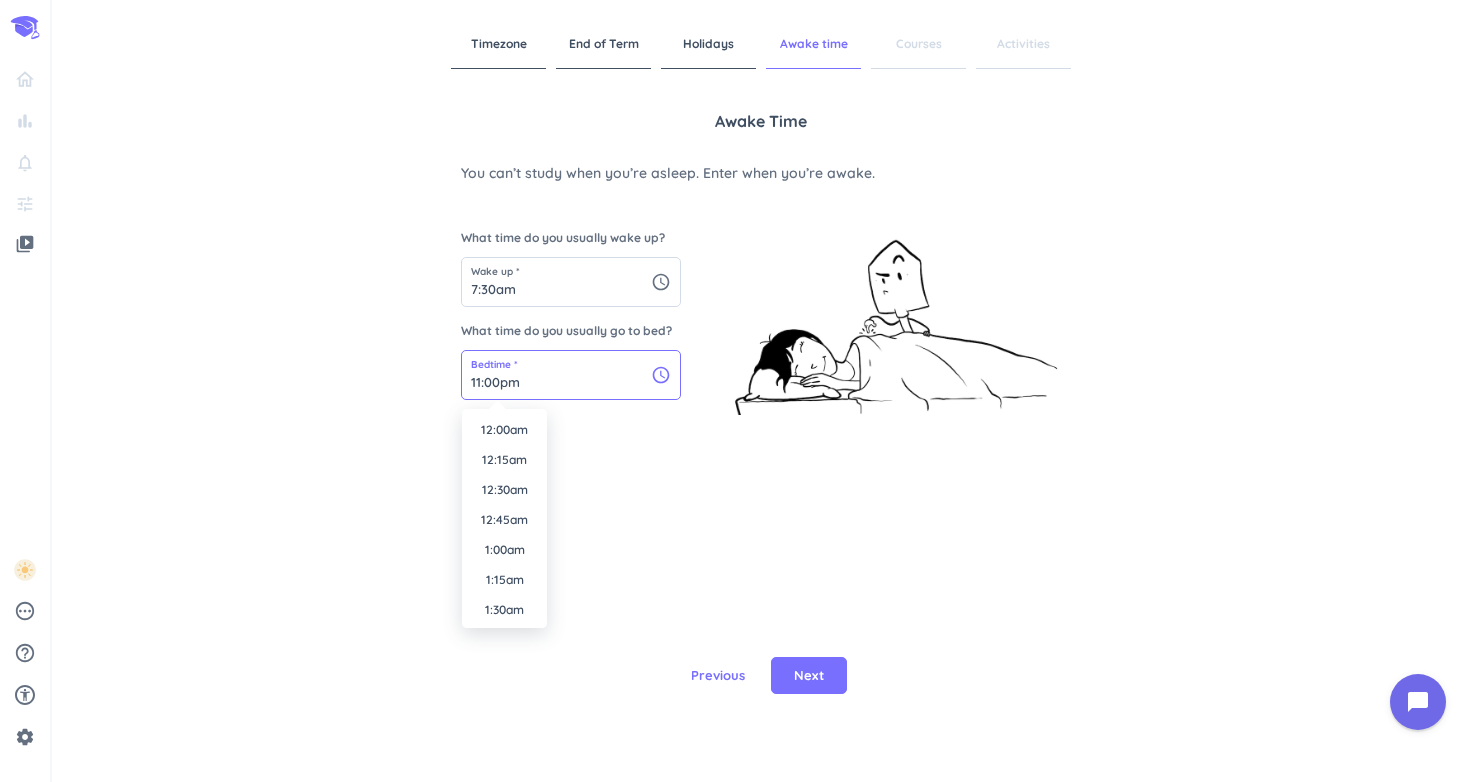 click on "11:00pm" at bounding box center [571, 375] 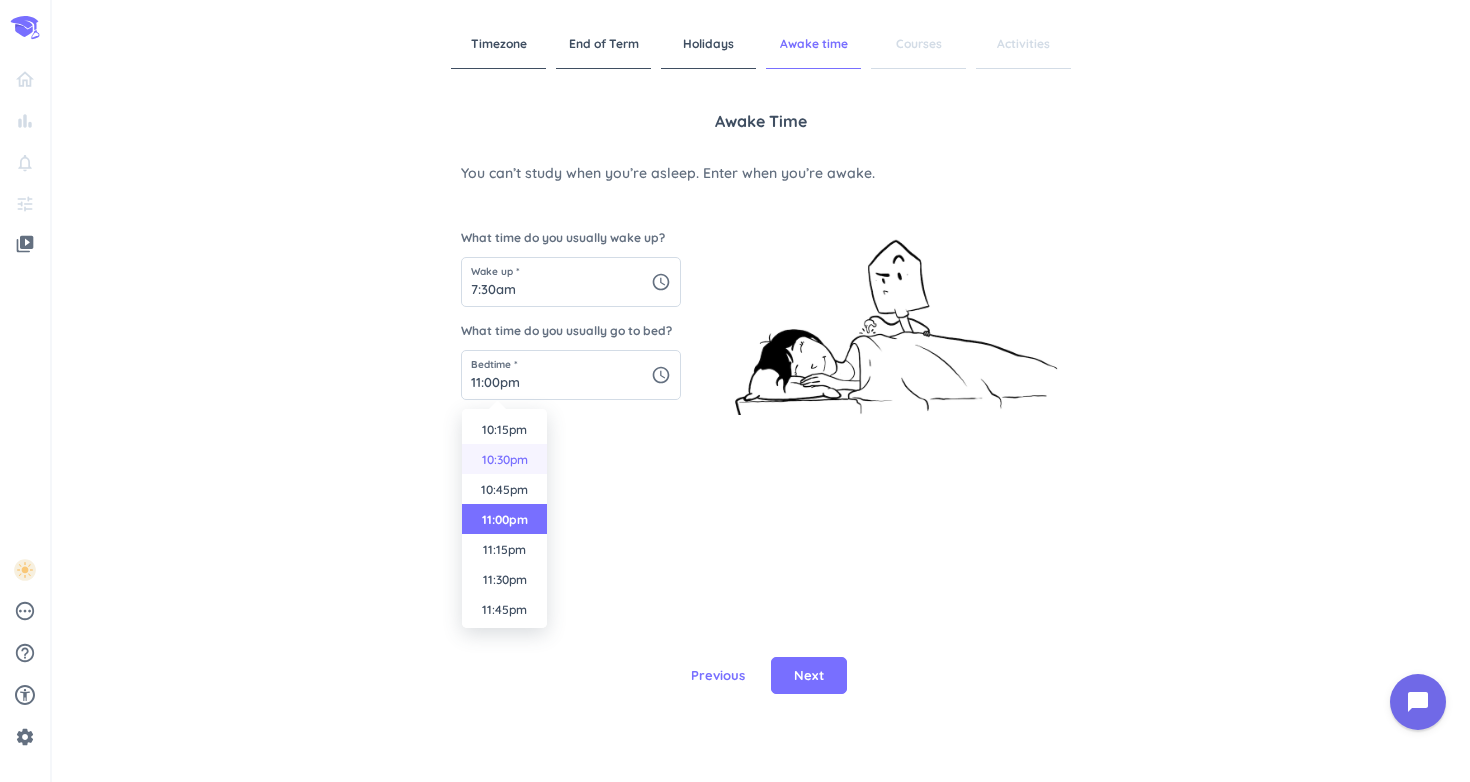 click on "10:30pm" at bounding box center [504, 459] 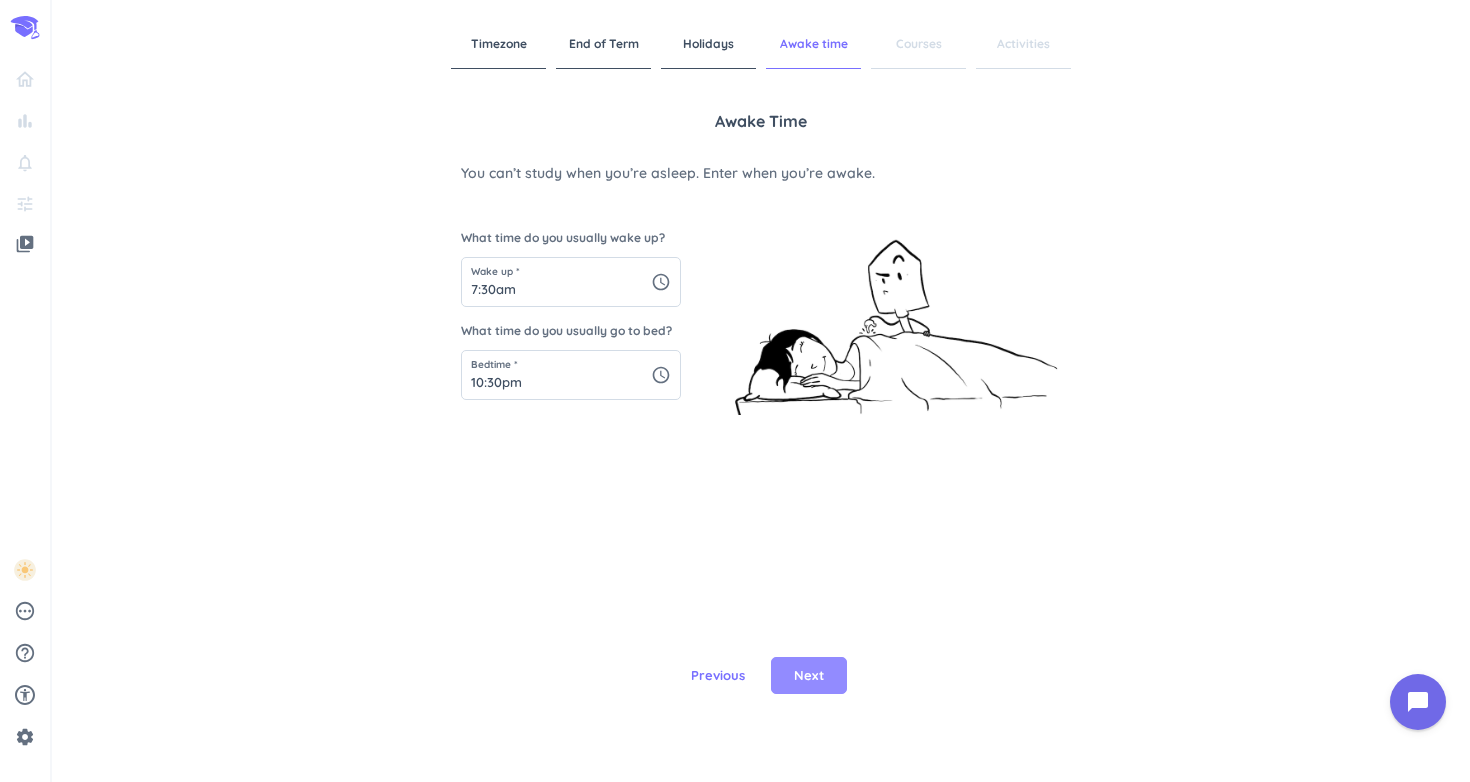 click on "Next" at bounding box center [809, 676] 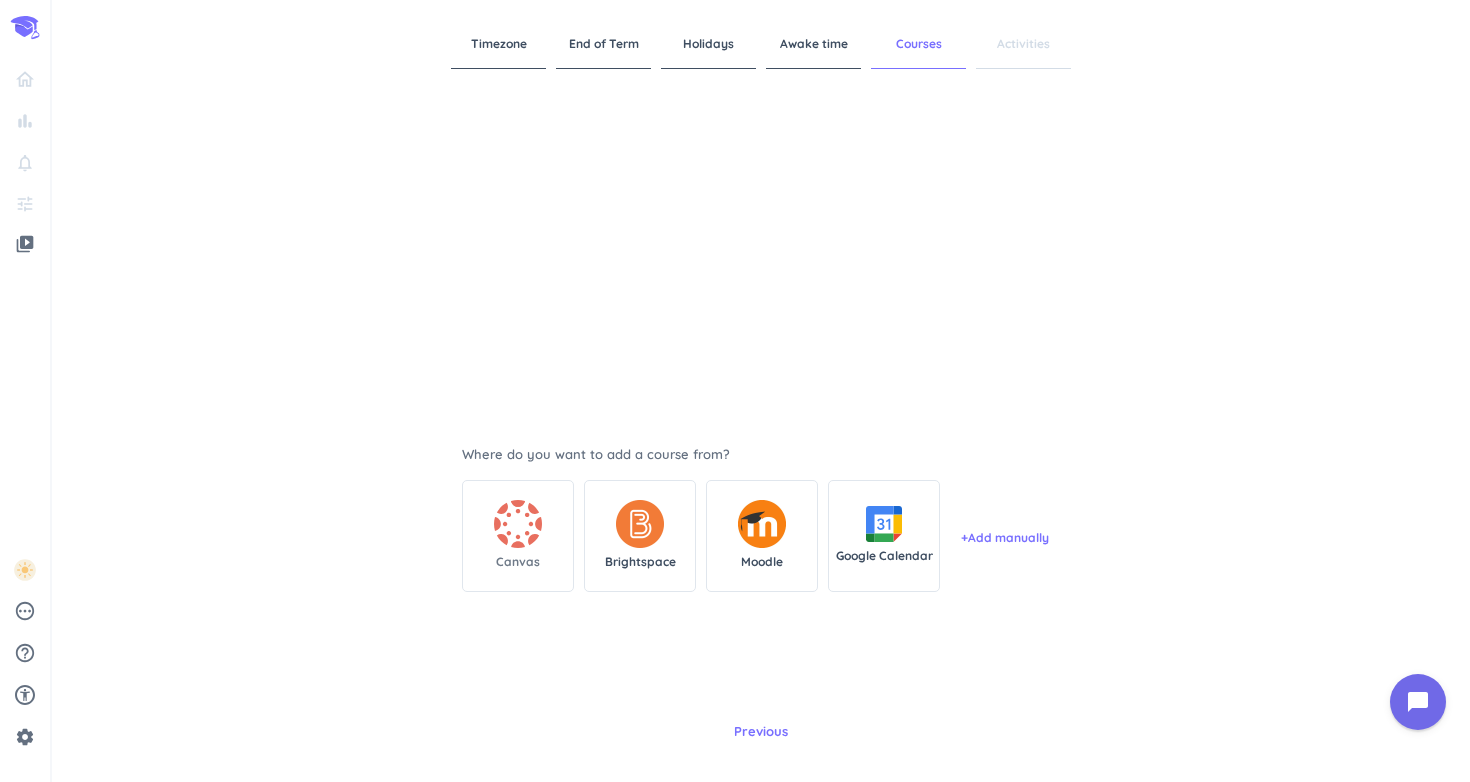 scroll, scrollTop: 132, scrollLeft: 0, axis: vertical 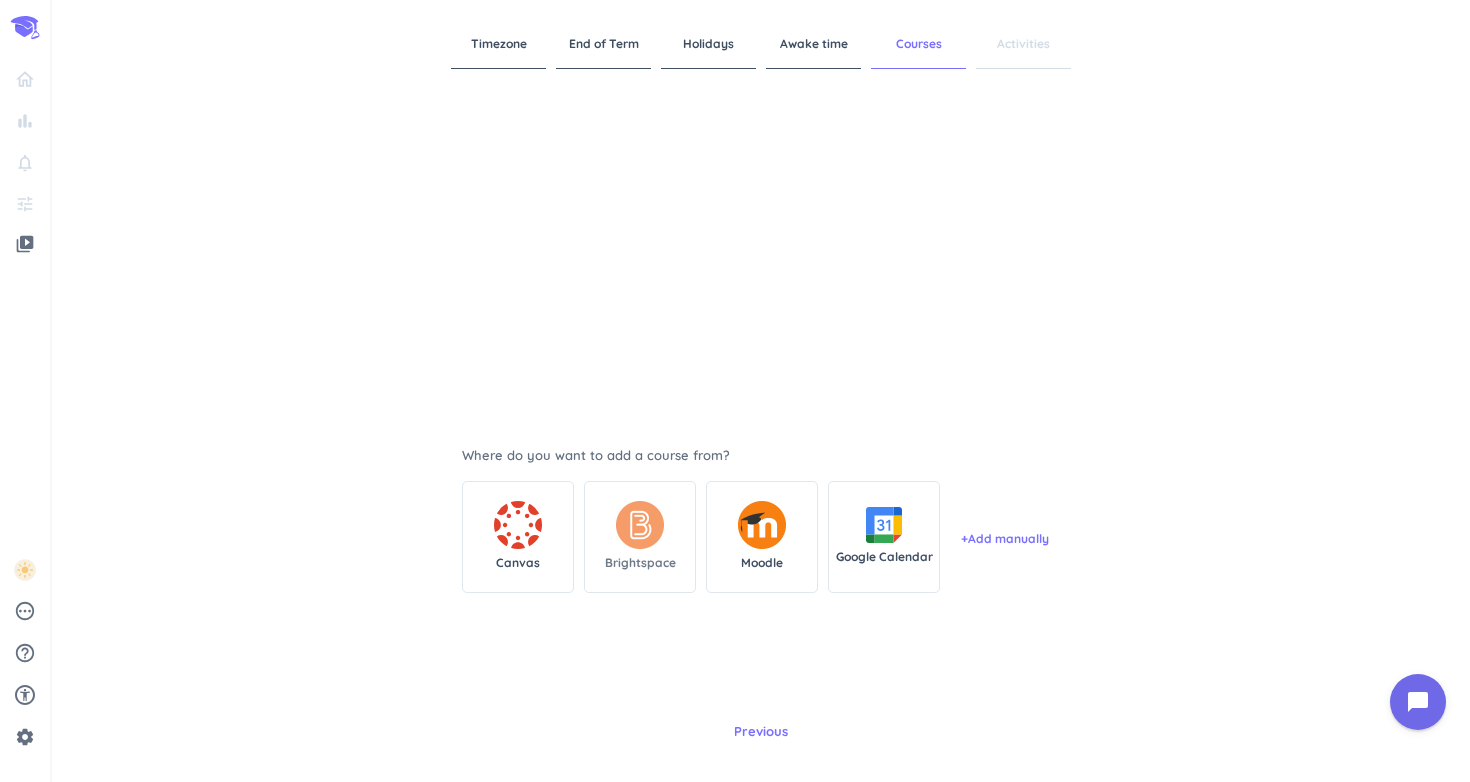 click at bounding box center [640, 525] 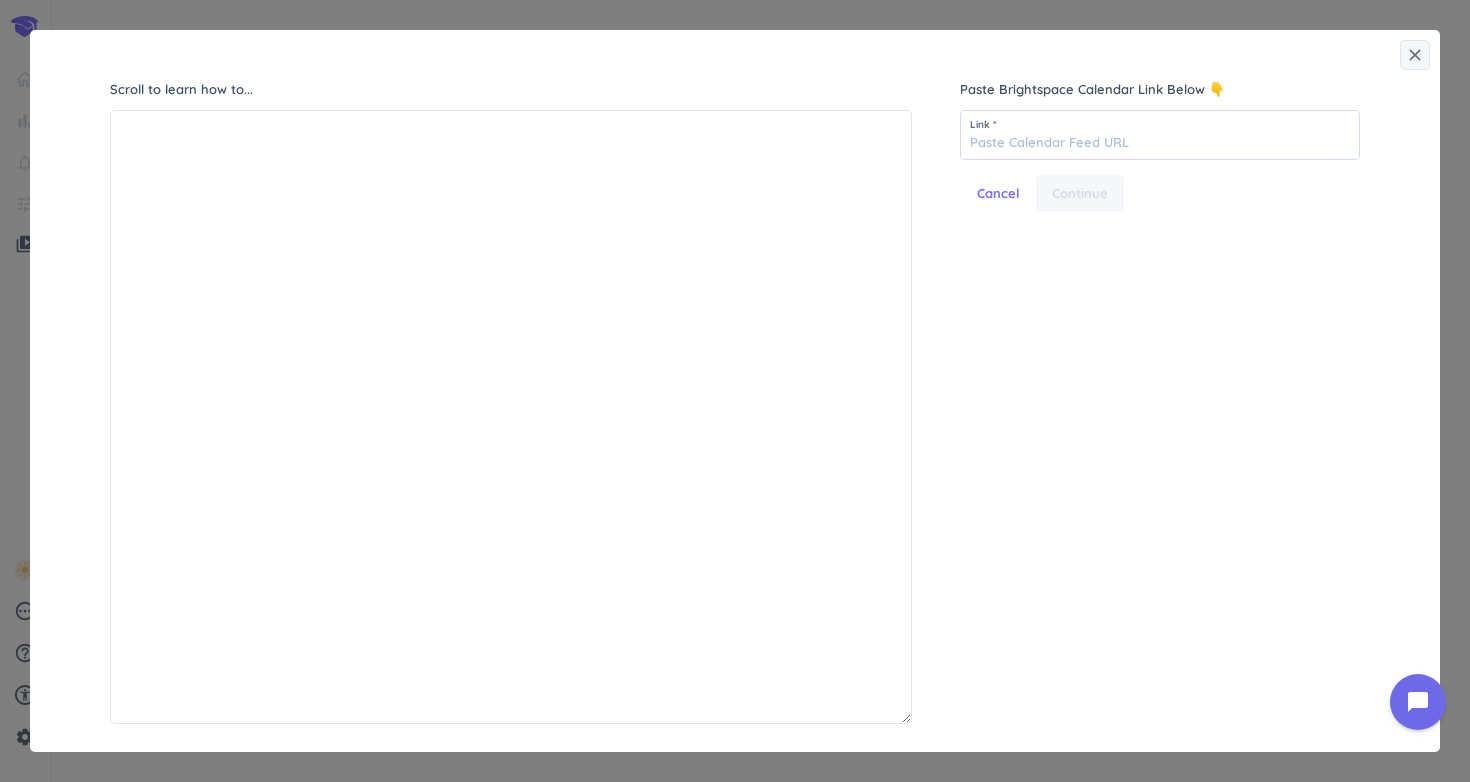 scroll, scrollTop: 612, scrollLeft: 800, axis: both 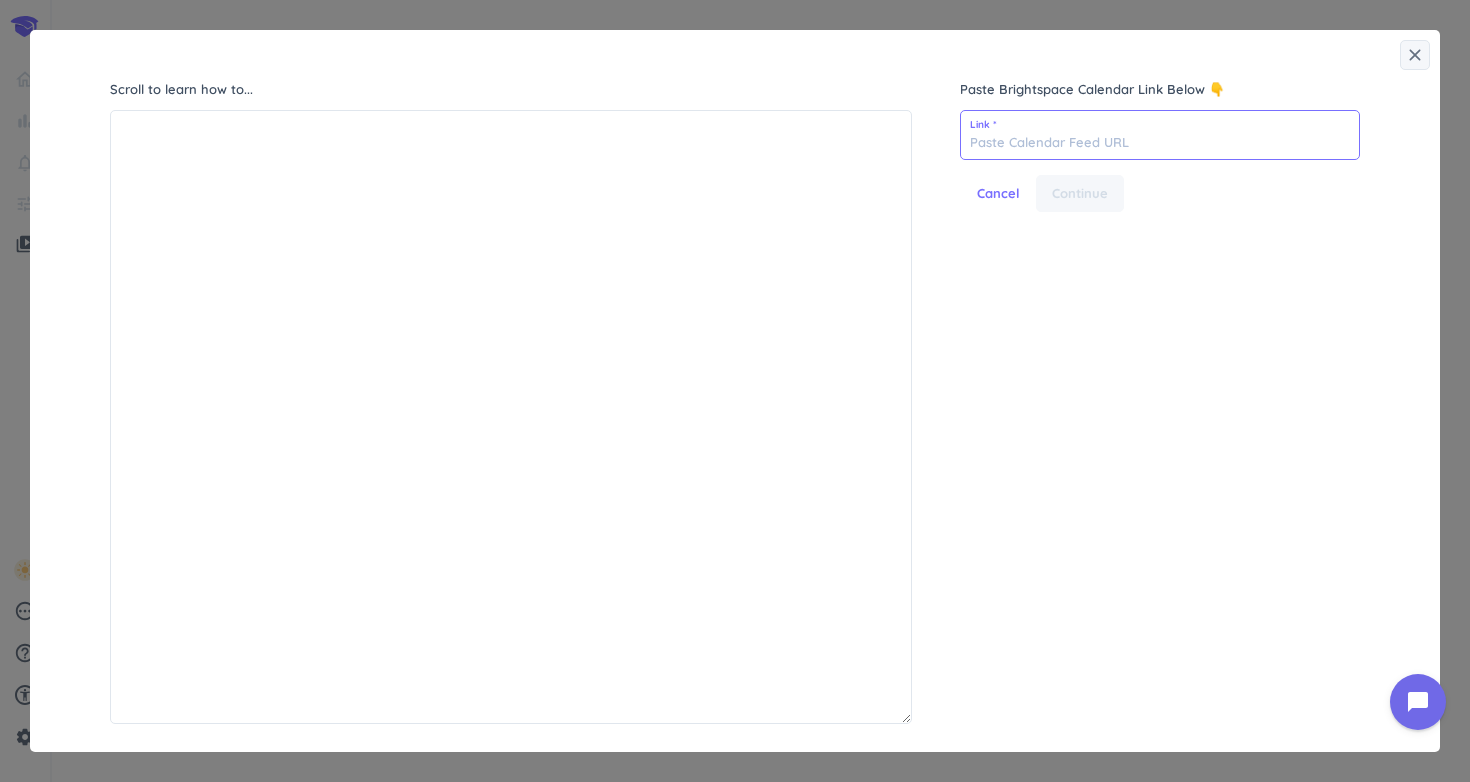 paste on "[URL][DOMAIN_NAME][US_STATE]" 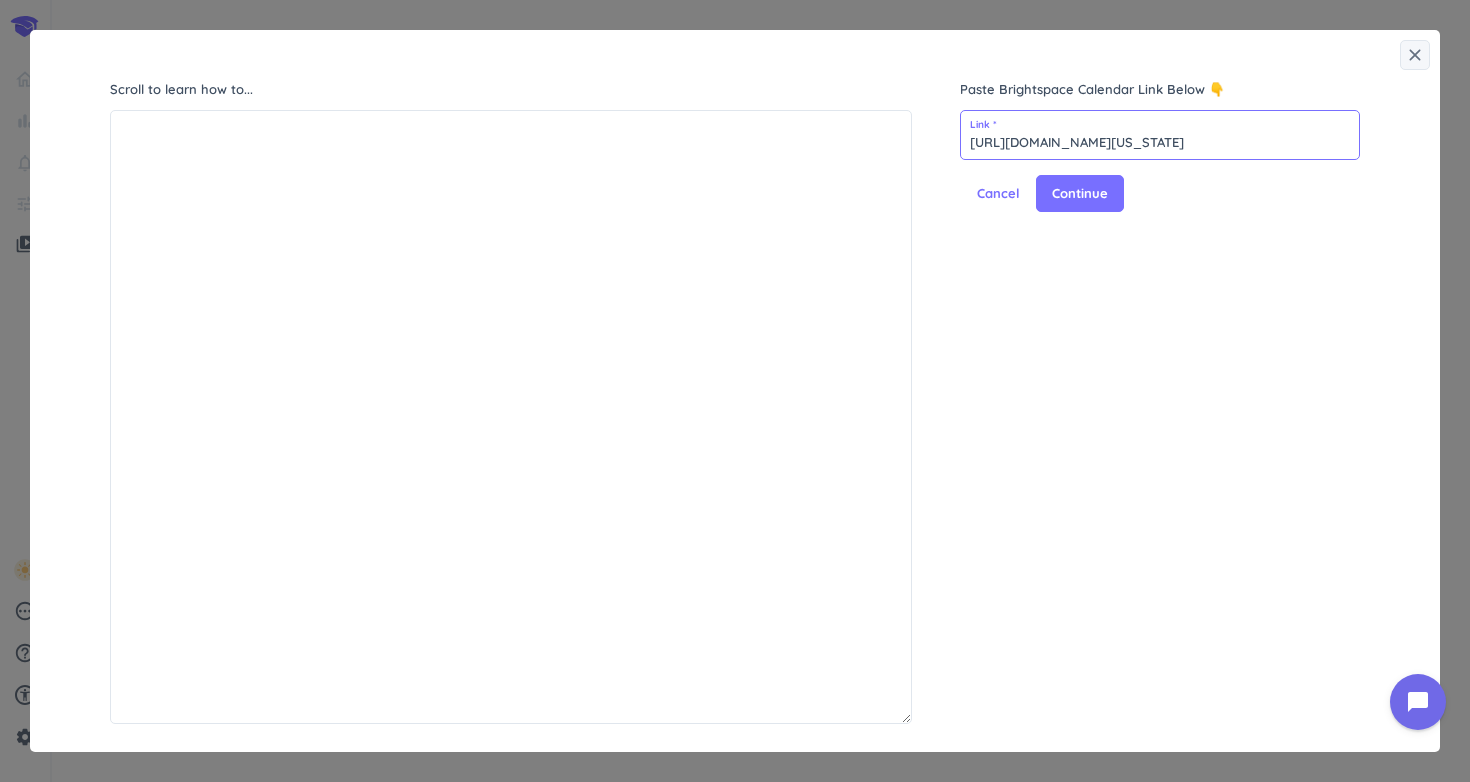 drag, startPoint x: 1288, startPoint y: 140, endPoint x: 947, endPoint y: 142, distance: 341.00586 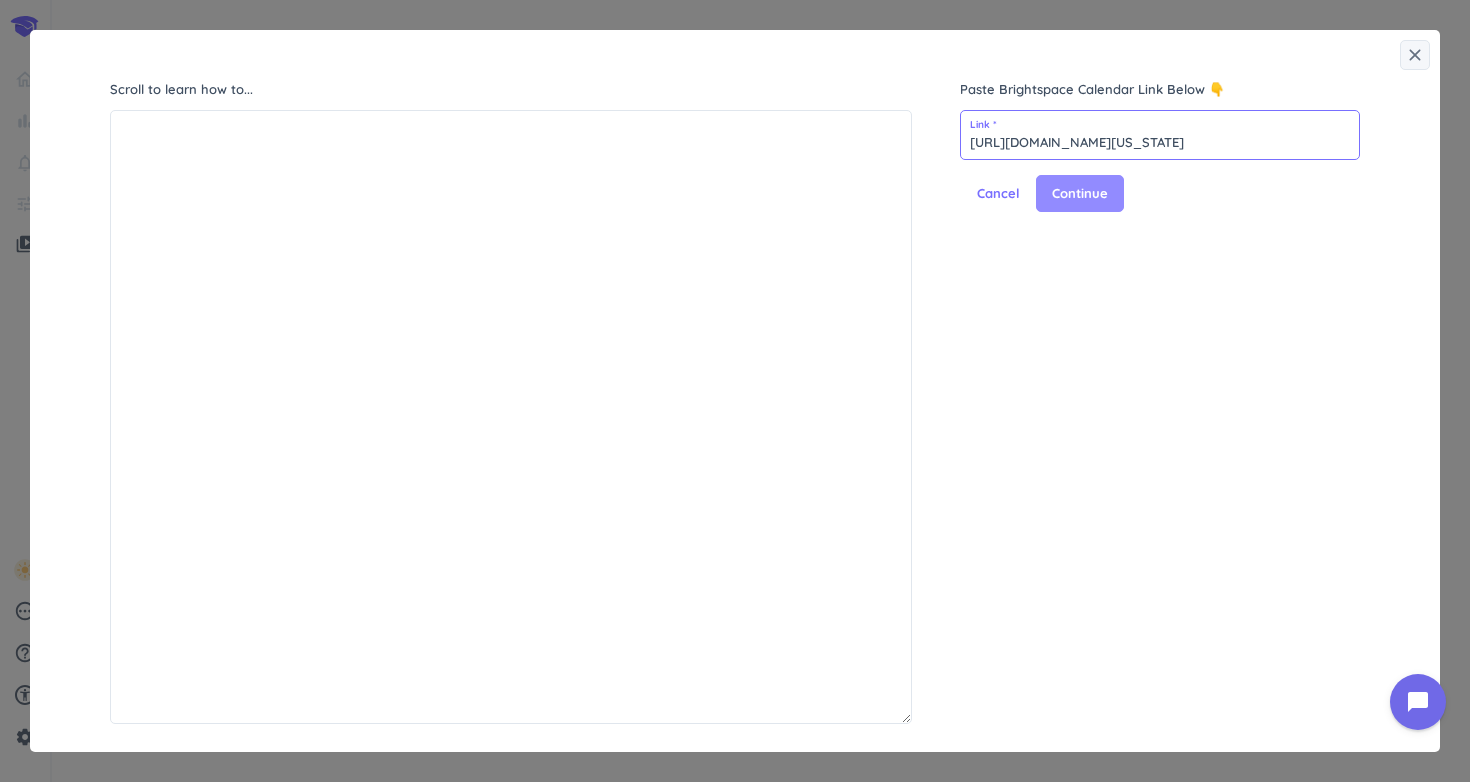 type on "[URL][DOMAIN_NAME][US_STATE]" 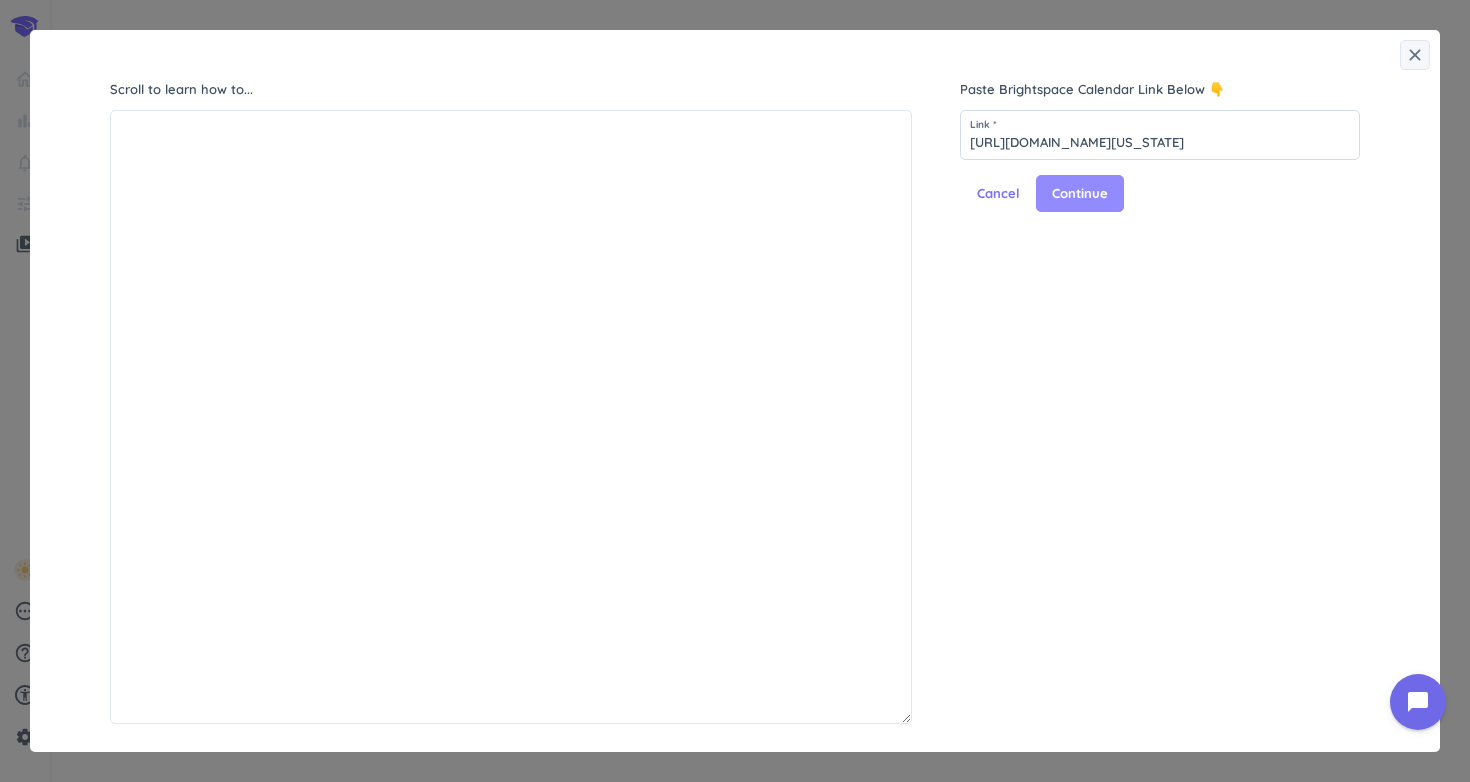 click on "Continue" at bounding box center [1080, 194] 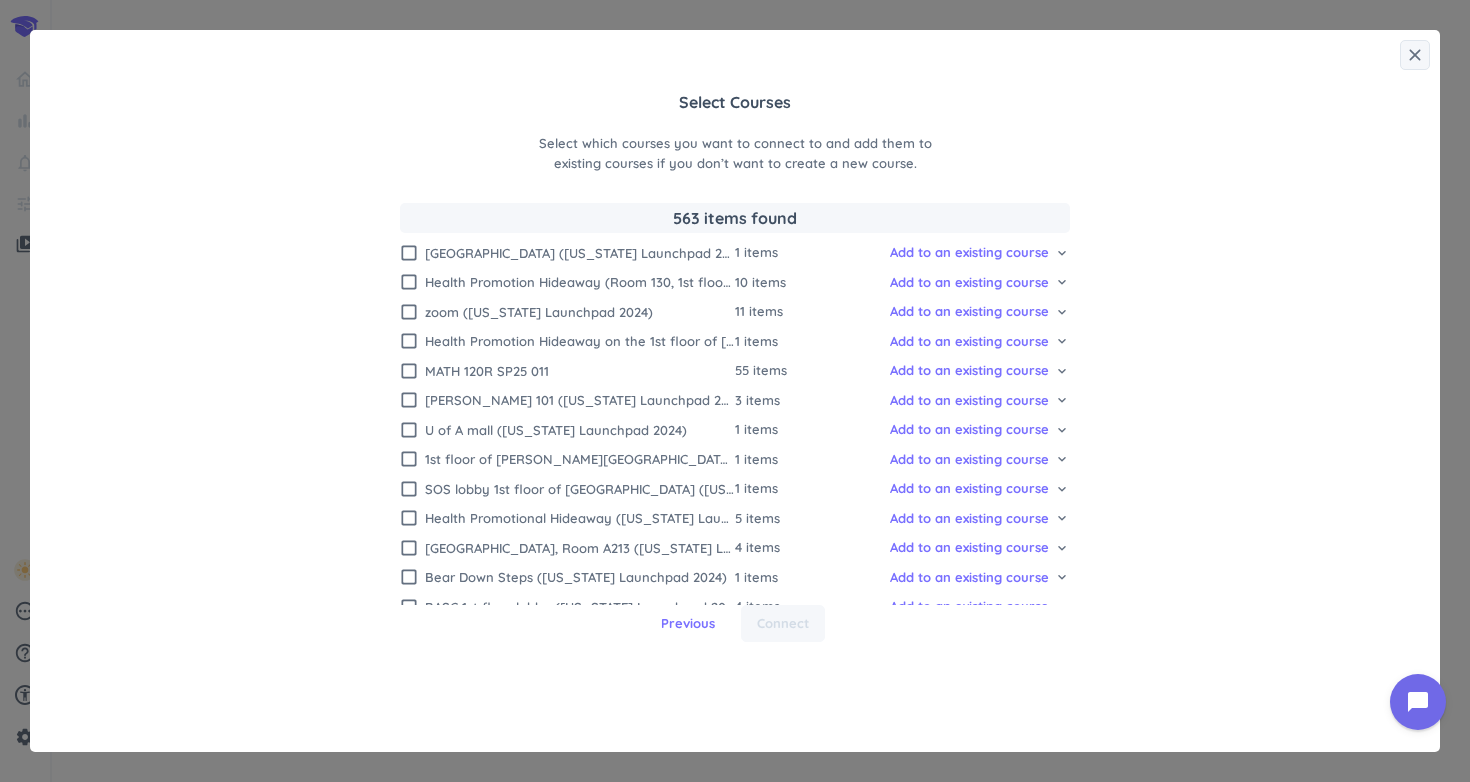scroll, scrollTop: 4364, scrollLeft: 0, axis: vertical 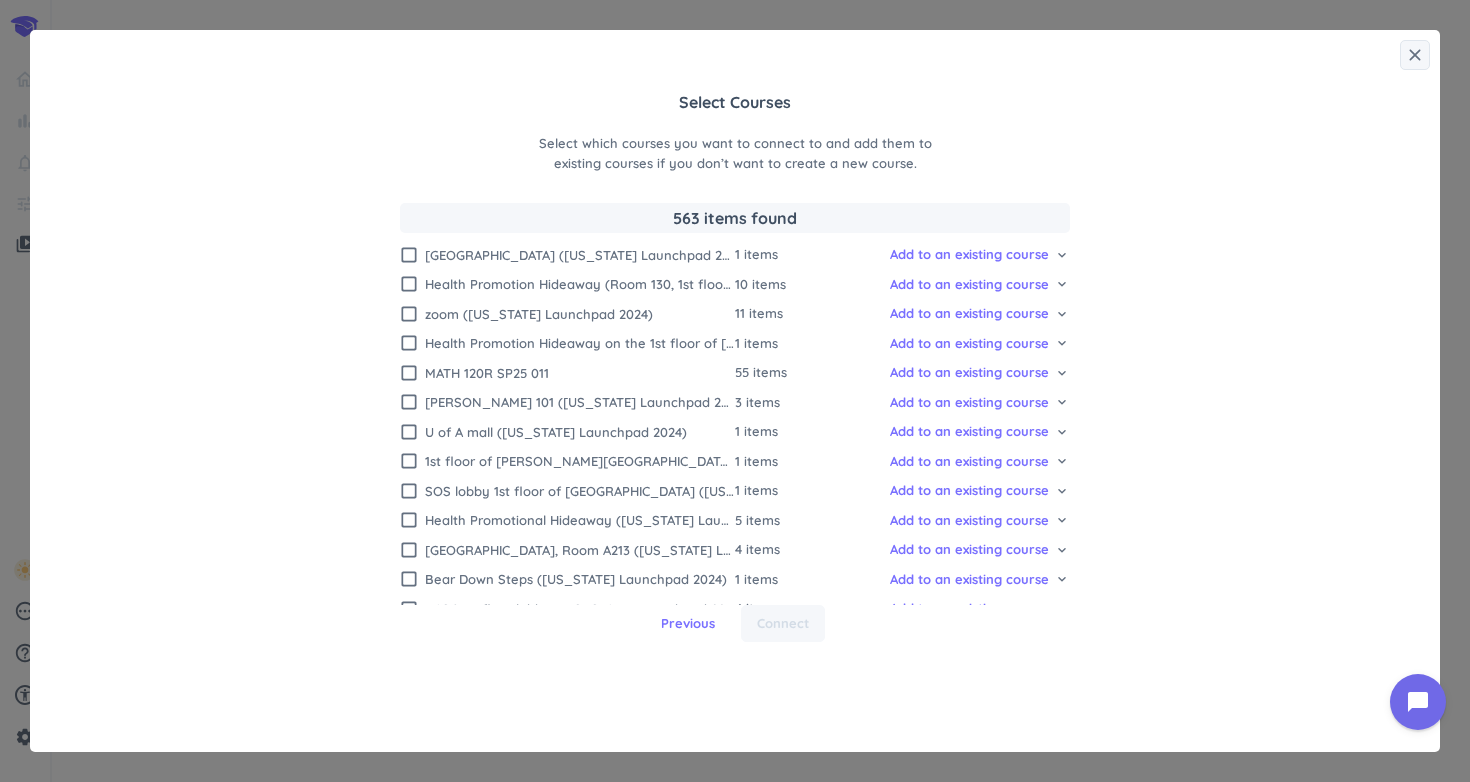 click on "check_box_outline_blank" at bounding box center [409, 668] 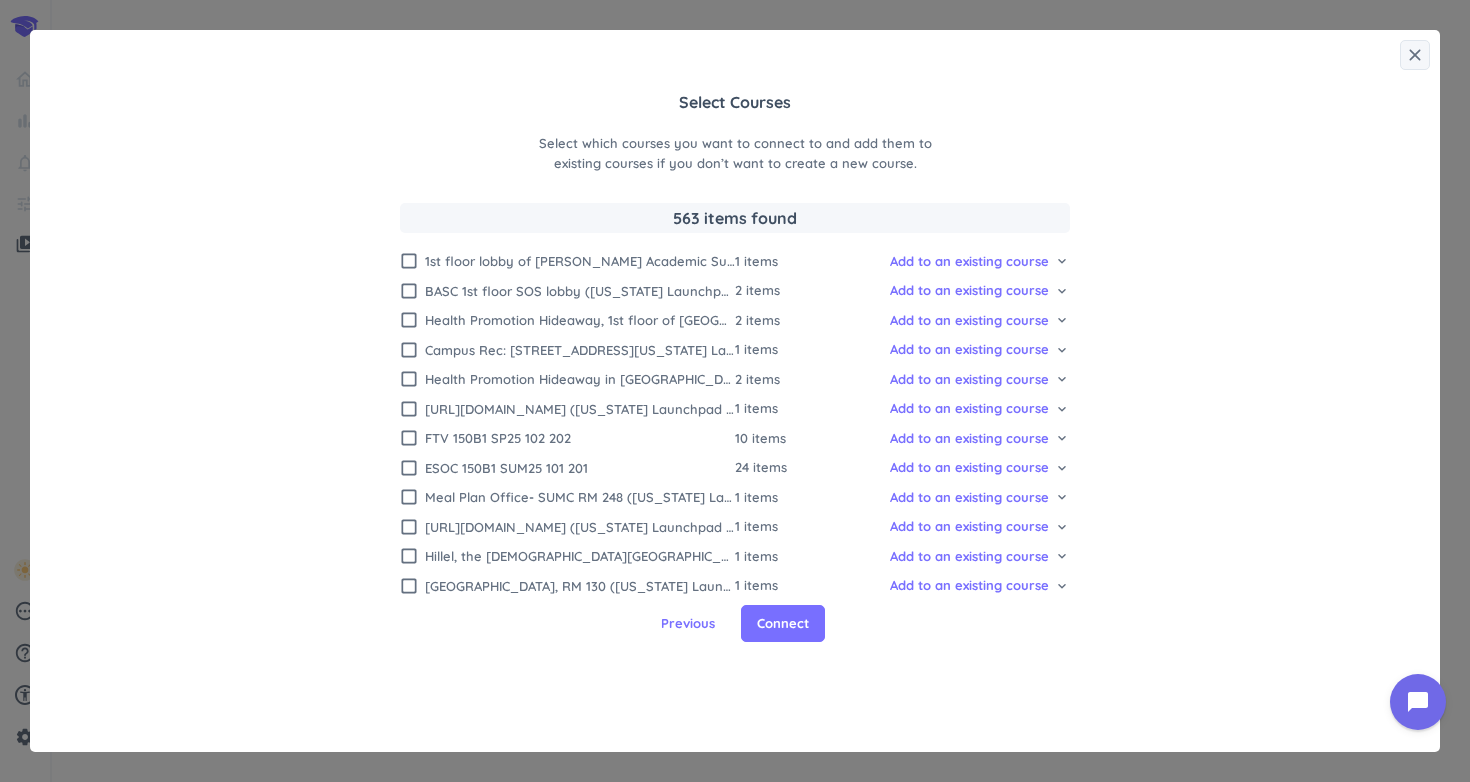 scroll, scrollTop: 2321, scrollLeft: 0, axis: vertical 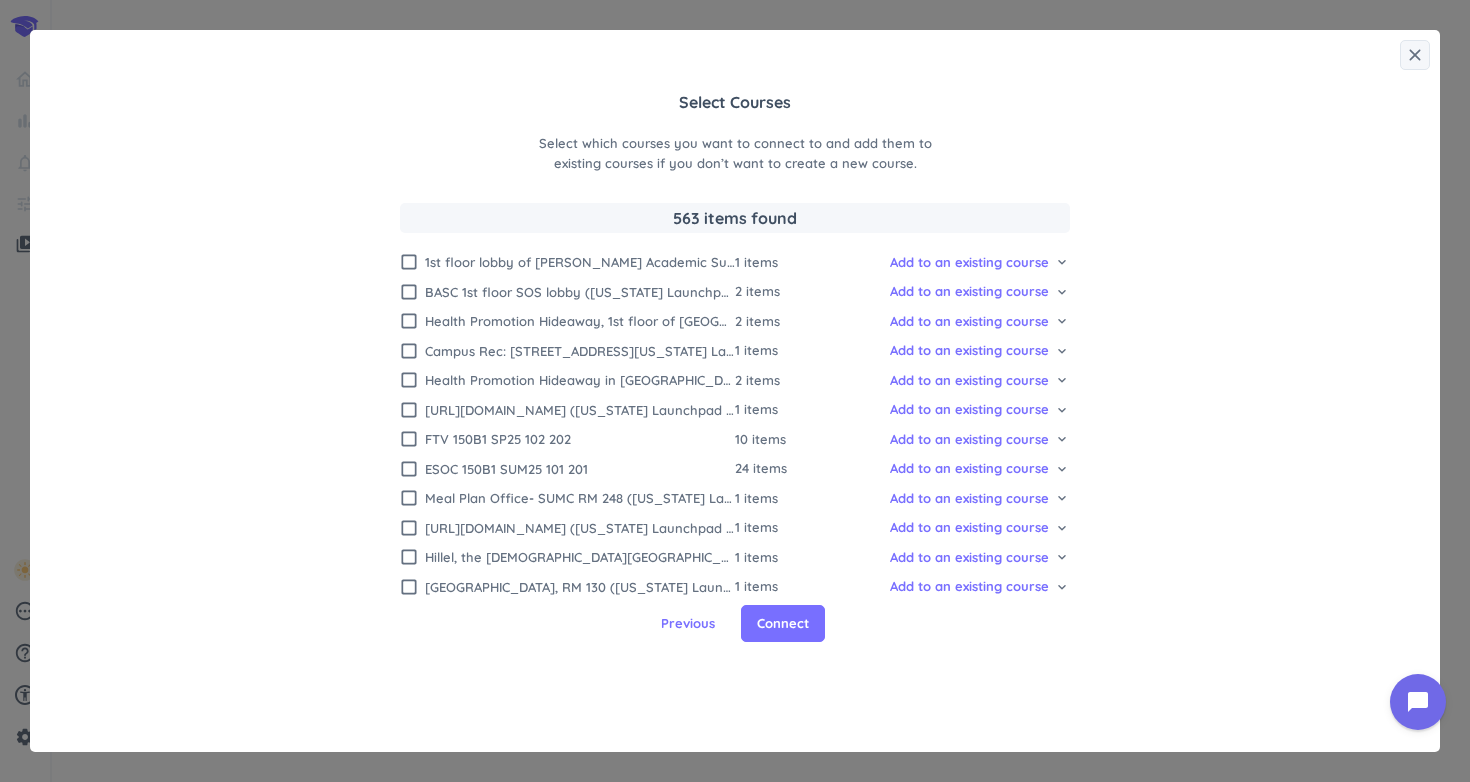 click on "check_box_outline_blank" at bounding box center [409, 469] 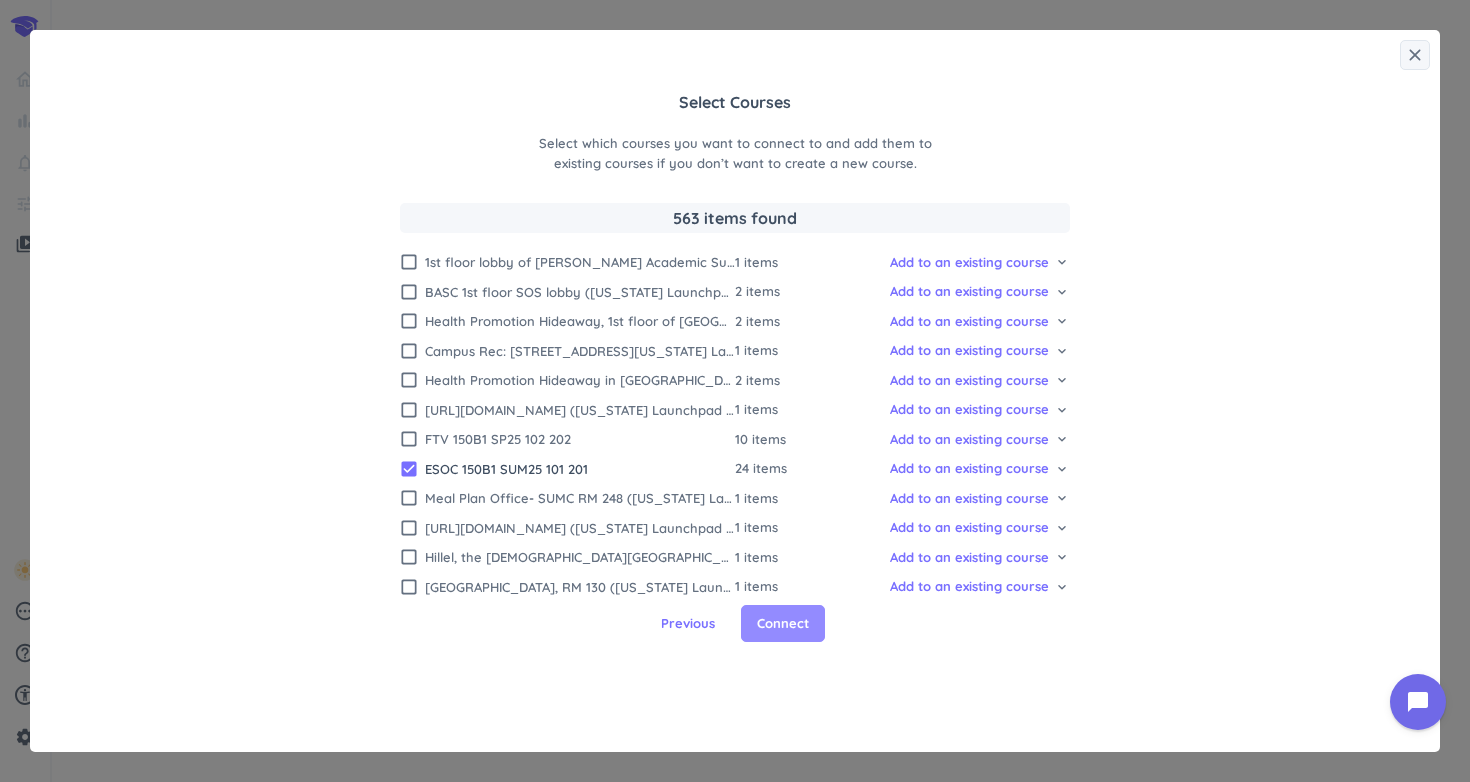click on "Connect" at bounding box center (783, 624) 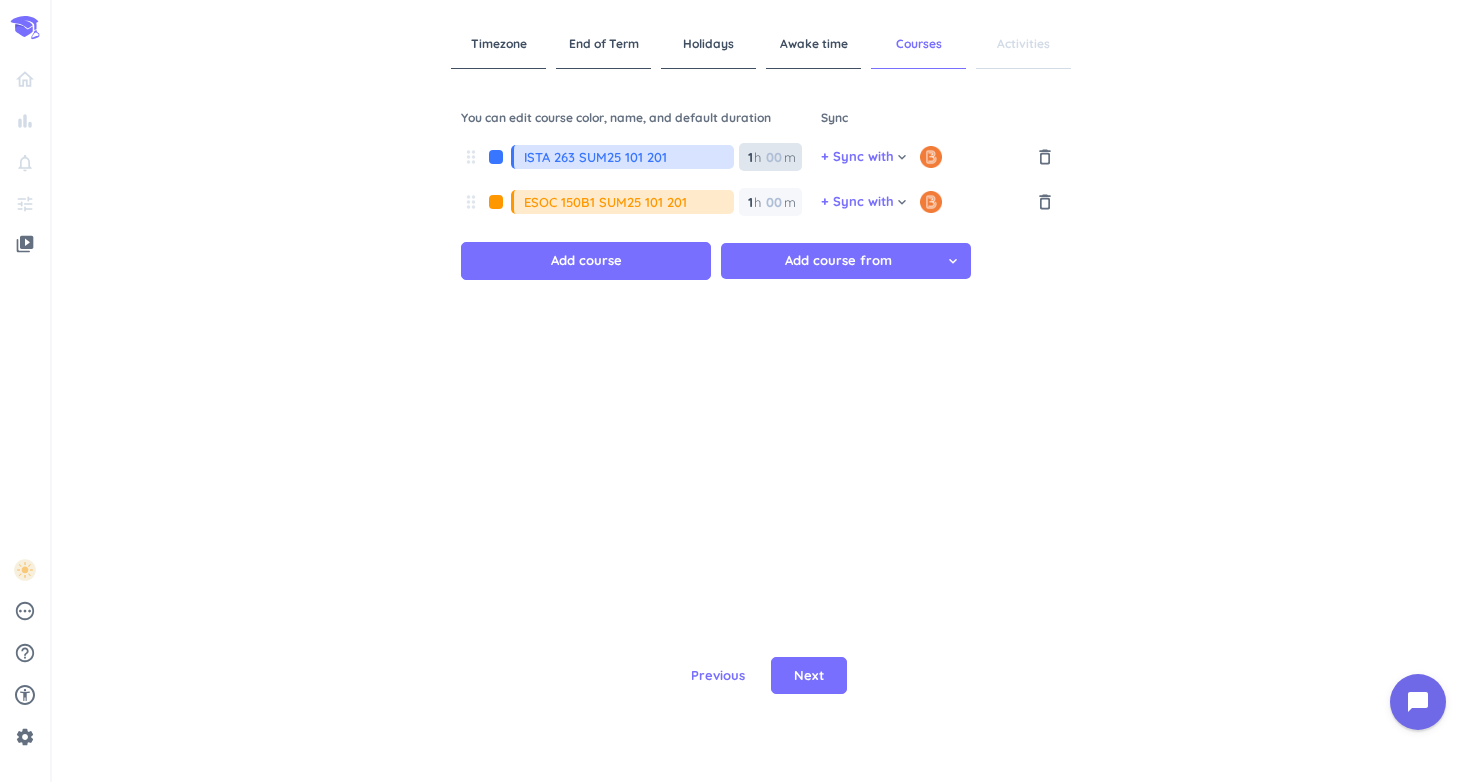 click on "1 1 00" at bounding box center [754, 157] 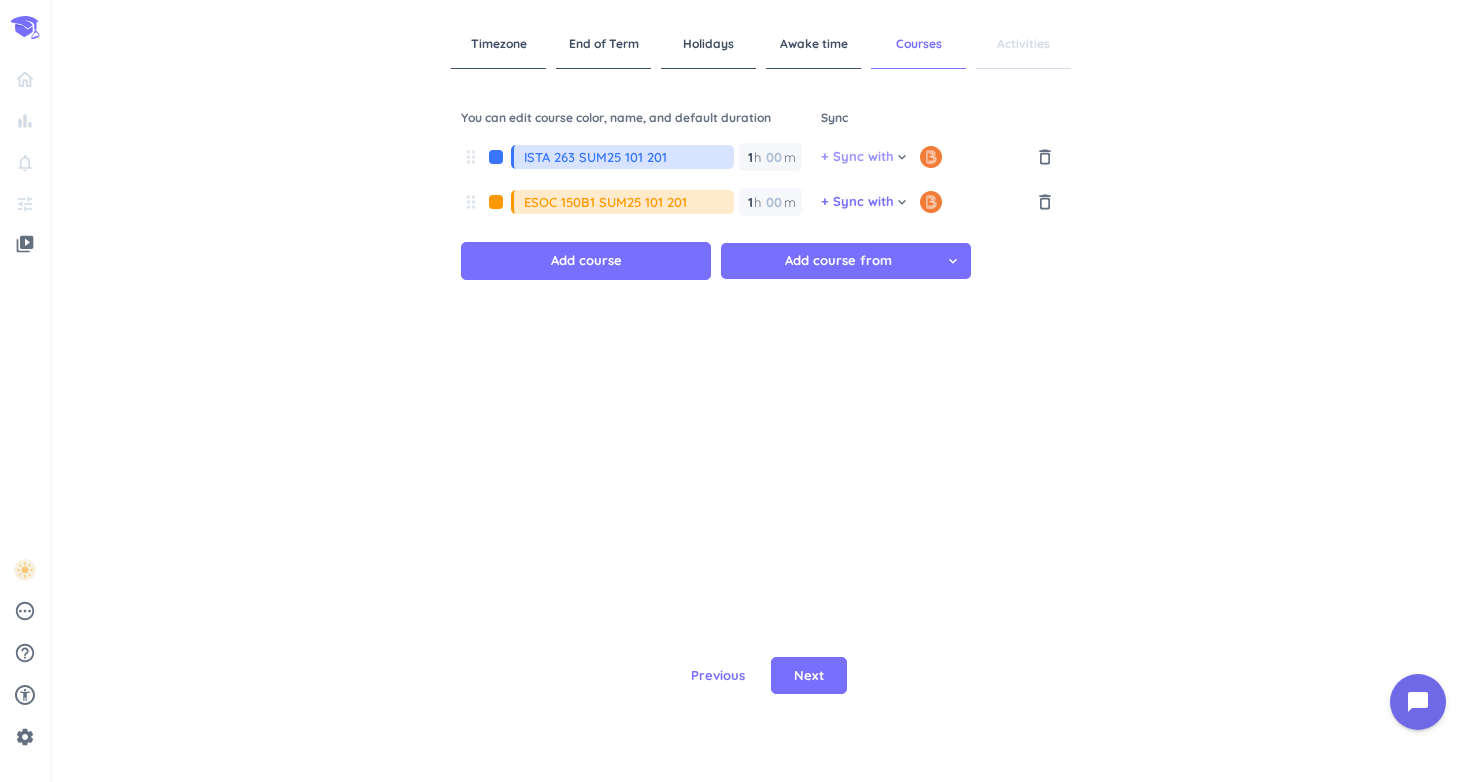 click on "+ Sync with" at bounding box center [857, 157] 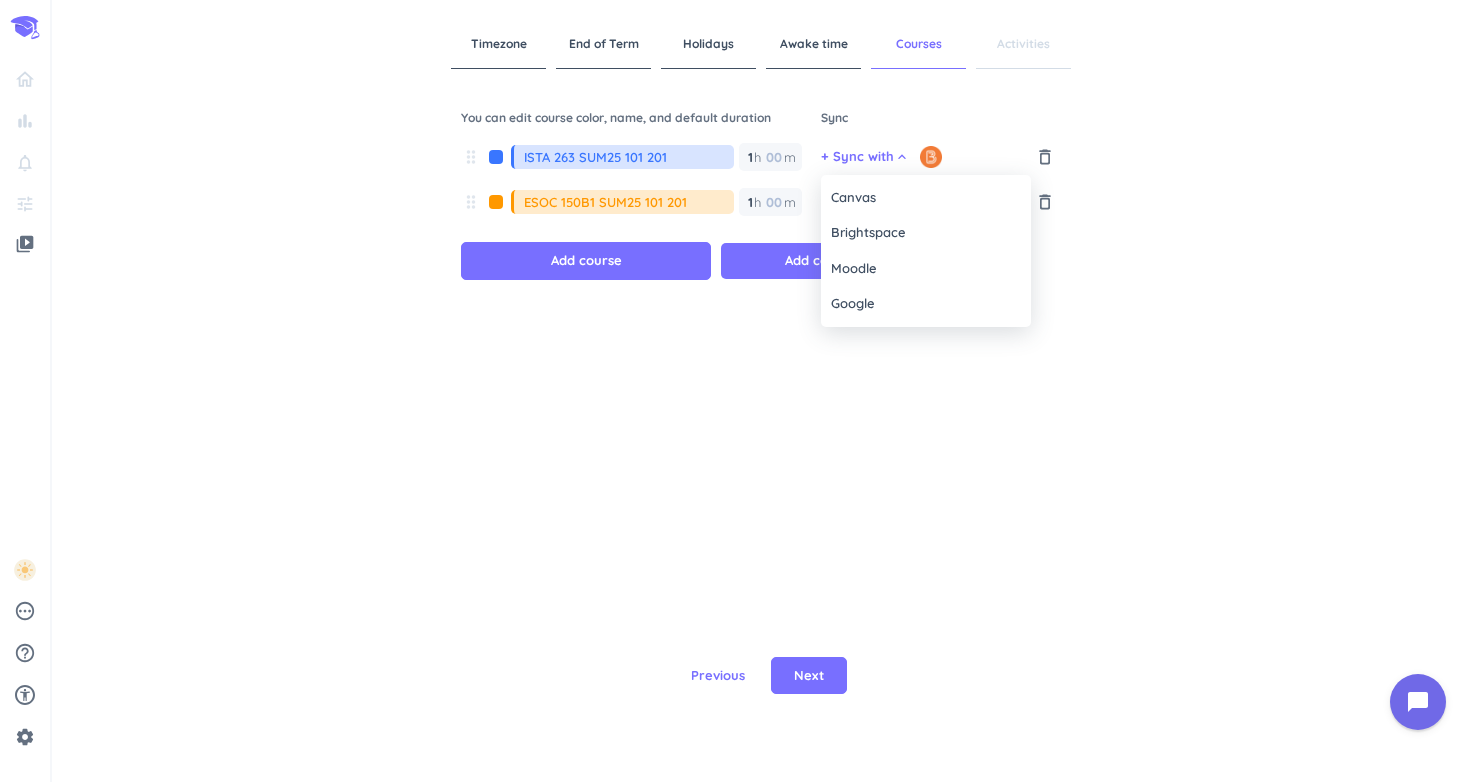 click at bounding box center [735, 391] 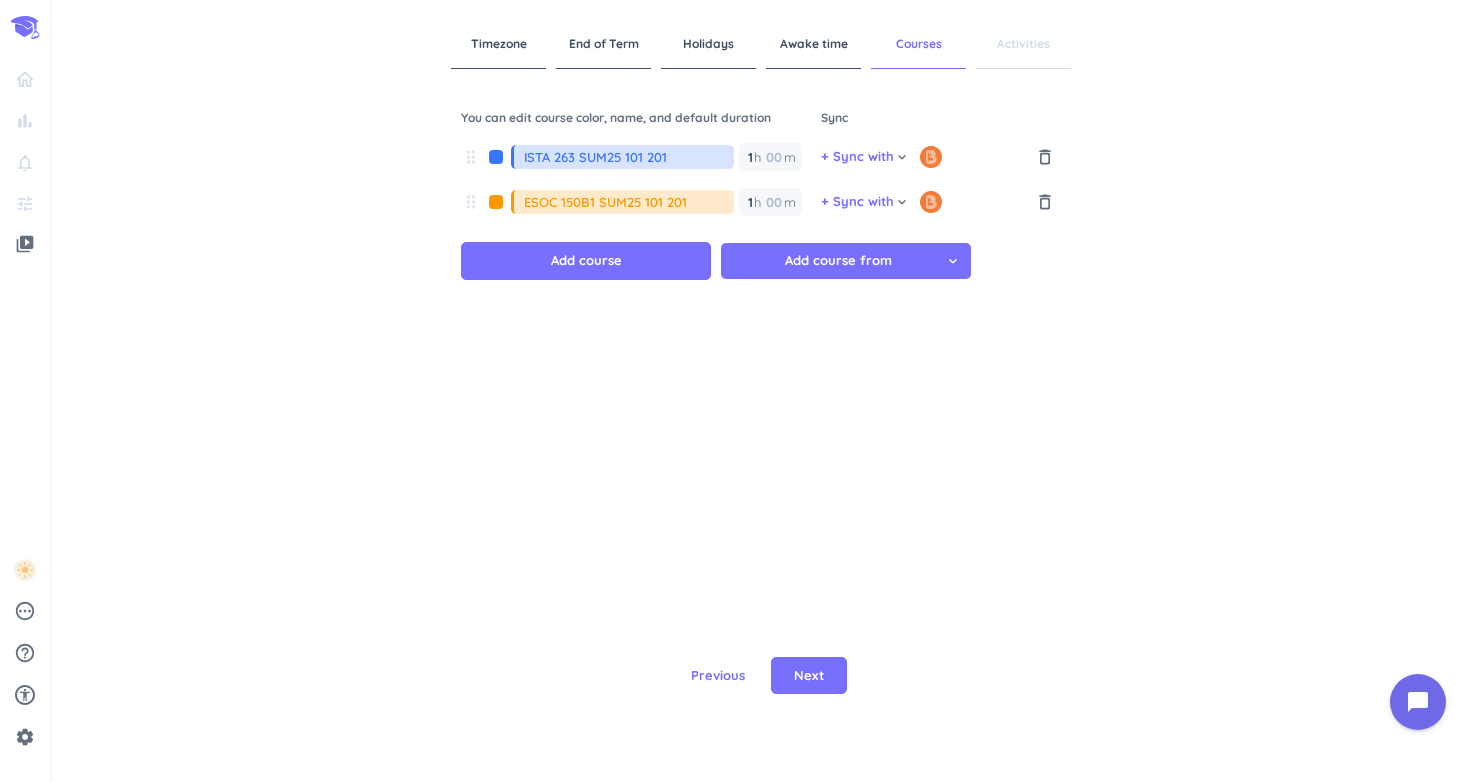 click on "Add course from cancel keyboard_arrow_down" at bounding box center [846, 261] 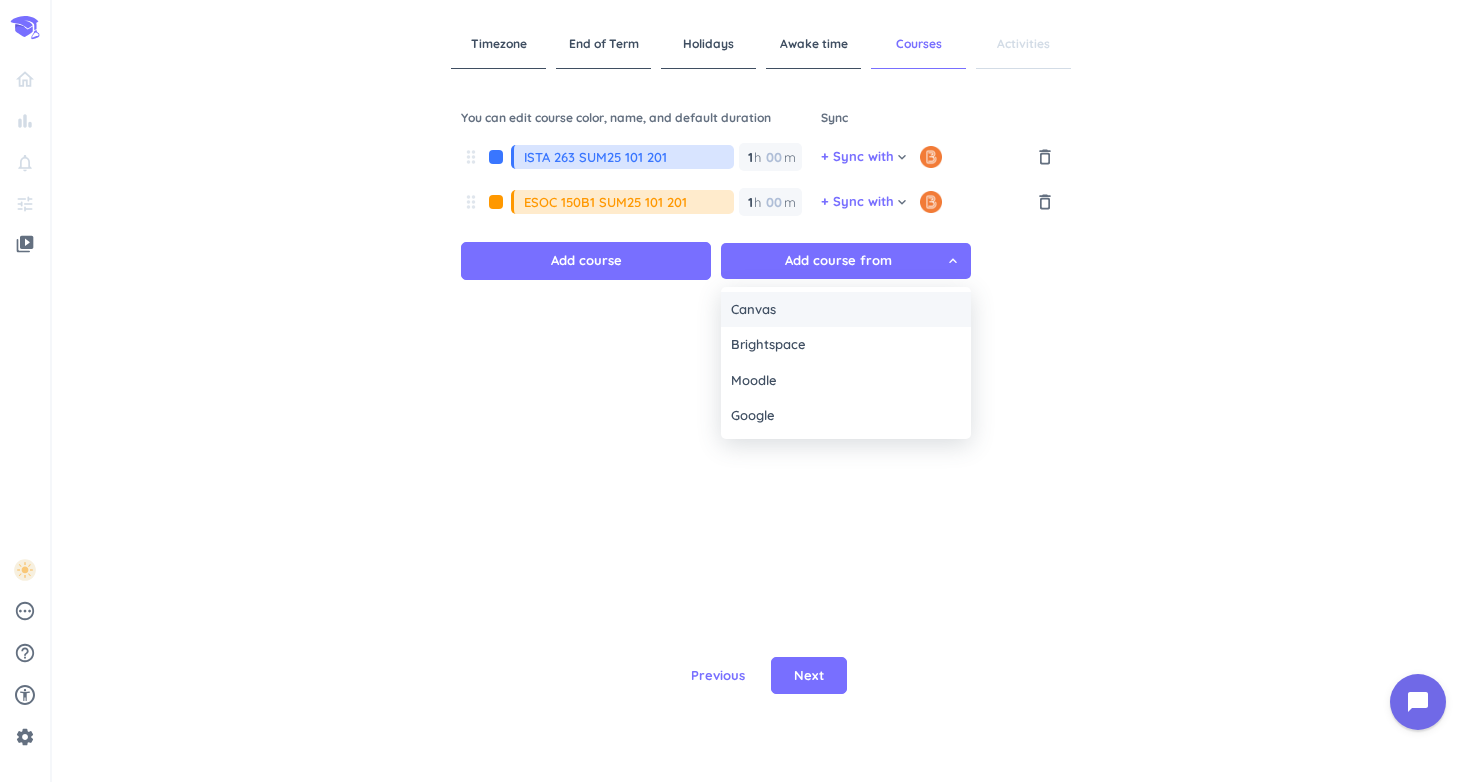 click on "Canvas" at bounding box center (846, 310) 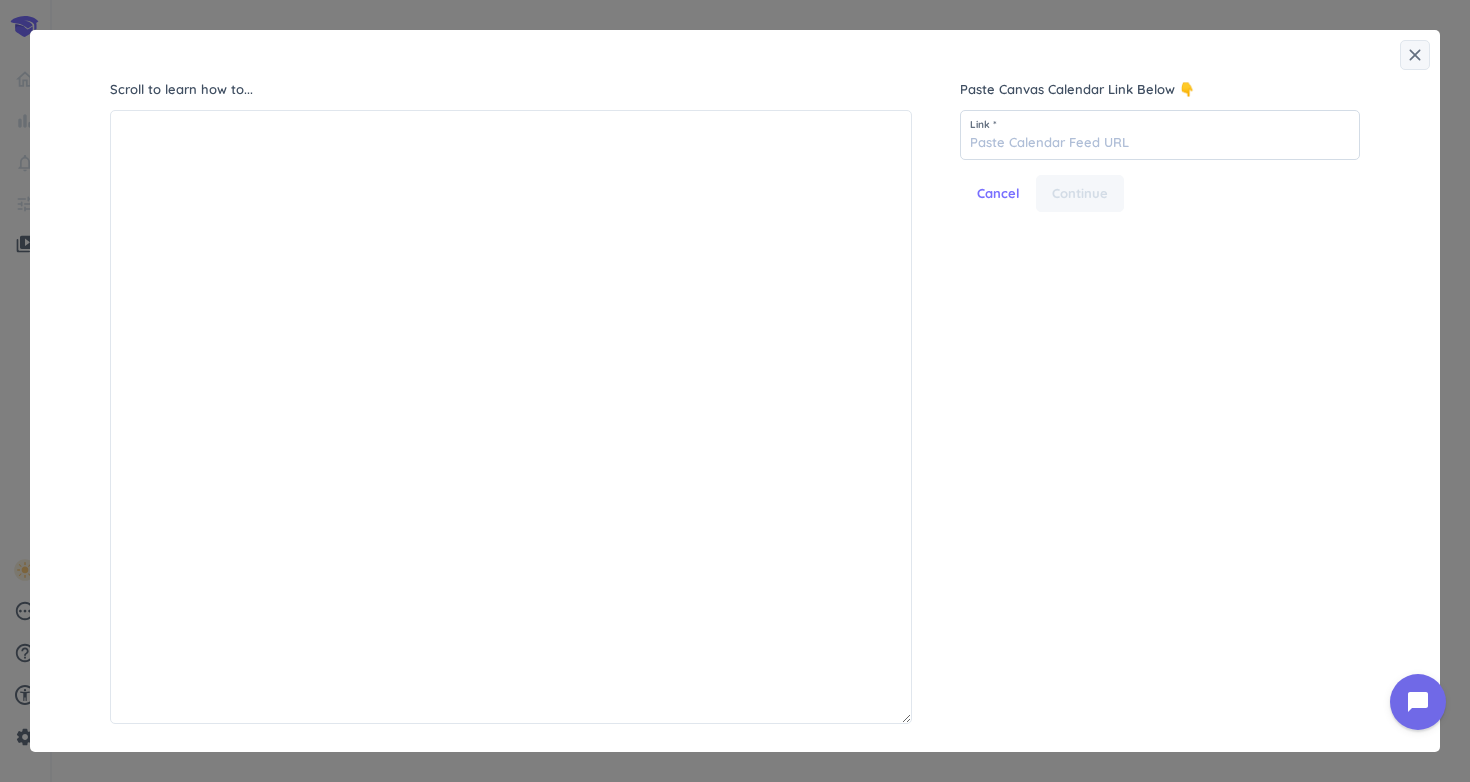 scroll, scrollTop: 1, scrollLeft: 1, axis: both 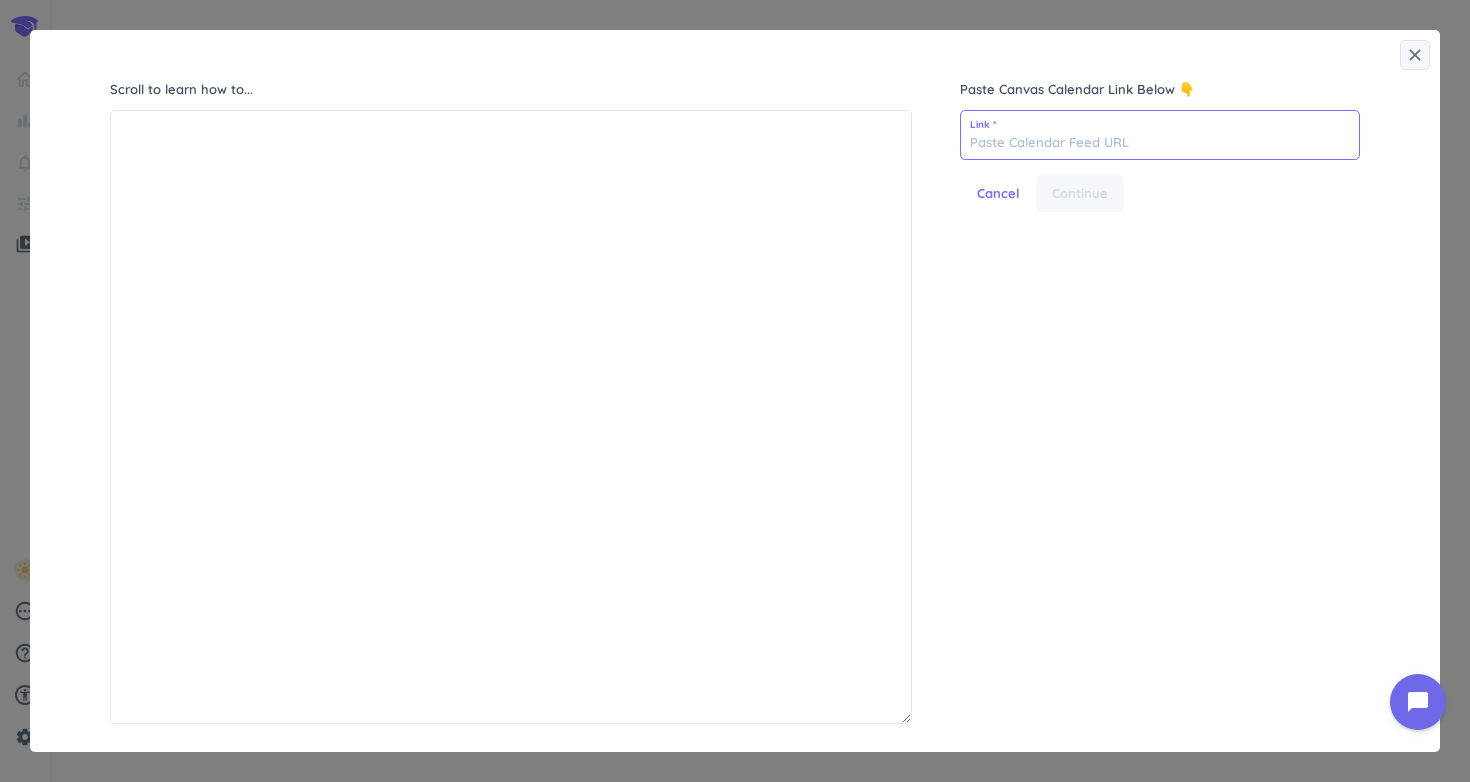 paste on "[URL][DOMAIN_NAME]" 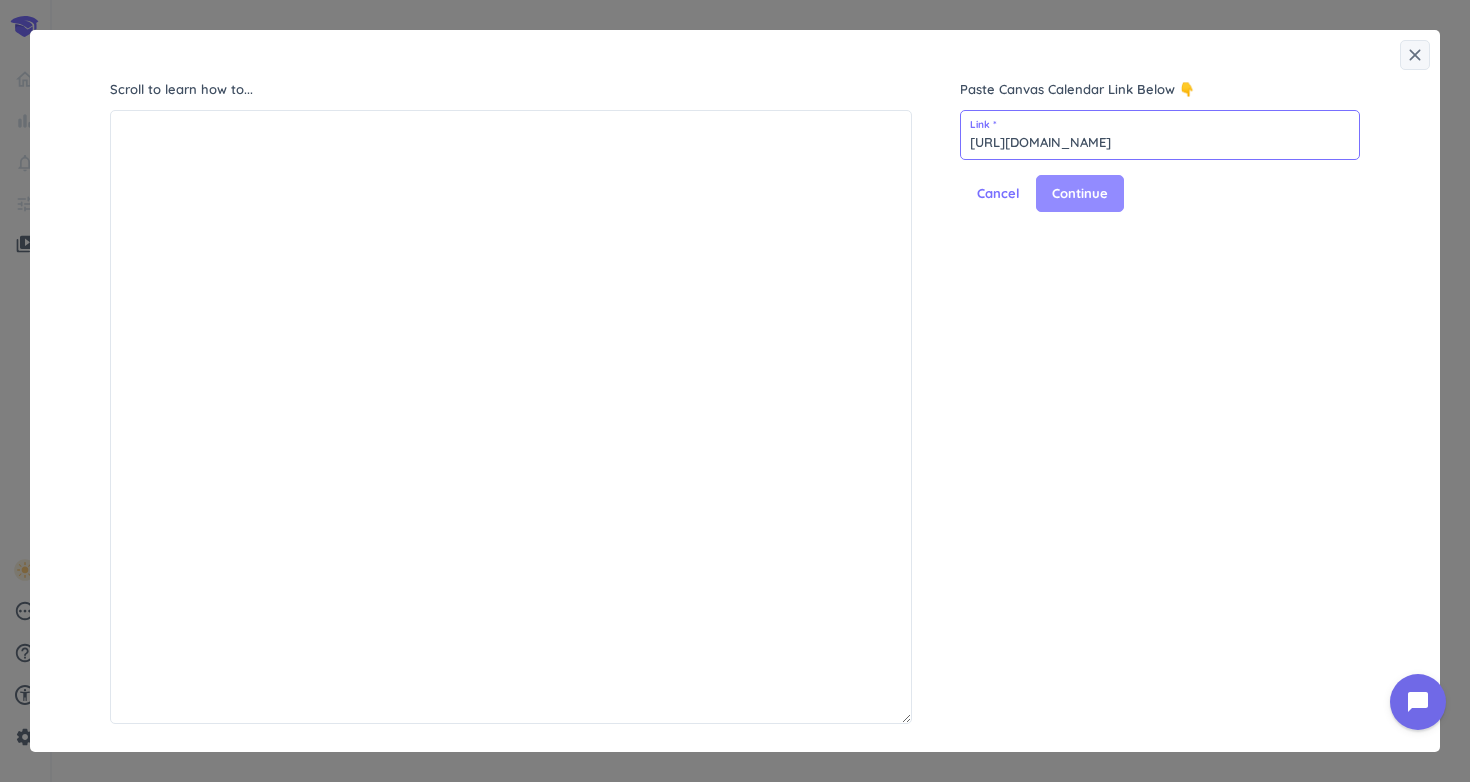 type on "[URL][DOMAIN_NAME]" 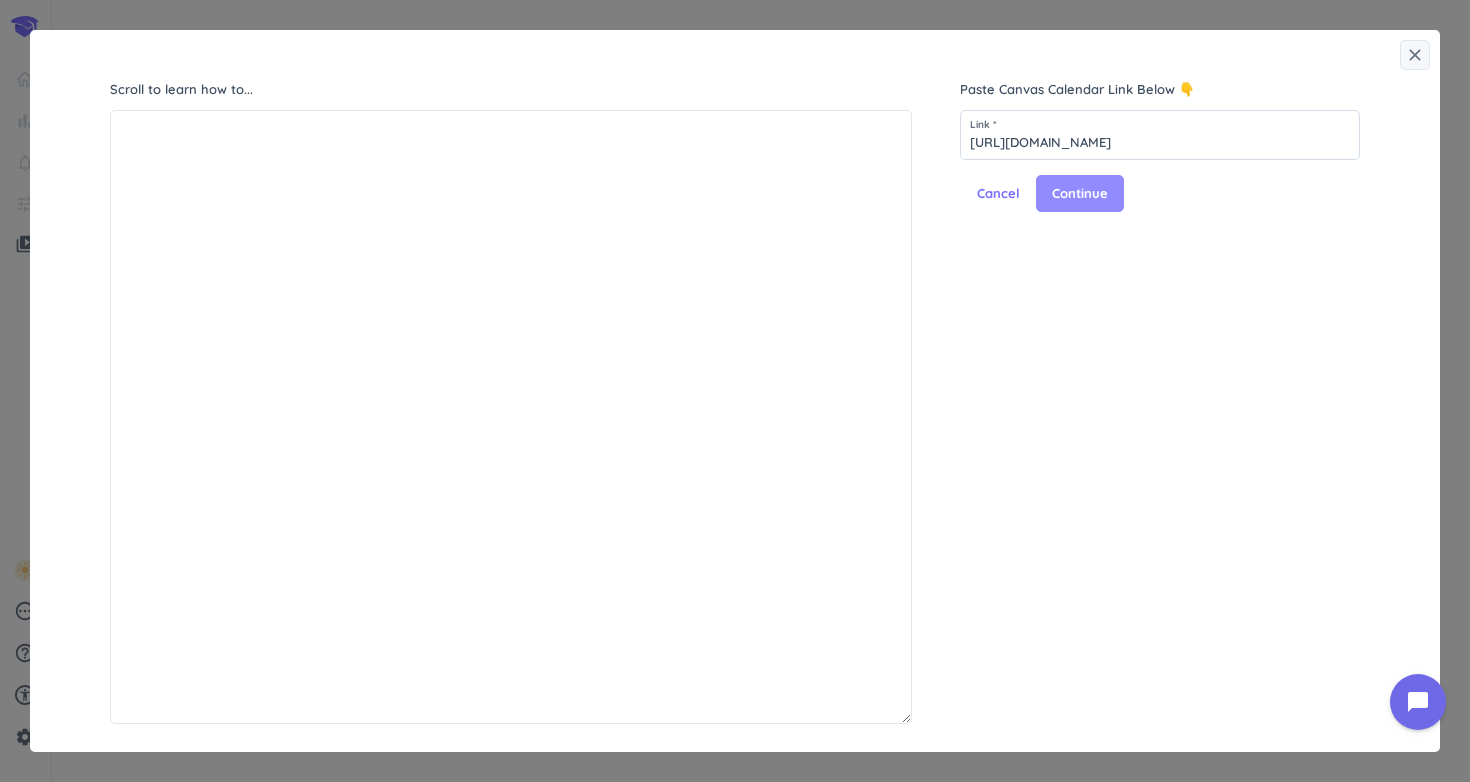 click on "Continue" at bounding box center (1080, 194) 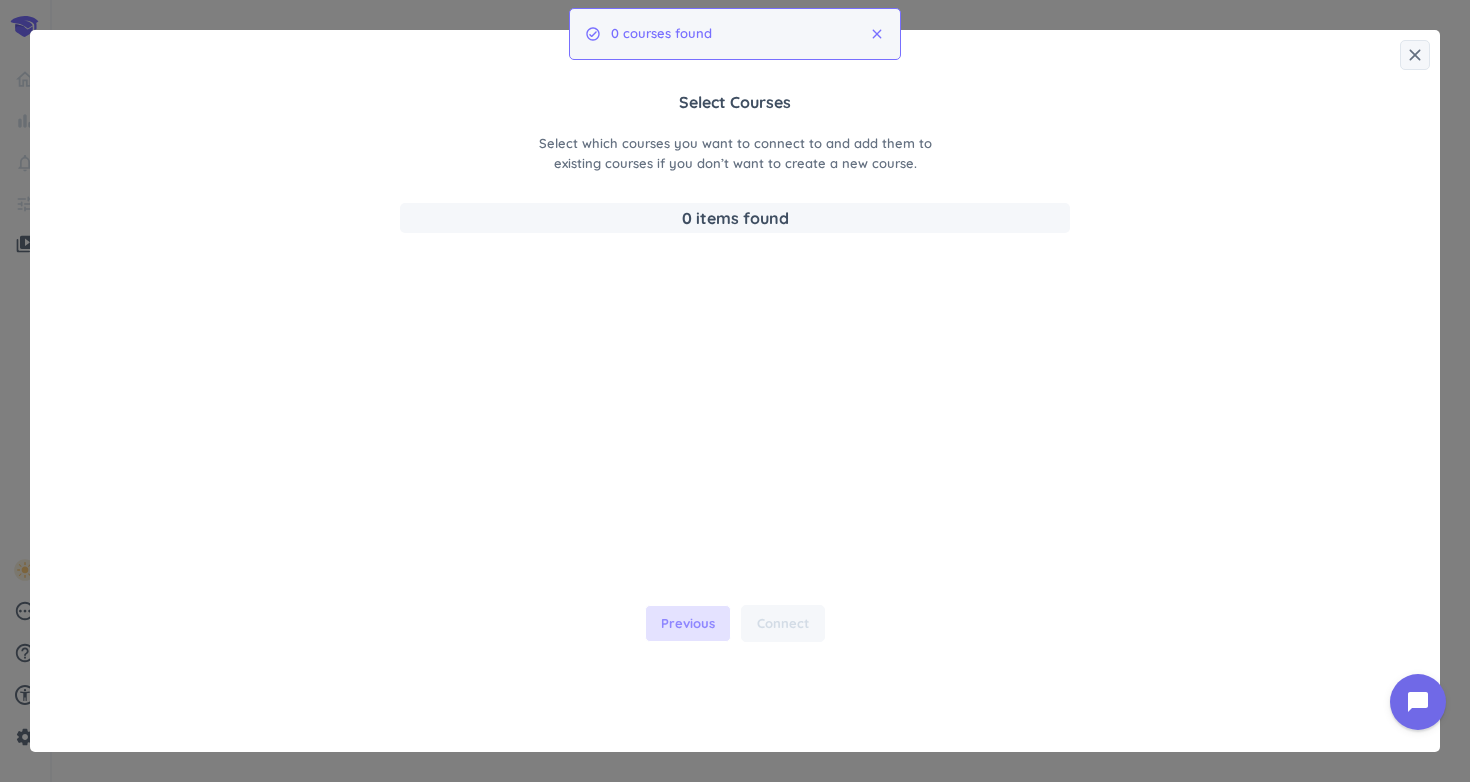 click on "Previous" at bounding box center (688, 624) 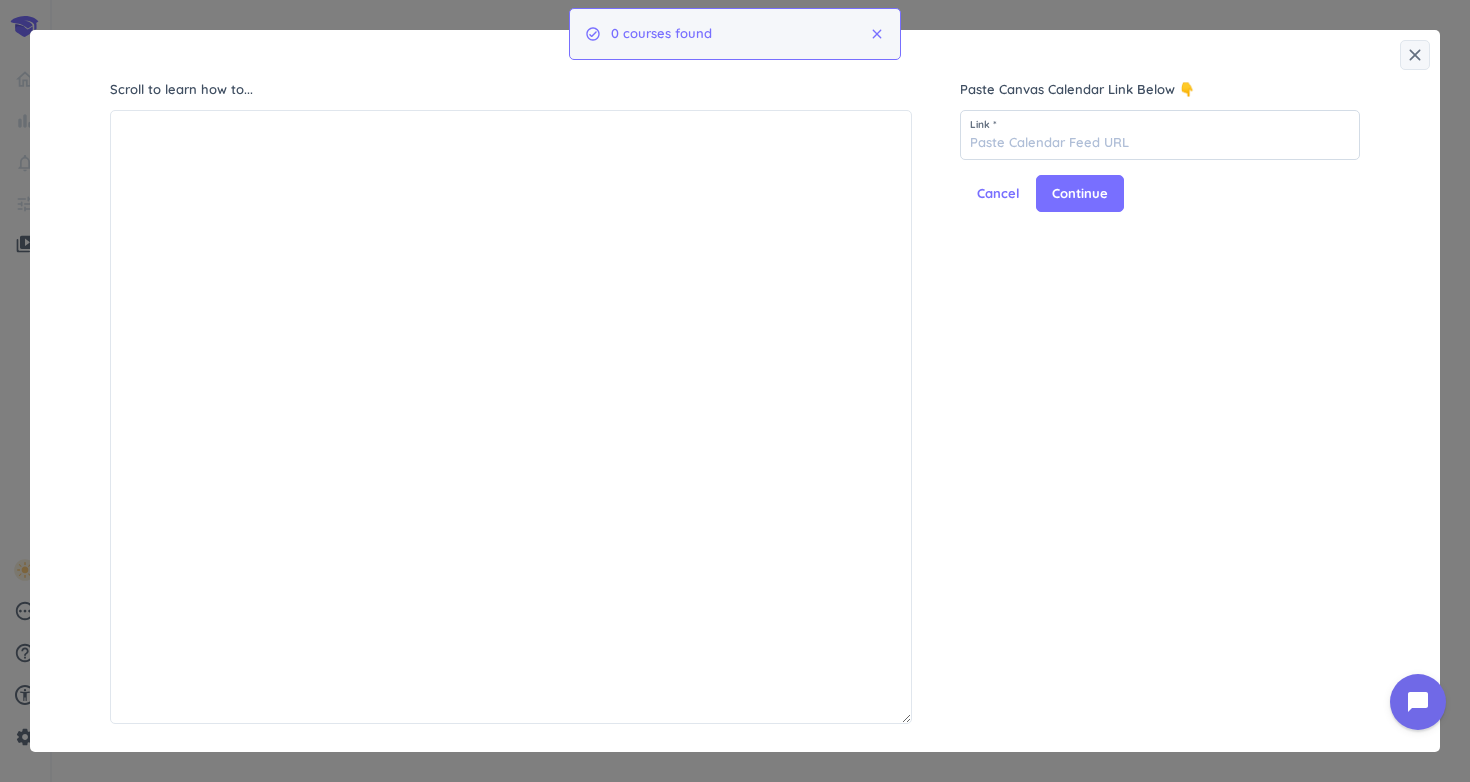 scroll, scrollTop: 1, scrollLeft: 1, axis: both 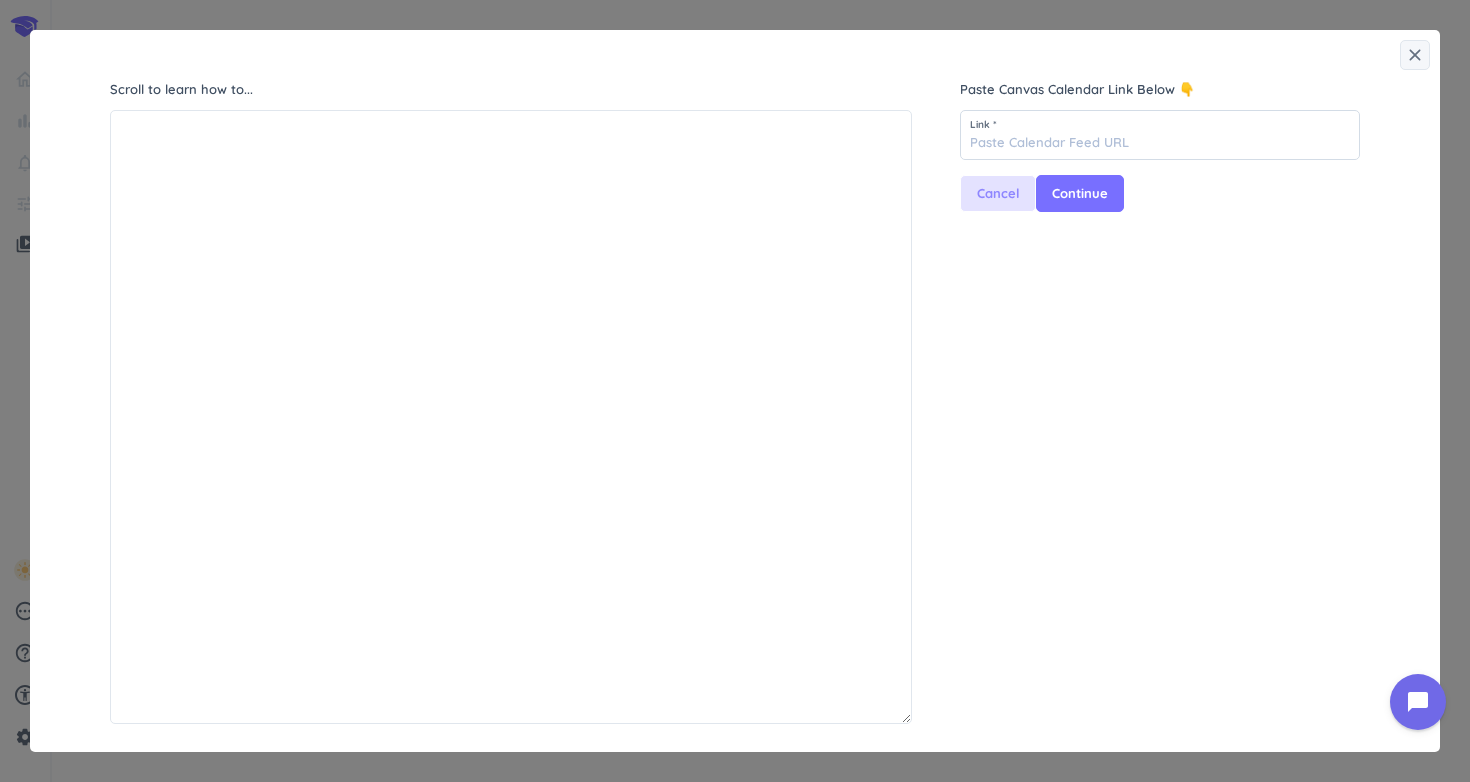 click on "Cancel" at bounding box center (998, 194) 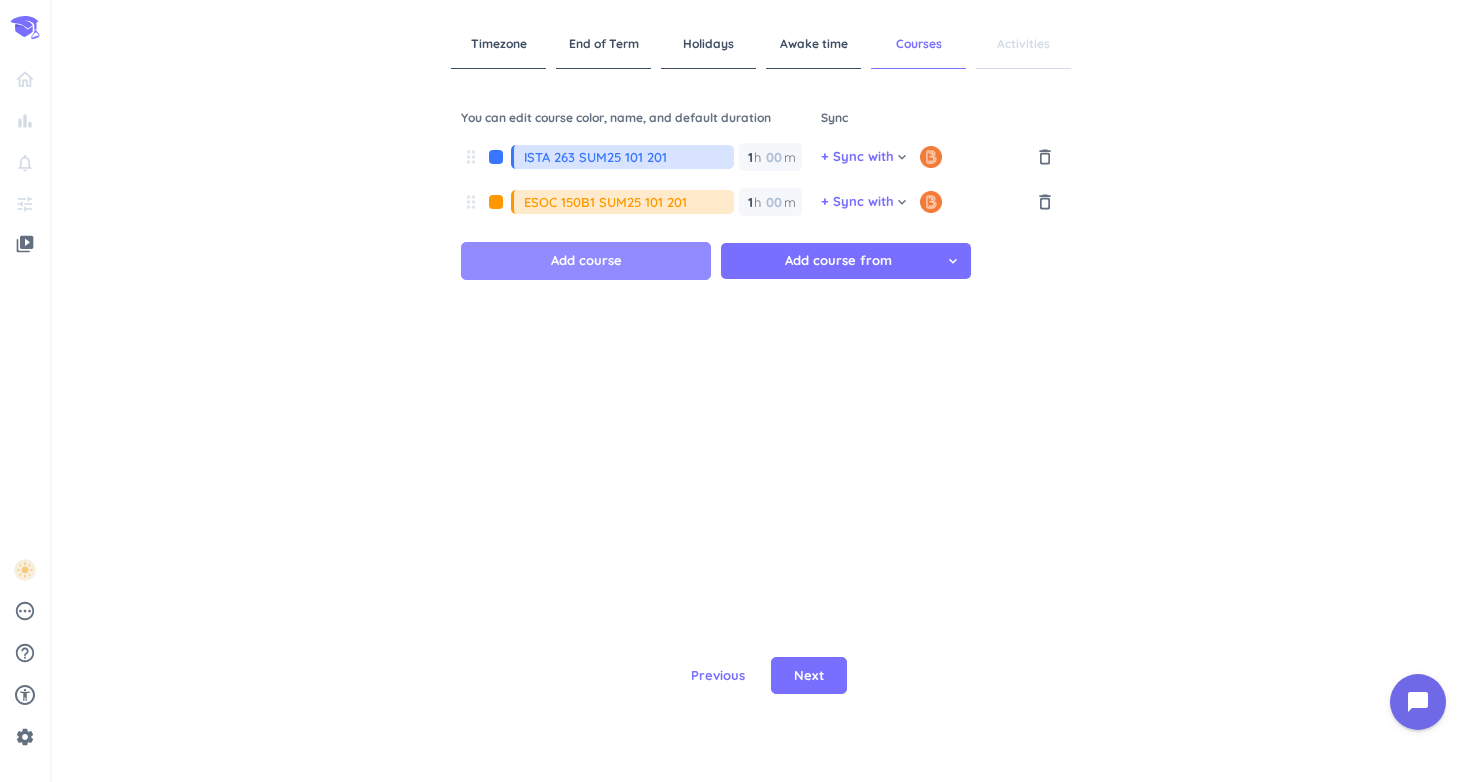 click on "Add course" at bounding box center [586, 261] 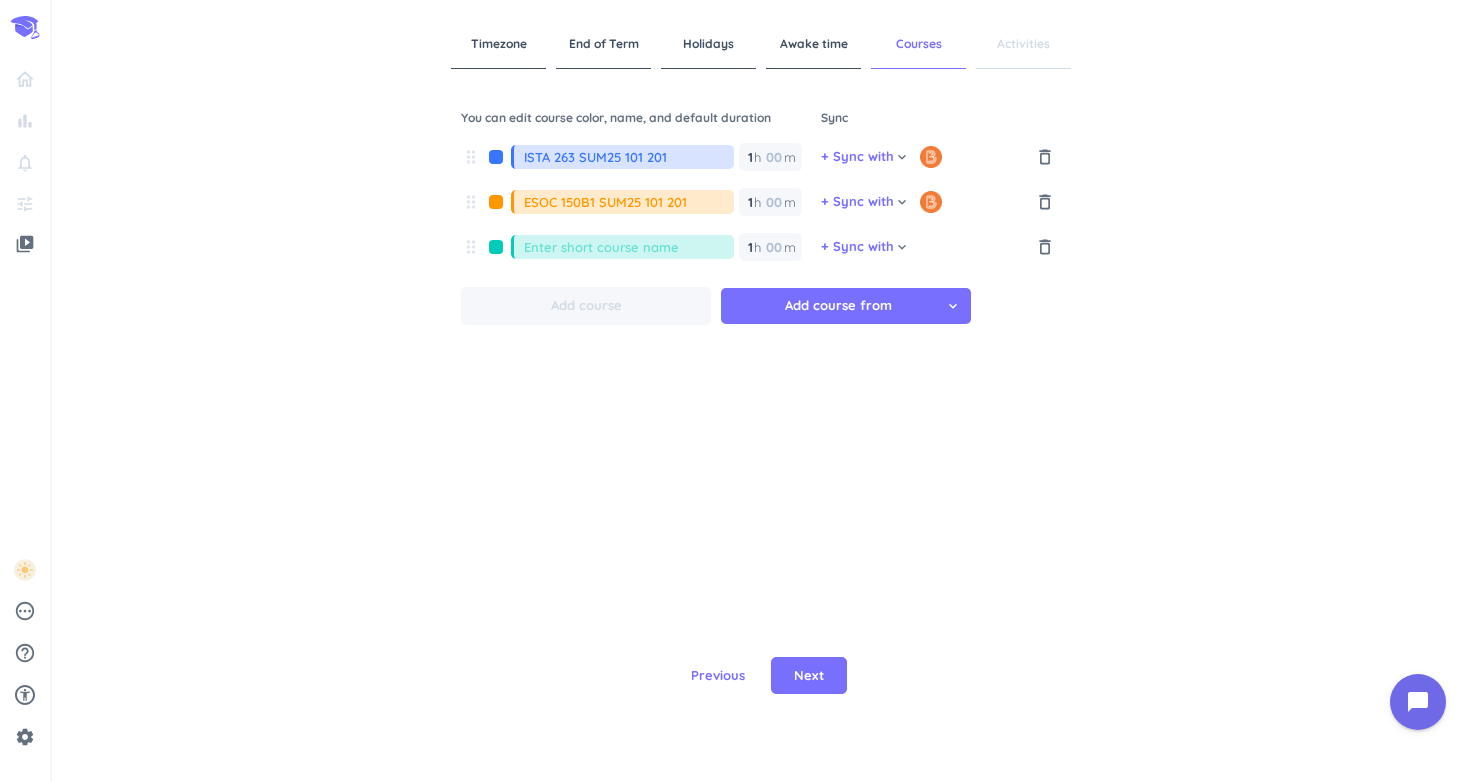 type on "a" 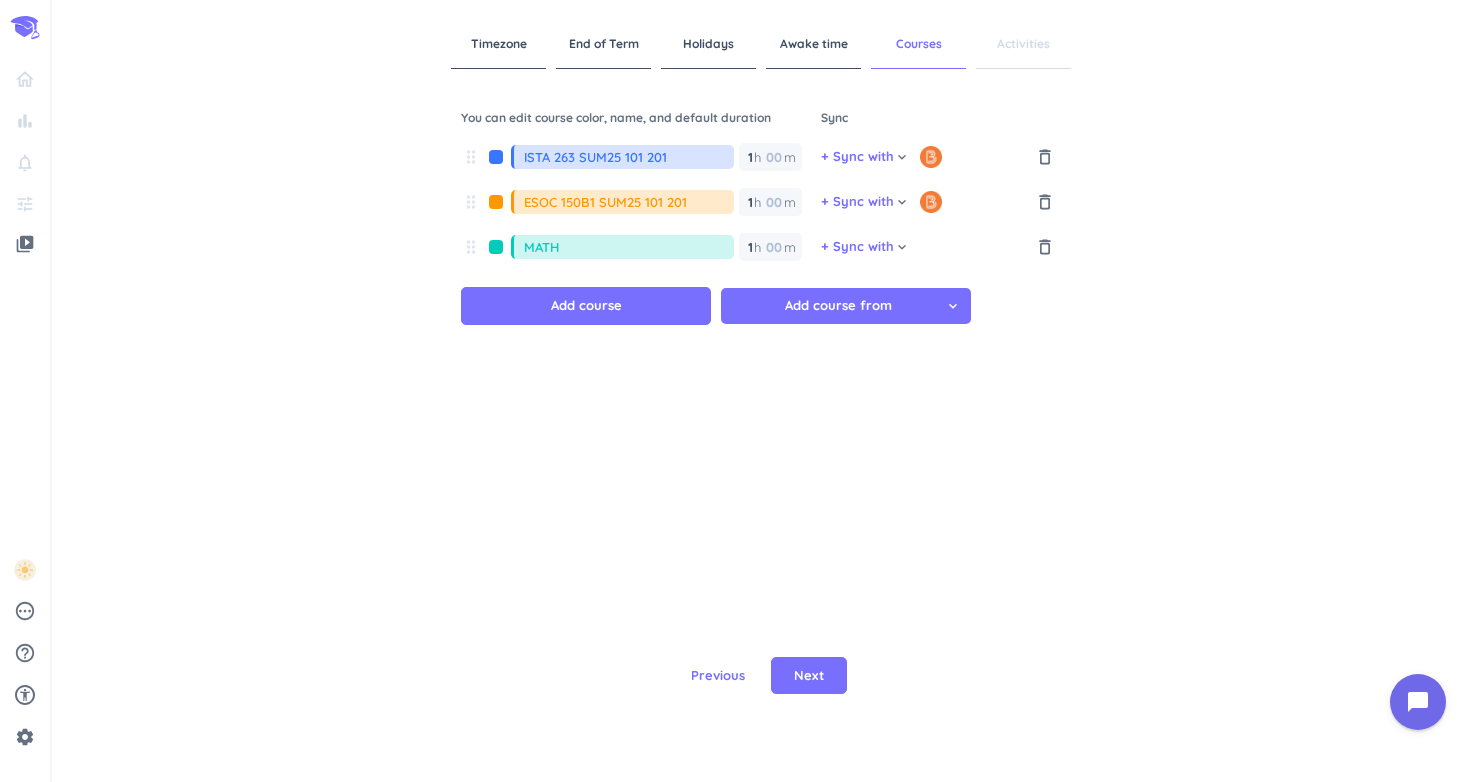 click on "MATH" at bounding box center [629, 247] 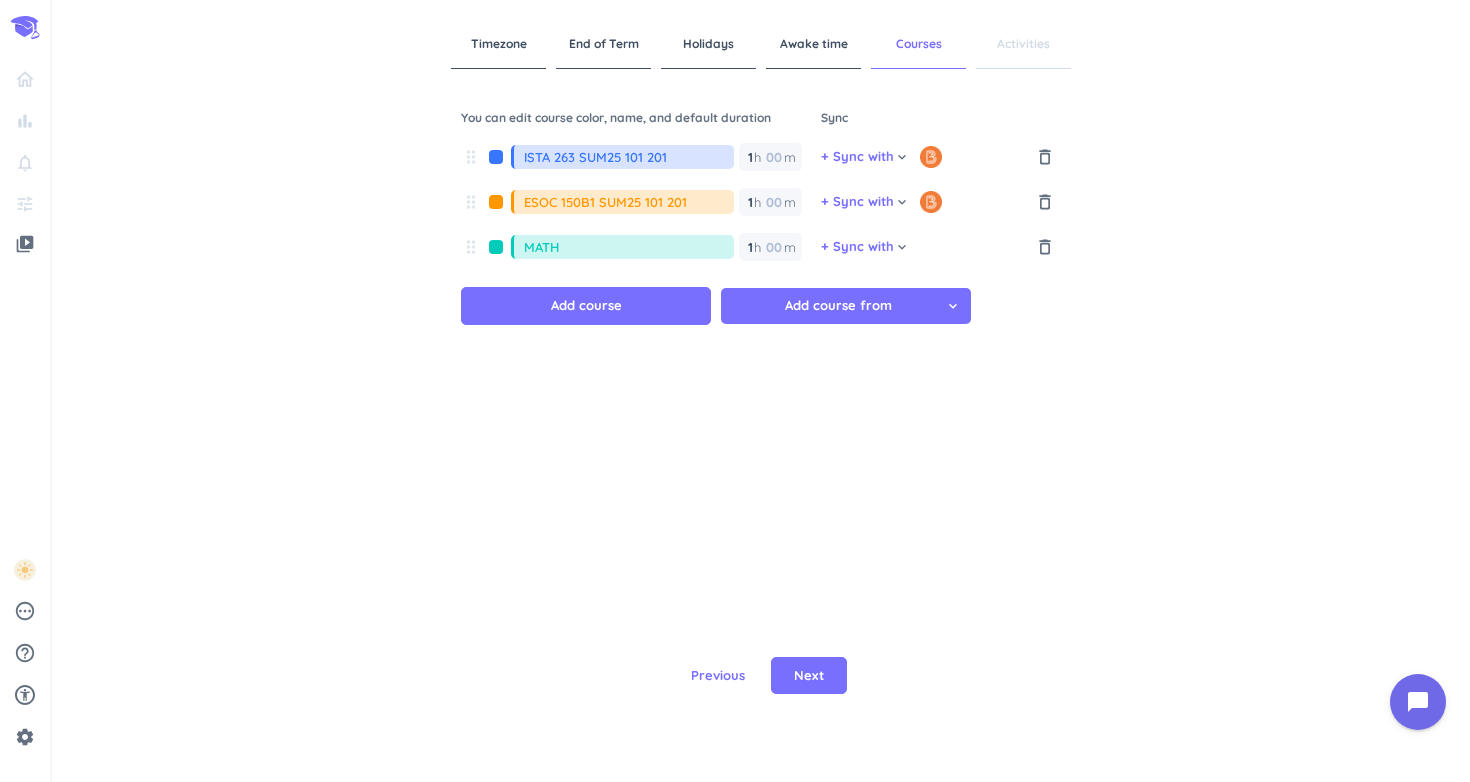 click on "MATH" at bounding box center (629, 247) 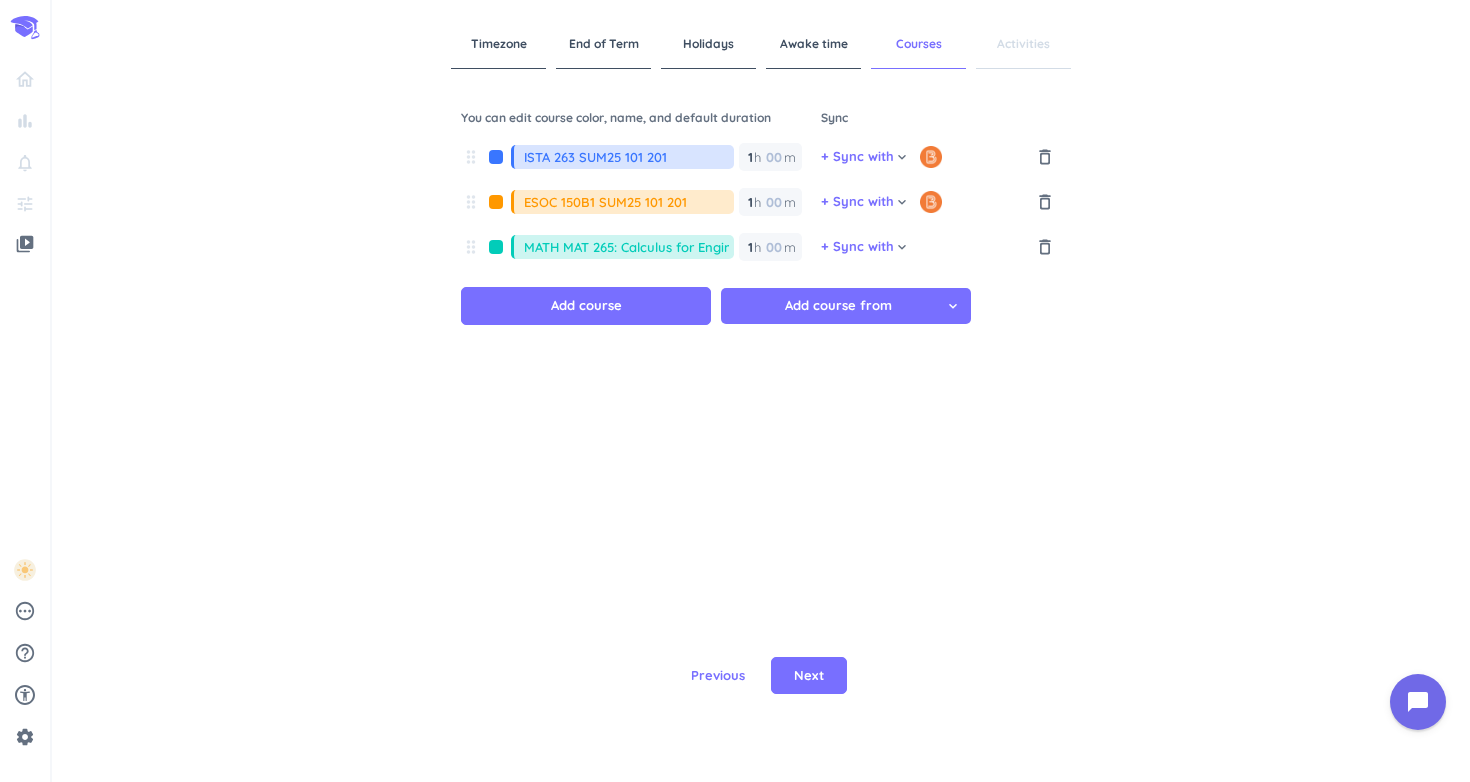 click on "MATH MAT 265: Calculus for Engineers 1" at bounding box center (629, 247) 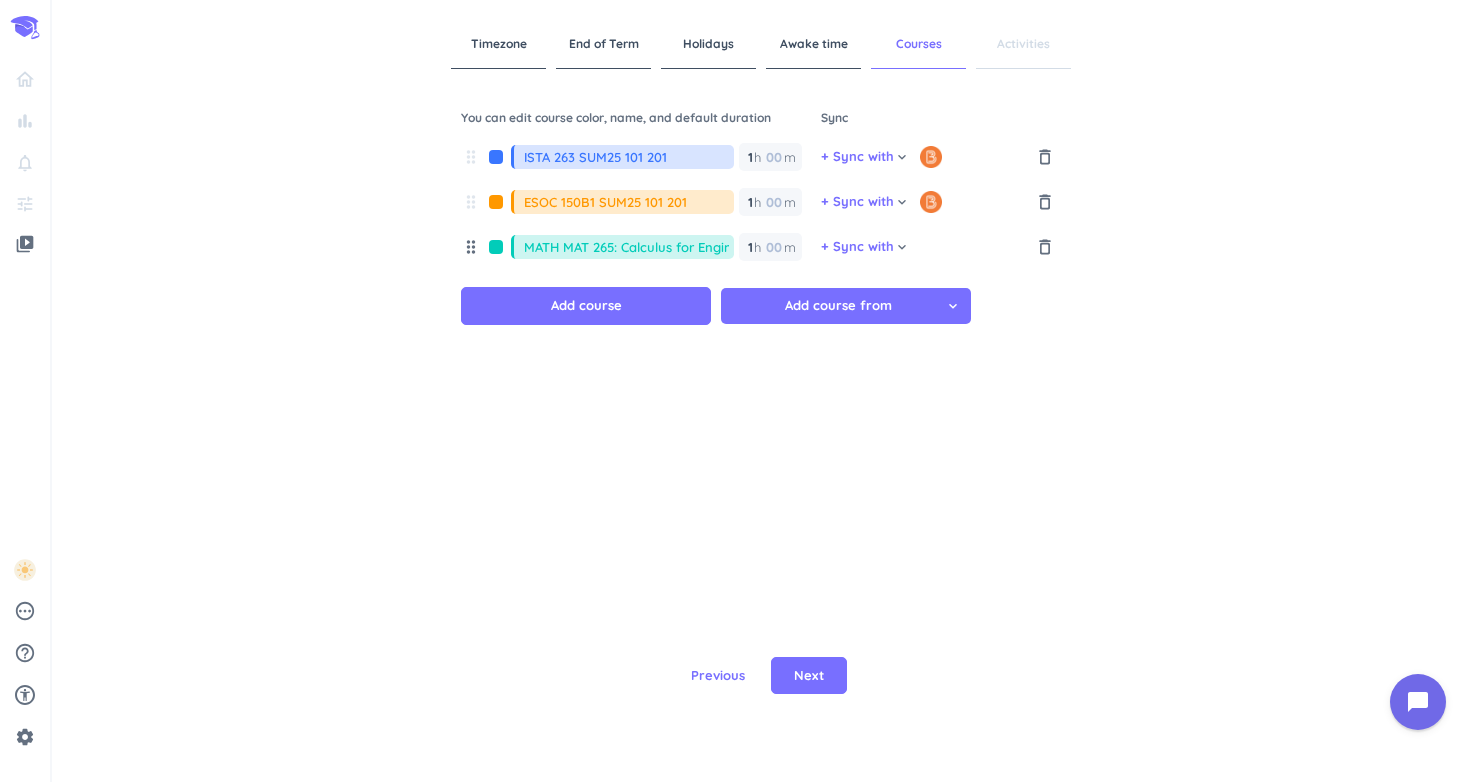 drag, startPoint x: 560, startPoint y: 248, endPoint x: 470, endPoint y: 247, distance: 90.005554 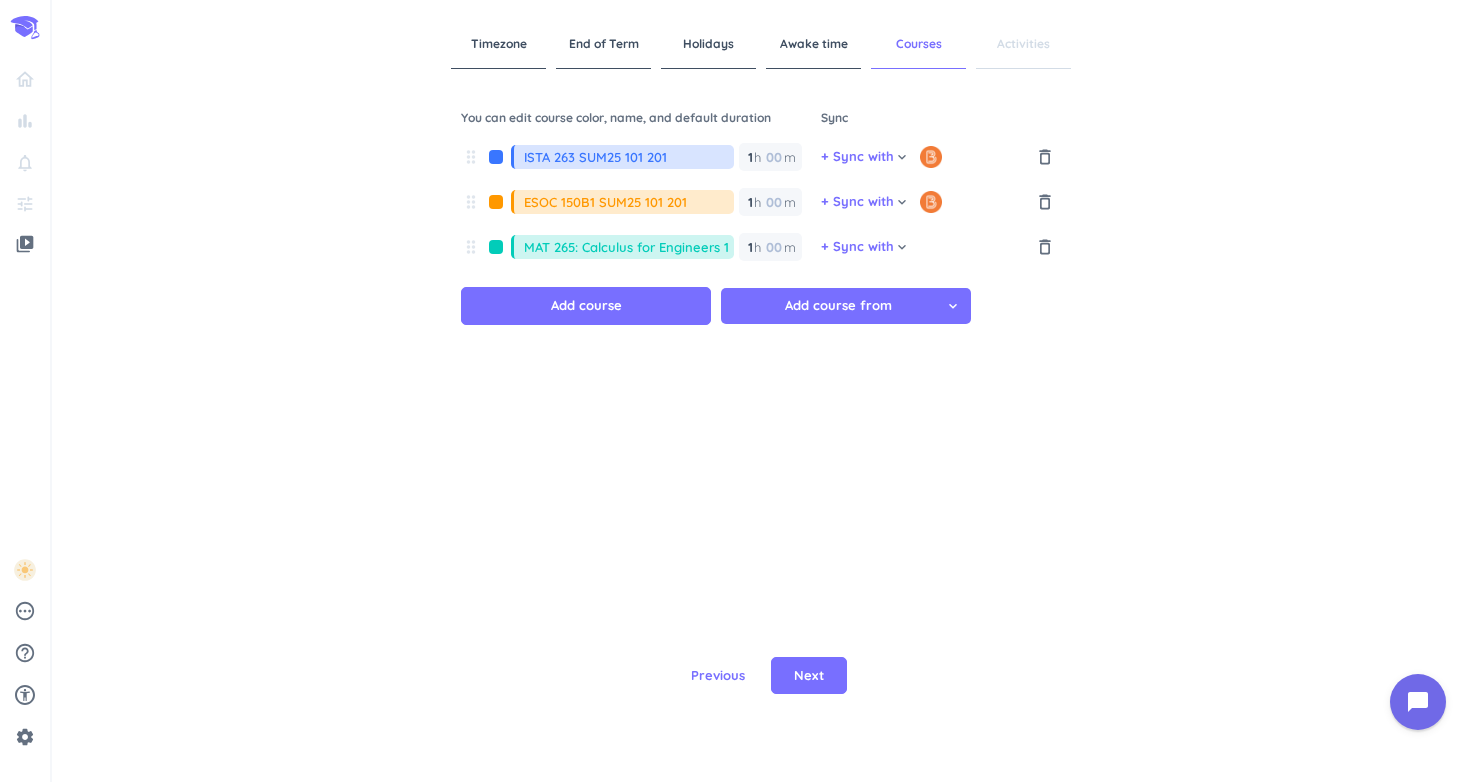 click on "MAT 265: Calculus for Engineers 1" at bounding box center [629, 247] 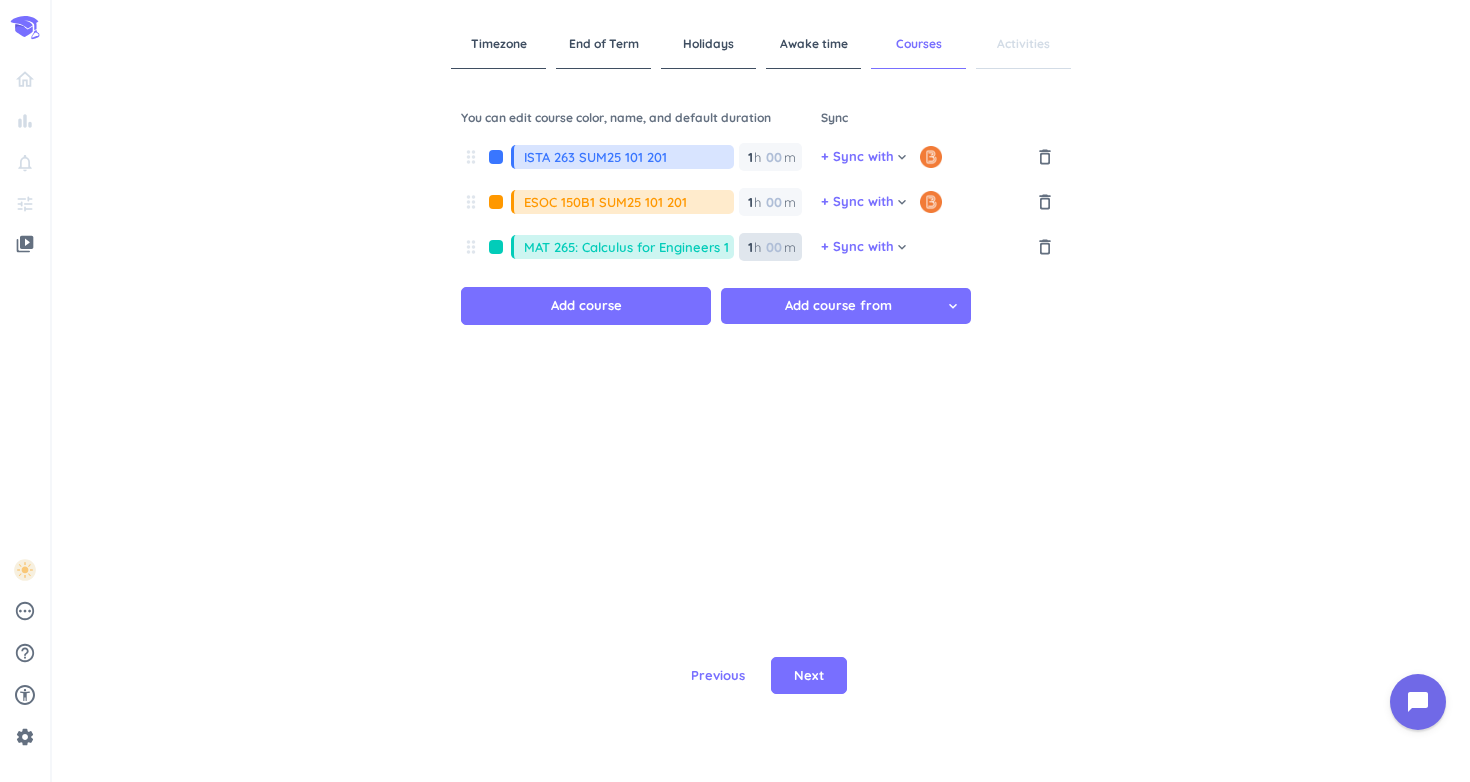 drag, startPoint x: 674, startPoint y: 247, endPoint x: 786, endPoint y: 252, distance: 112.11155 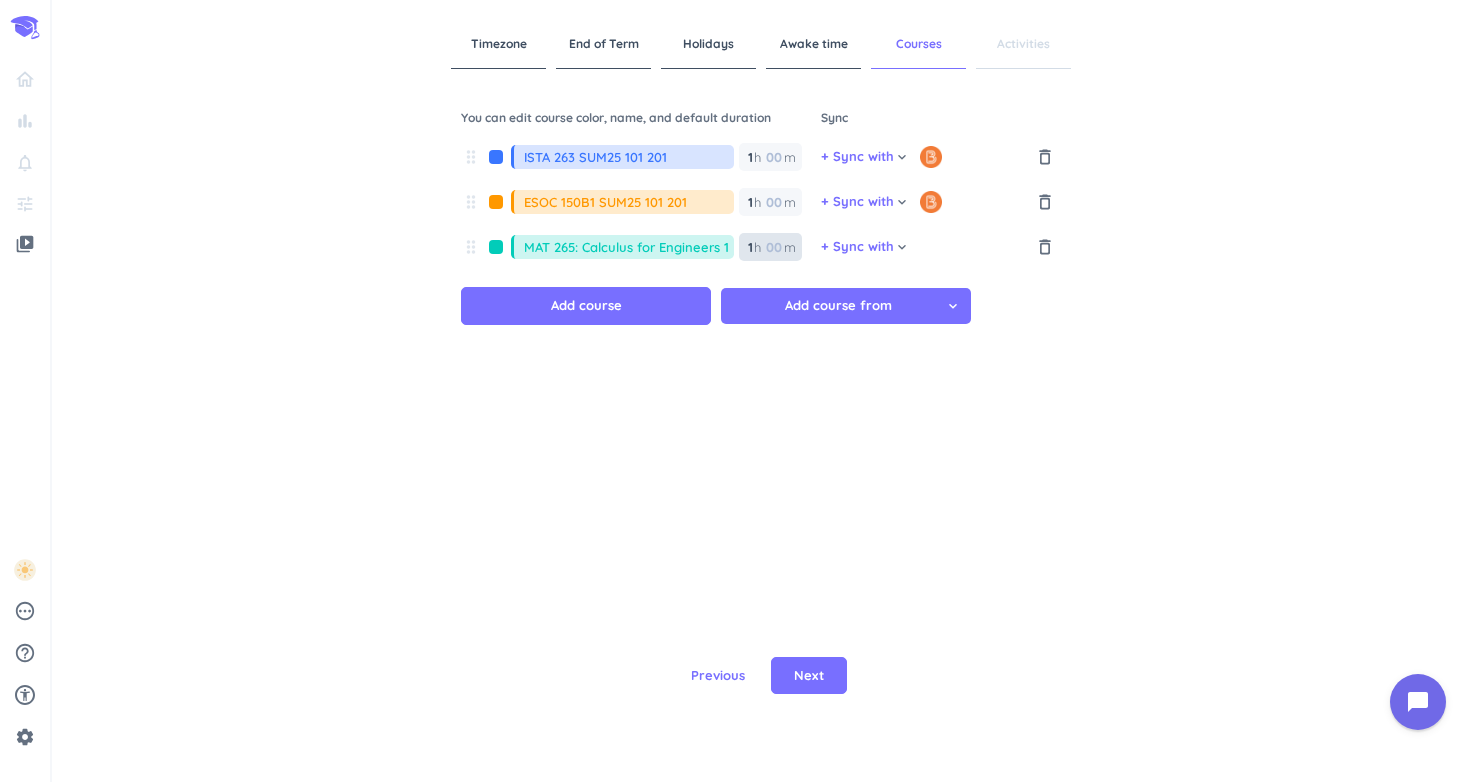 click on "drag_indicator MAT 265: Calculus for Engineers 1 1 1 00 h 00 m" at bounding box center (641, 252) 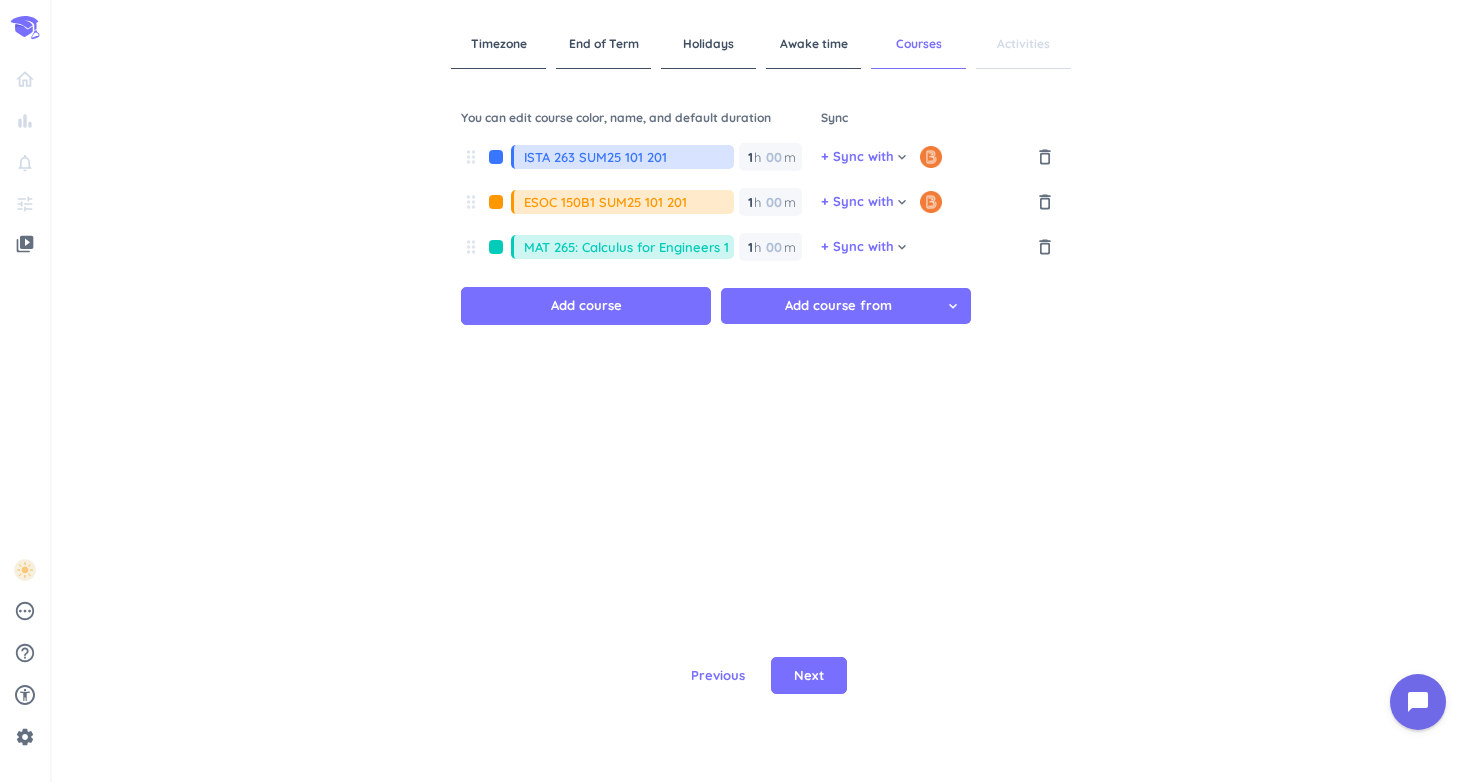 click on "MAT 265: Calculus for Engineers 1" at bounding box center (629, 247) 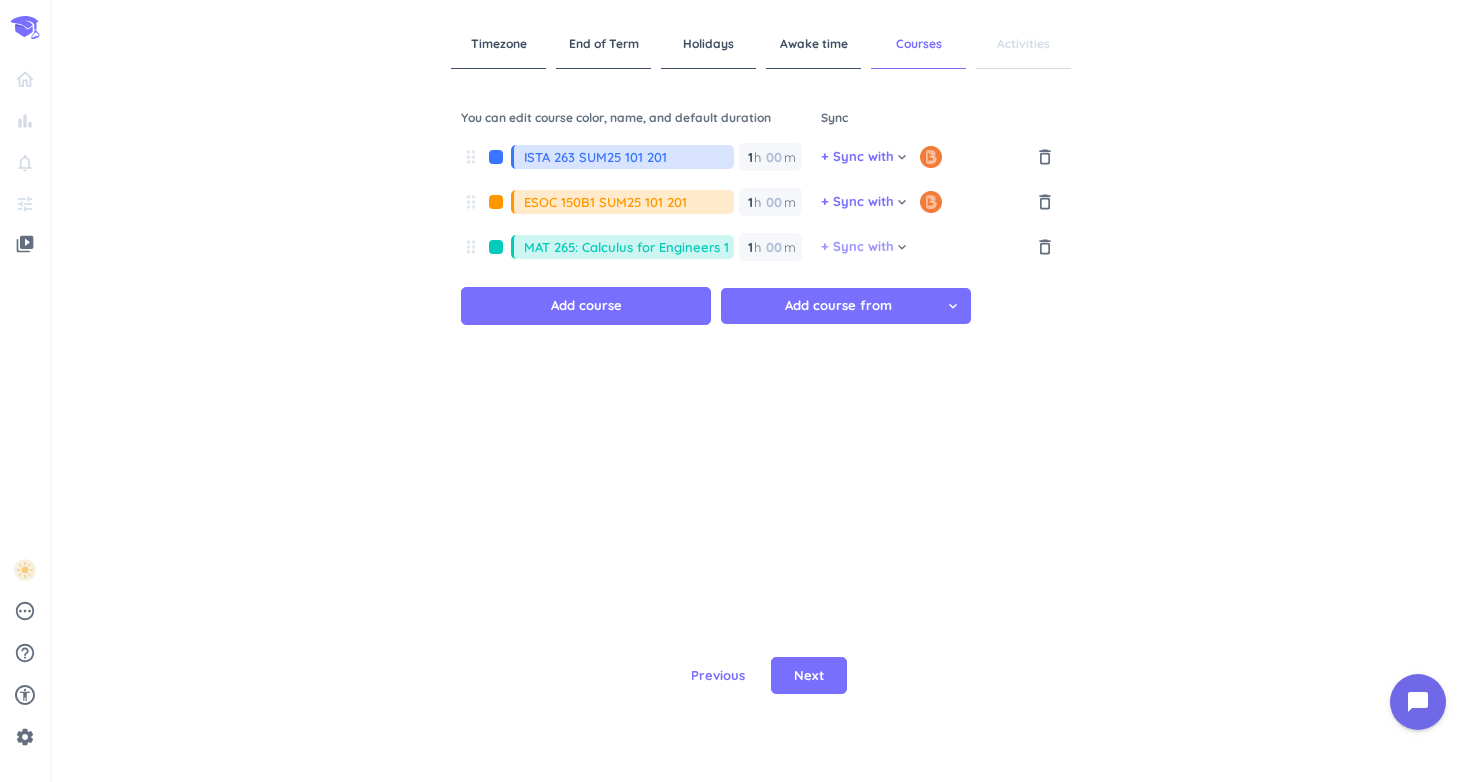 click on "+ Sync with" at bounding box center [857, 247] 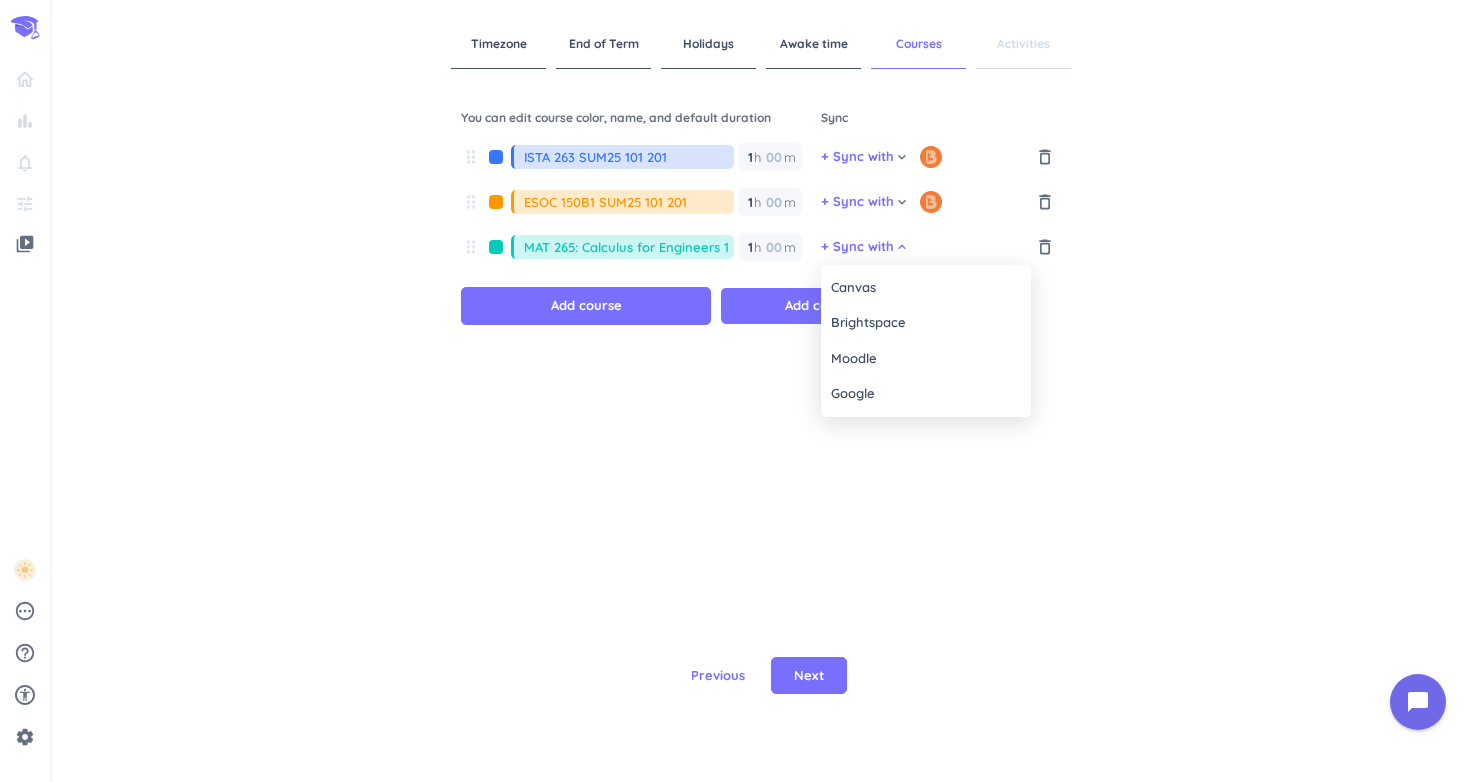 click at bounding box center [735, 391] 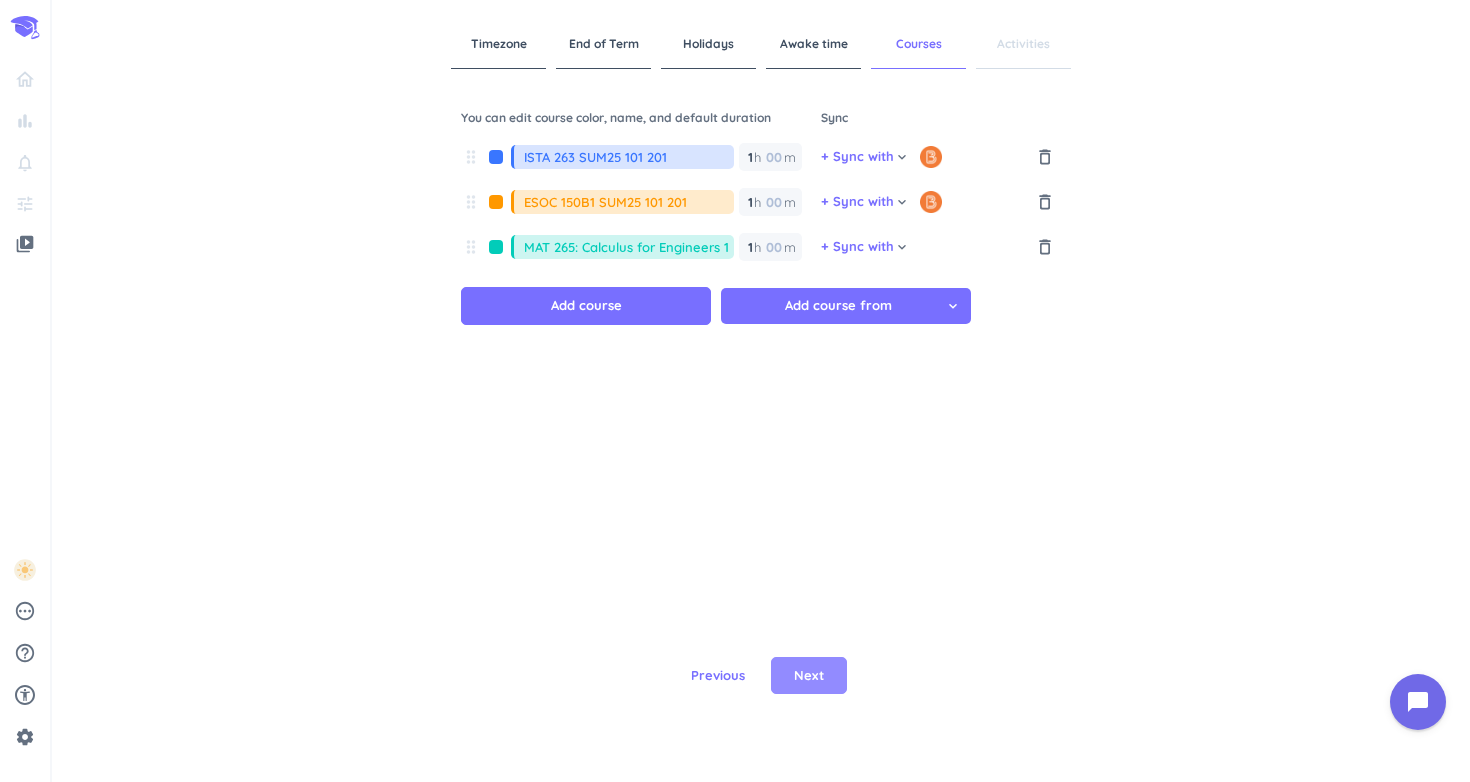 click on "Next" at bounding box center [809, 676] 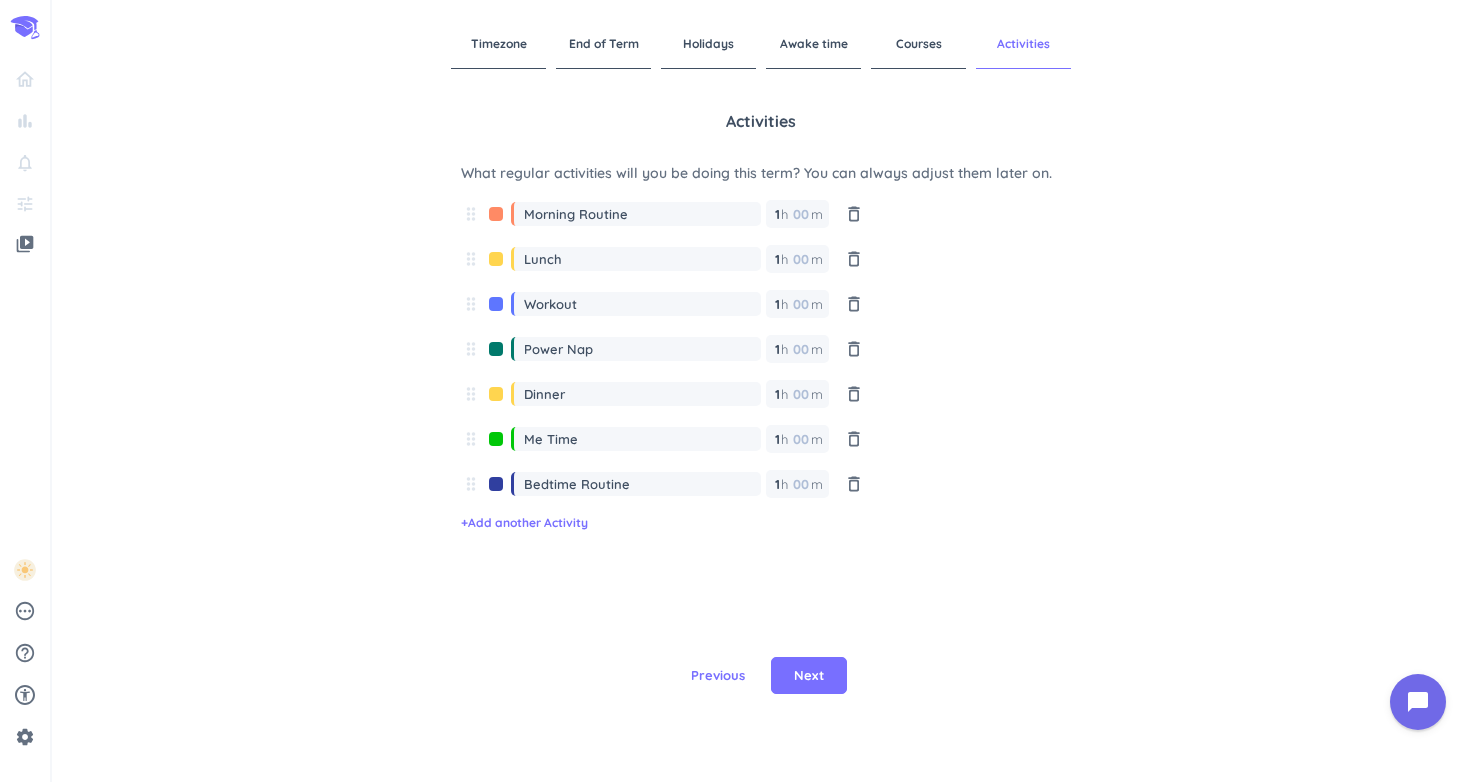 click on "Morning Routine" at bounding box center [642, 214] 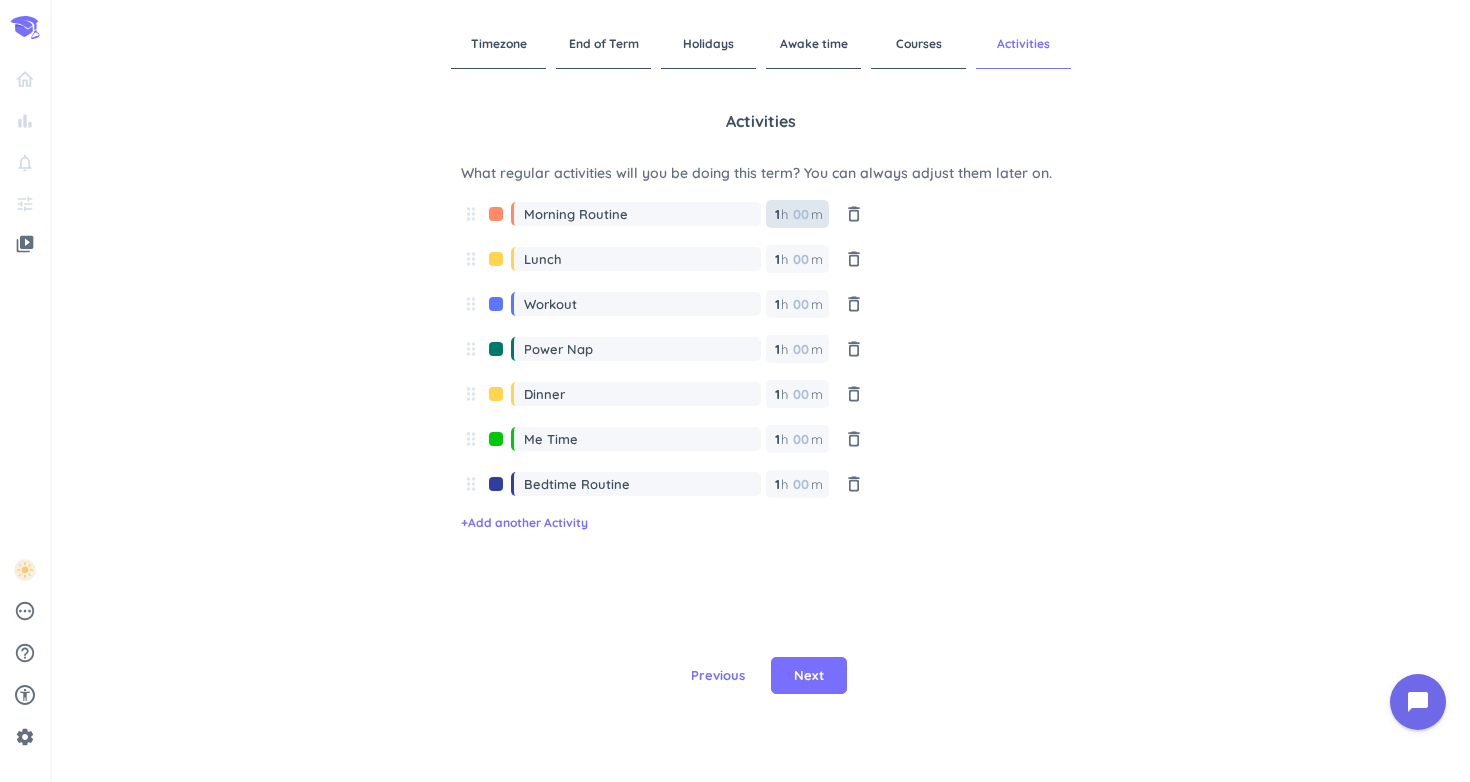 click on "1 1 00" at bounding box center (781, 214) 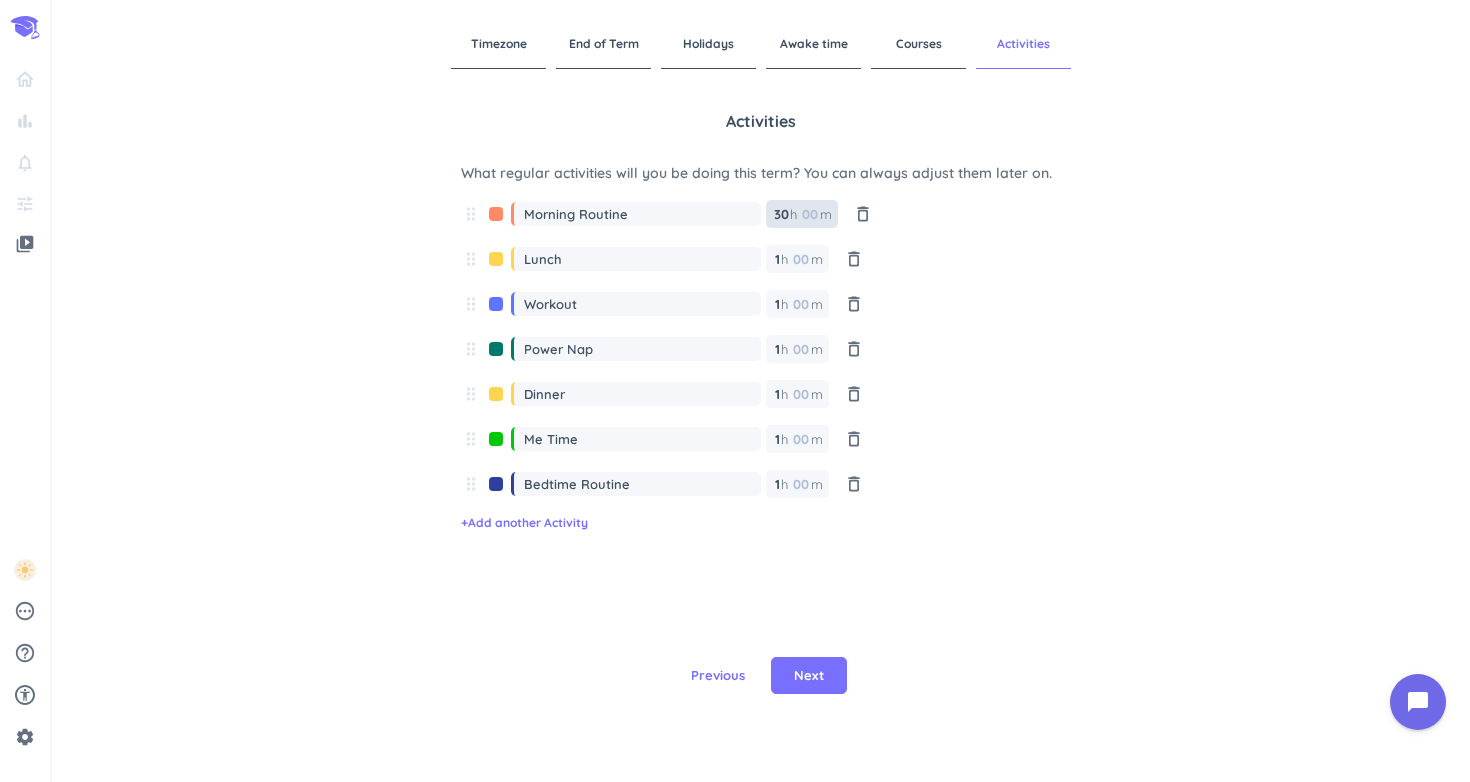 type on "3" 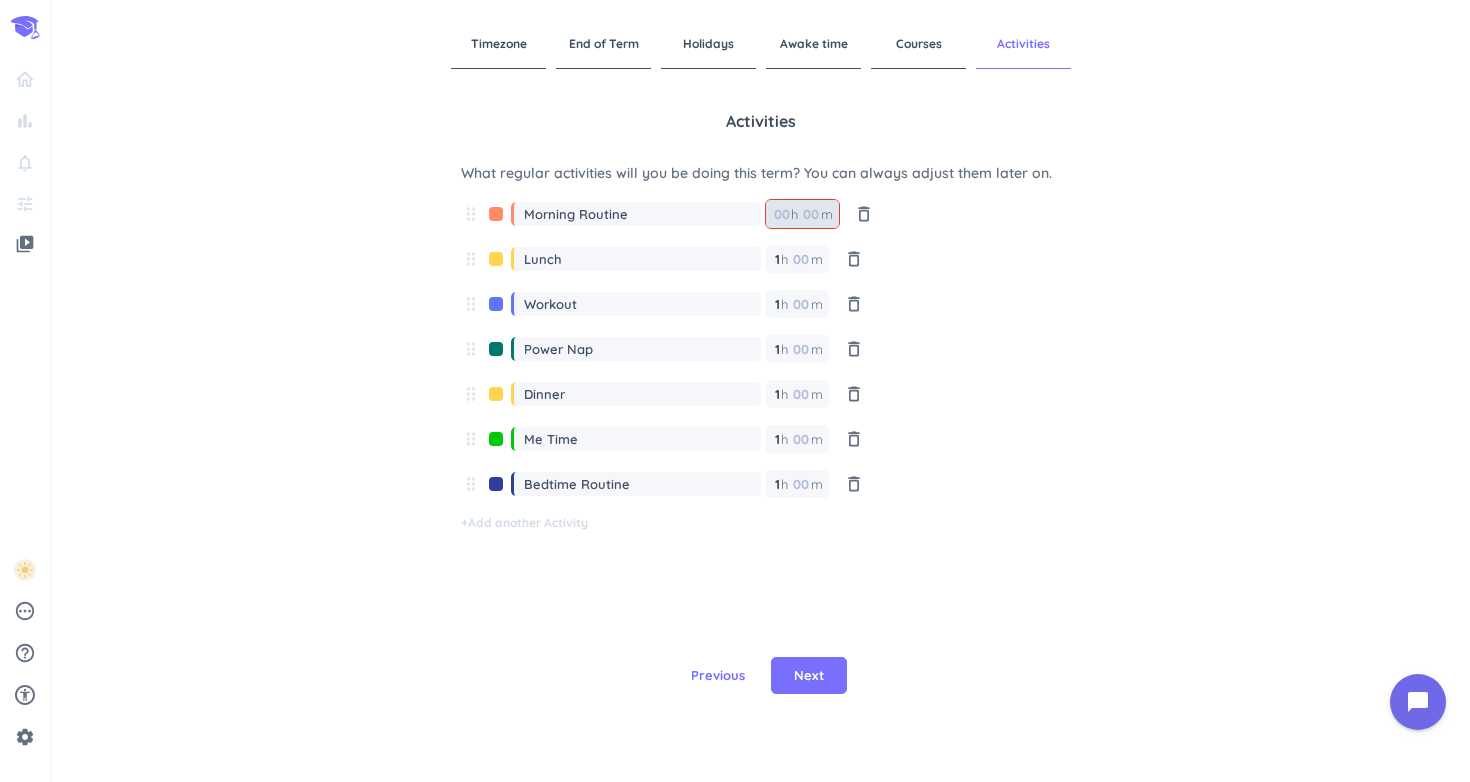 type 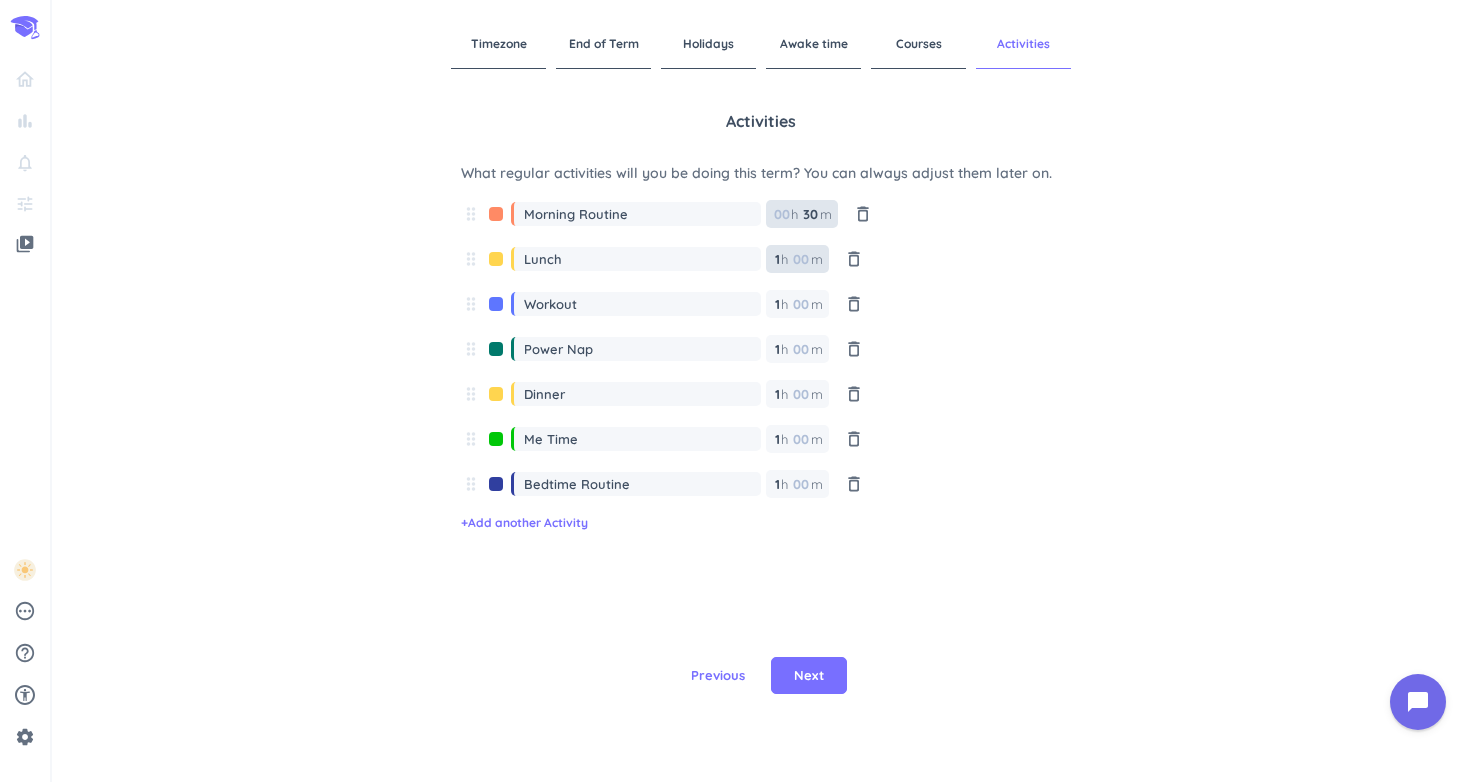 type on "30" 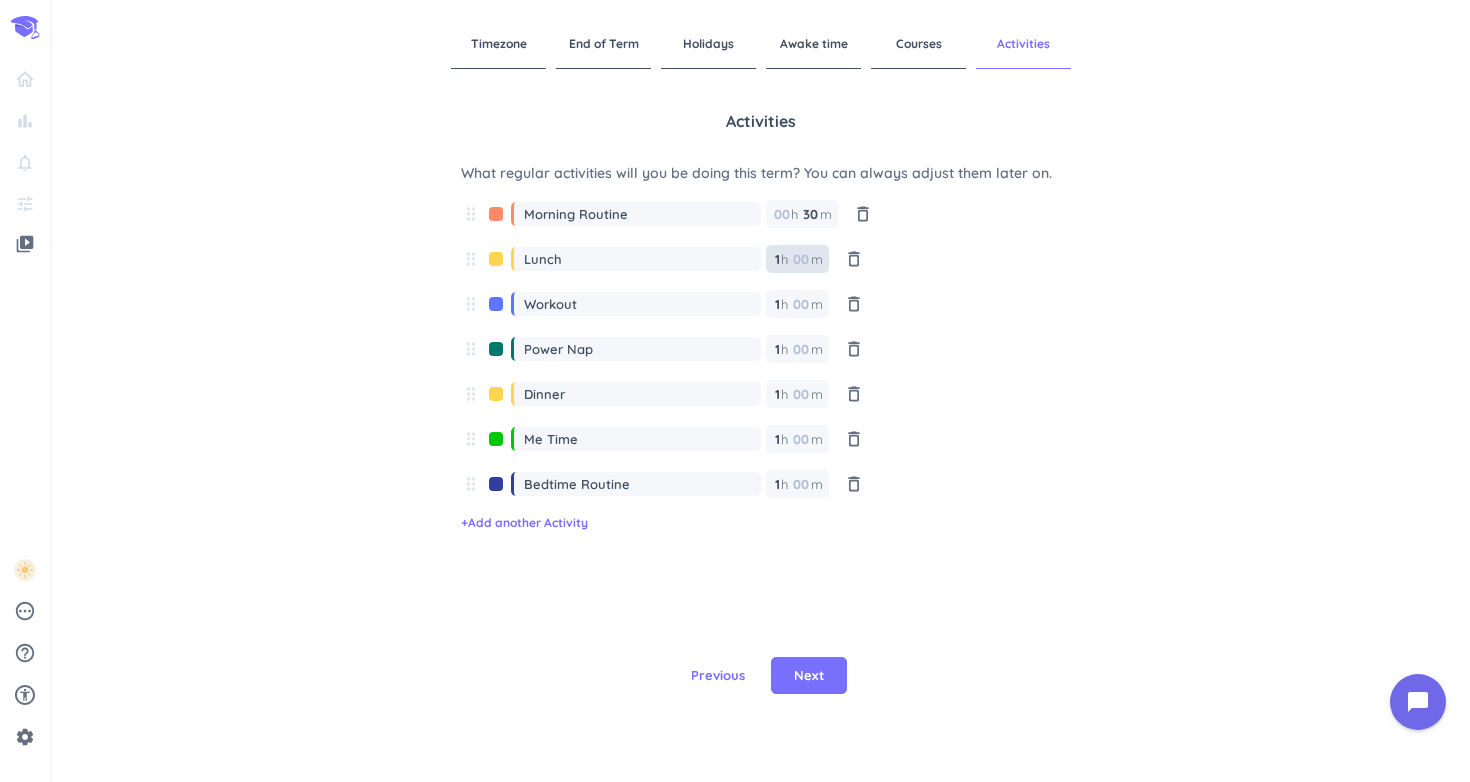click on "1" at bounding box center (776, 259) 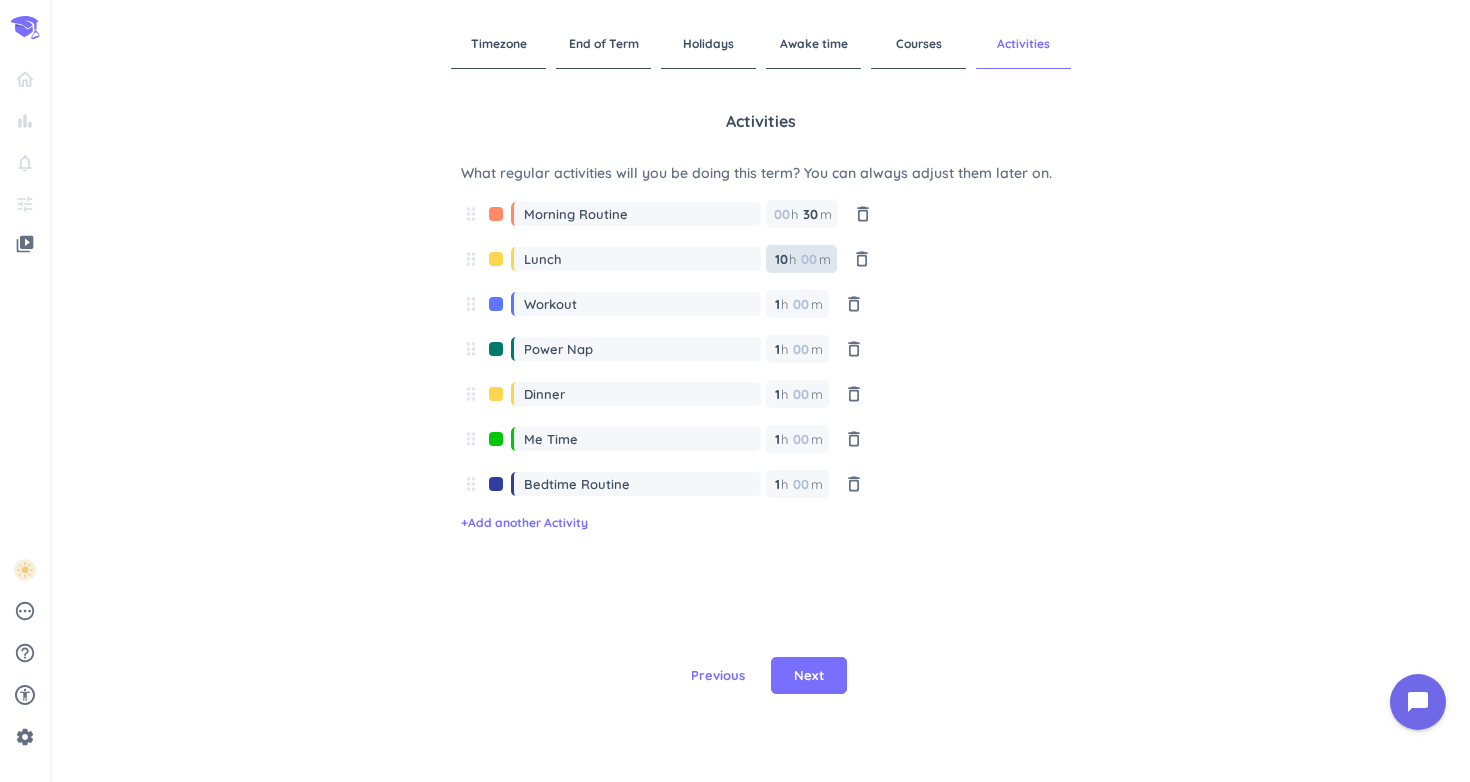 type on "1" 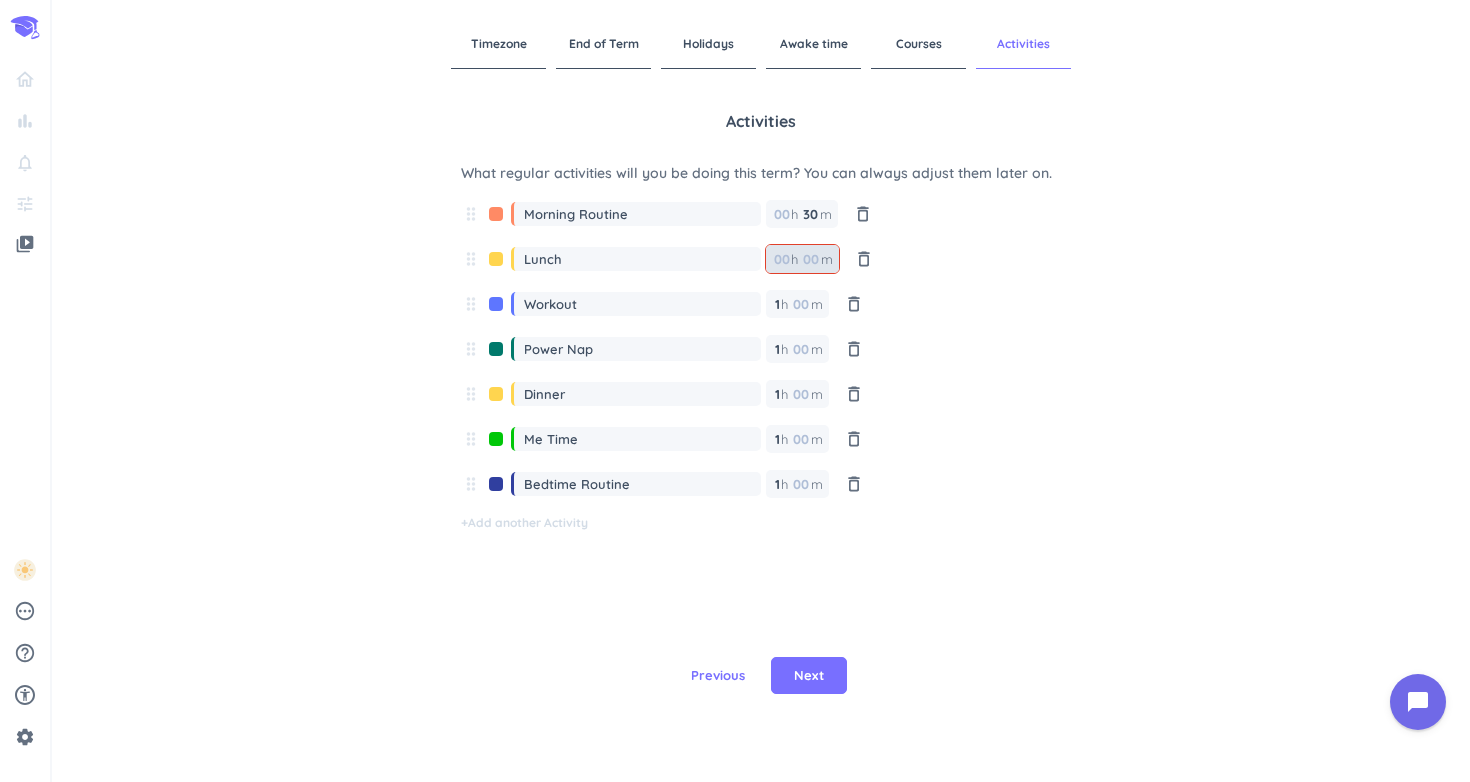 type on "3" 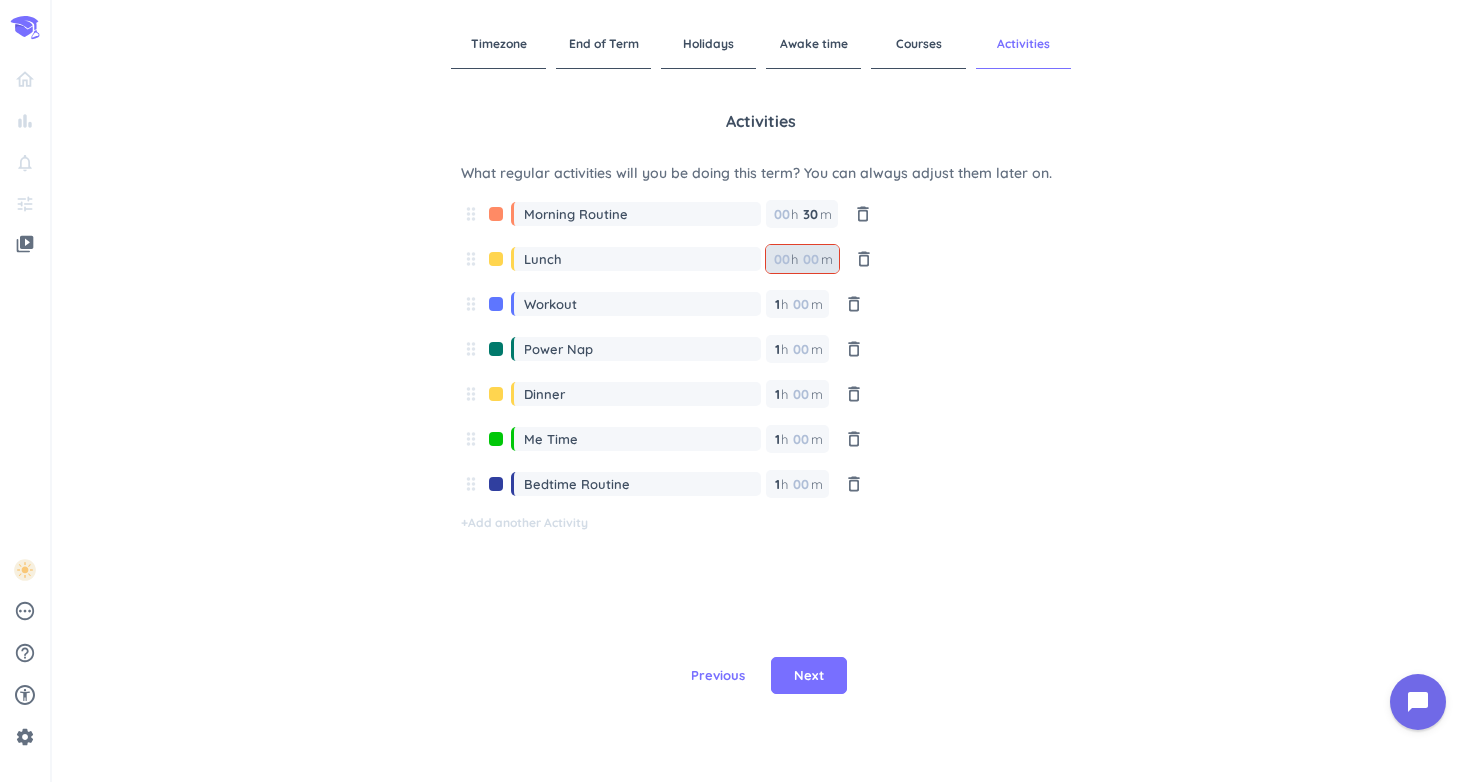 type 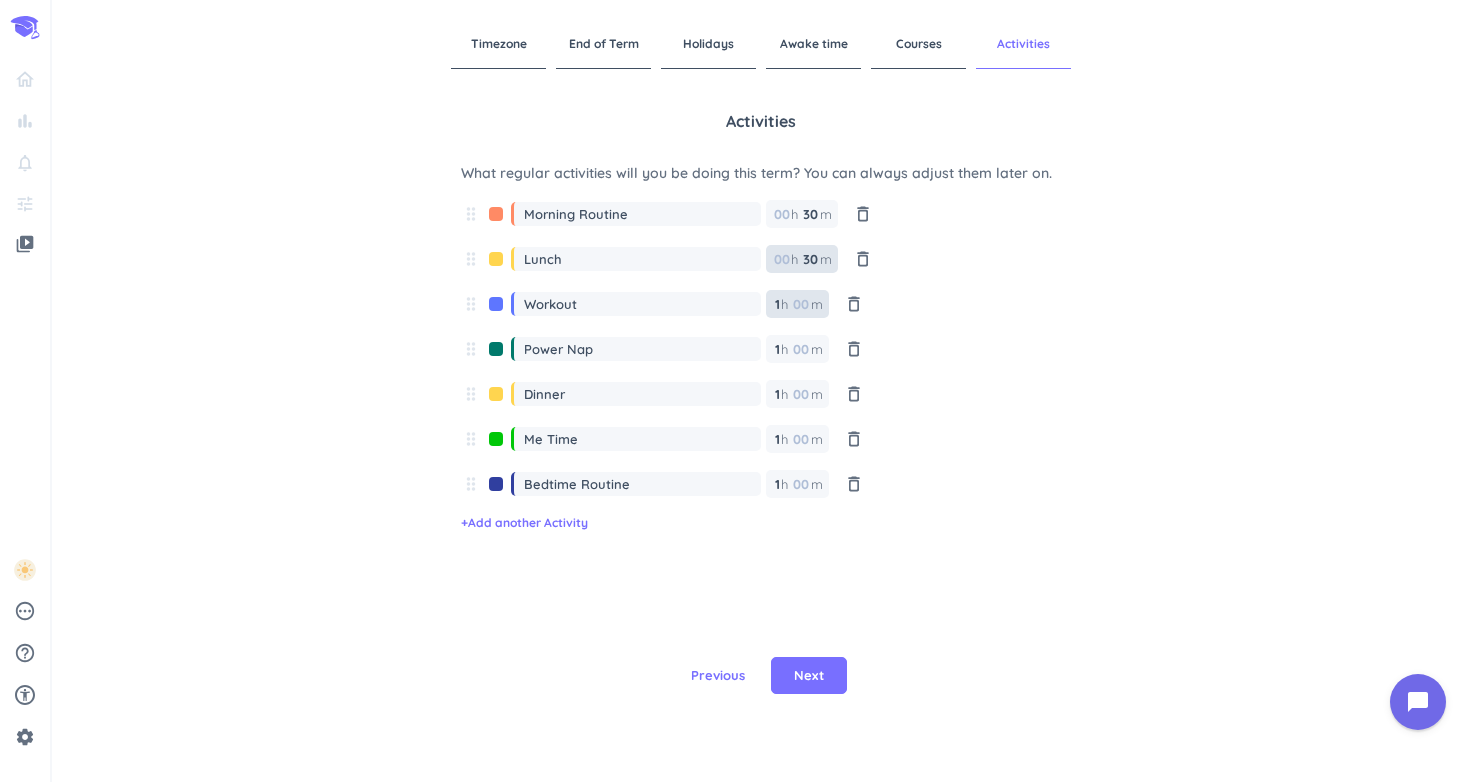 type on "30" 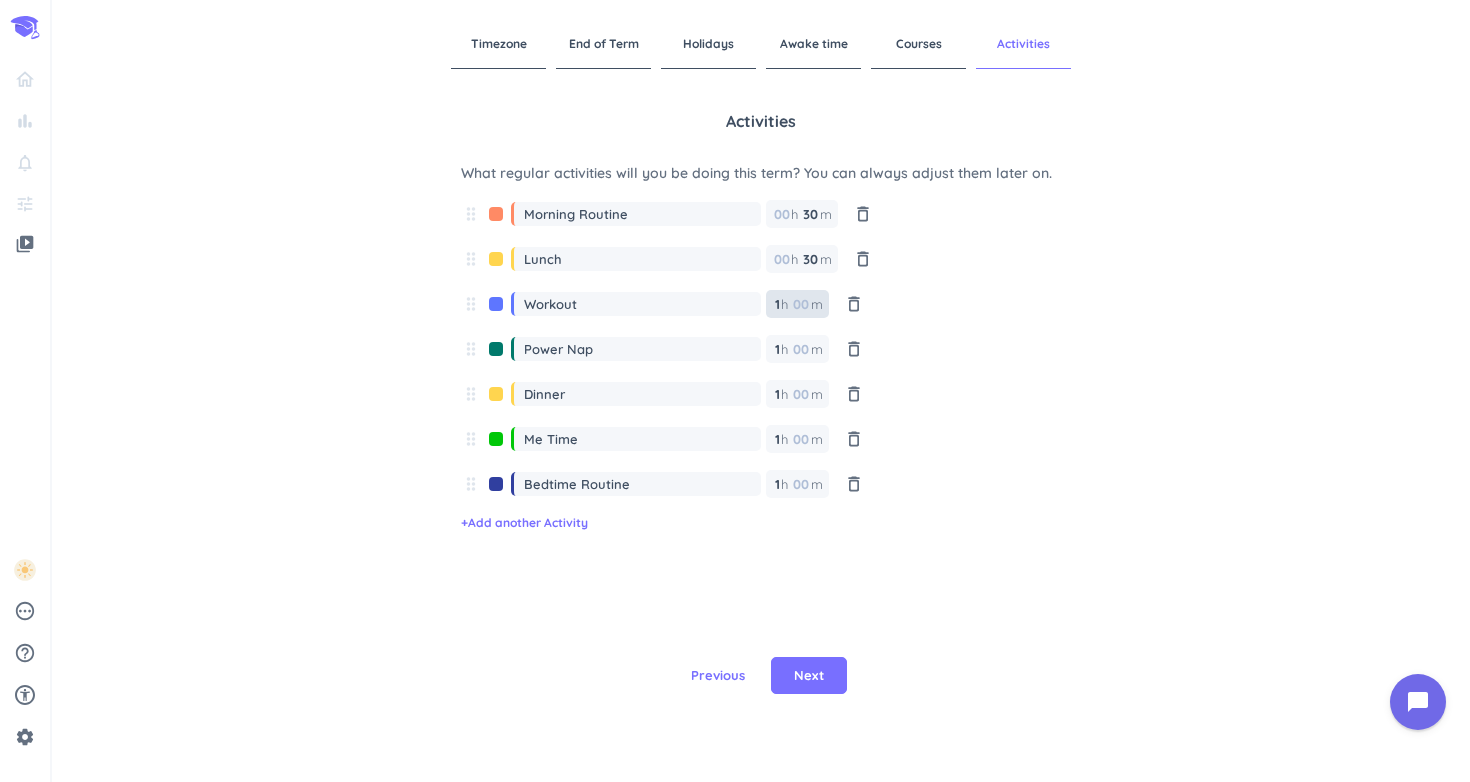 click on "1" at bounding box center (776, 304) 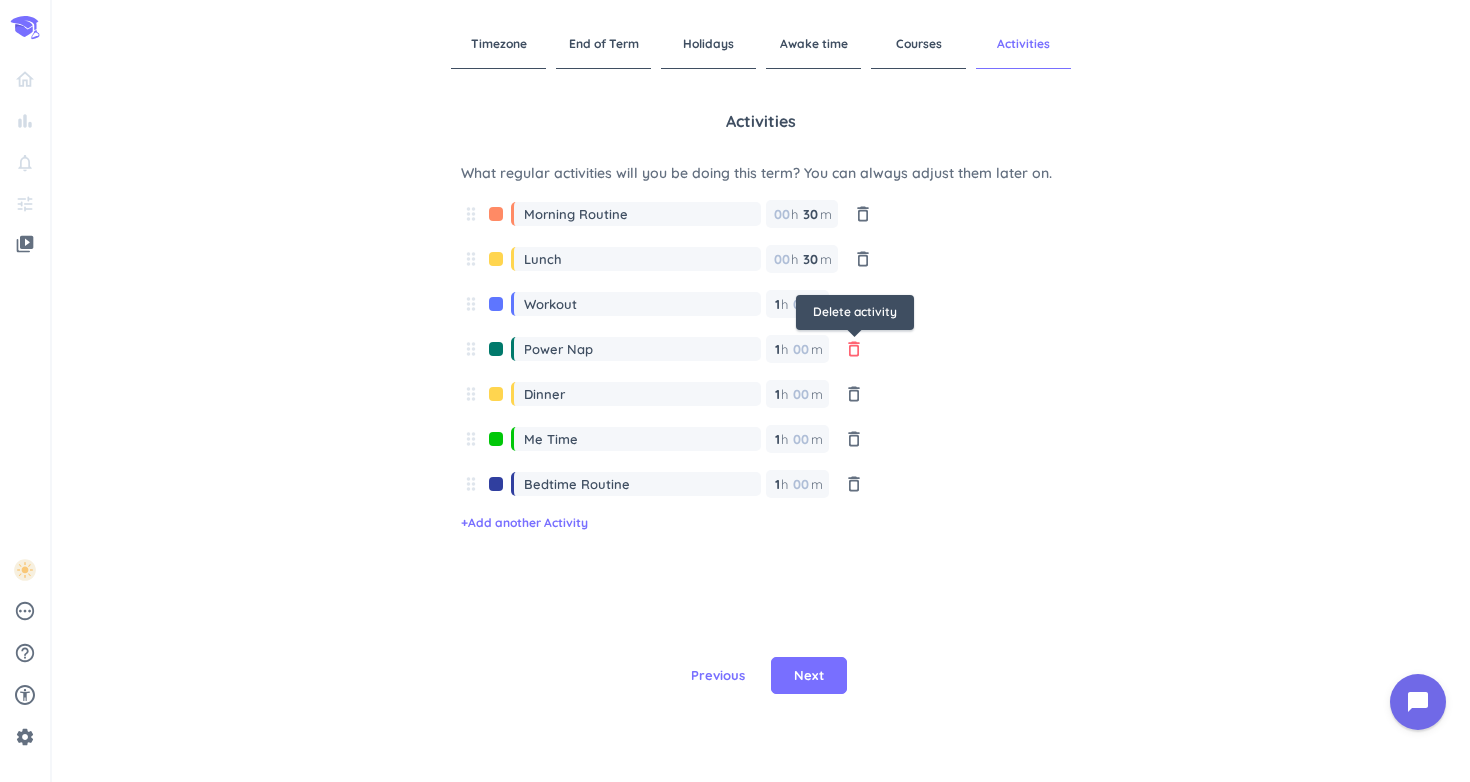 click on "delete_outline" at bounding box center (854, 349) 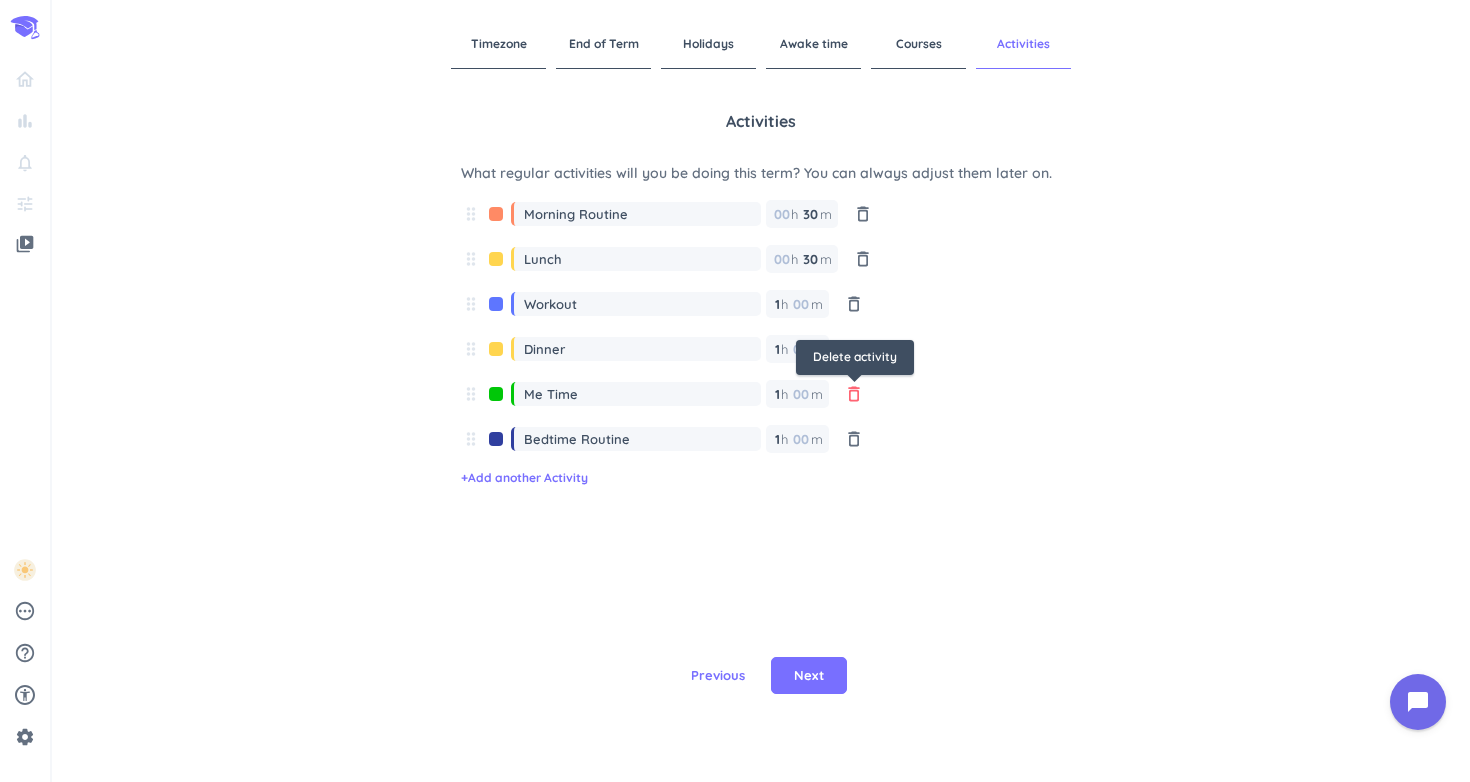 click on "delete_outline" at bounding box center (854, 394) 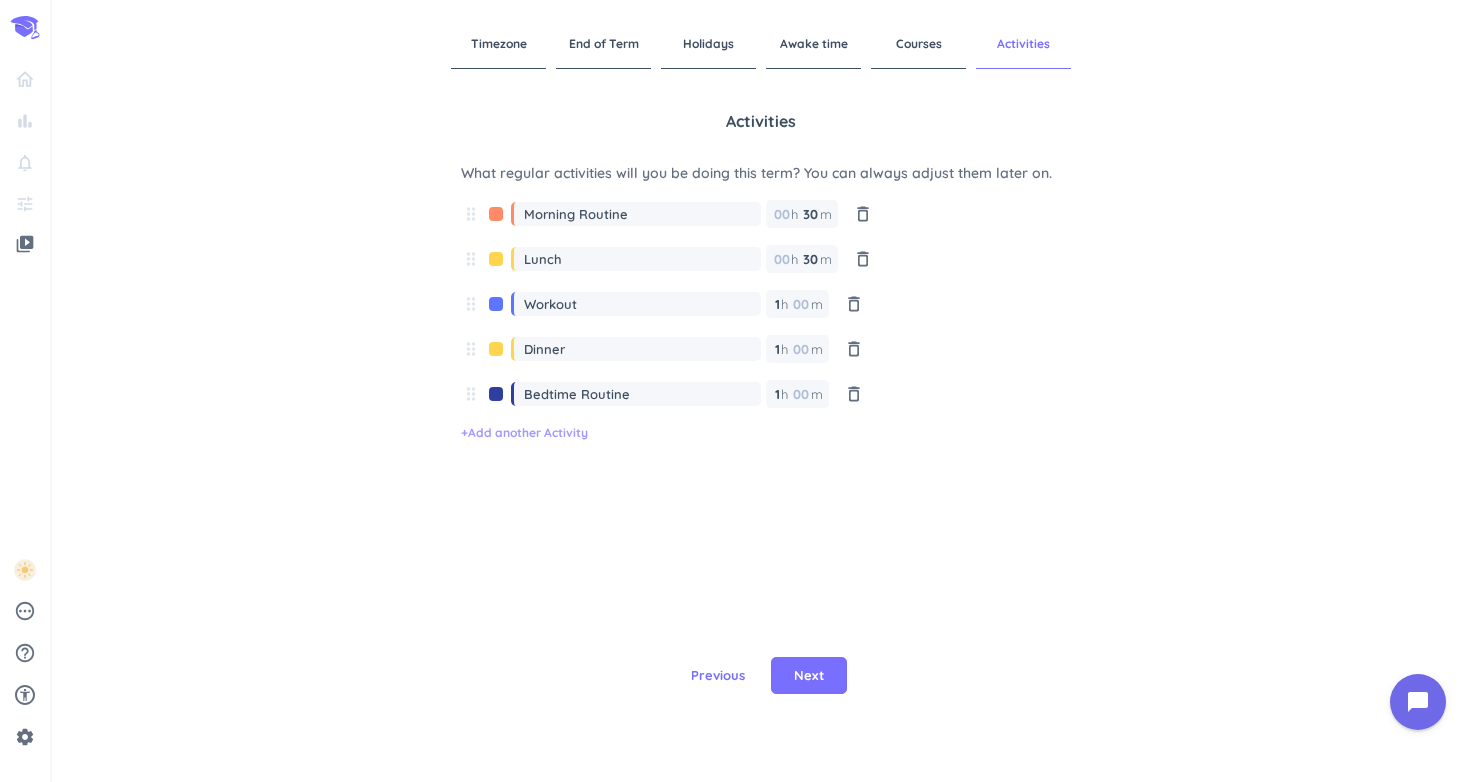 click on "+  Add another Activity" at bounding box center [524, 433] 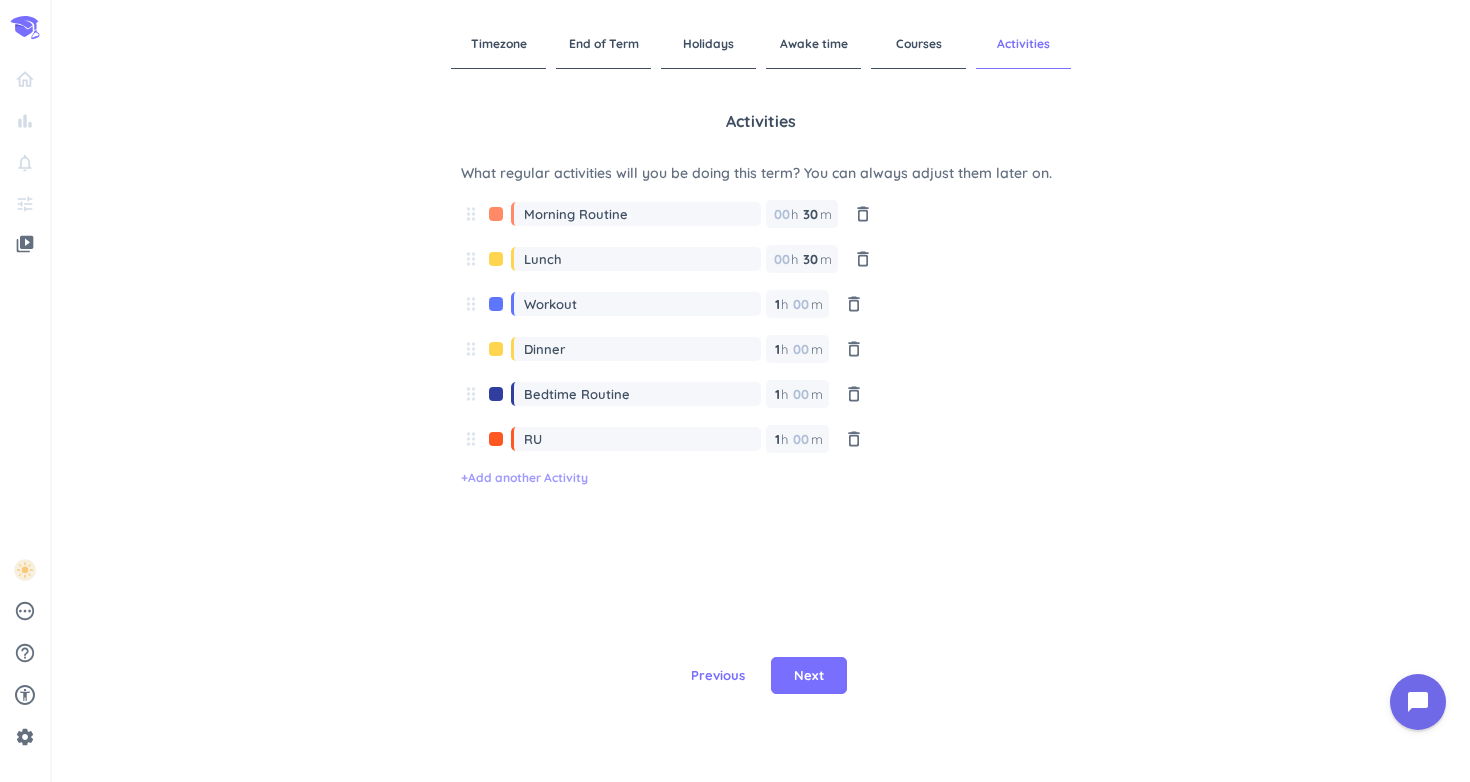 type on "R" 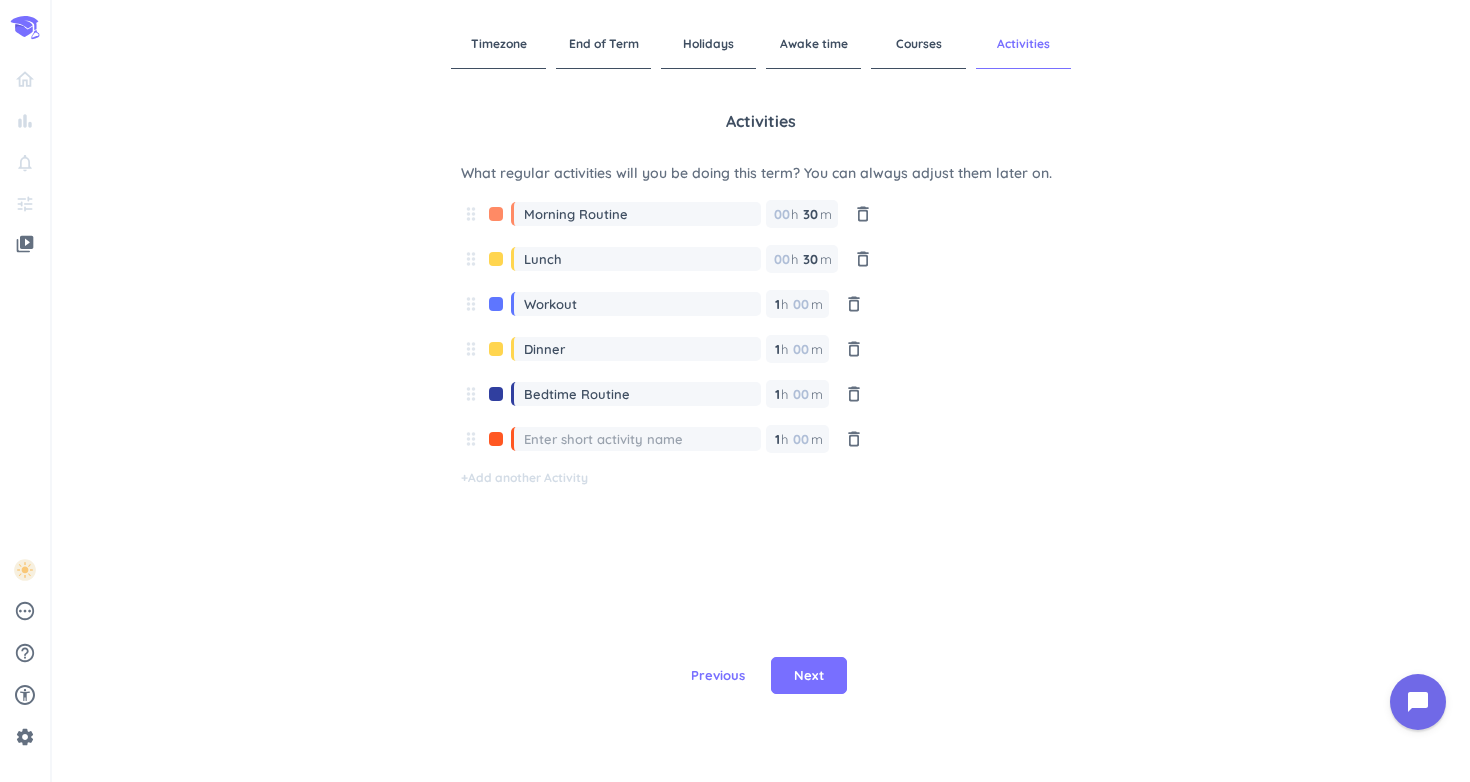 click on "+  Add another Activity" at bounding box center [670, 478] 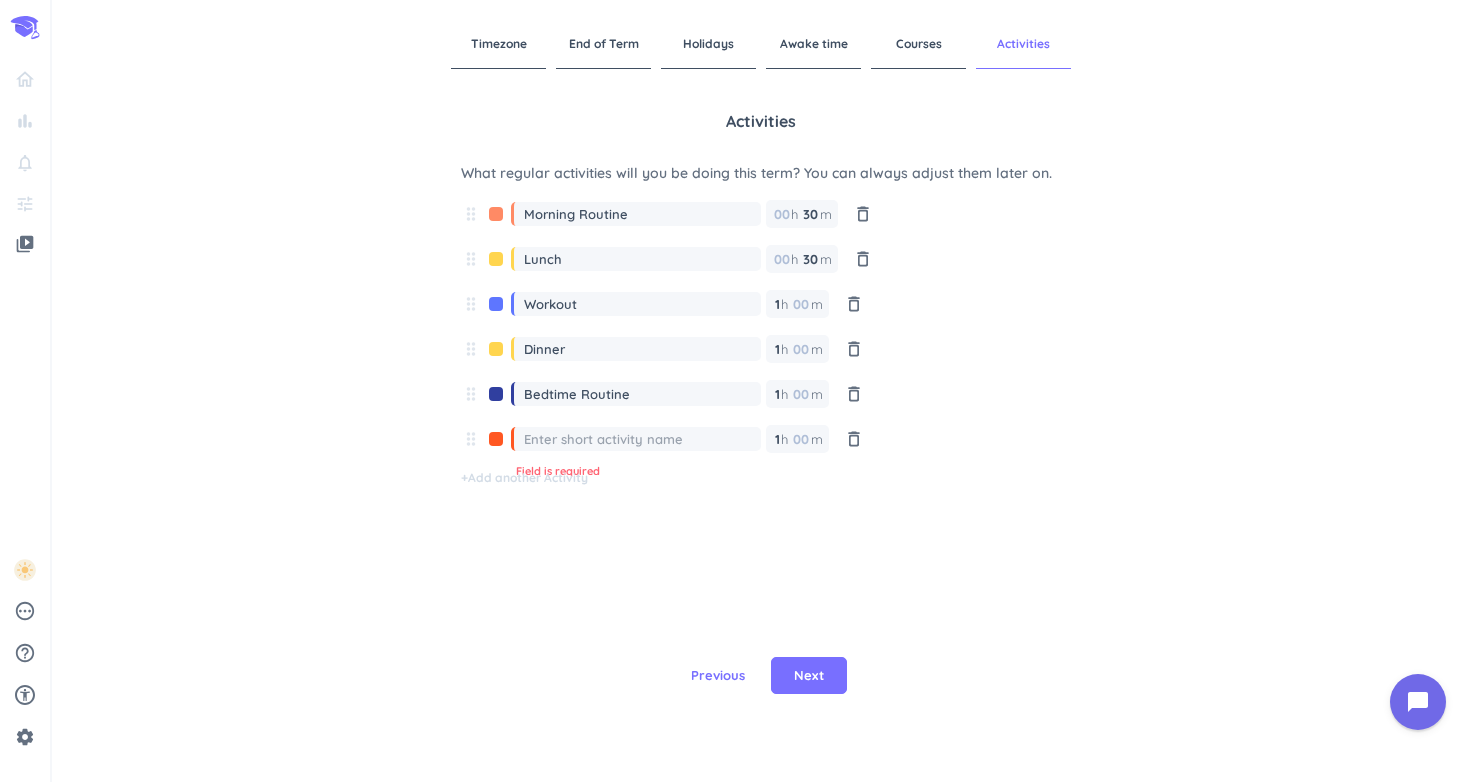 click on "Field is required" at bounding box center (636, 444) 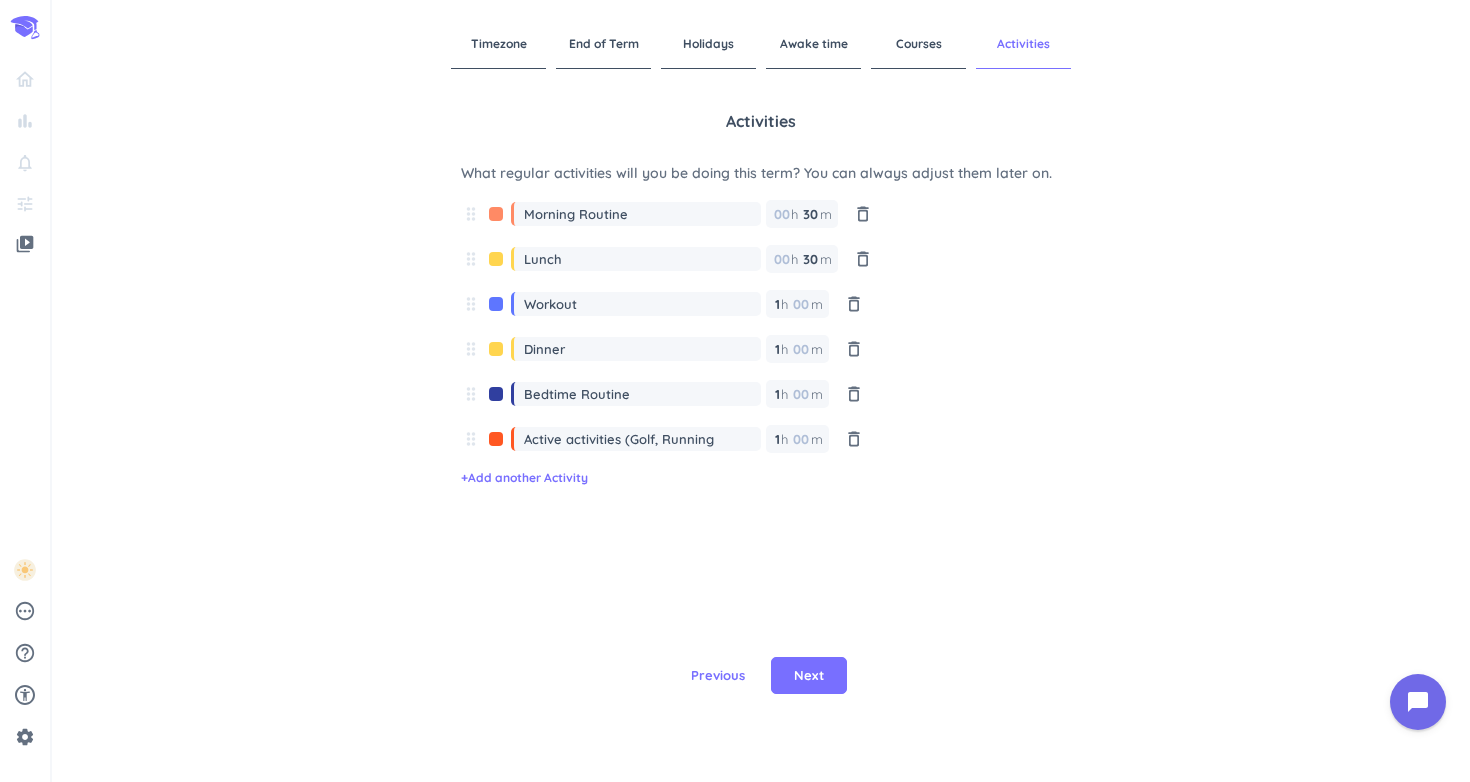 drag, startPoint x: 744, startPoint y: 436, endPoint x: 484, endPoint y: 425, distance: 260.23257 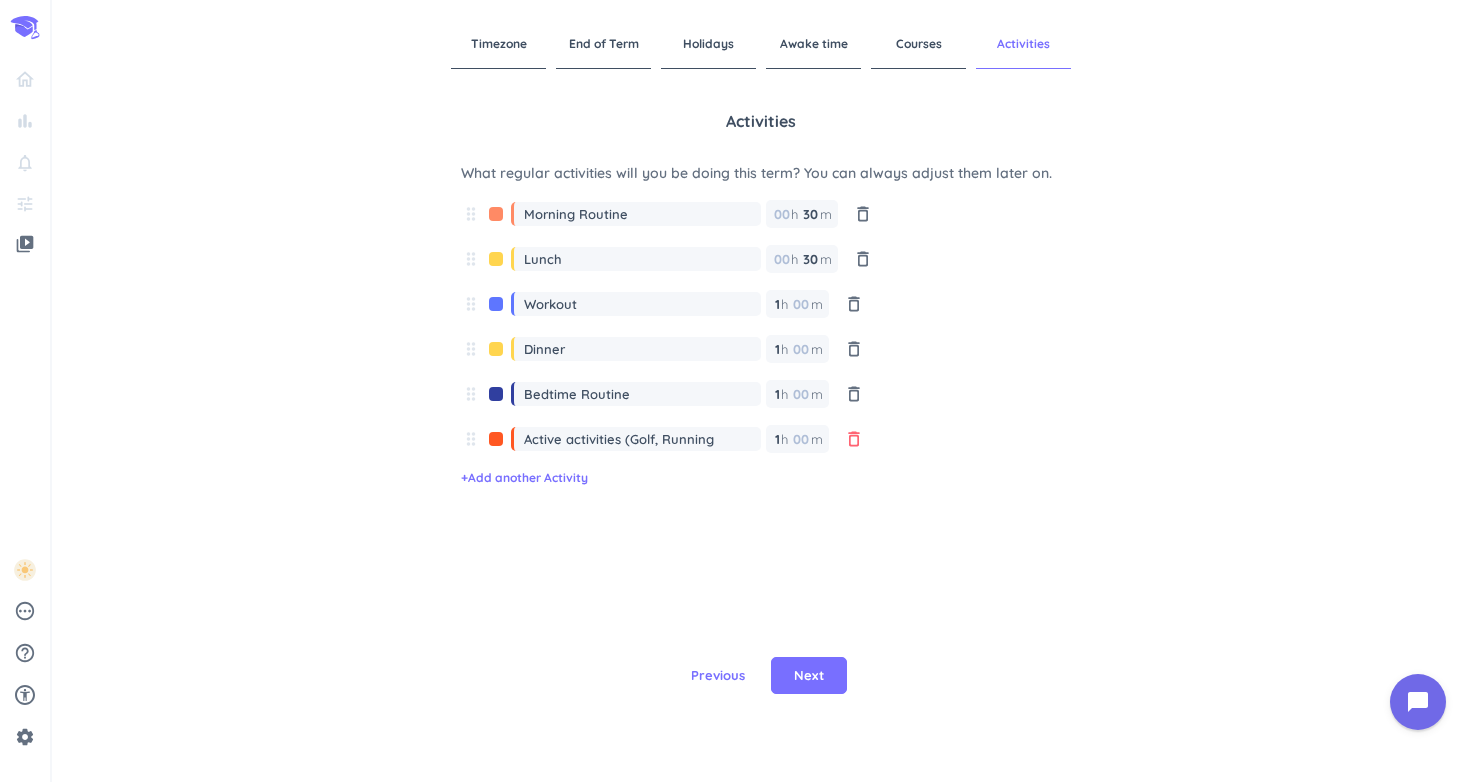 type on "Active activities (Golf, Running" 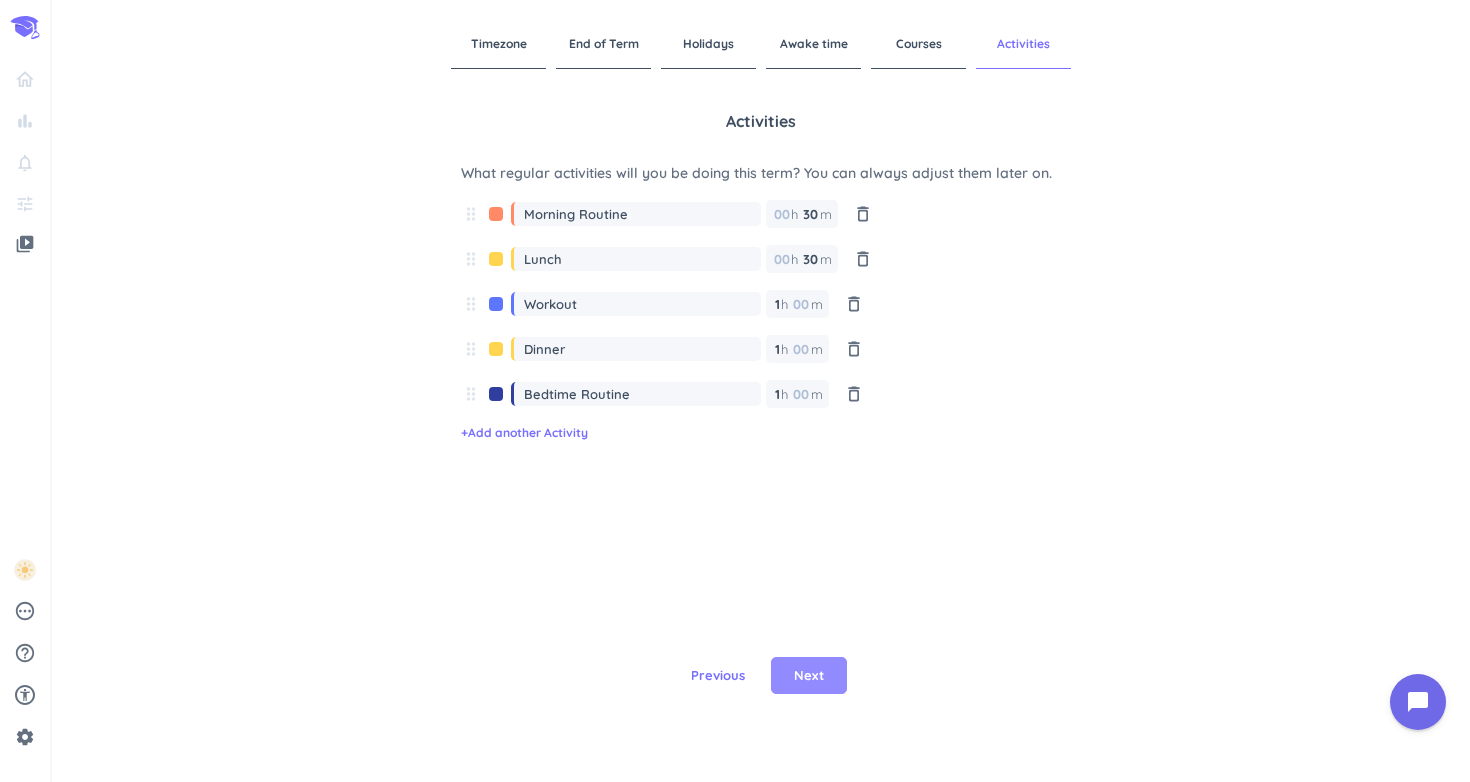 click on "Next" at bounding box center [809, 676] 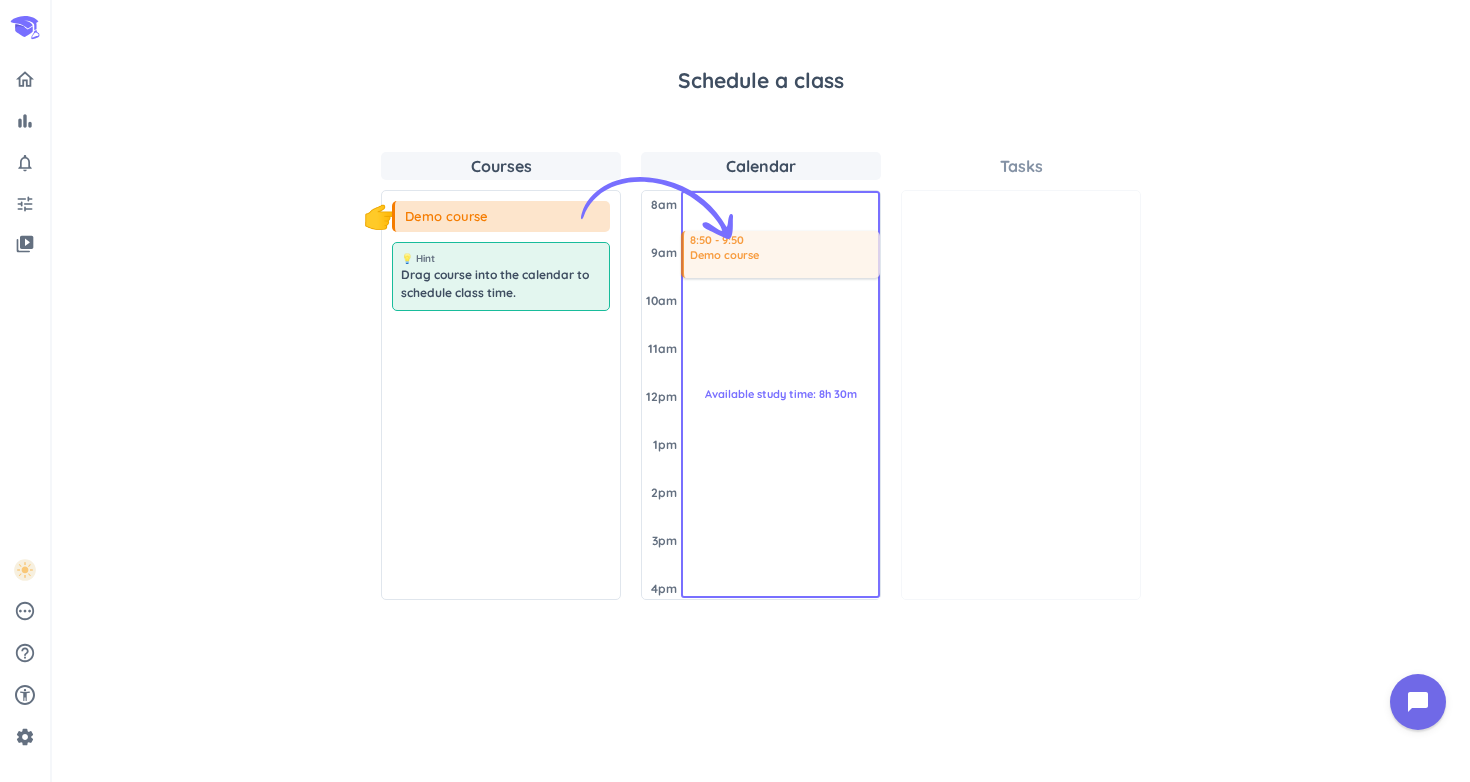 drag, startPoint x: 453, startPoint y: 220, endPoint x: 729, endPoint y: 232, distance: 276.26074 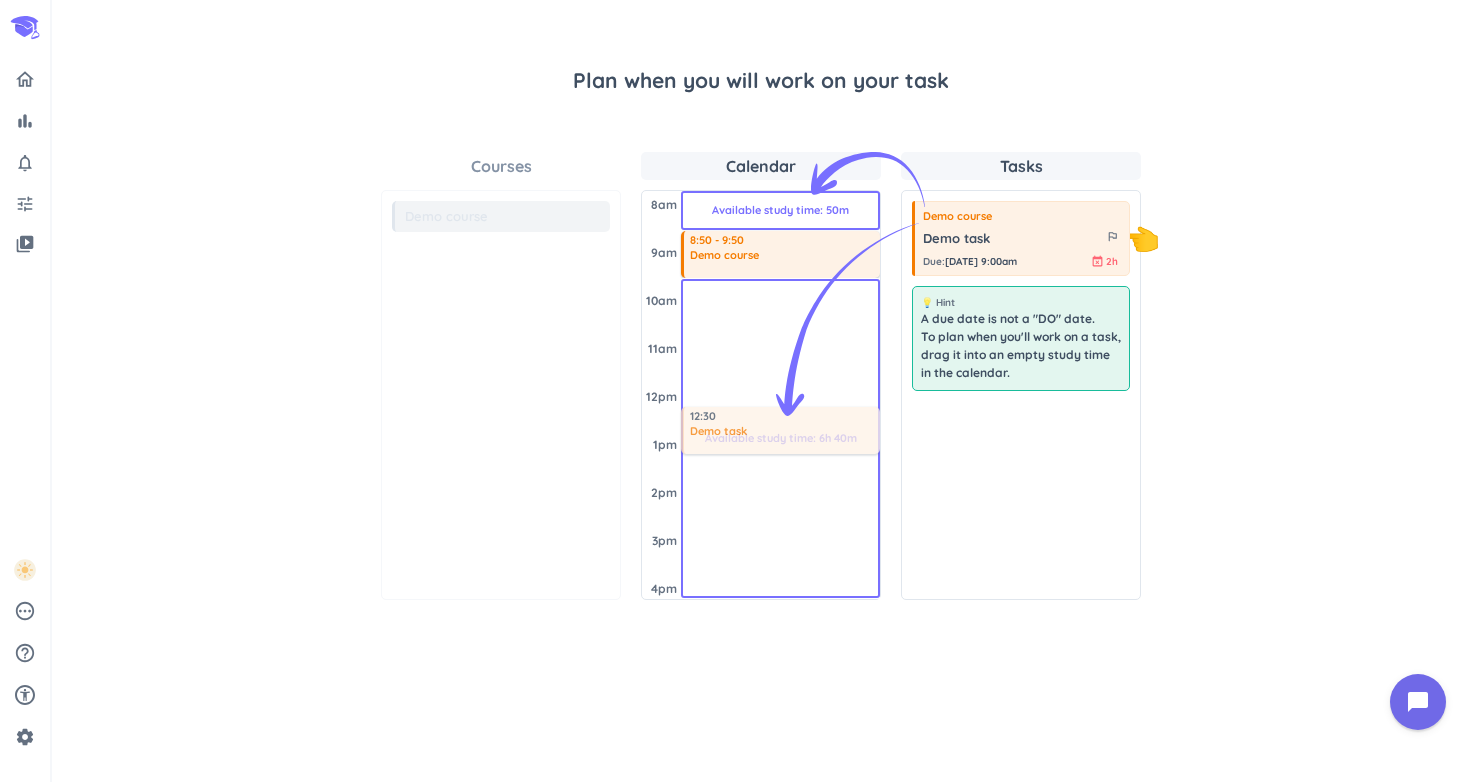 drag, startPoint x: 1010, startPoint y: 238, endPoint x: 770, endPoint y: 406, distance: 292.95734 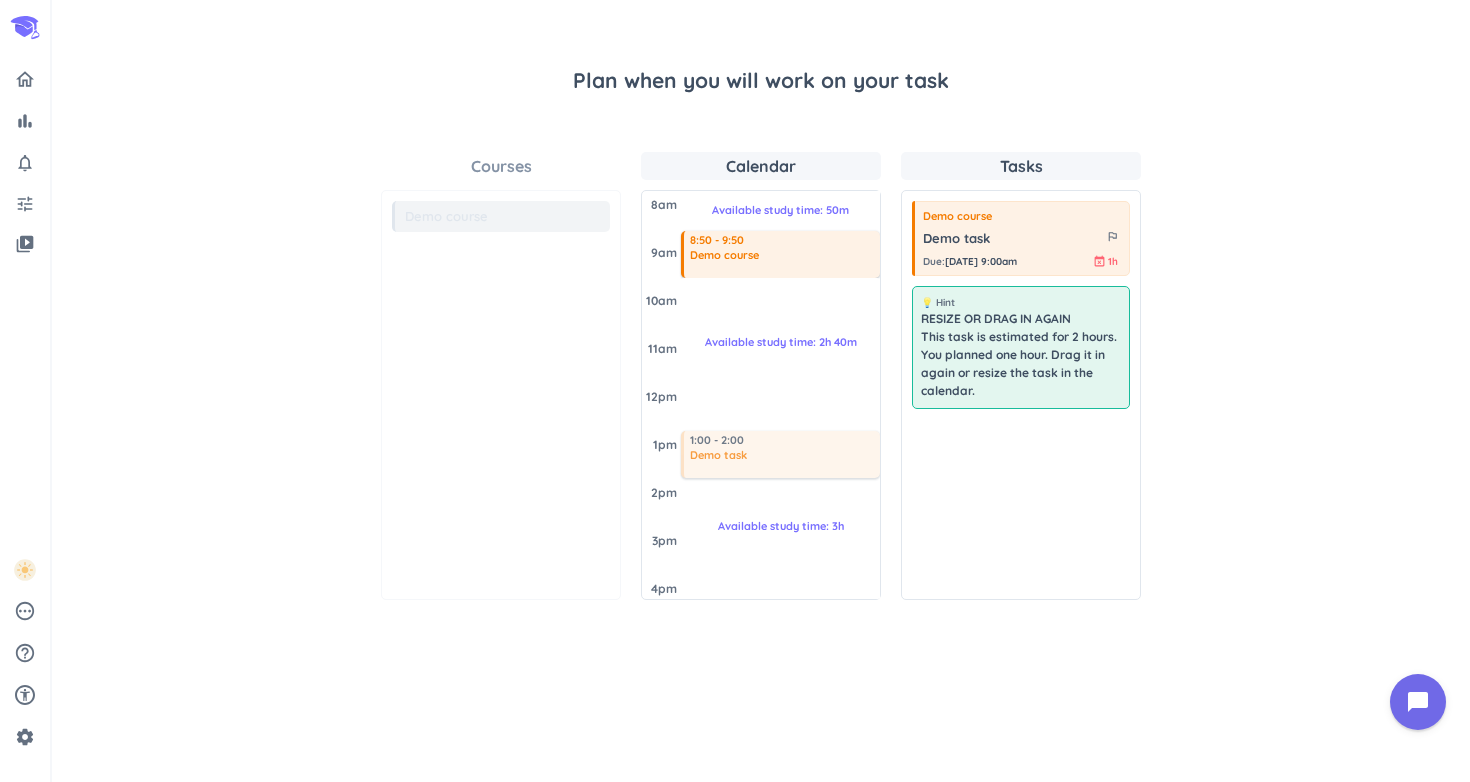drag, startPoint x: 785, startPoint y: 448, endPoint x: 773, endPoint y: 479, distance: 33.24154 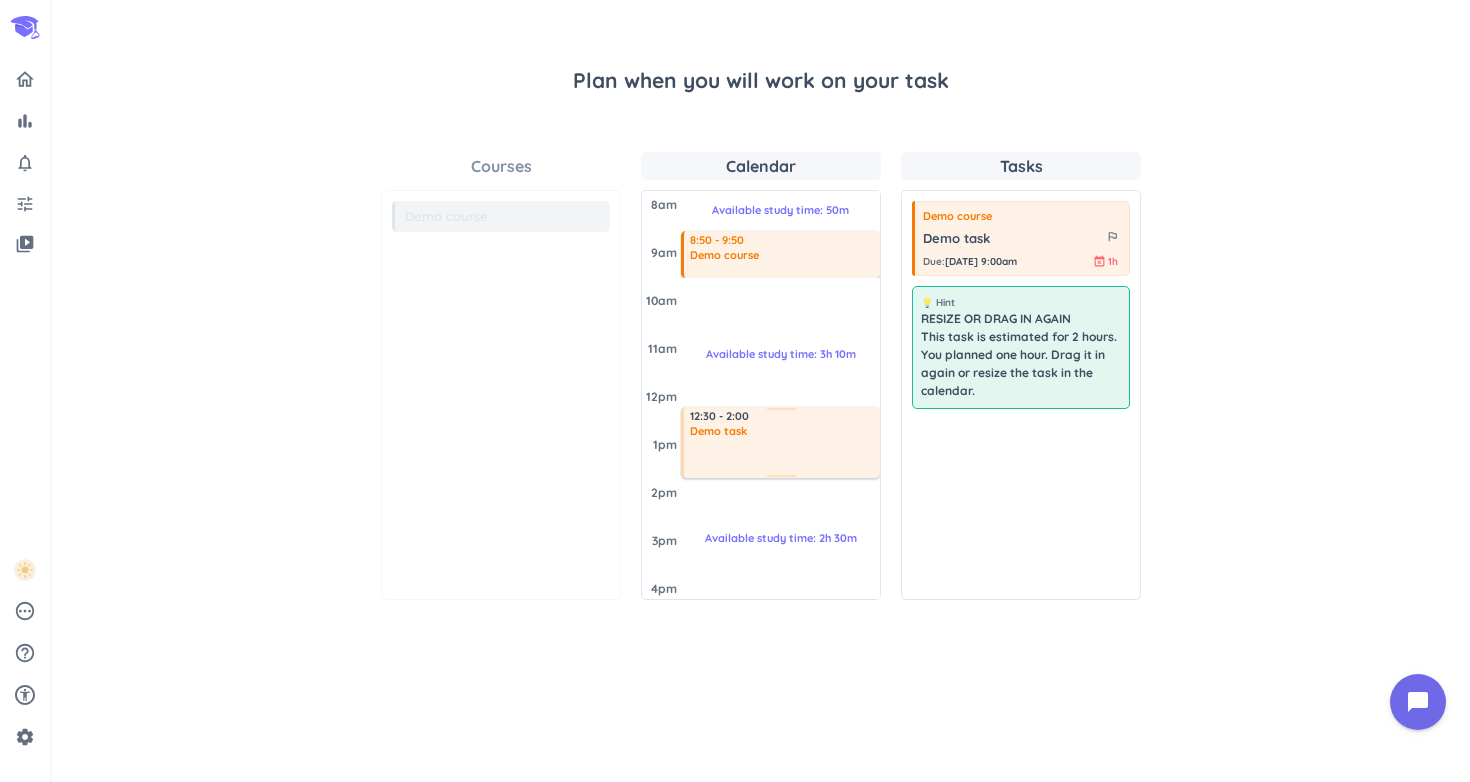 drag, startPoint x: 778, startPoint y: 432, endPoint x: 780, endPoint y: 408, distance: 24.083189 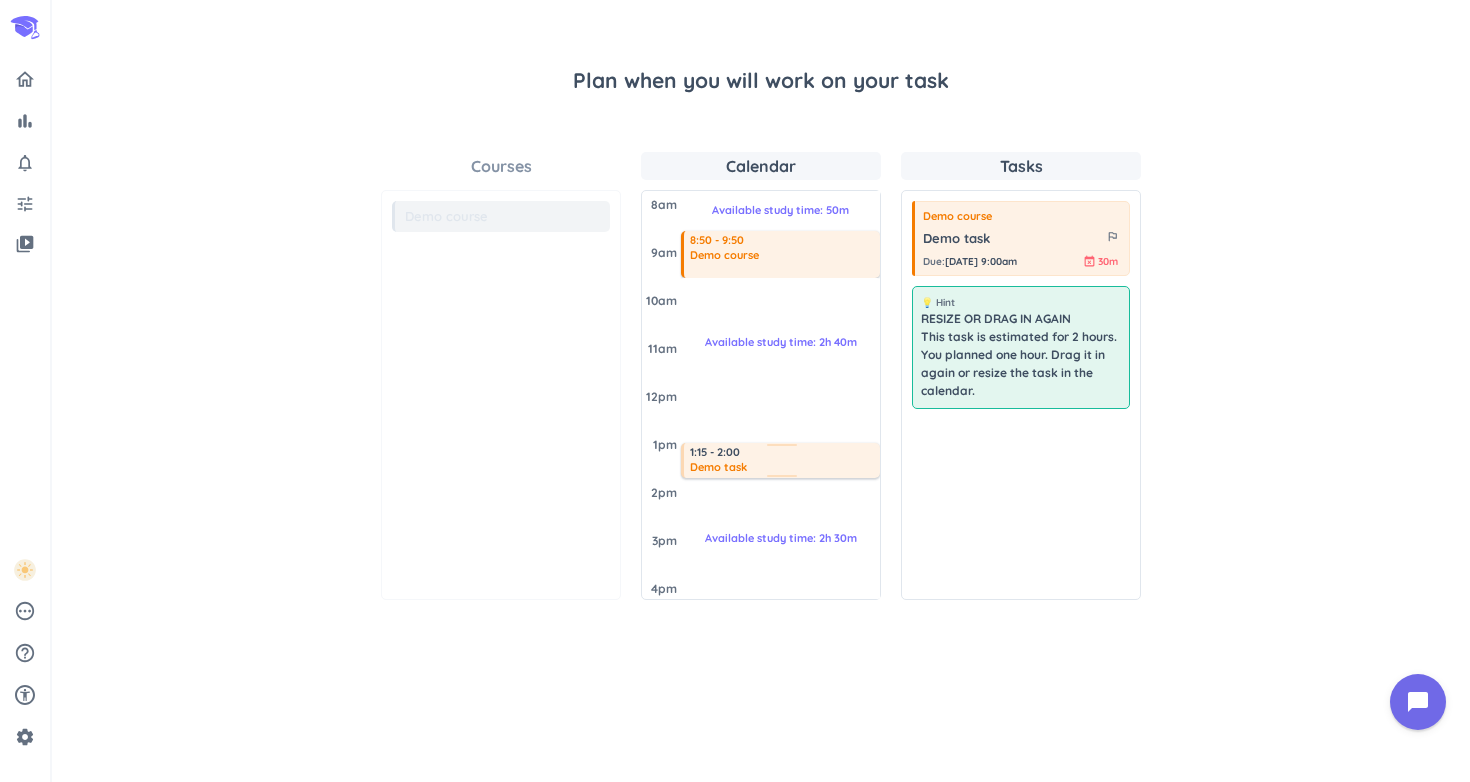 drag, startPoint x: 773, startPoint y: 409, endPoint x: 771, endPoint y: 445, distance: 36.05551 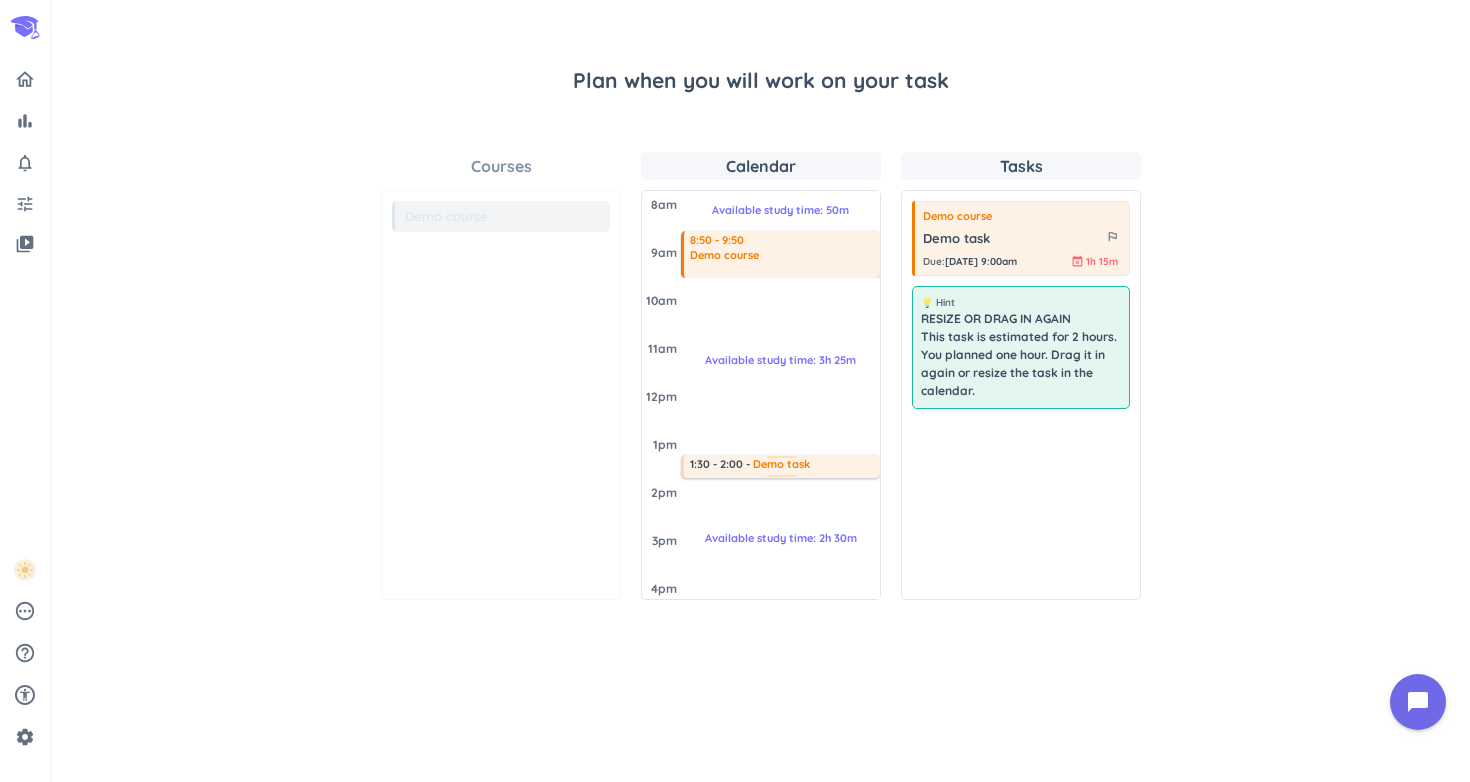 drag, startPoint x: 771, startPoint y: 445, endPoint x: 769, endPoint y: 457, distance: 12.165525 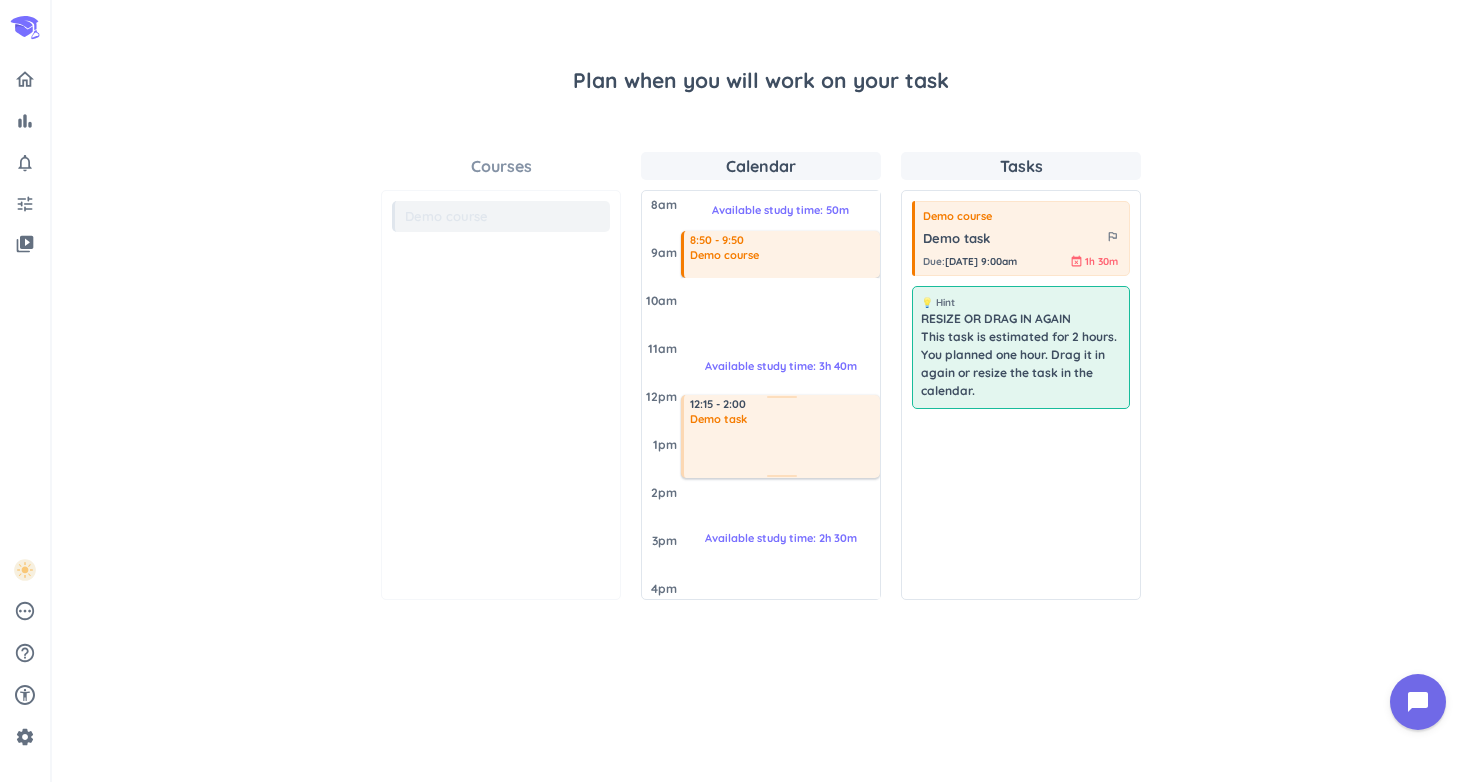 drag, startPoint x: 776, startPoint y: 457, endPoint x: 776, endPoint y: 395, distance: 62 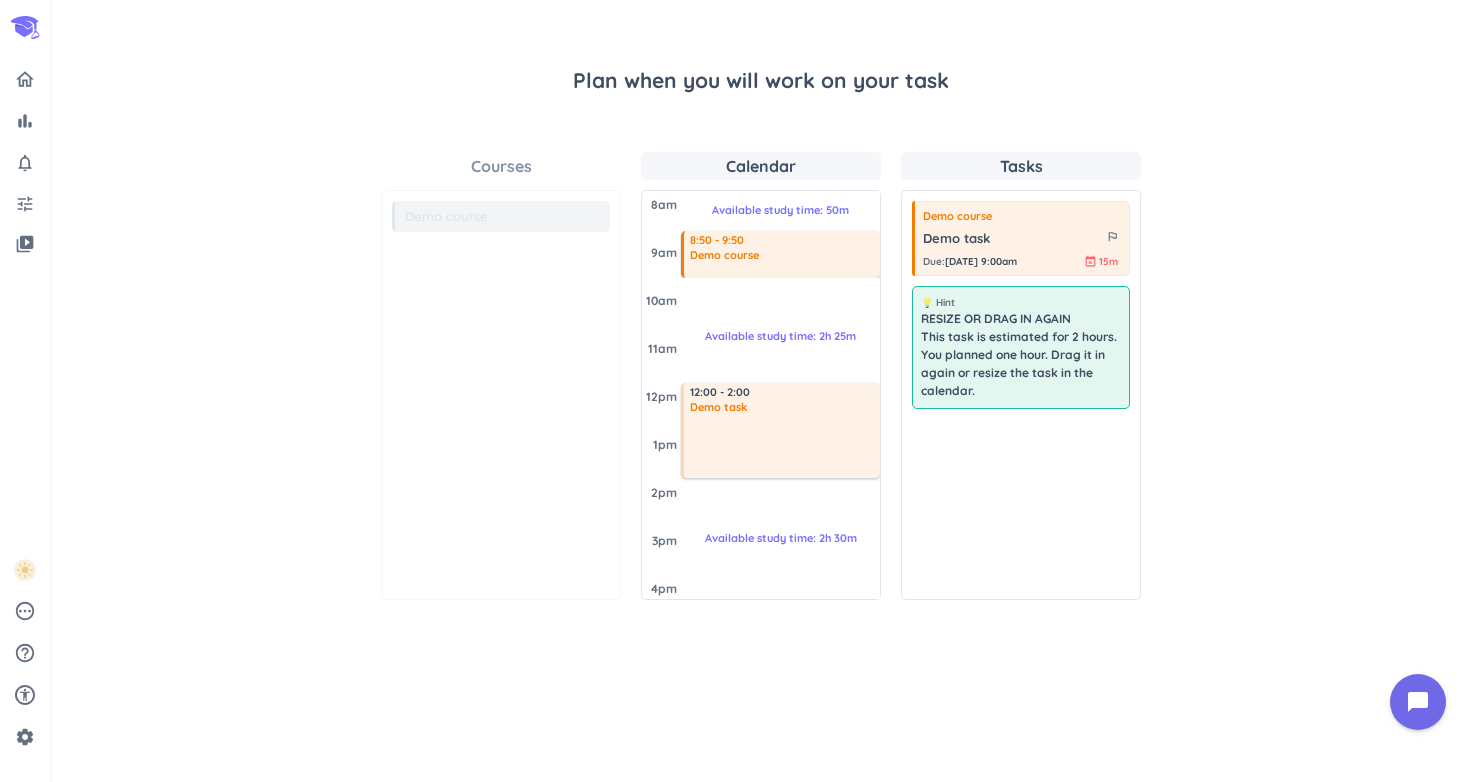 drag, startPoint x: 776, startPoint y: 395, endPoint x: 775, endPoint y: 385, distance: 10.049875 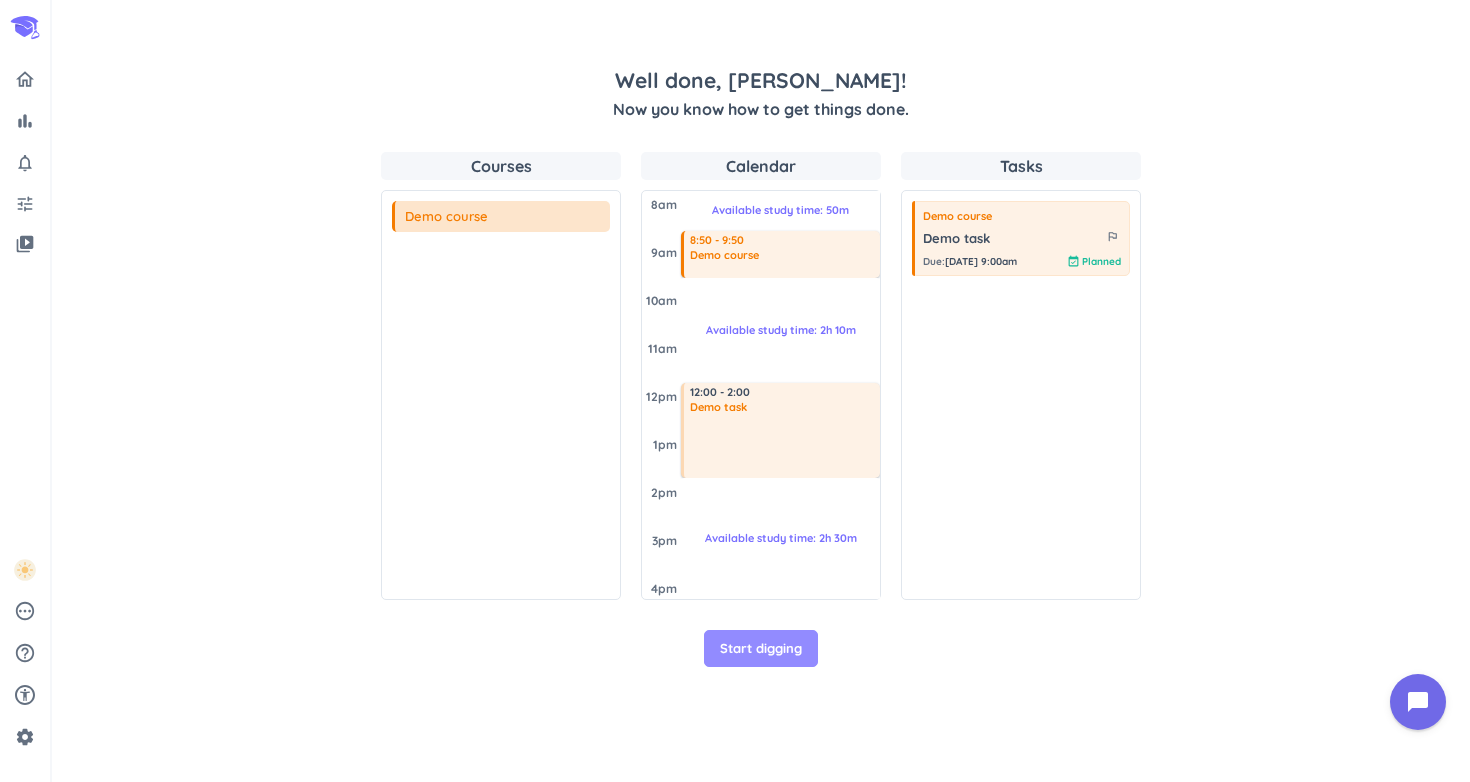 click on "Start digging" at bounding box center [761, 649] 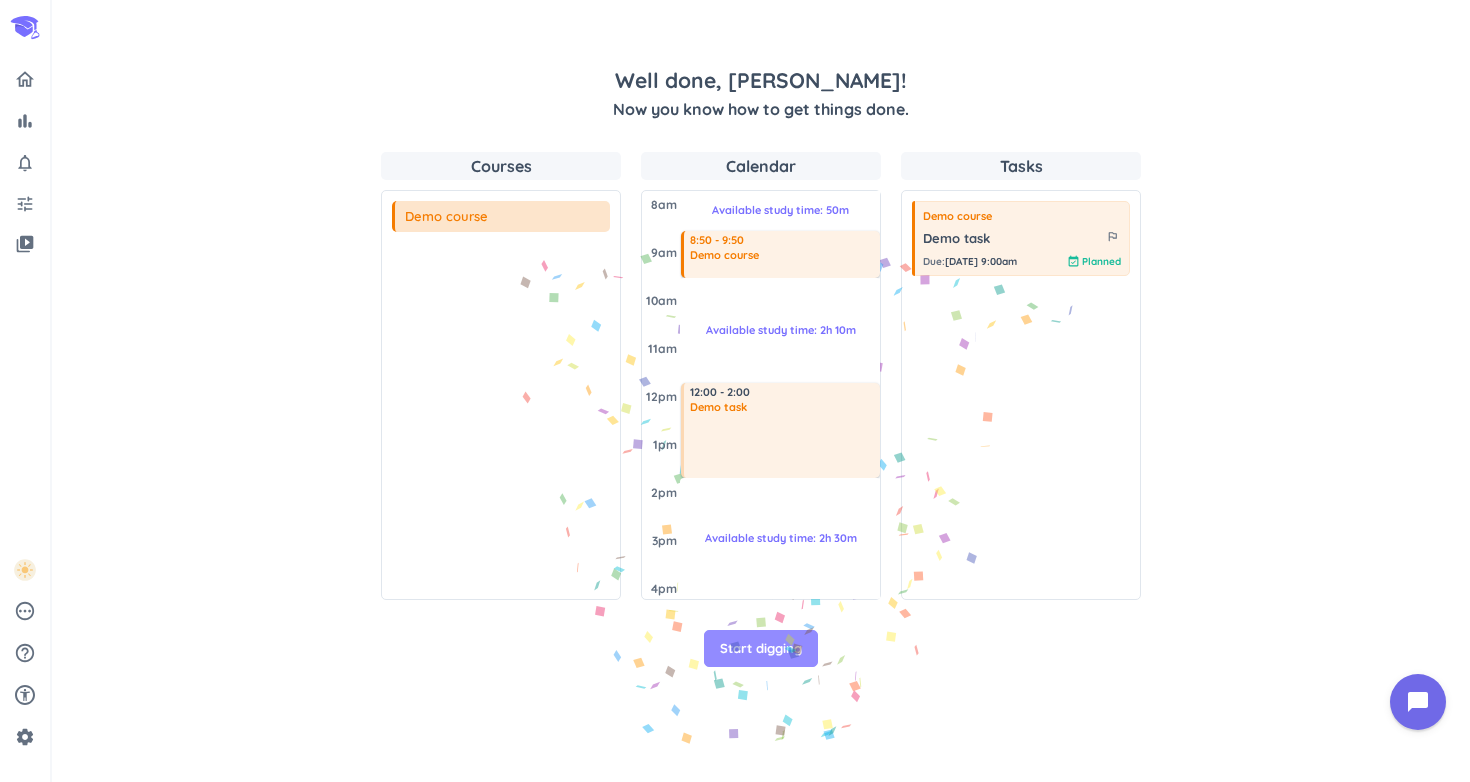 click on "Start digging" at bounding box center (761, 649) 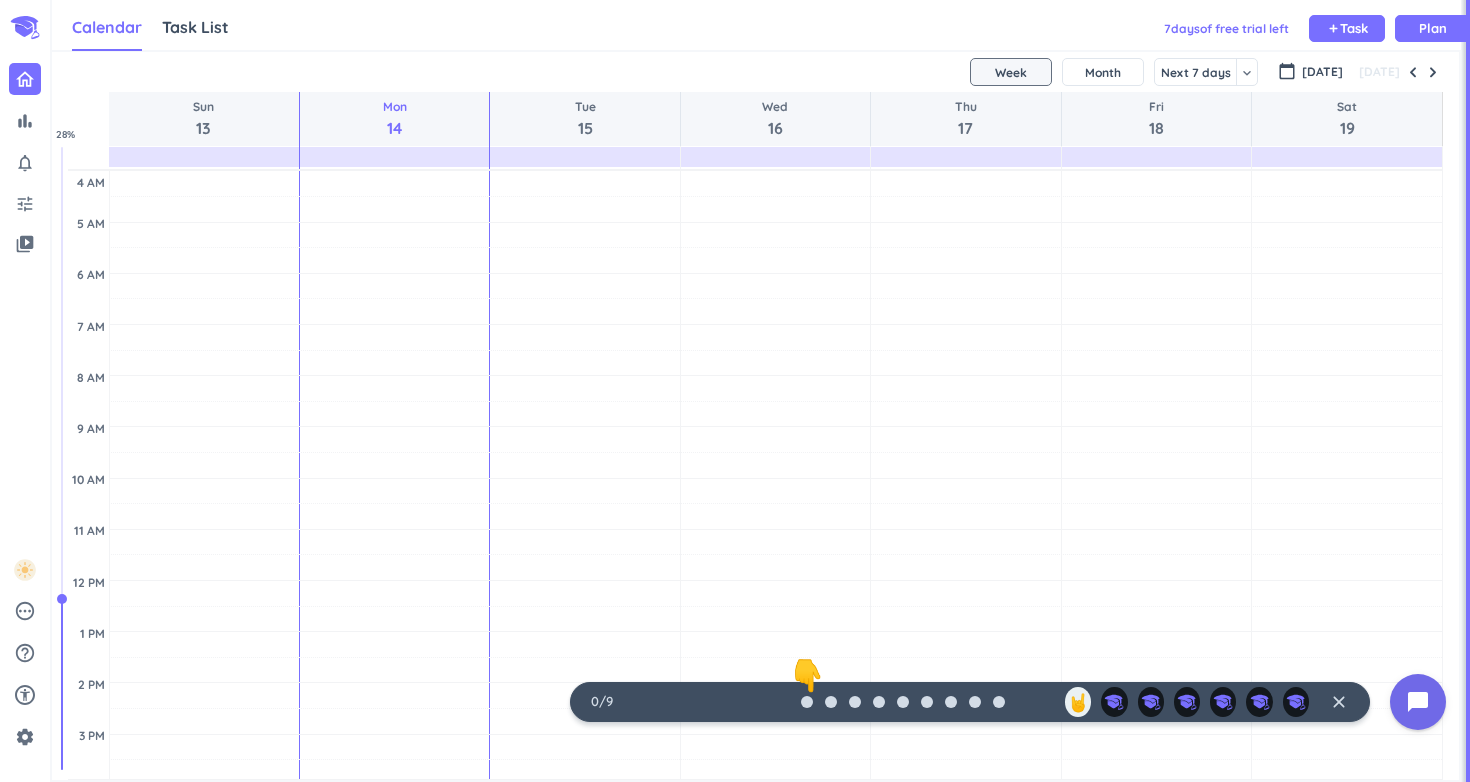 scroll, scrollTop: 728, scrollLeft: 1165, axis: both 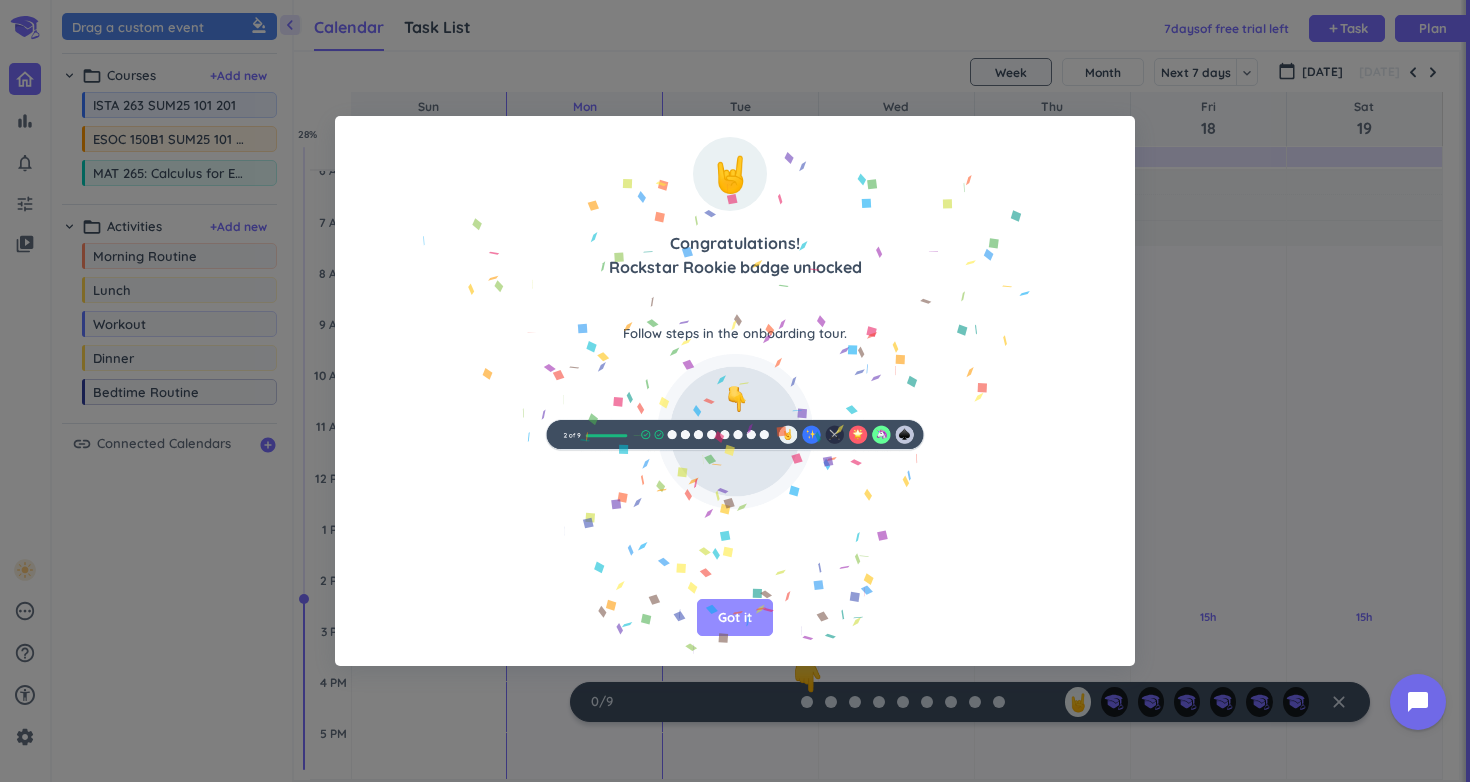 click on "Got it" at bounding box center (735, 618) 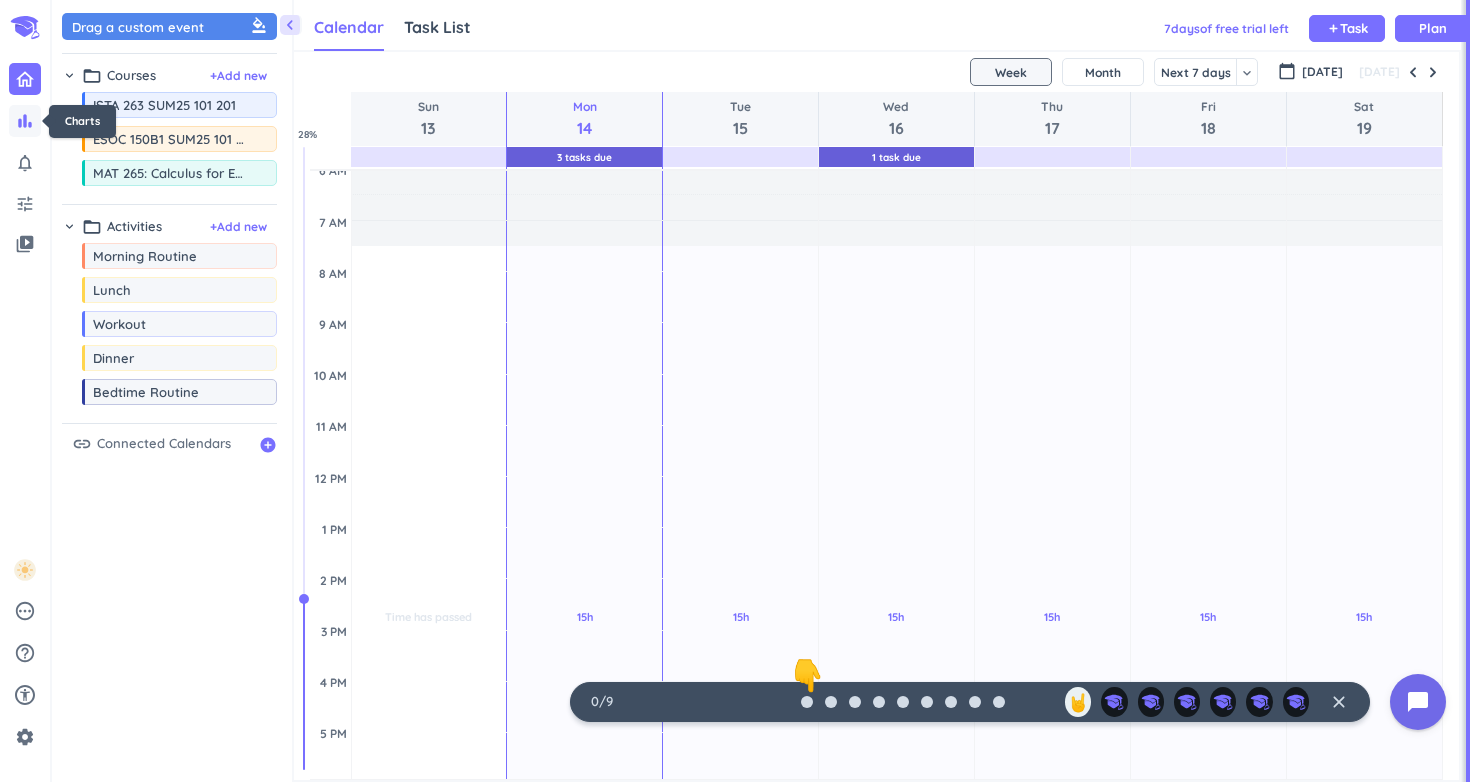click on "bar_chart" at bounding box center (25, 121) 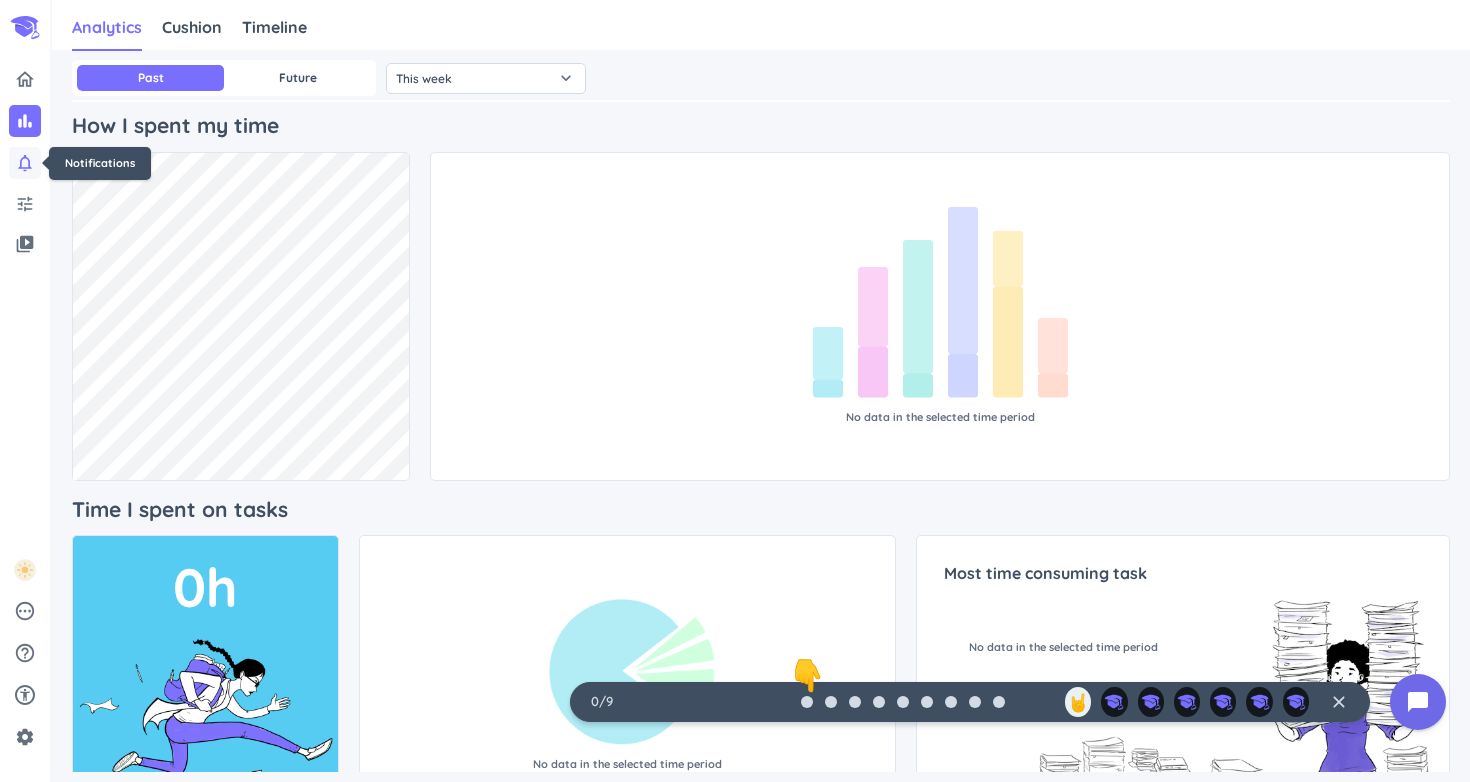 click on "notifications_none" at bounding box center (25, 163) 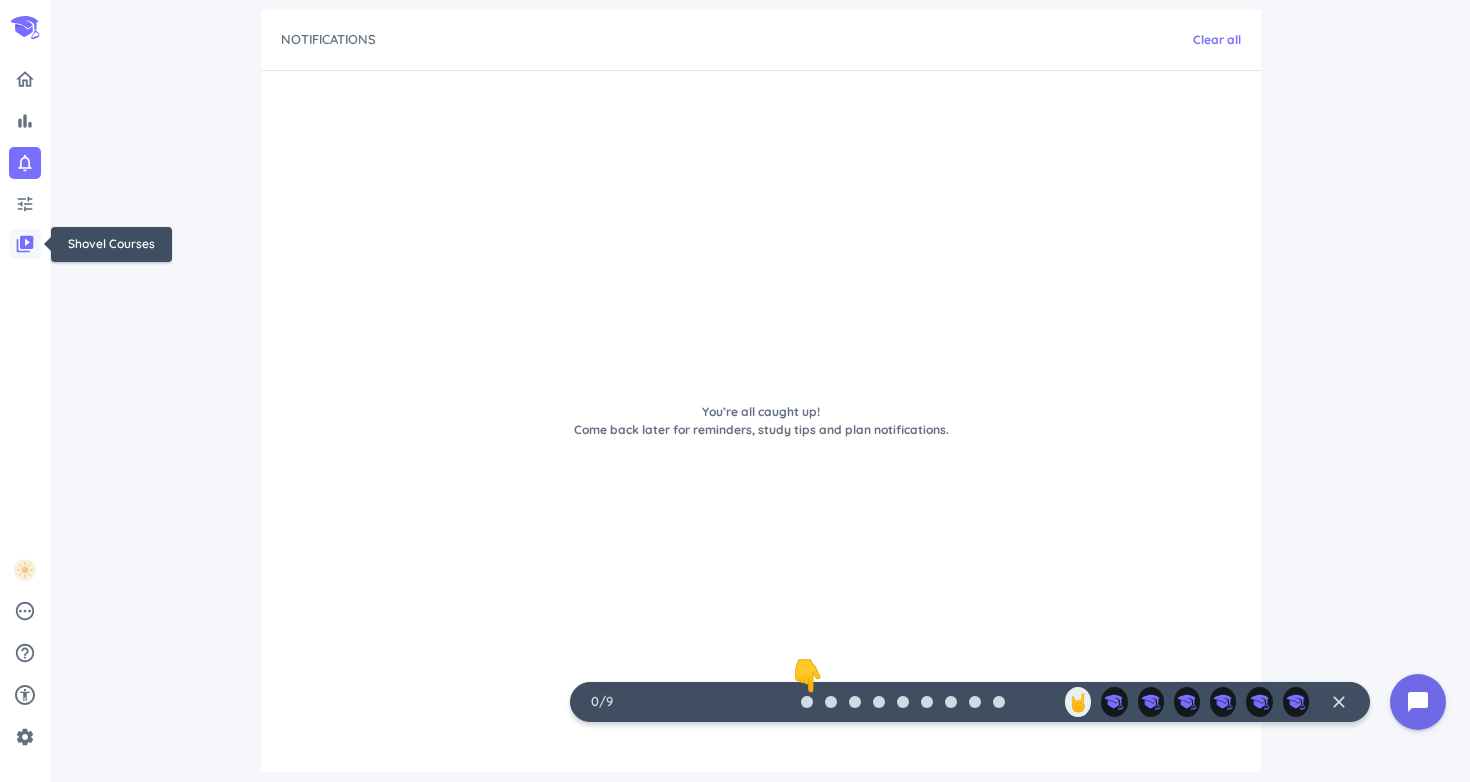 click on "video_library" at bounding box center [25, 244] 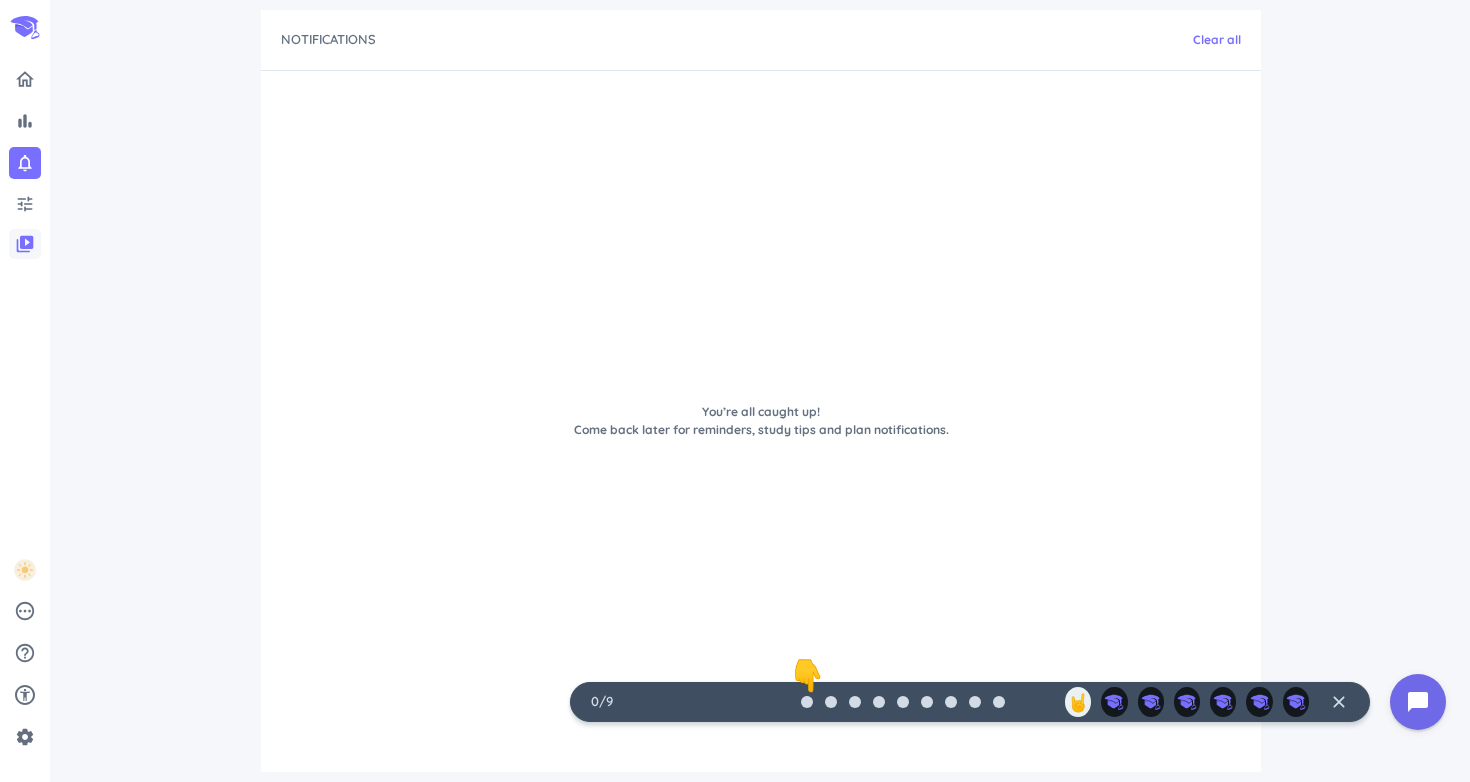 click on "video_library" at bounding box center (25, 244) 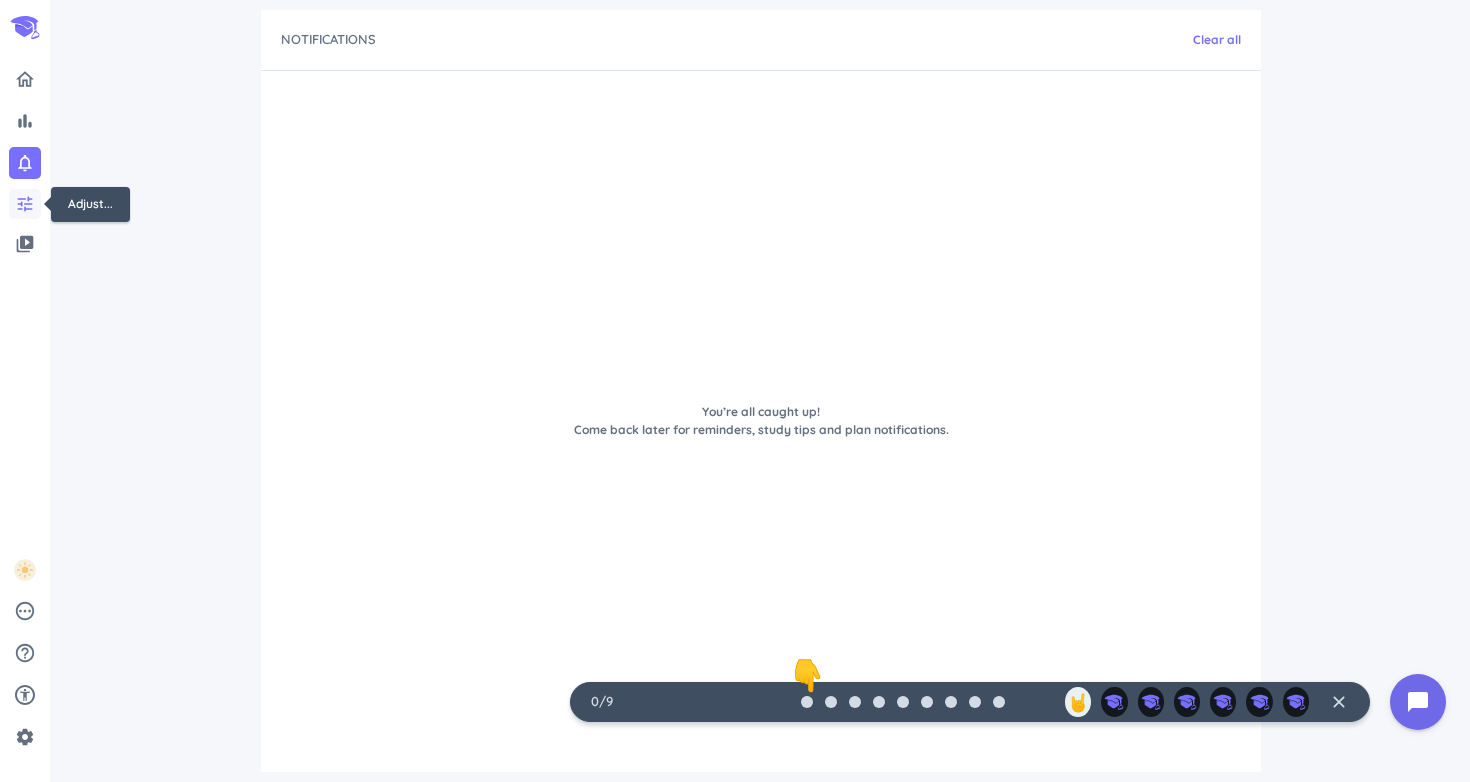 click on "tune" at bounding box center [25, 204] 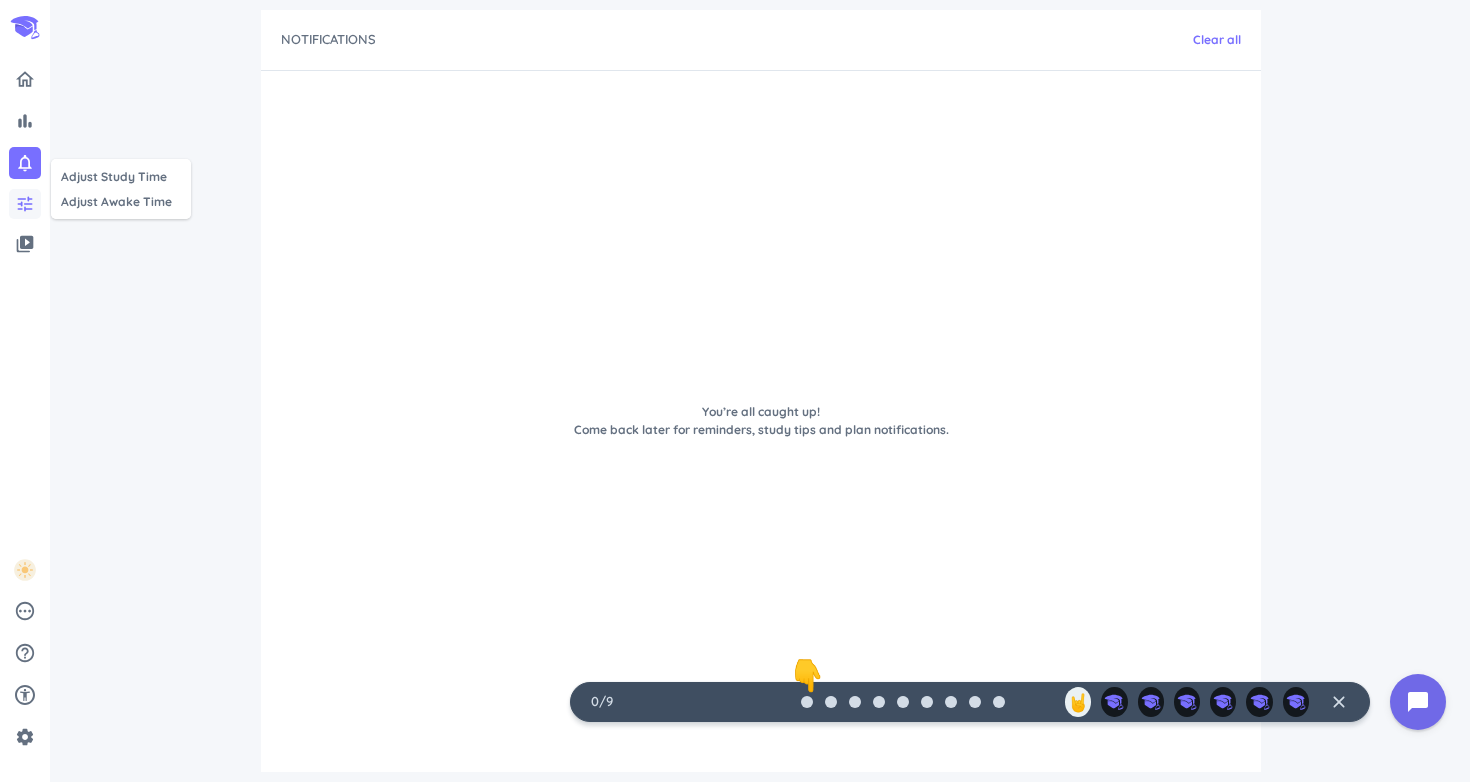 click at bounding box center (735, 391) 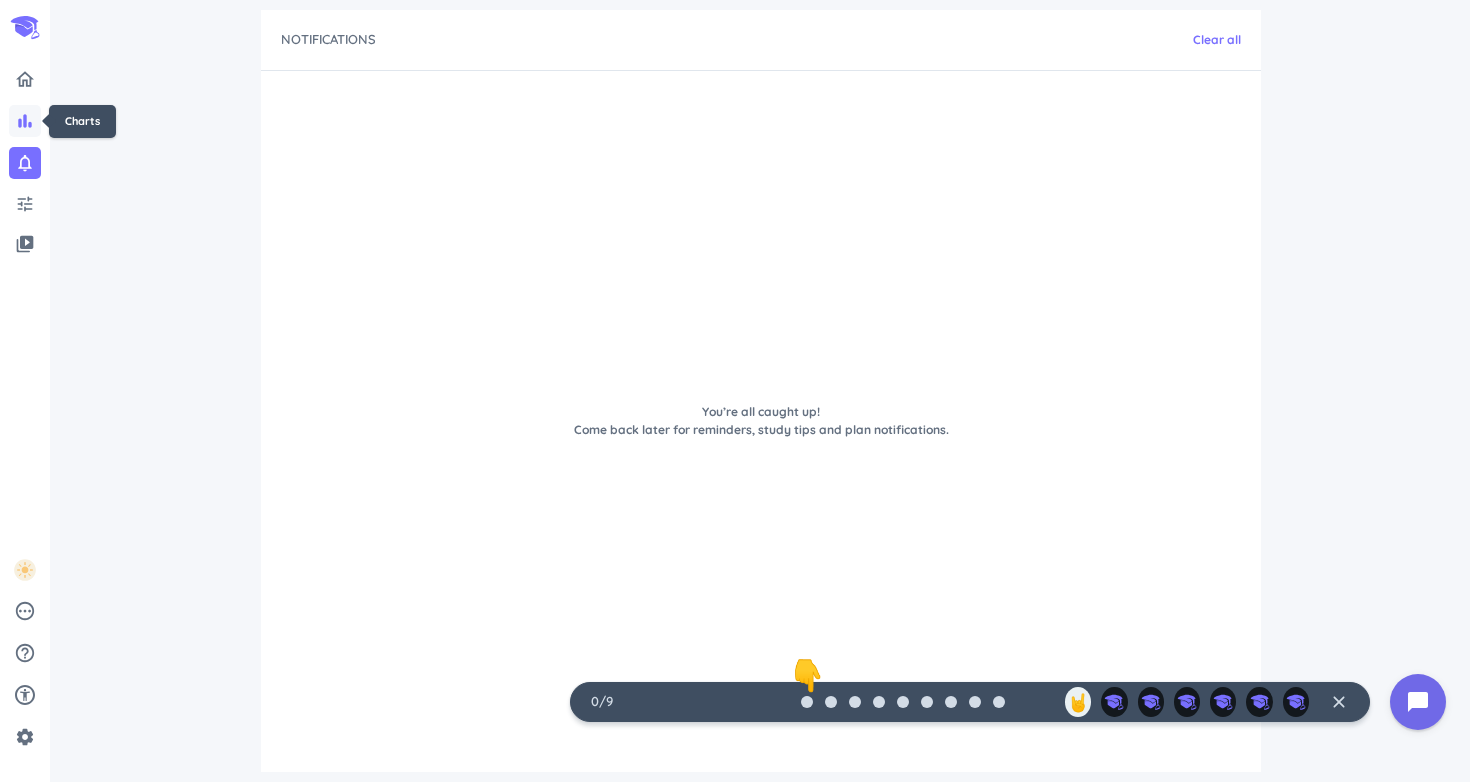 click on "bar_chart" at bounding box center (25, 121) 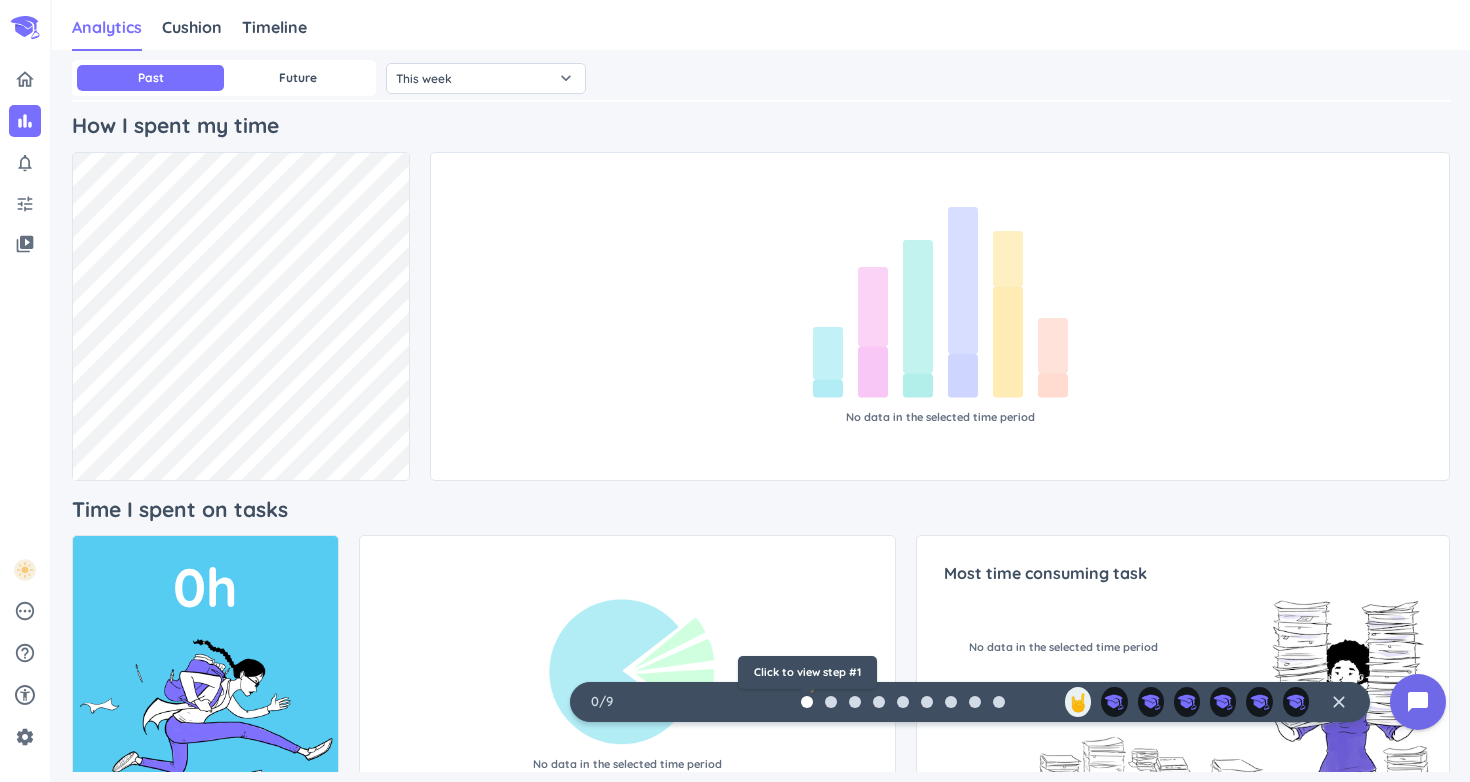 click at bounding box center (807, 702) 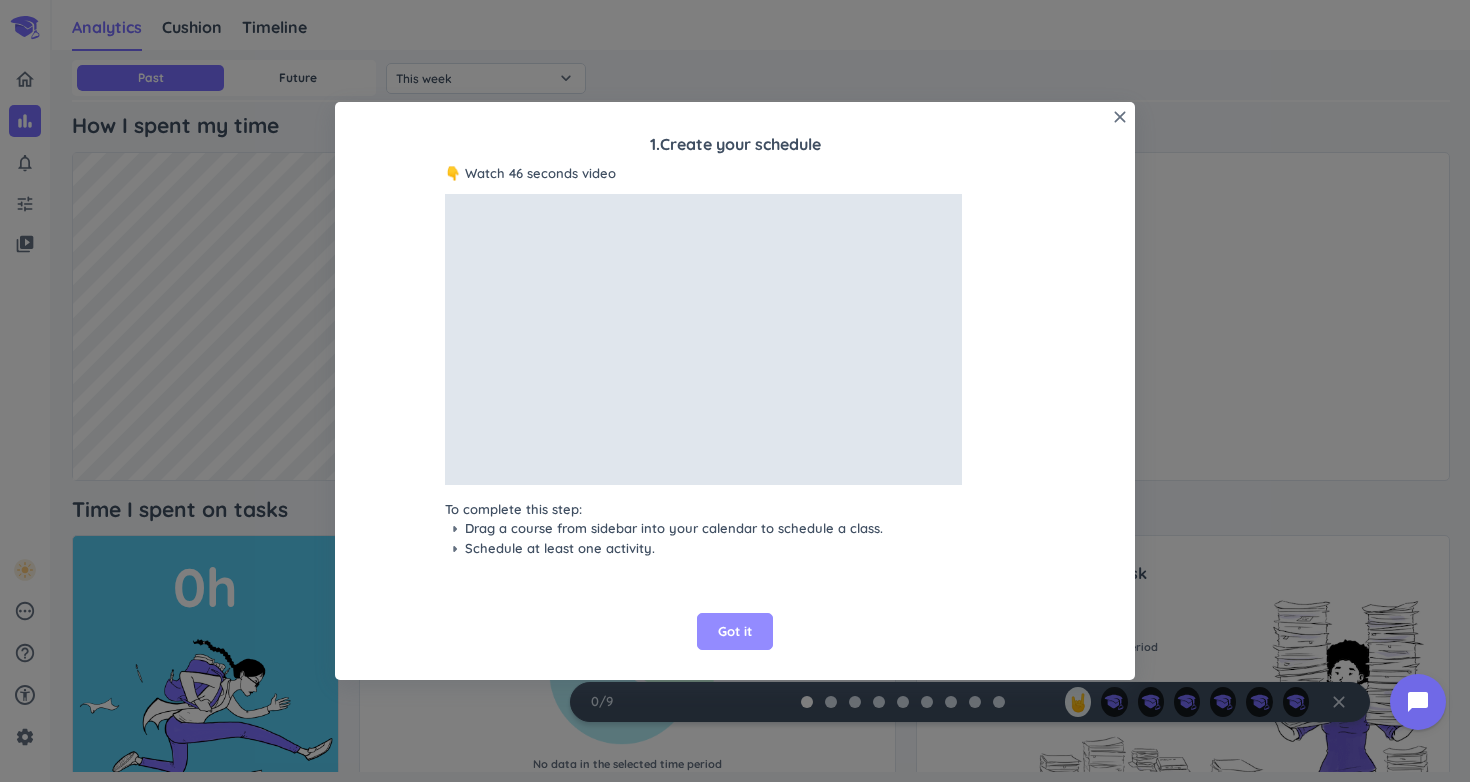 click on "Got it" at bounding box center [735, 632] 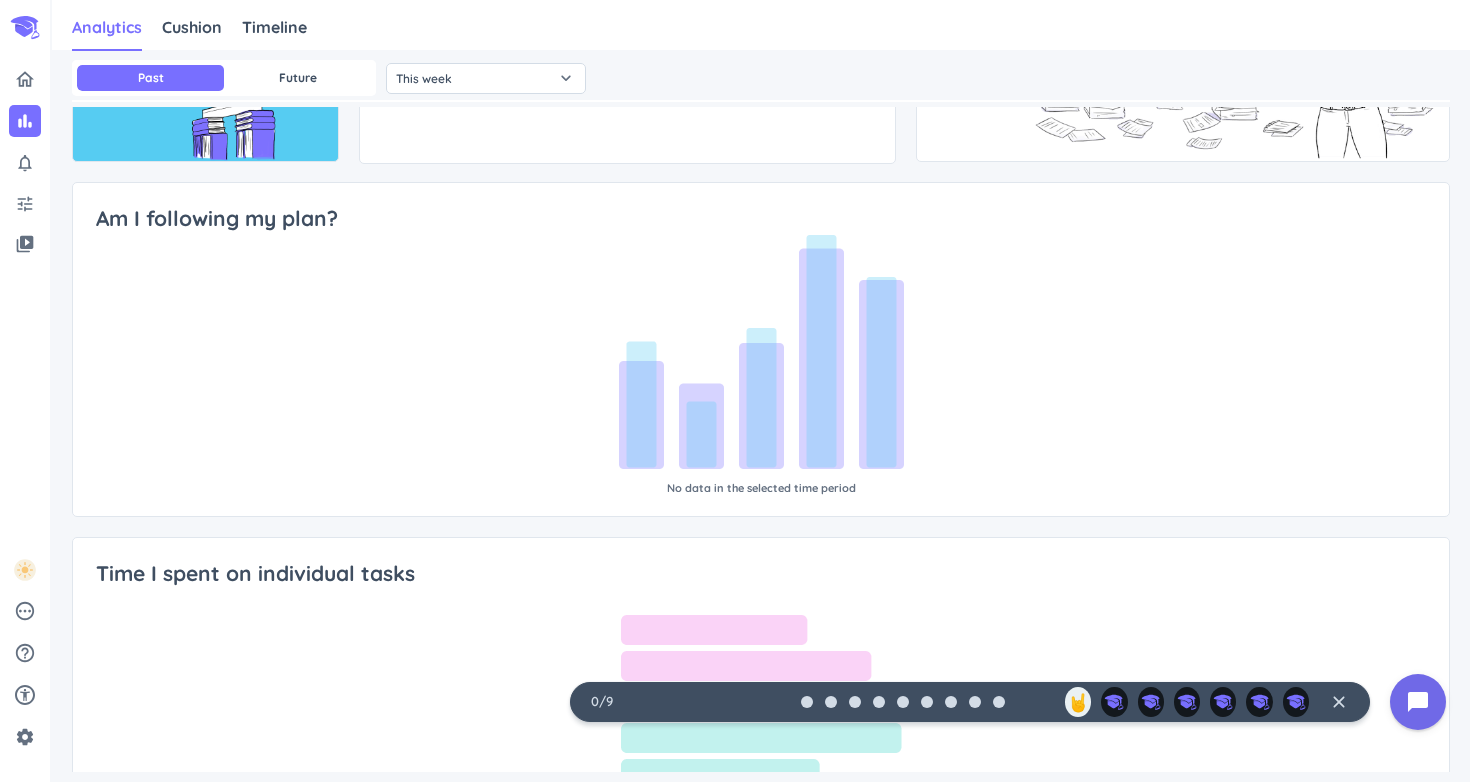 scroll, scrollTop: 674, scrollLeft: 0, axis: vertical 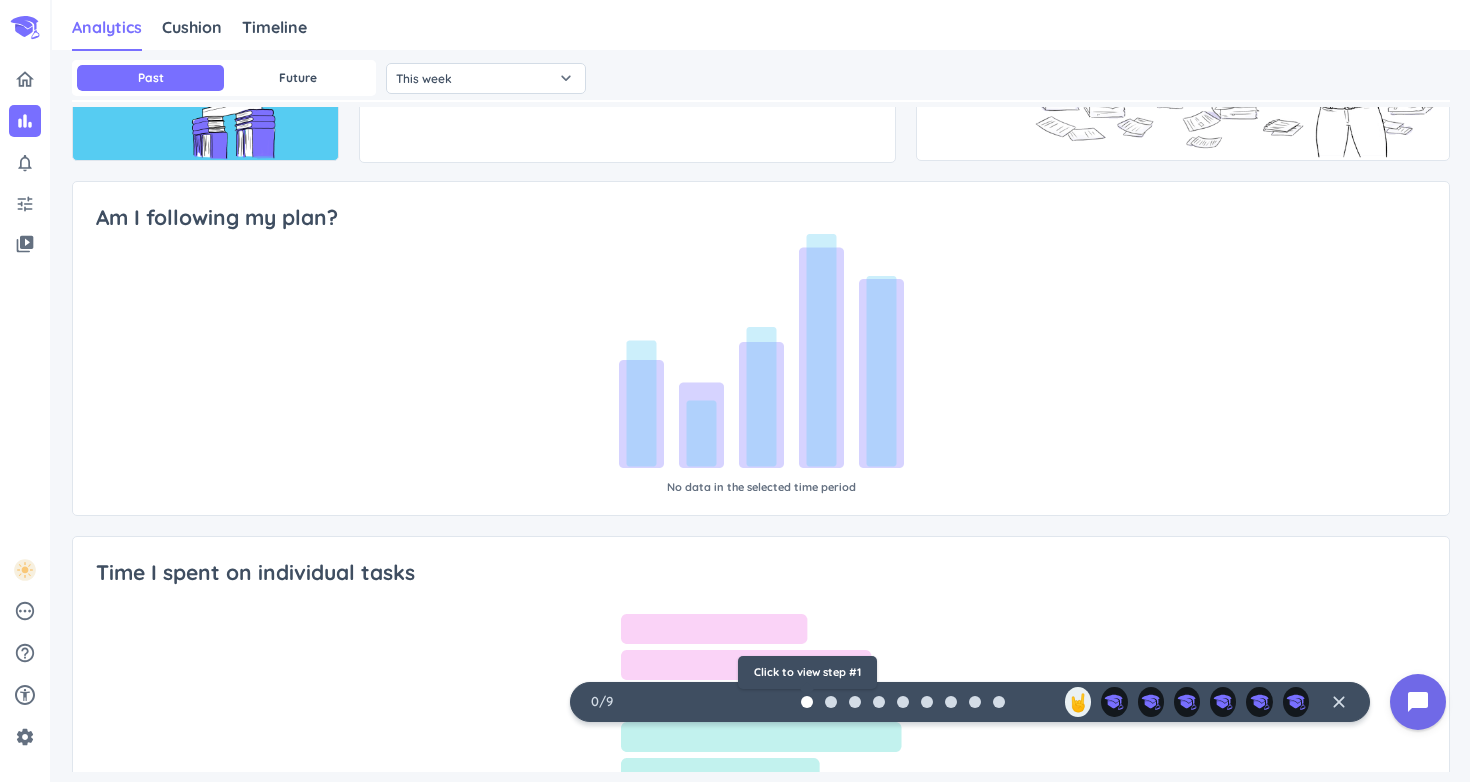 click at bounding box center [807, 702] 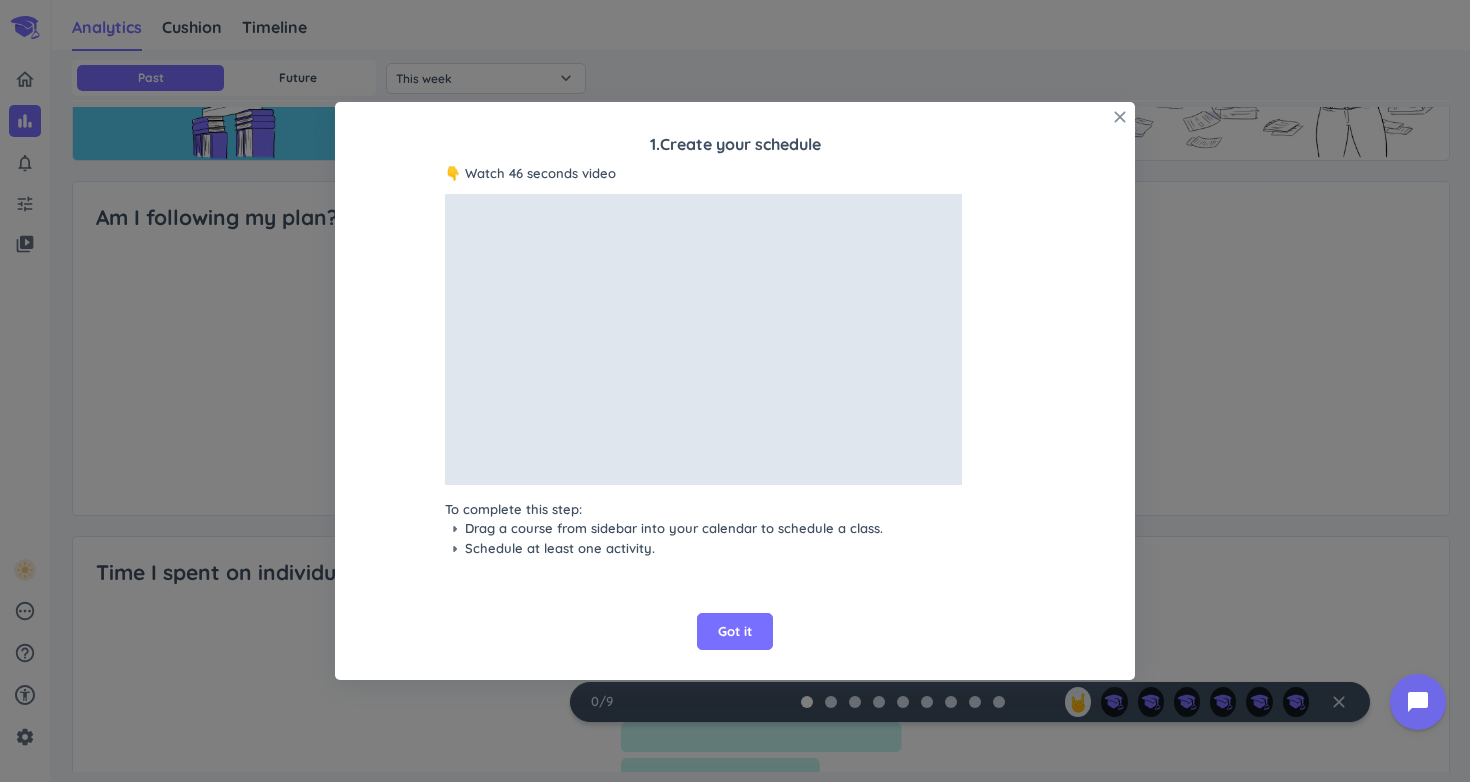 click on "close" at bounding box center (1120, 117) 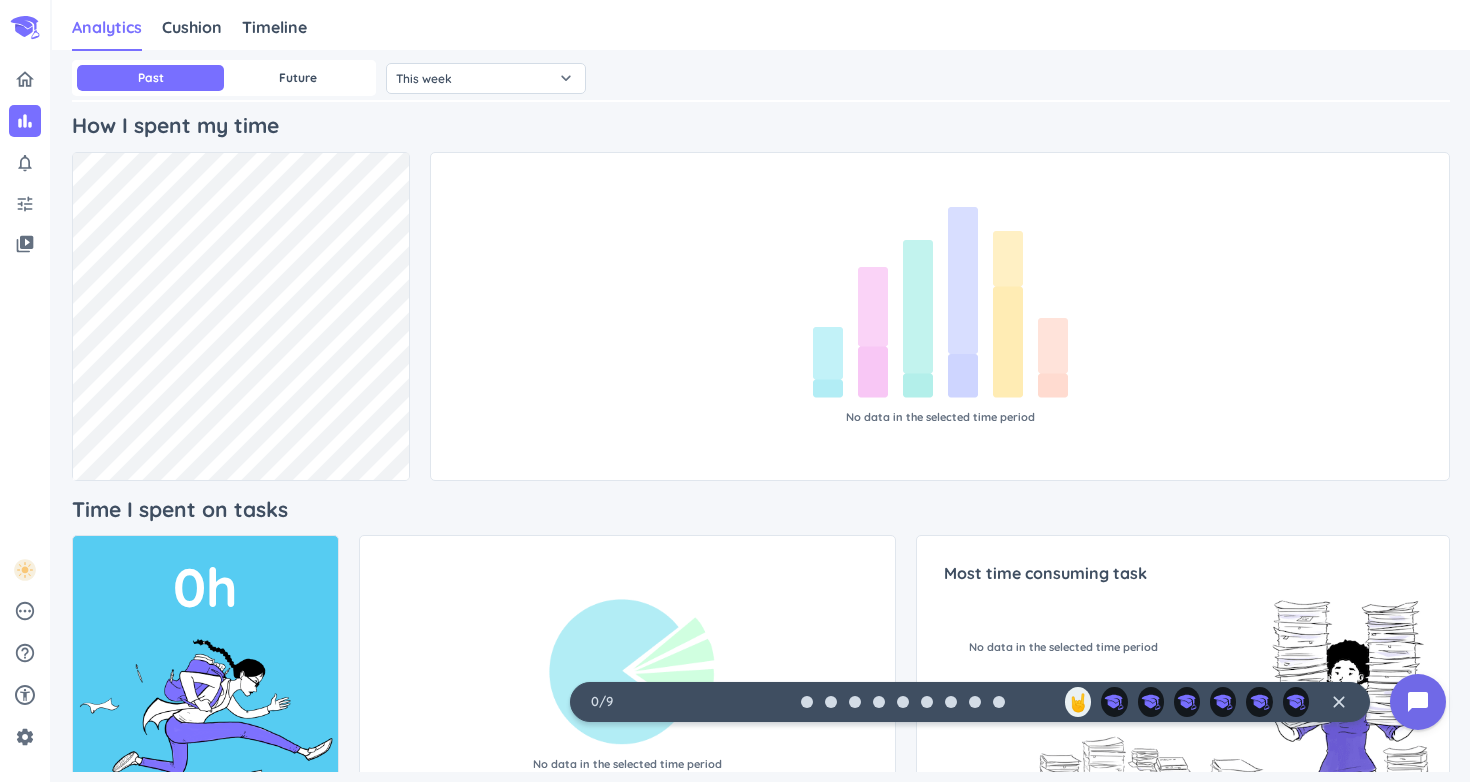 scroll, scrollTop: 0, scrollLeft: 0, axis: both 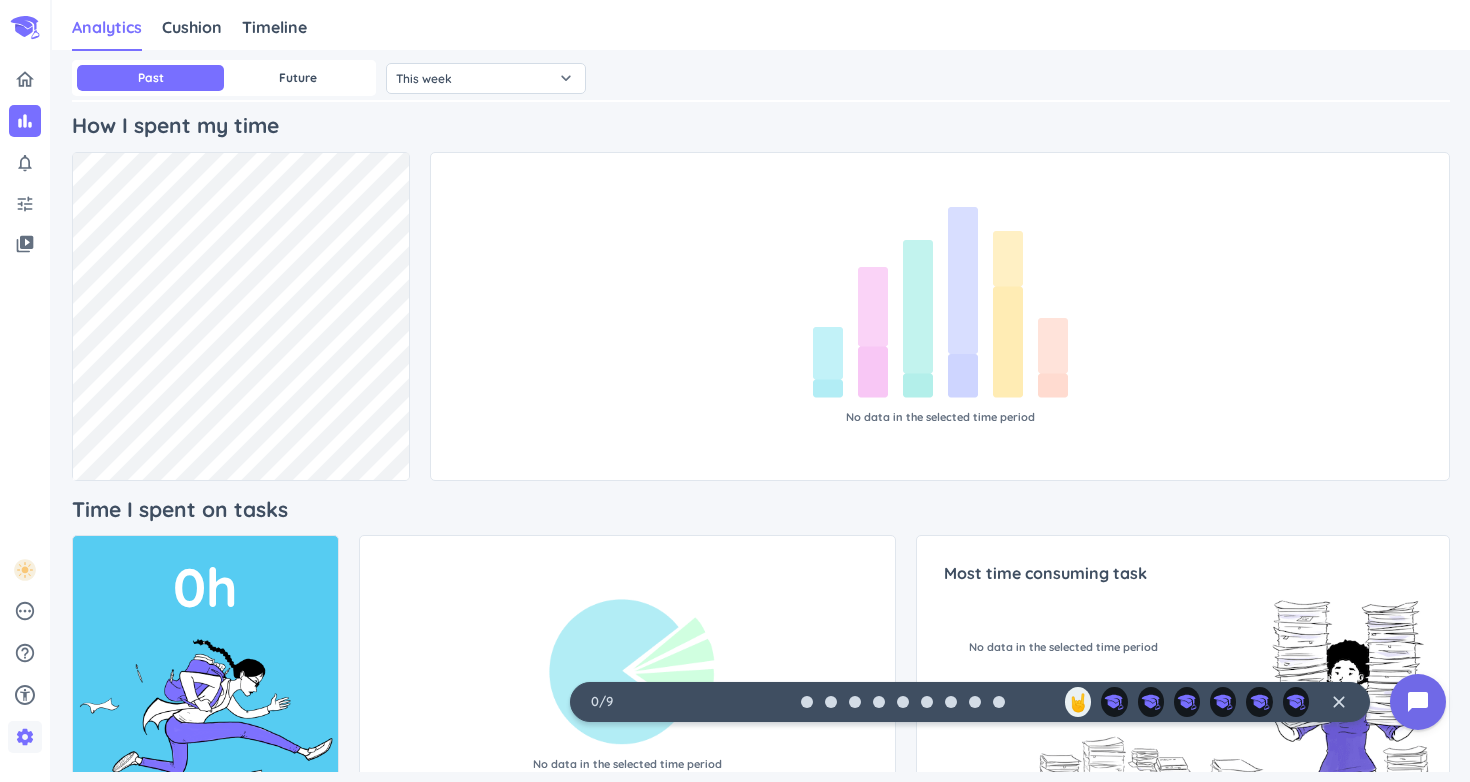 click on "settings" at bounding box center (25, 737) 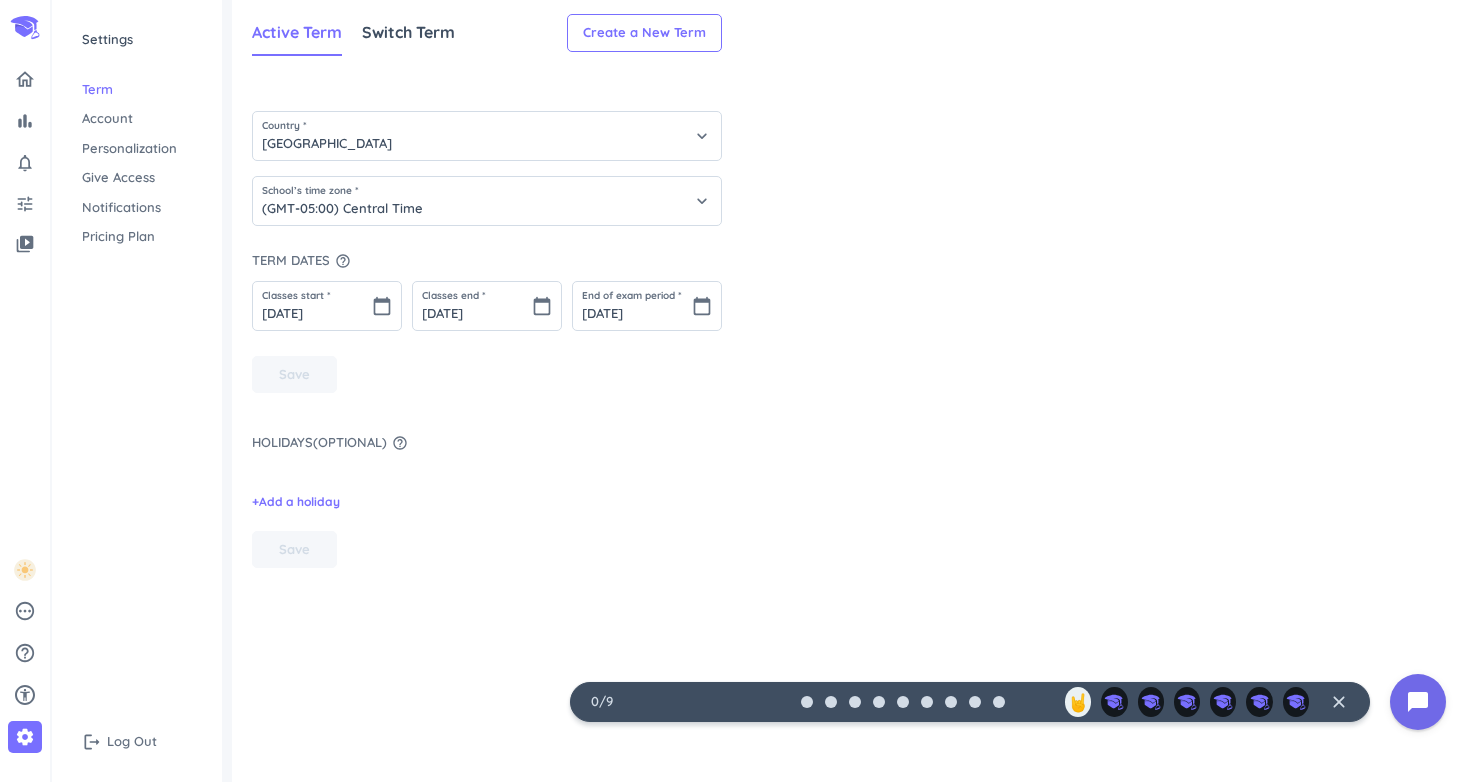 click on "Account" at bounding box center [137, 119] 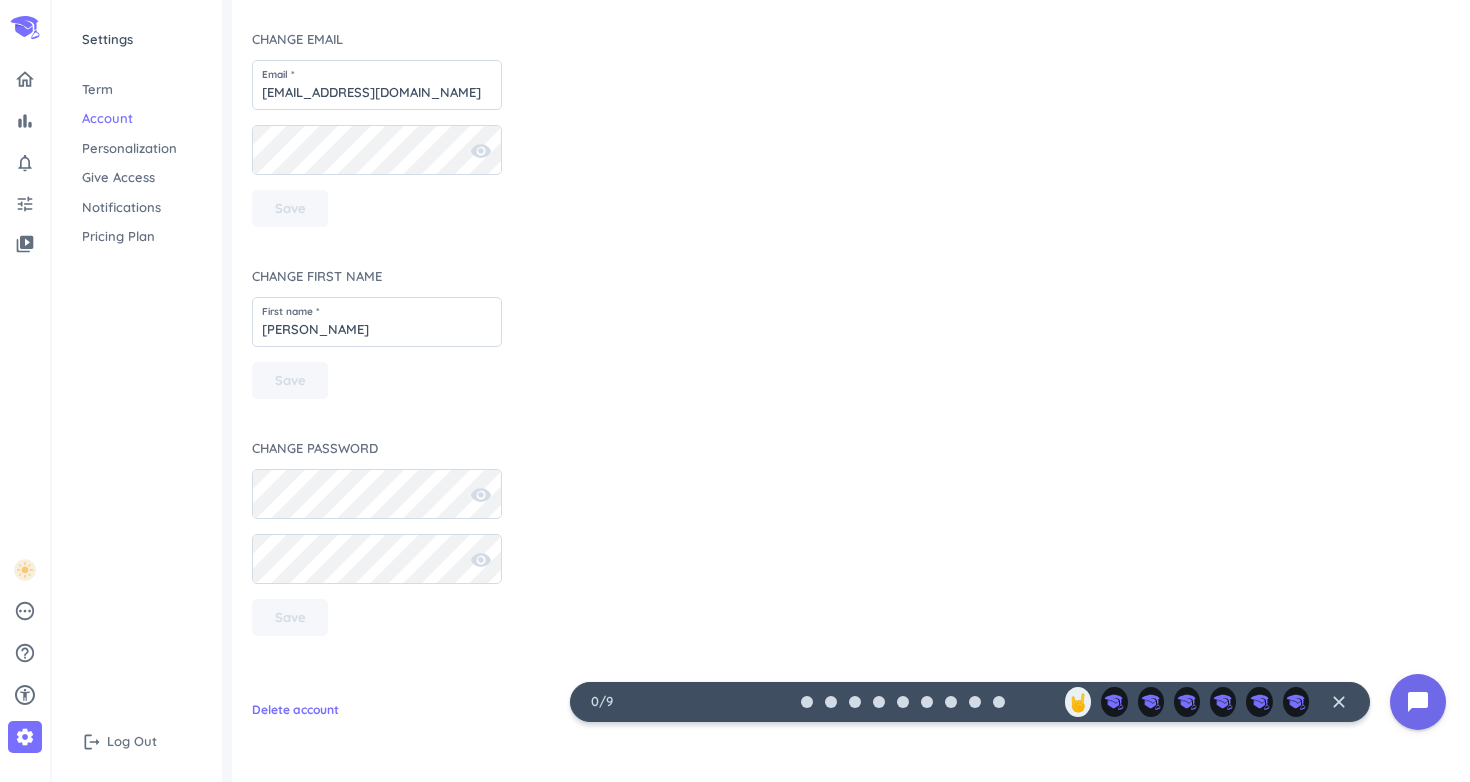 click on "Give Access" at bounding box center [137, 178] 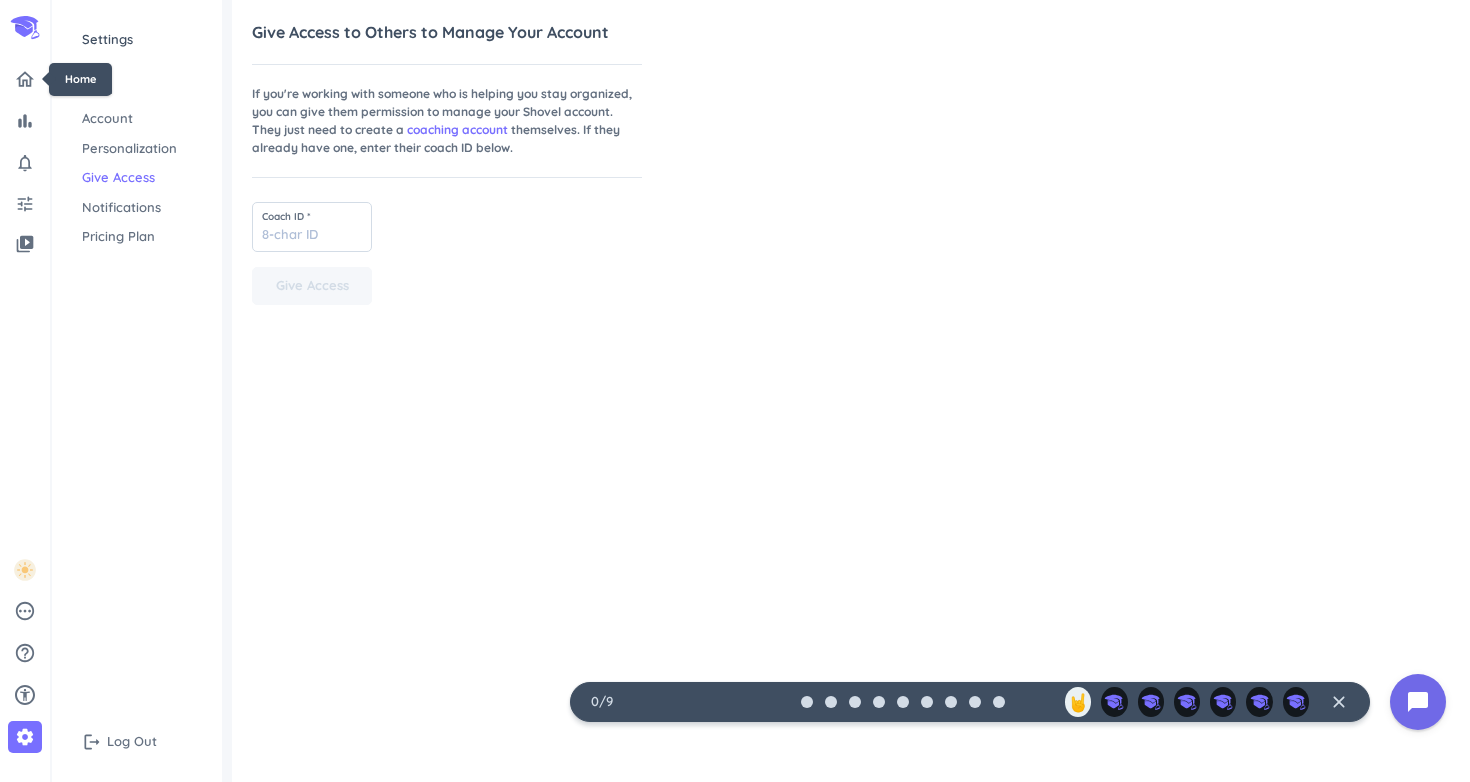 click on "Home bar_chart notifications_none tune video_library pending help_outline settings" at bounding box center [25, 403] 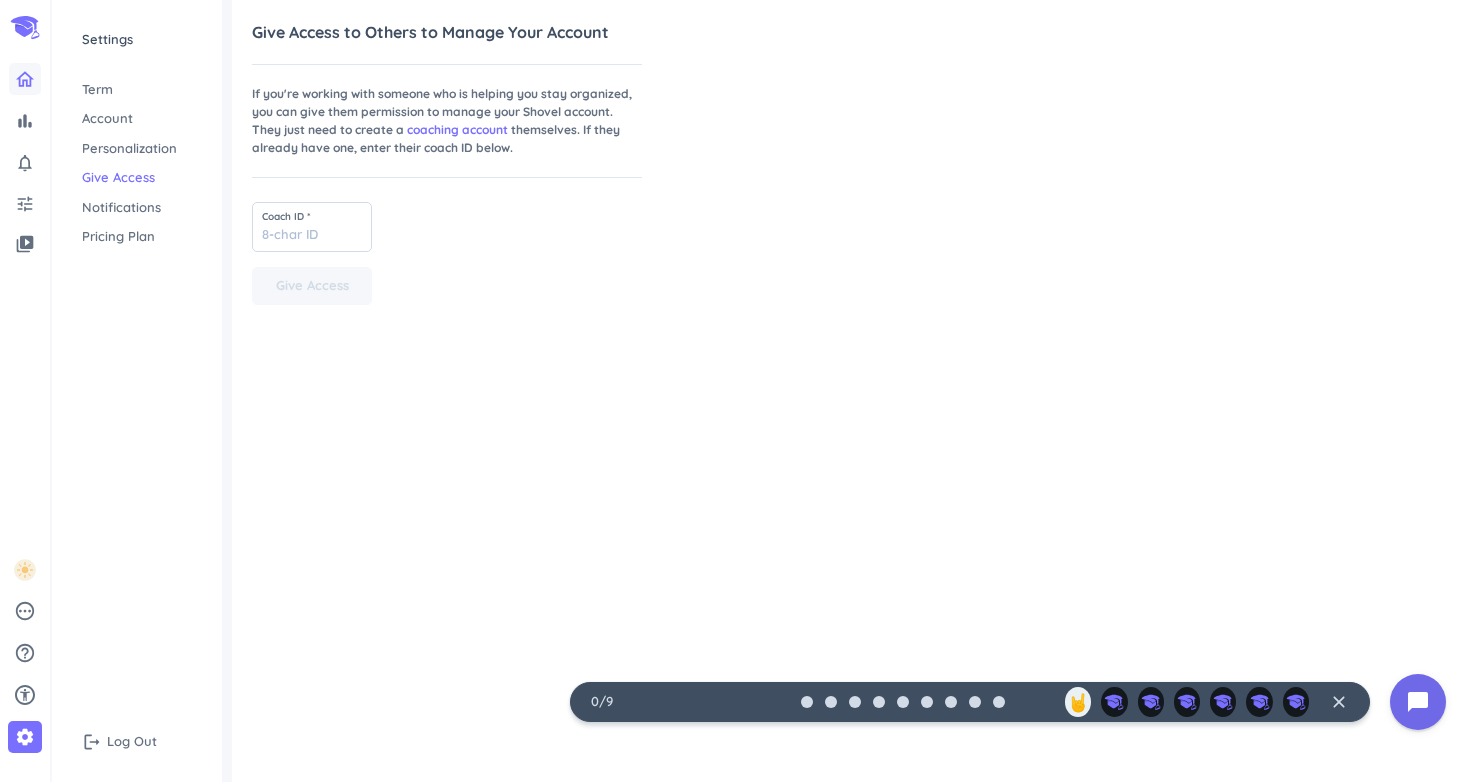 click at bounding box center [25, 79] 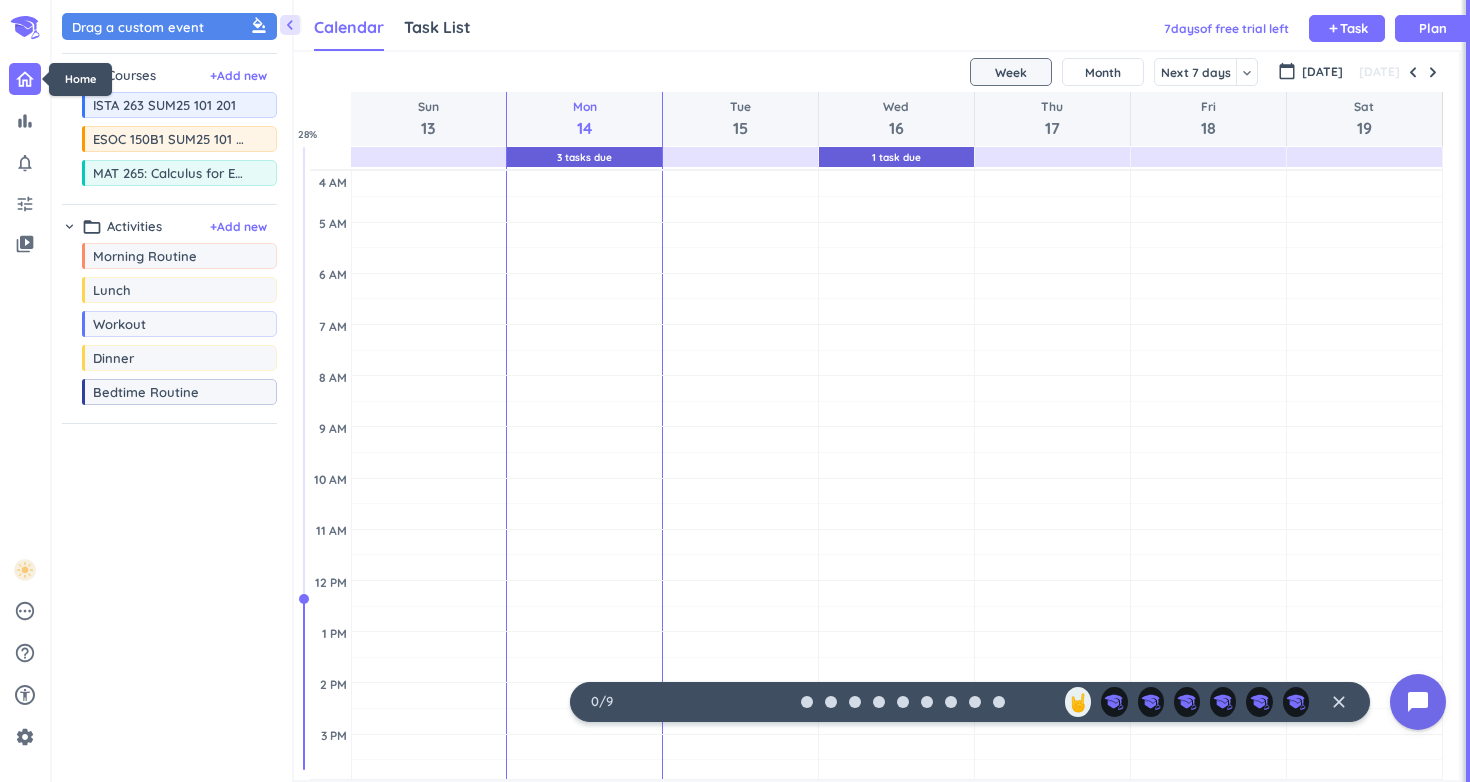 scroll, scrollTop: 50, scrollLeft: 1167, axis: both 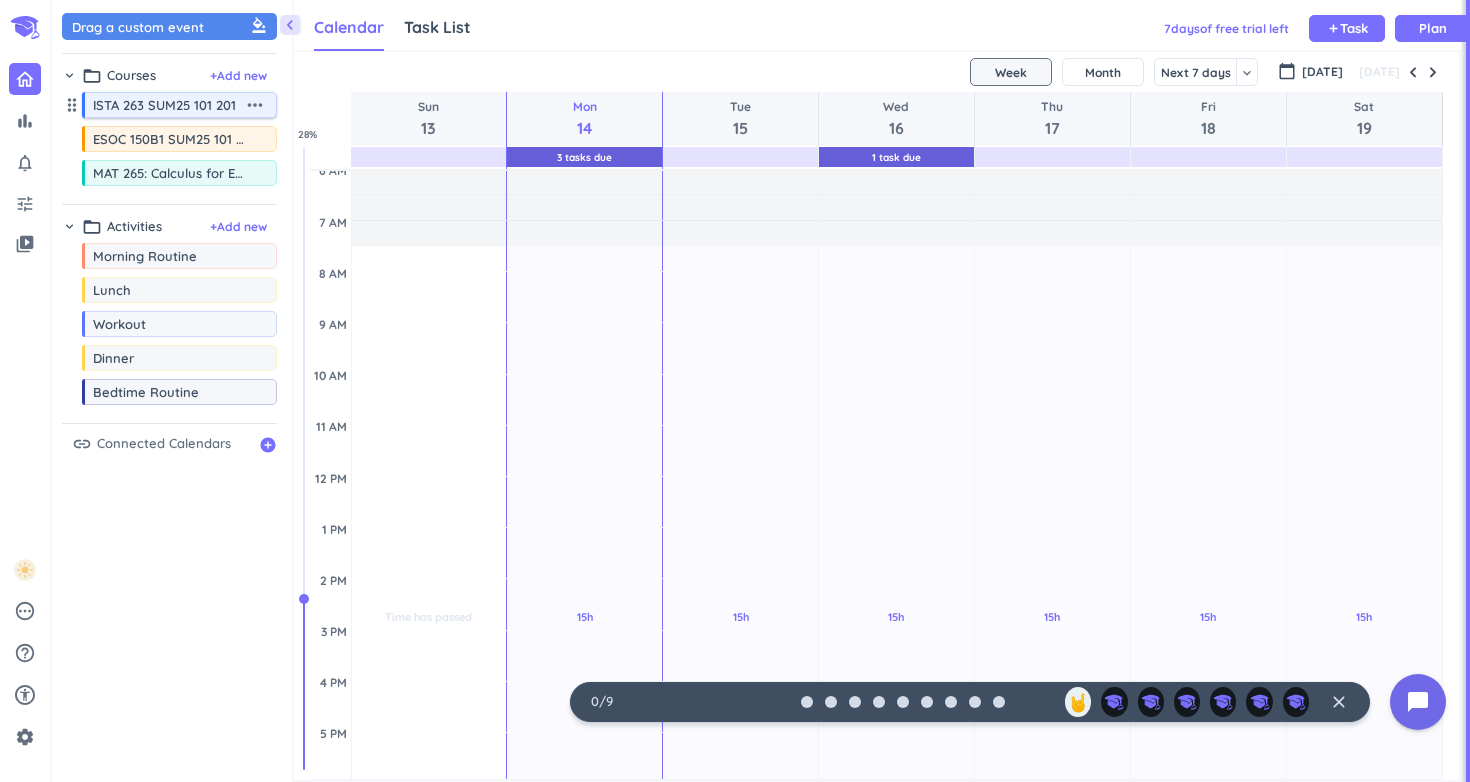 click on "more_horiz" at bounding box center [257, 105] 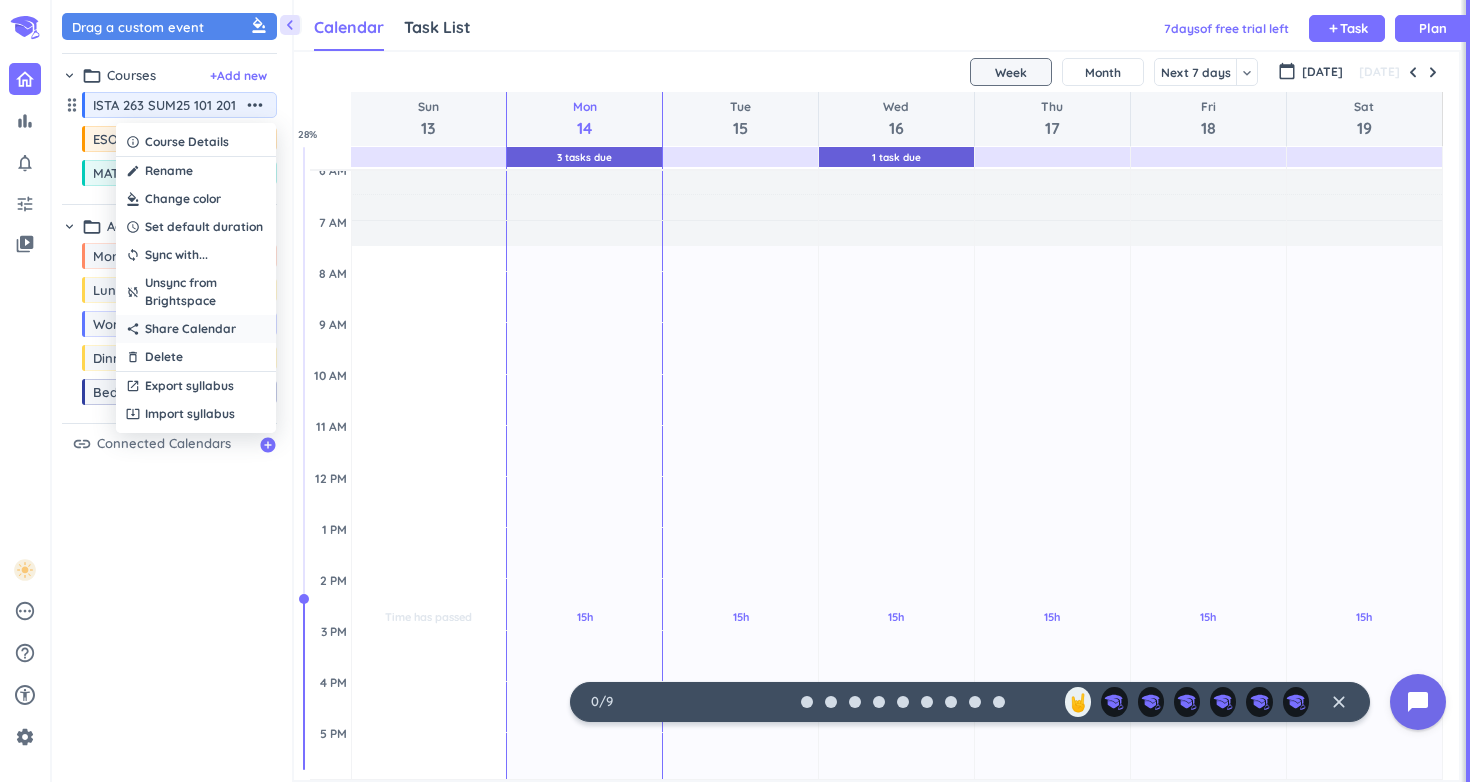 click on "Share Calendar" at bounding box center (190, 329) 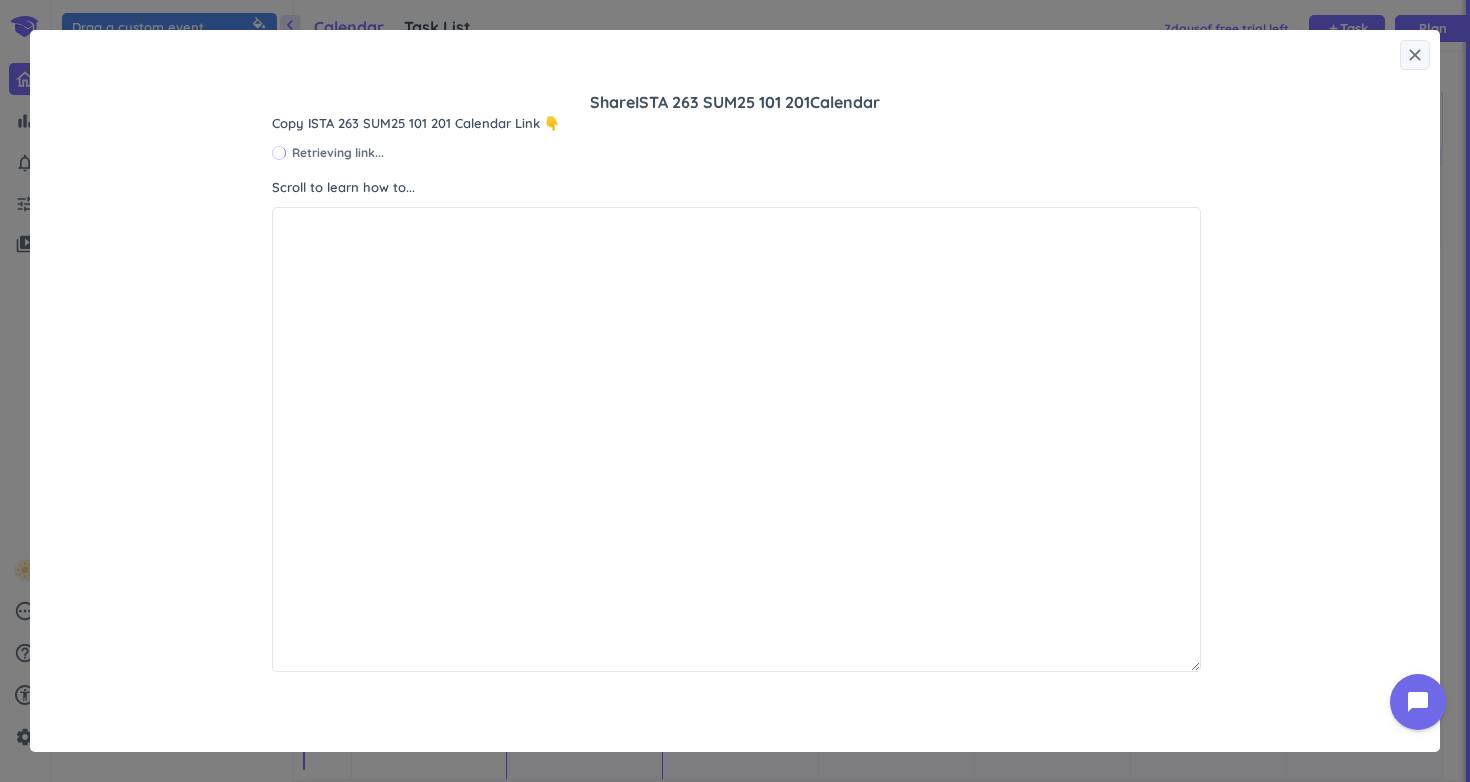 scroll, scrollTop: 1, scrollLeft: 1, axis: both 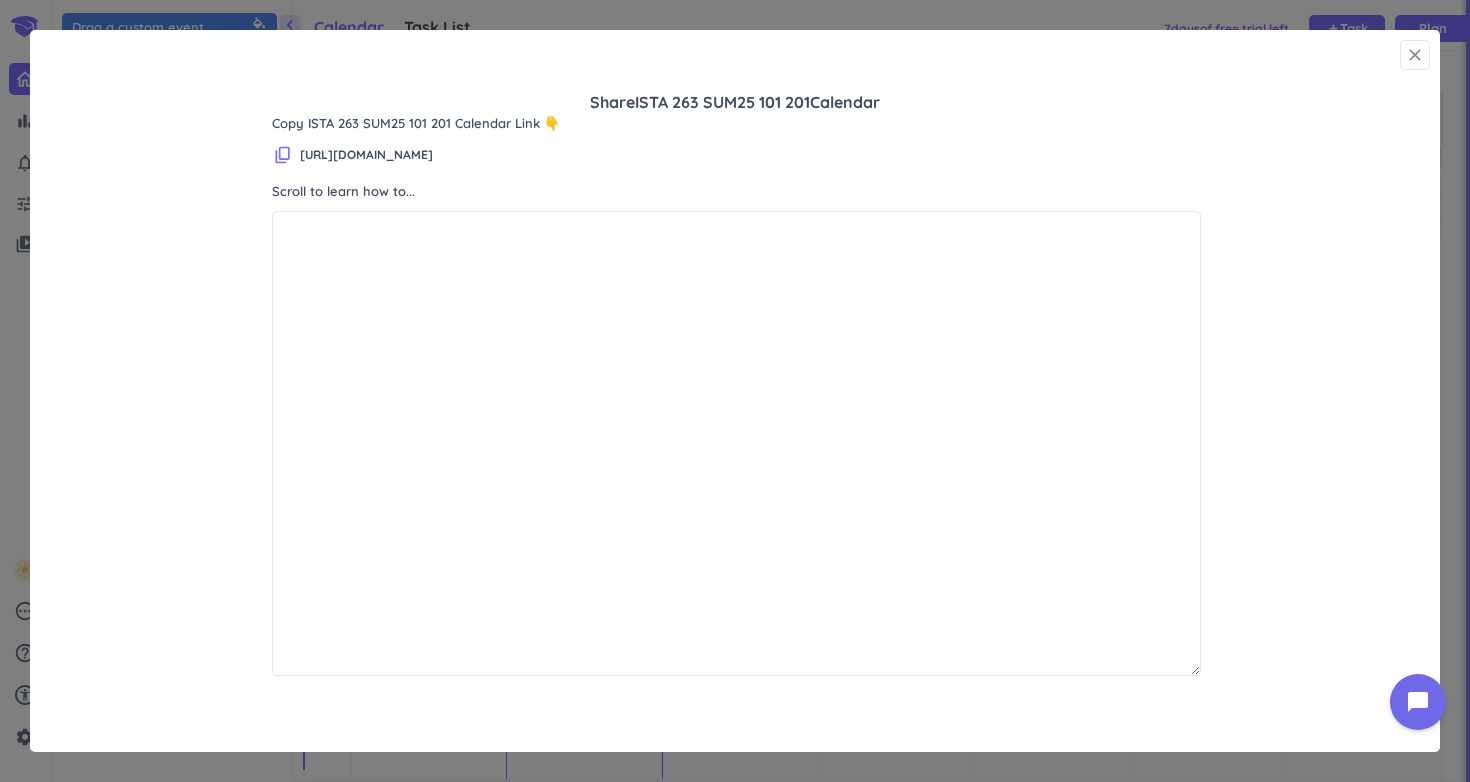 click on "close" at bounding box center [1415, 55] 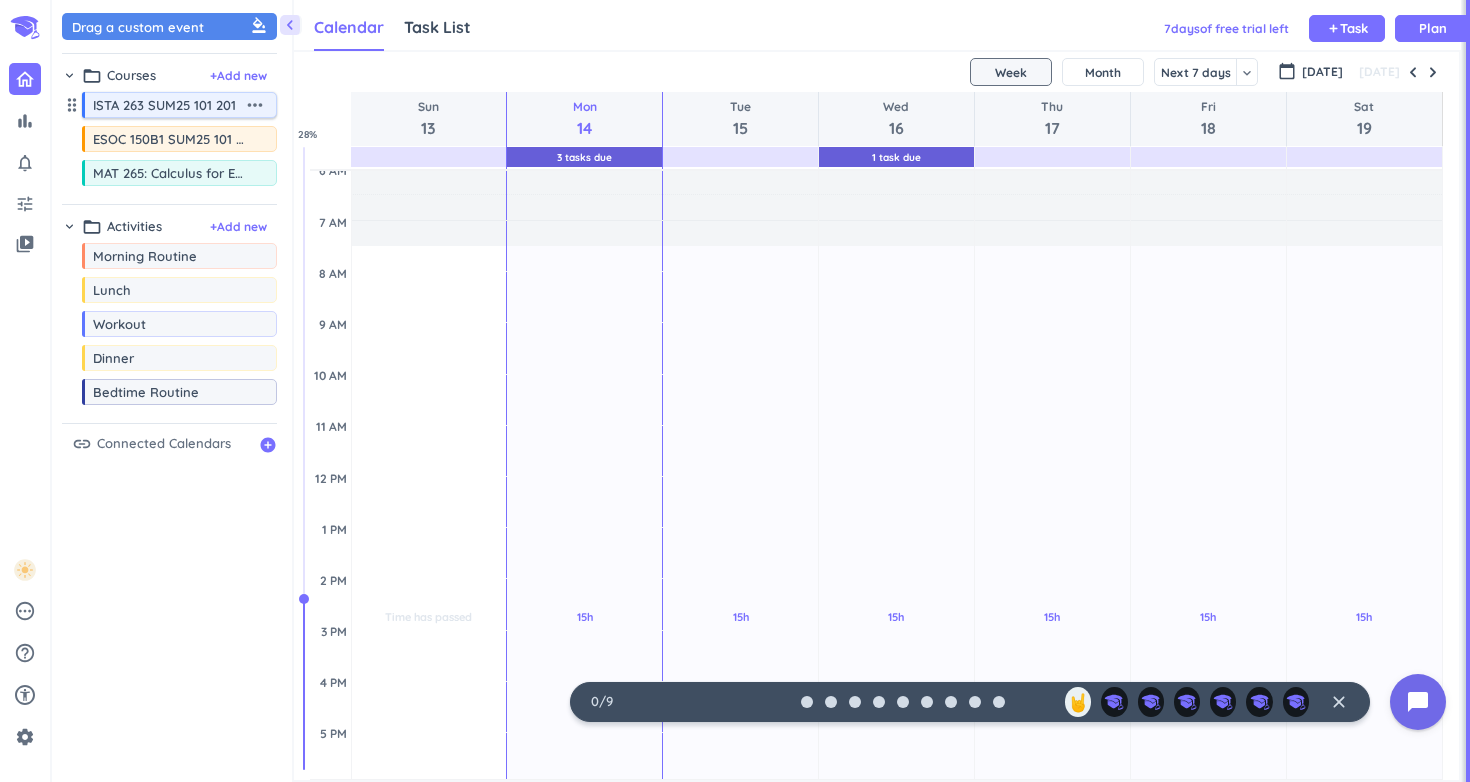 click on "more_horiz" at bounding box center (255, 105) 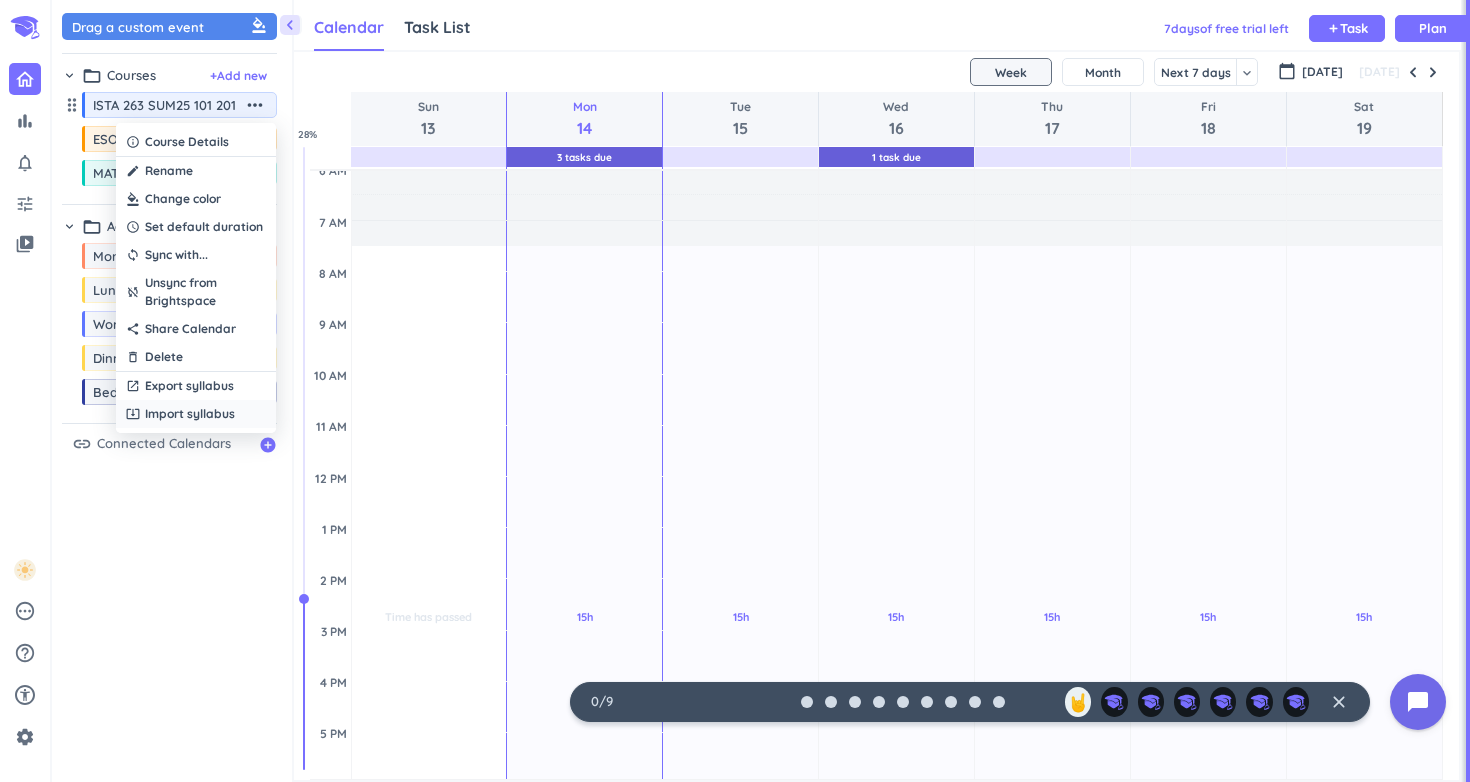 click on "Import syllabus" at bounding box center [190, 414] 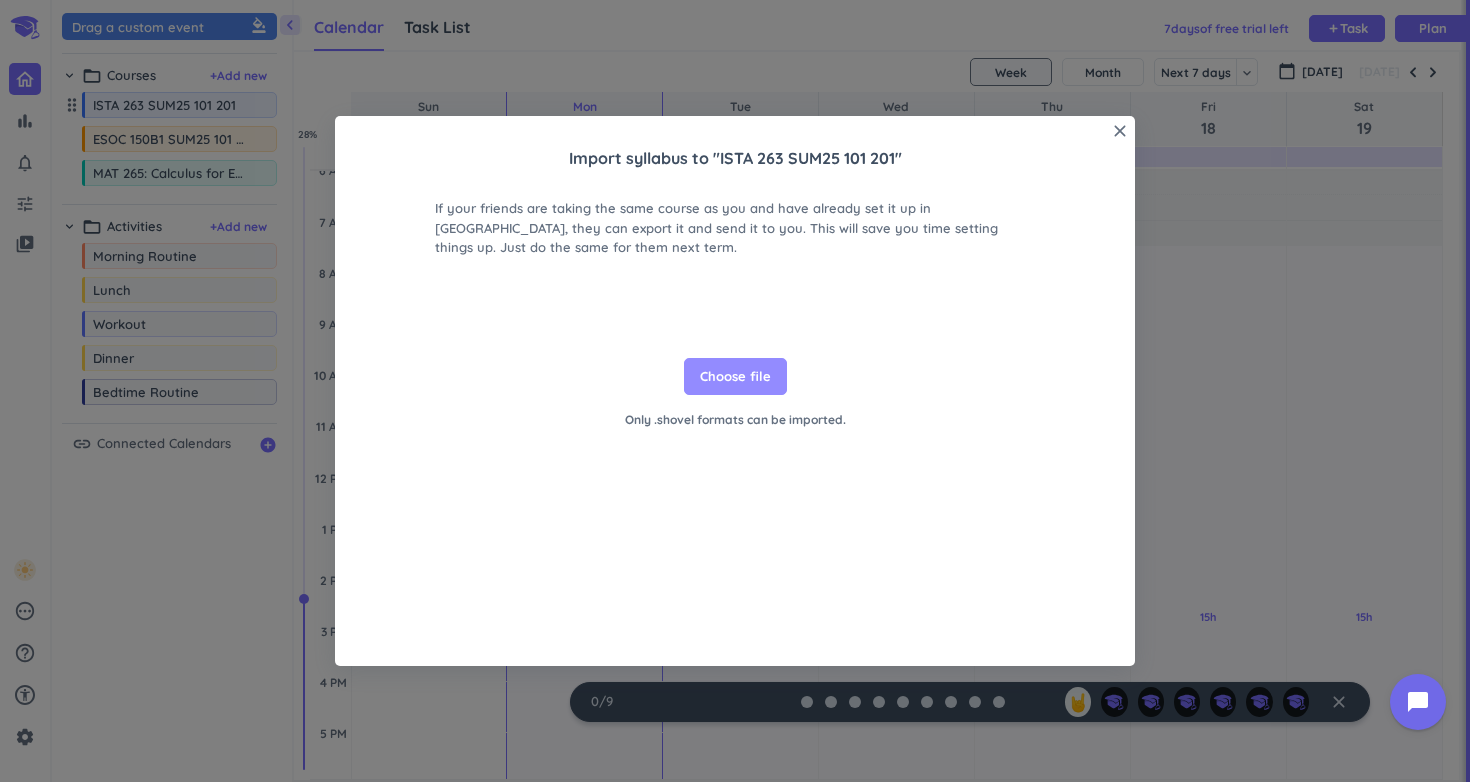 click on "Choose file" at bounding box center [735, 377] 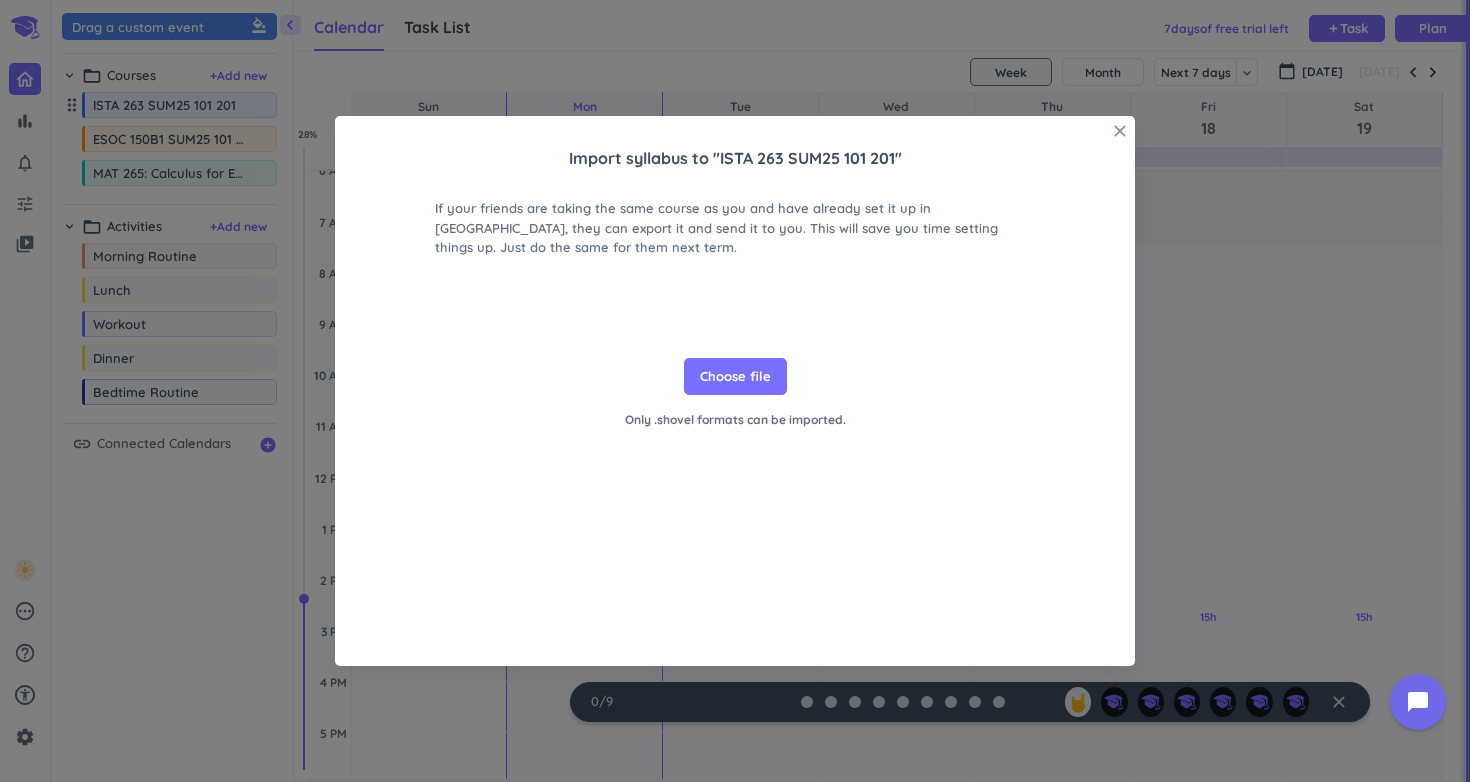 click on "close" at bounding box center [1120, 131] 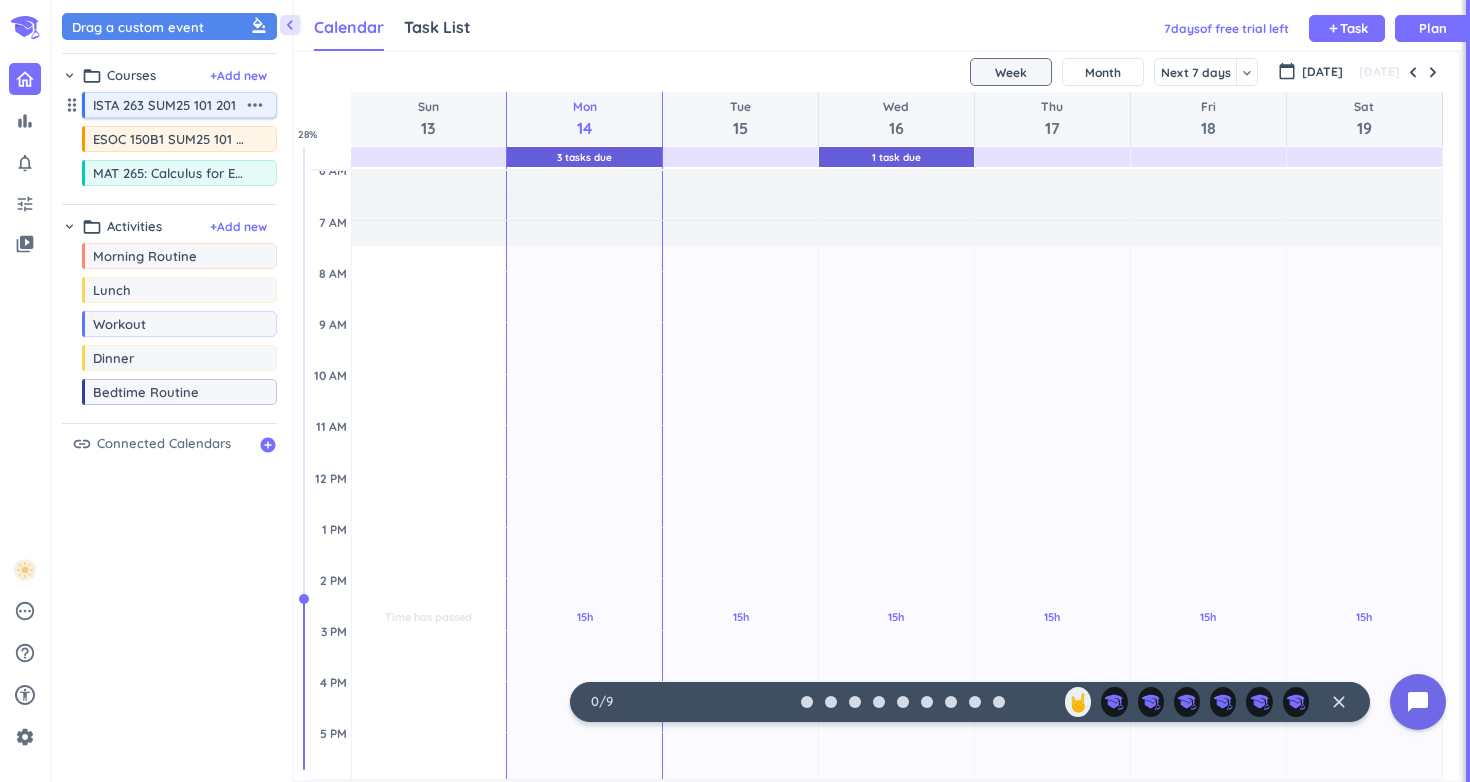 click on "more_horiz" at bounding box center [255, 105] 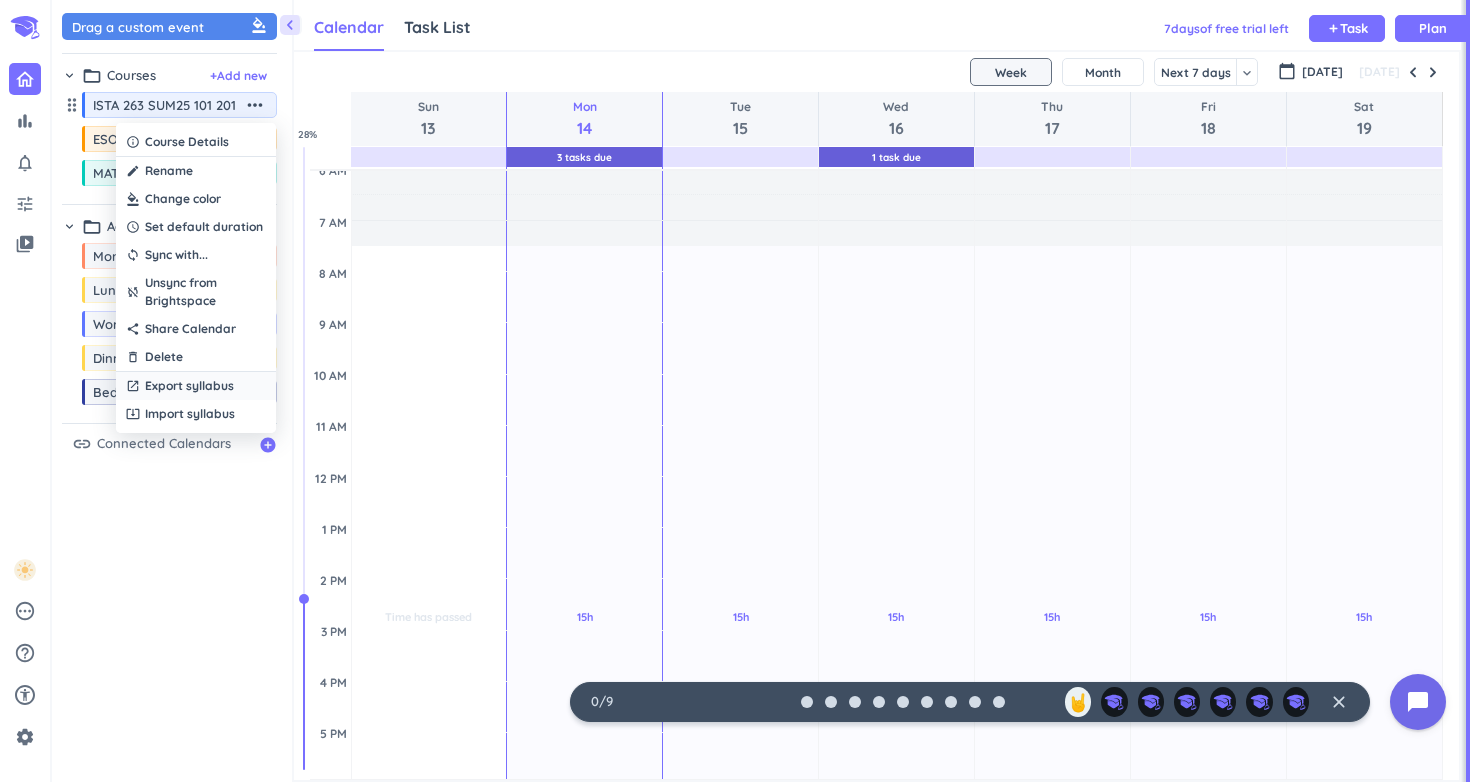 click on "Export syllabus" at bounding box center [189, 386] 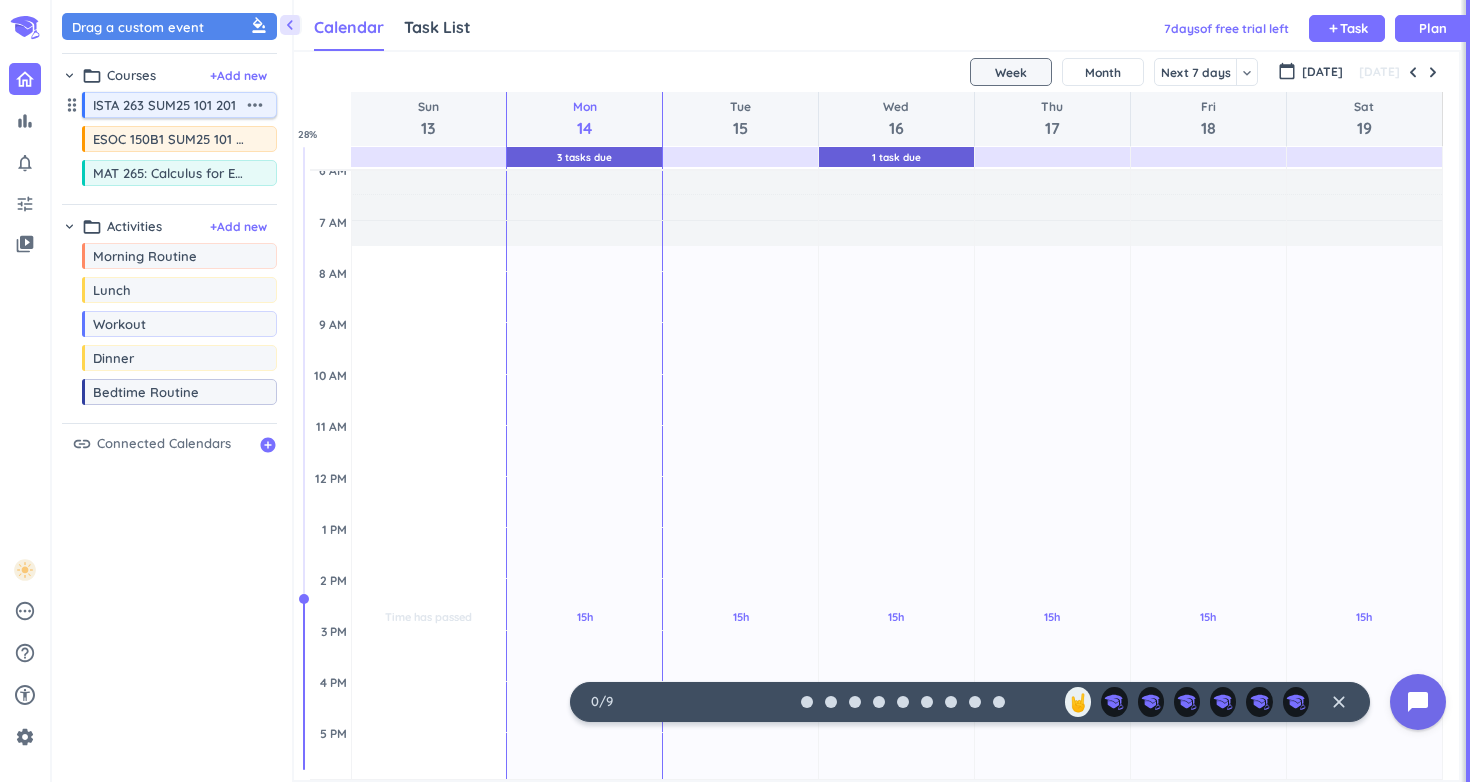 click on "more_horiz" at bounding box center [255, 105] 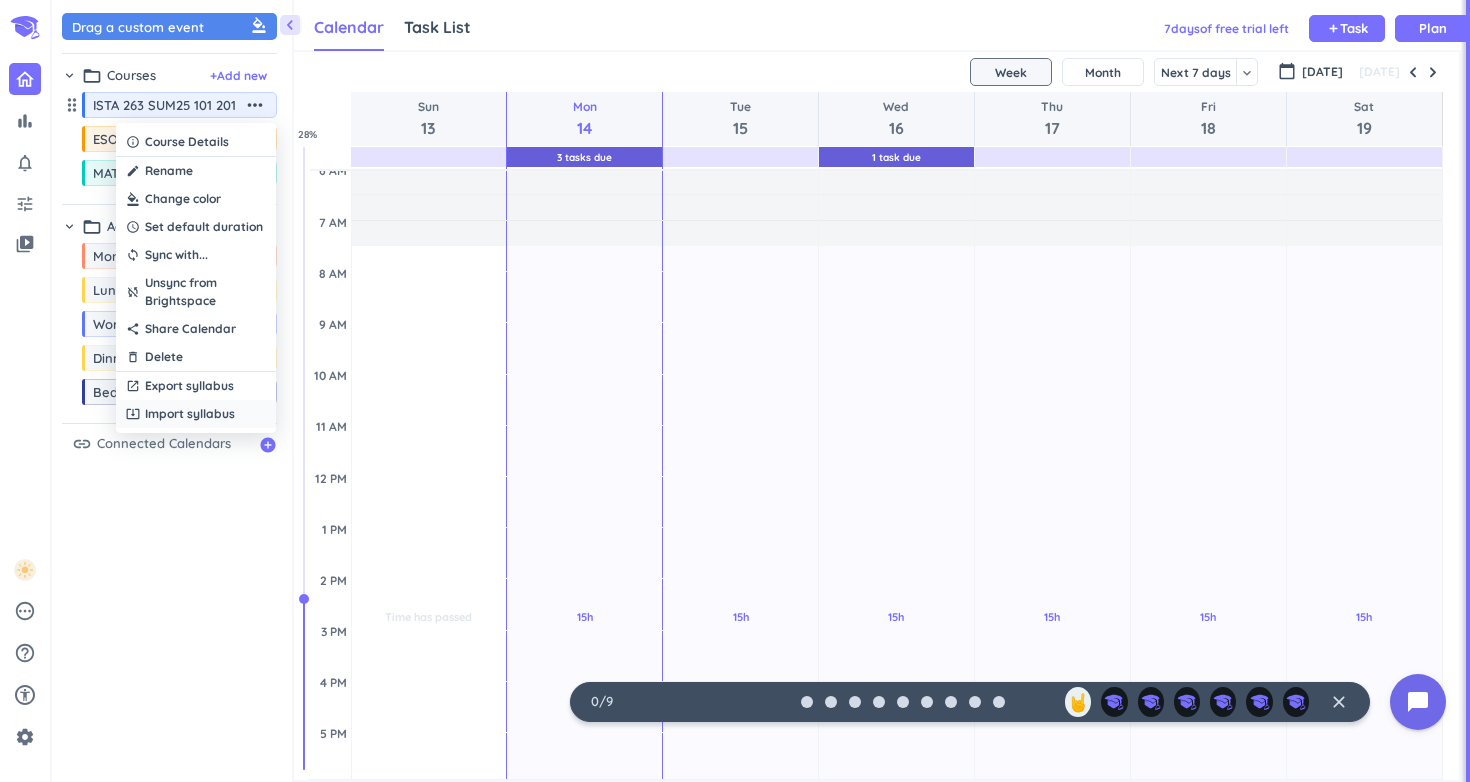 click on "system_update_alt Import syllabus" at bounding box center (196, 414) 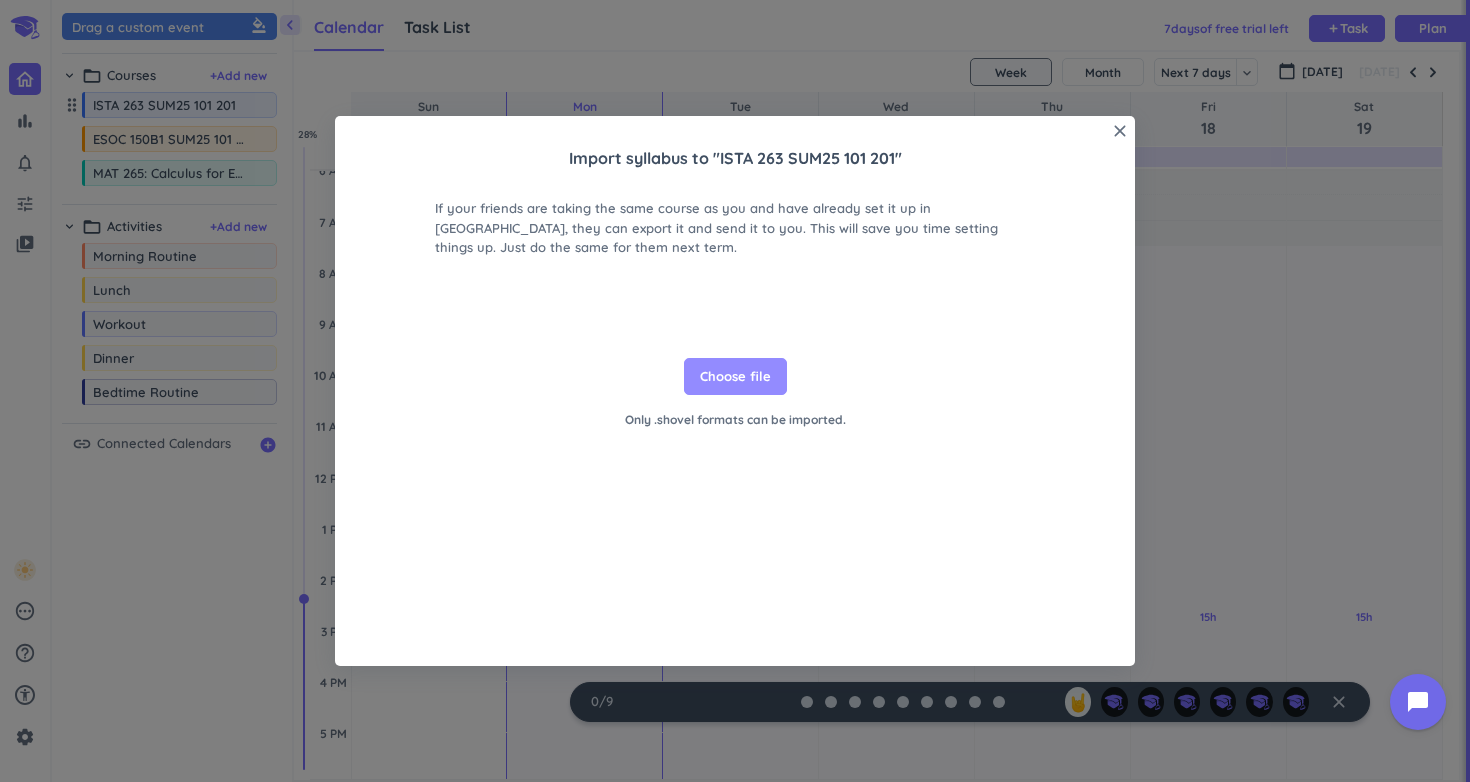 click on "Choose file" at bounding box center [735, 377] 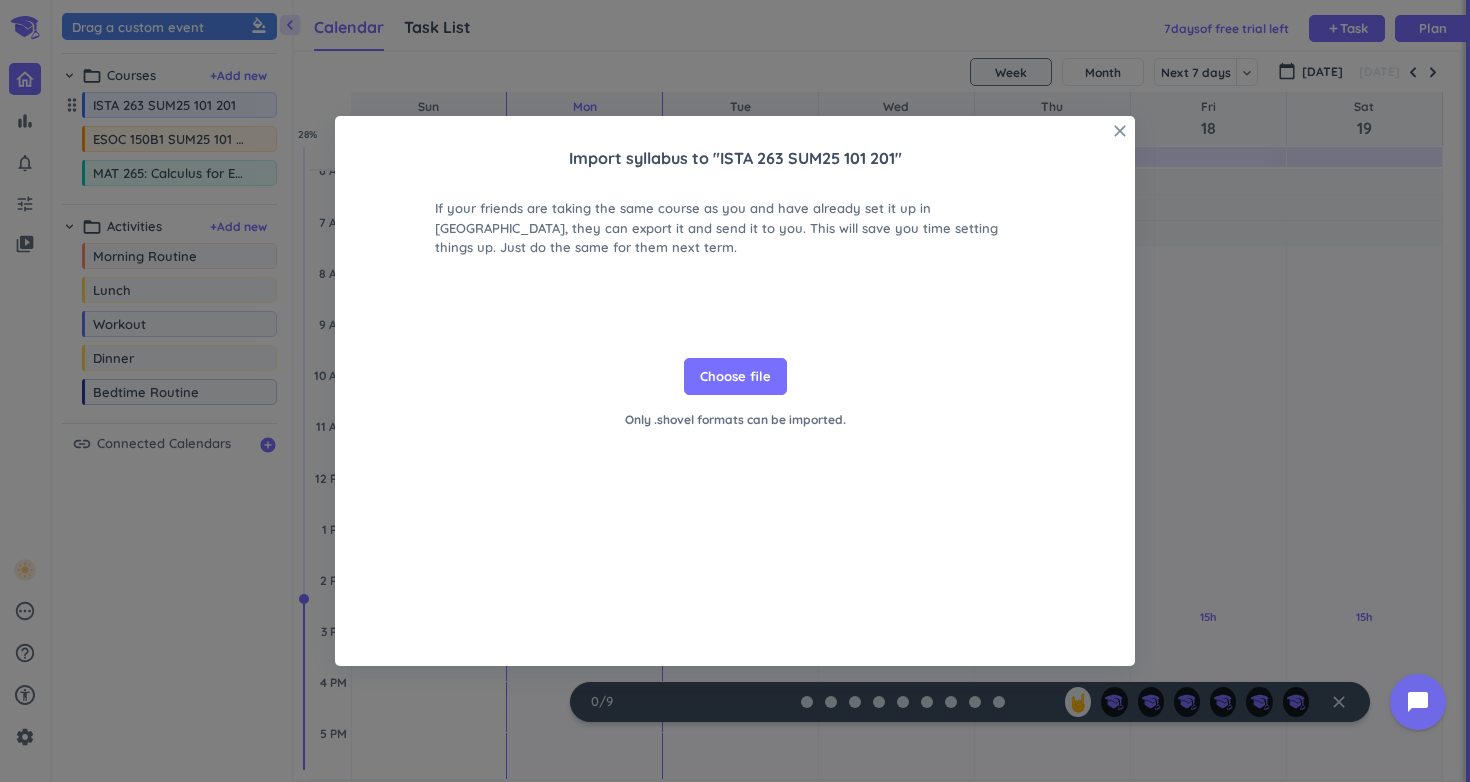 click on "close" at bounding box center (1120, 131) 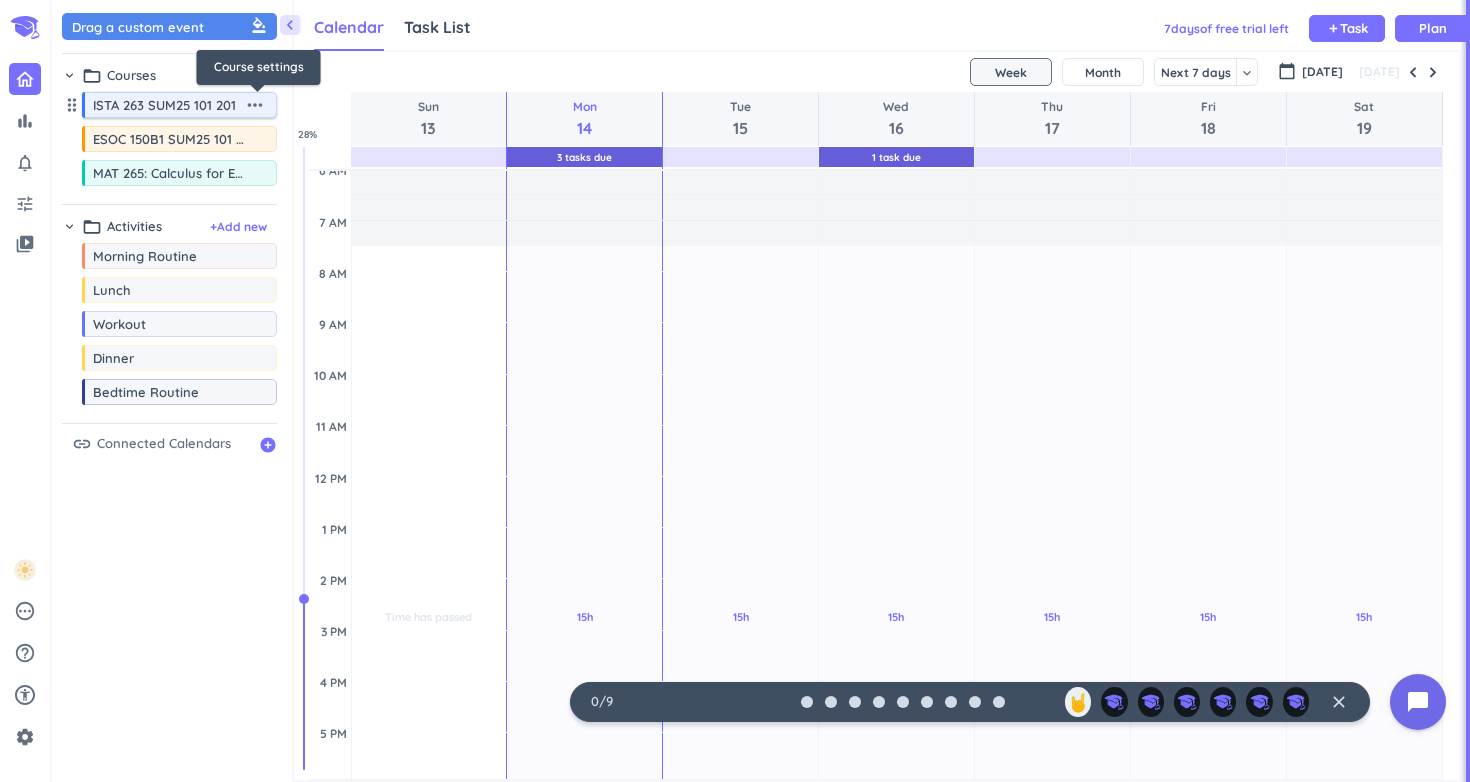 click on "more_horiz" at bounding box center (255, 105) 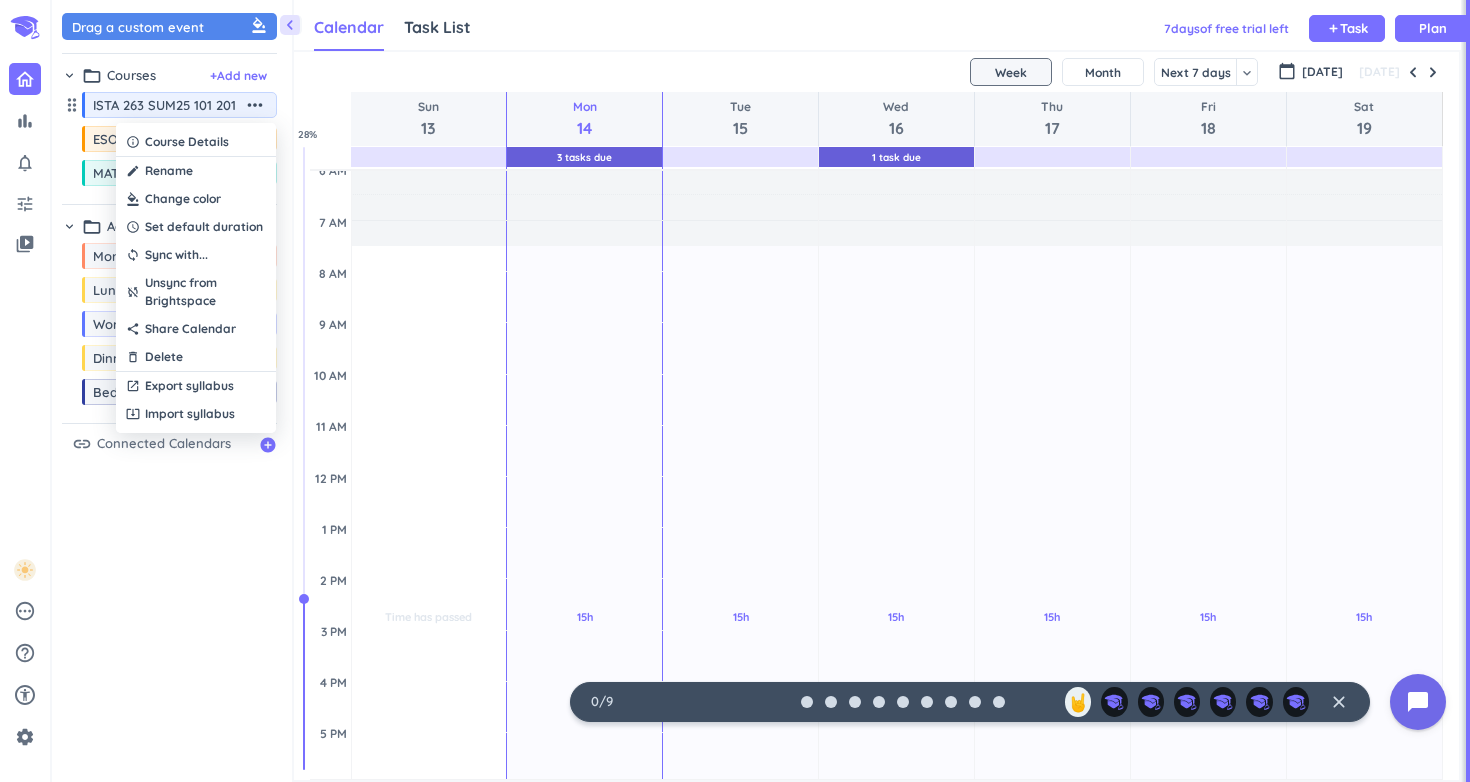 click at bounding box center [735, 391] 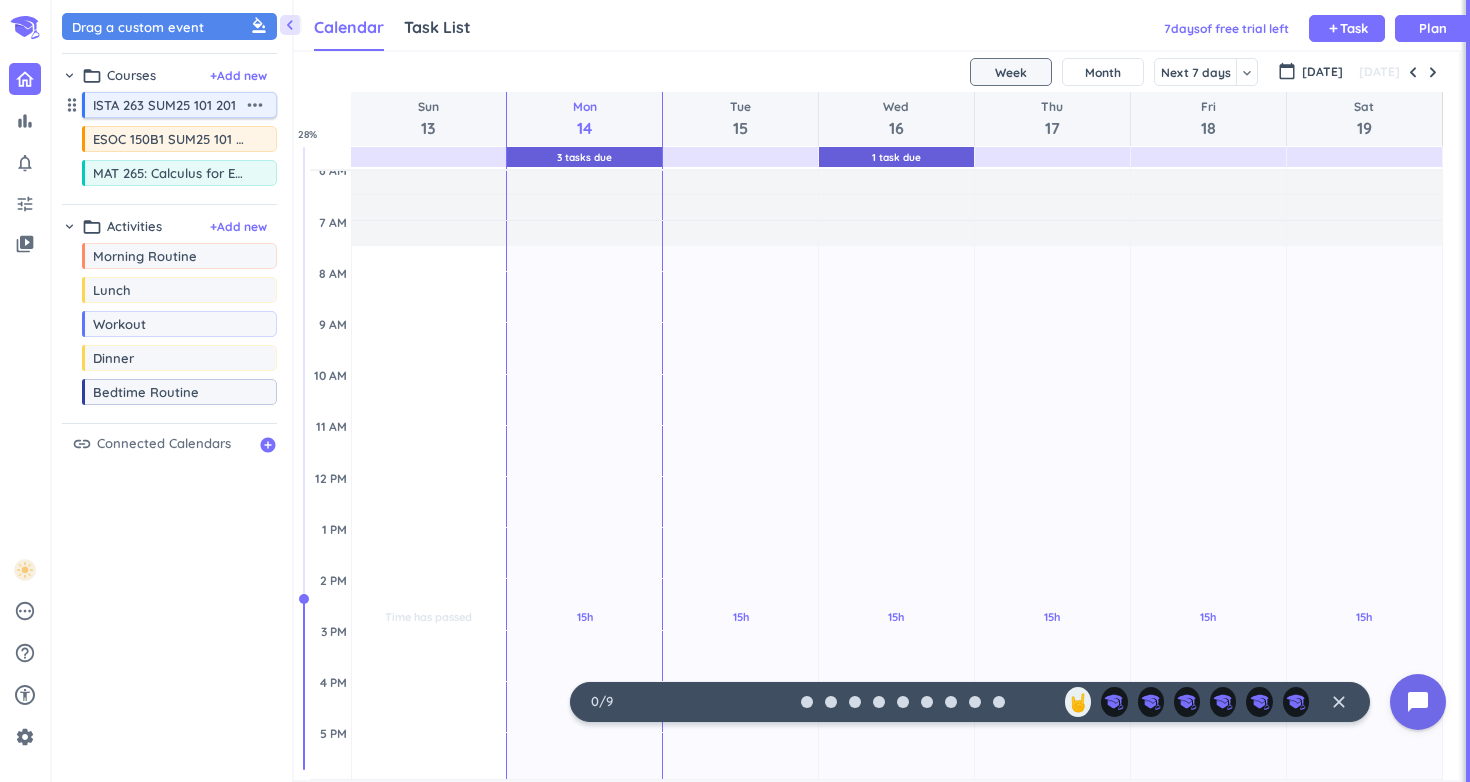 click on "ISTA 263 SUM25 101 201" at bounding box center (168, 105) 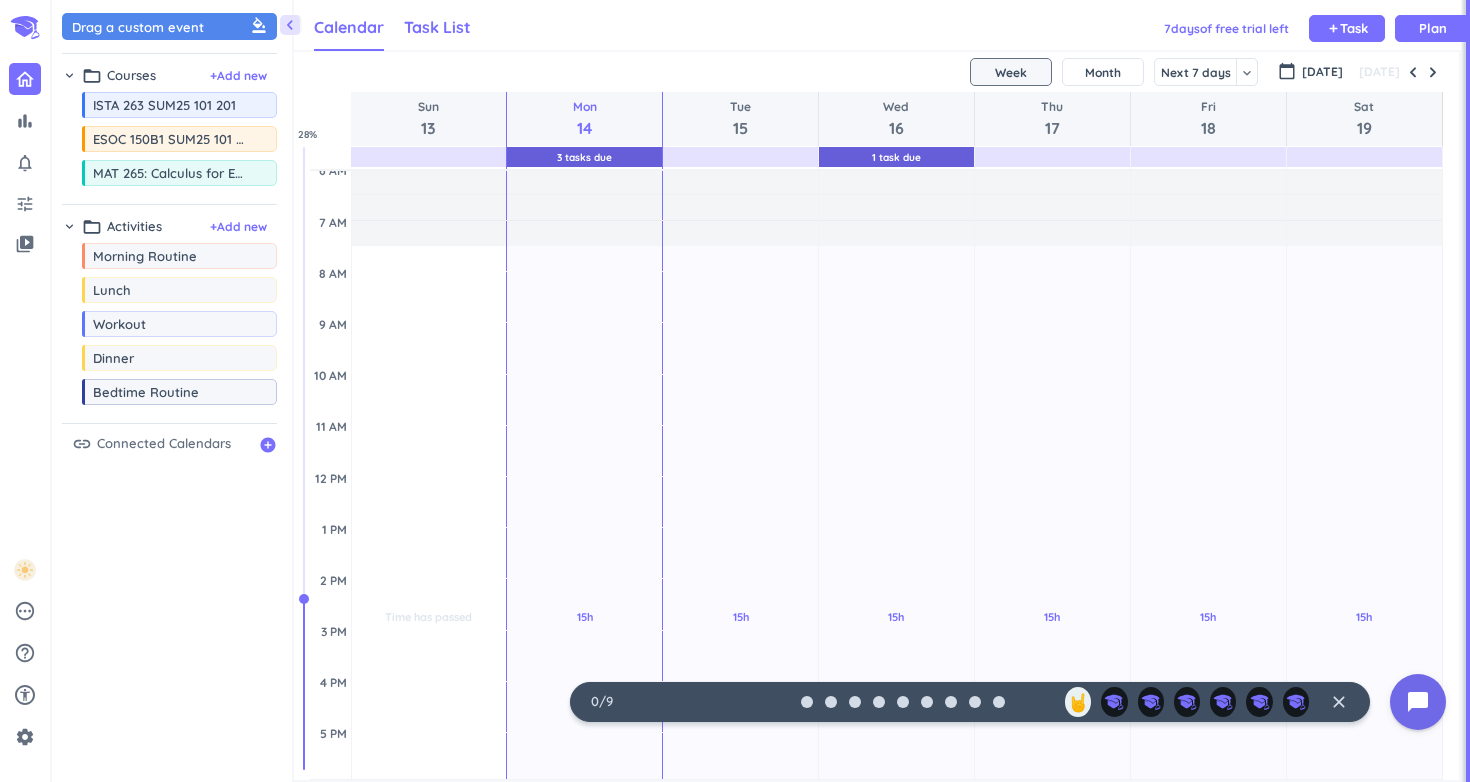 click on "Task List" at bounding box center [437, 27] 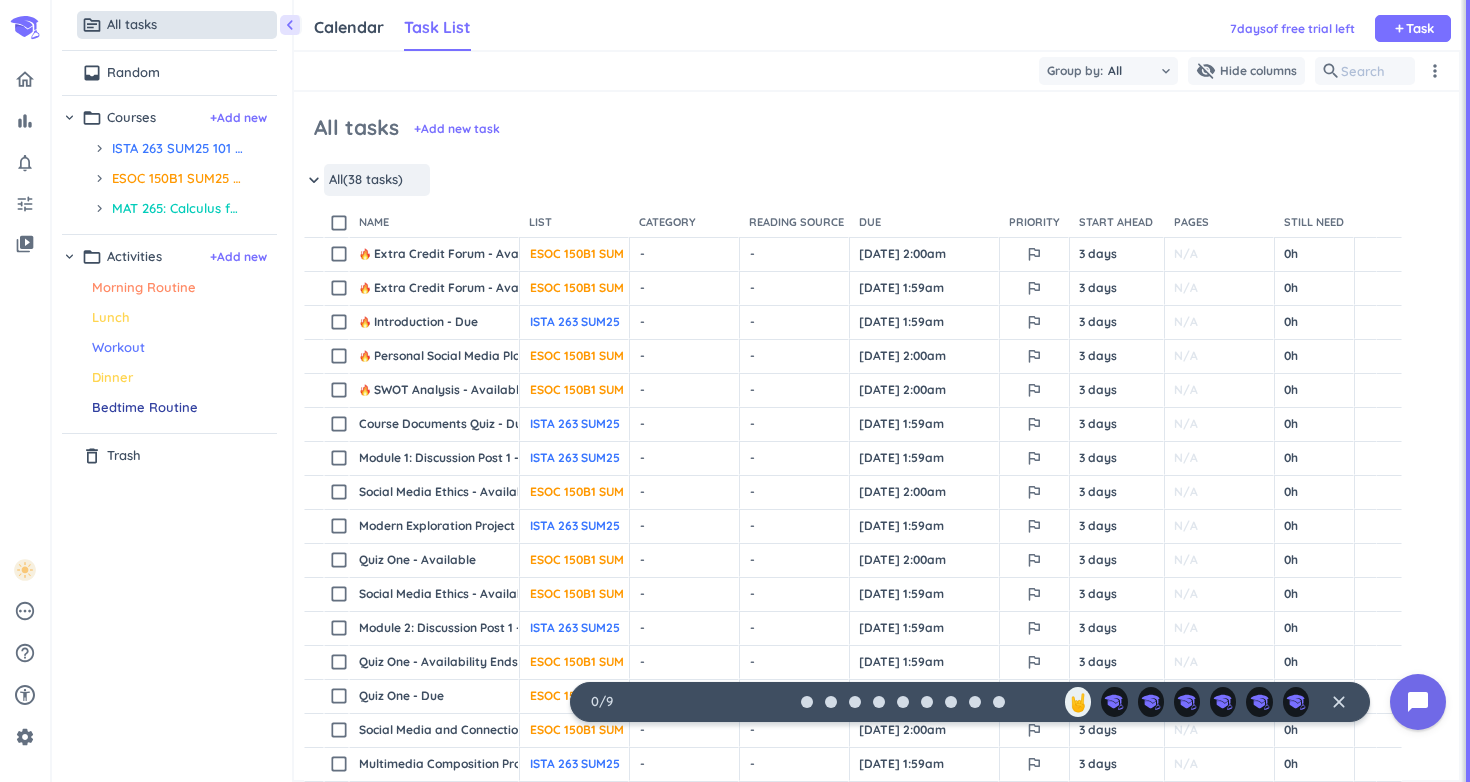 scroll, scrollTop: 1, scrollLeft: 1, axis: both 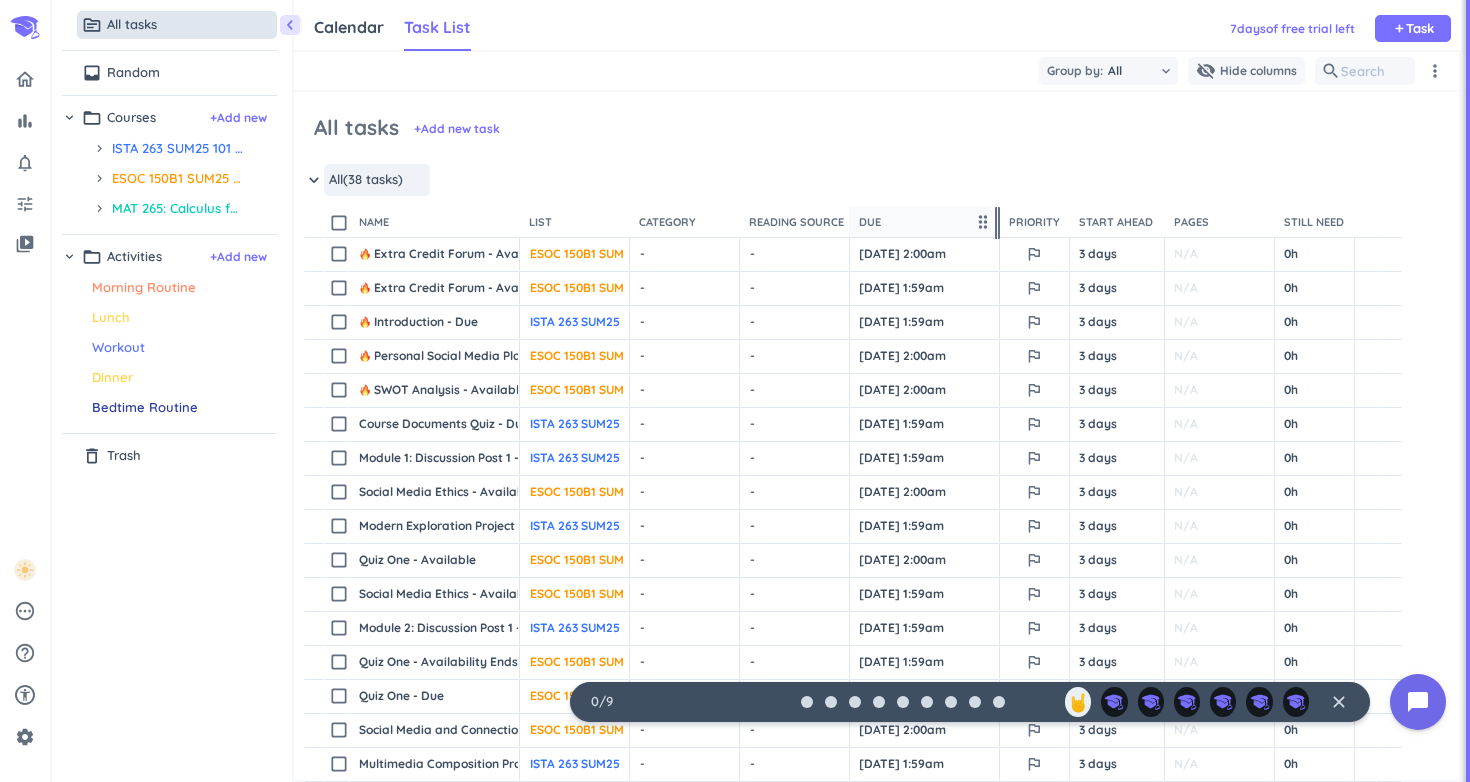 click on "Due" at bounding box center [915, 222] 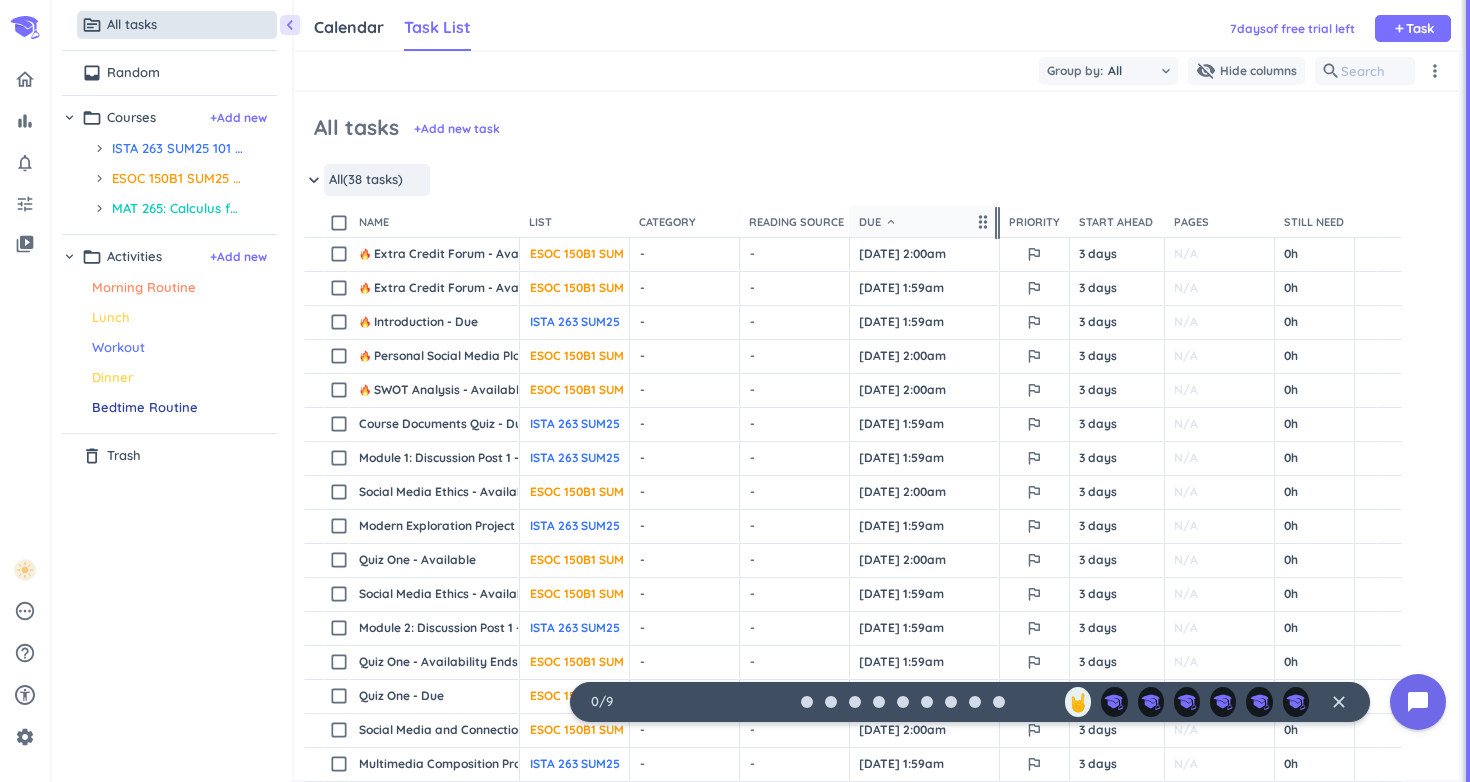 click on "keyboard_arrow_down" at bounding box center [891, 222] 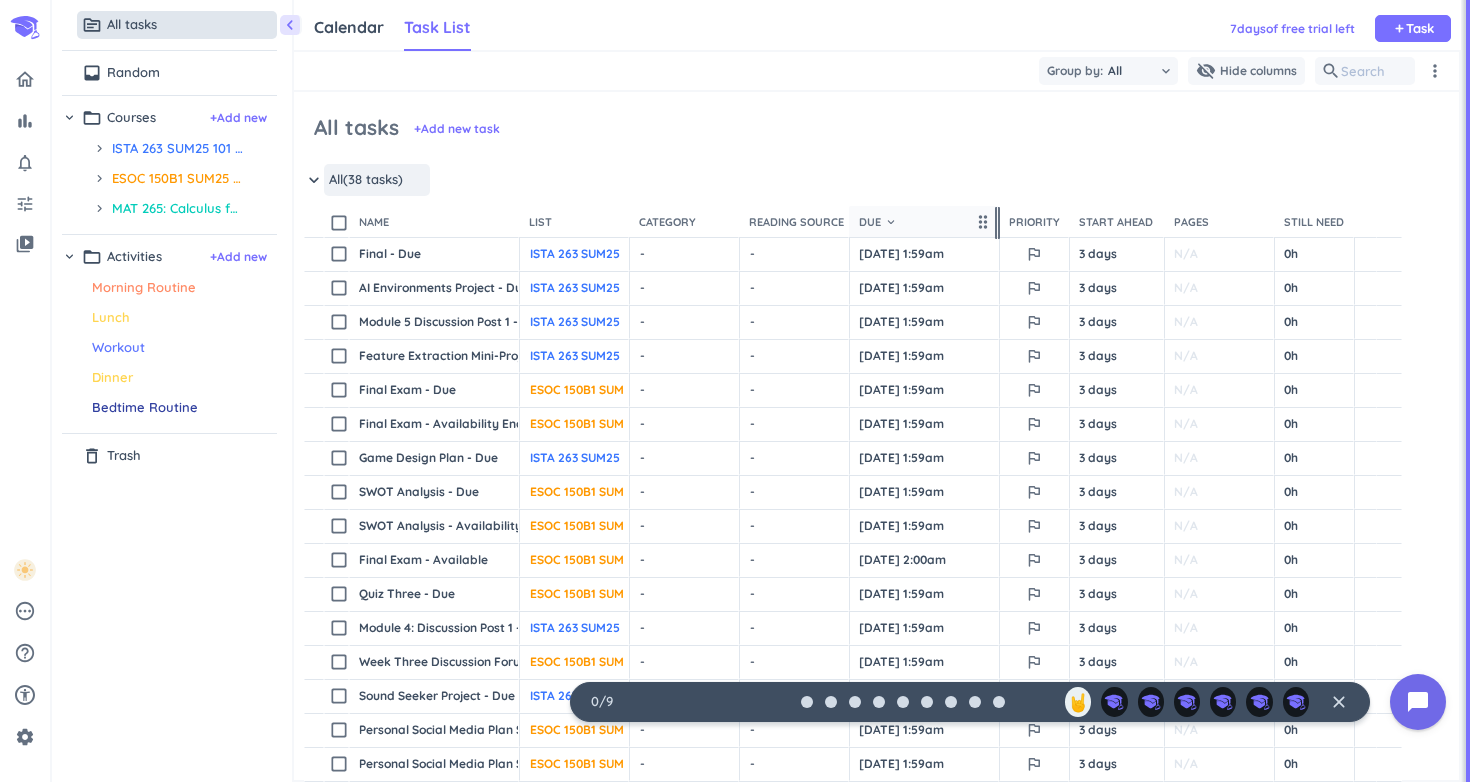 click on "Due keyboard_arrow_down" at bounding box center (915, 222) 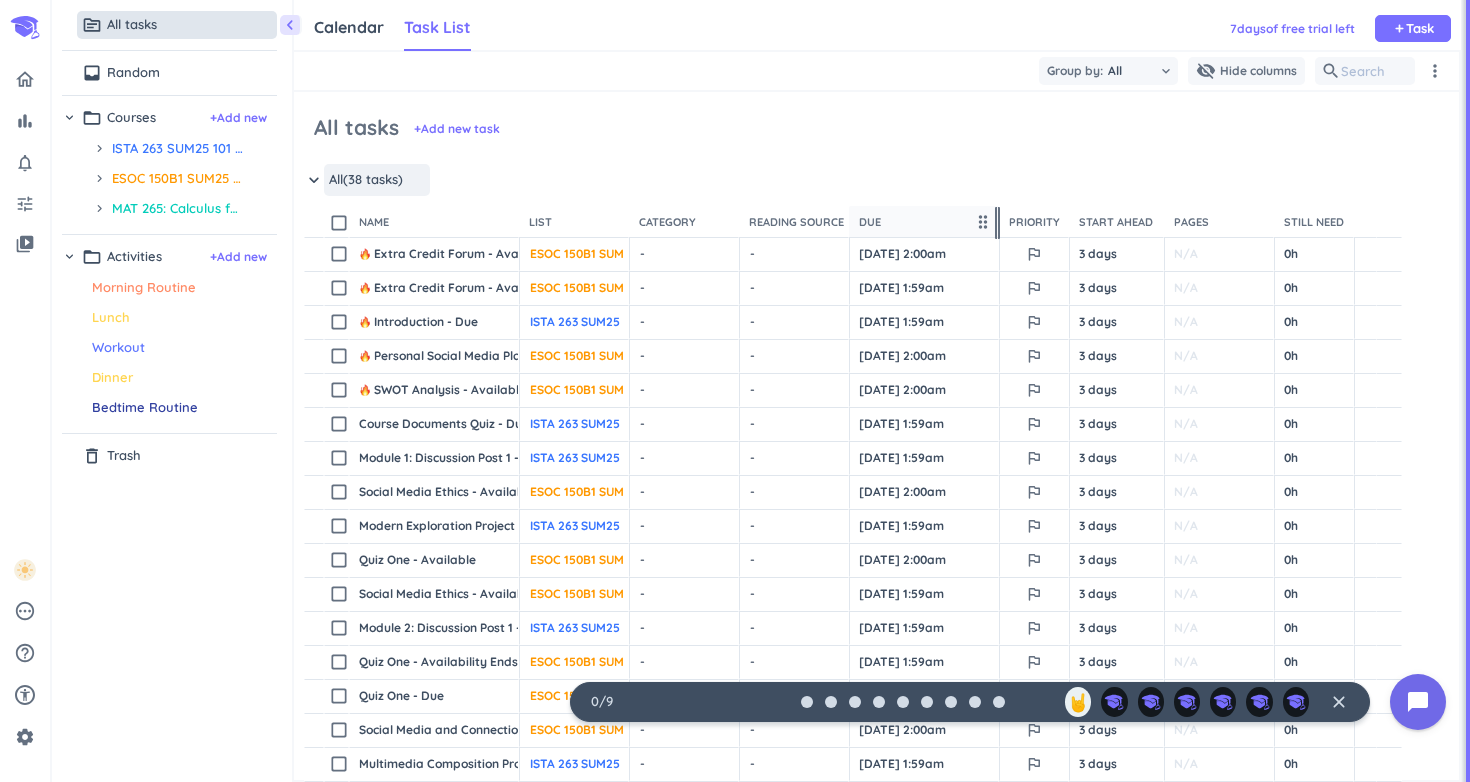 click on "Due" at bounding box center [915, 222] 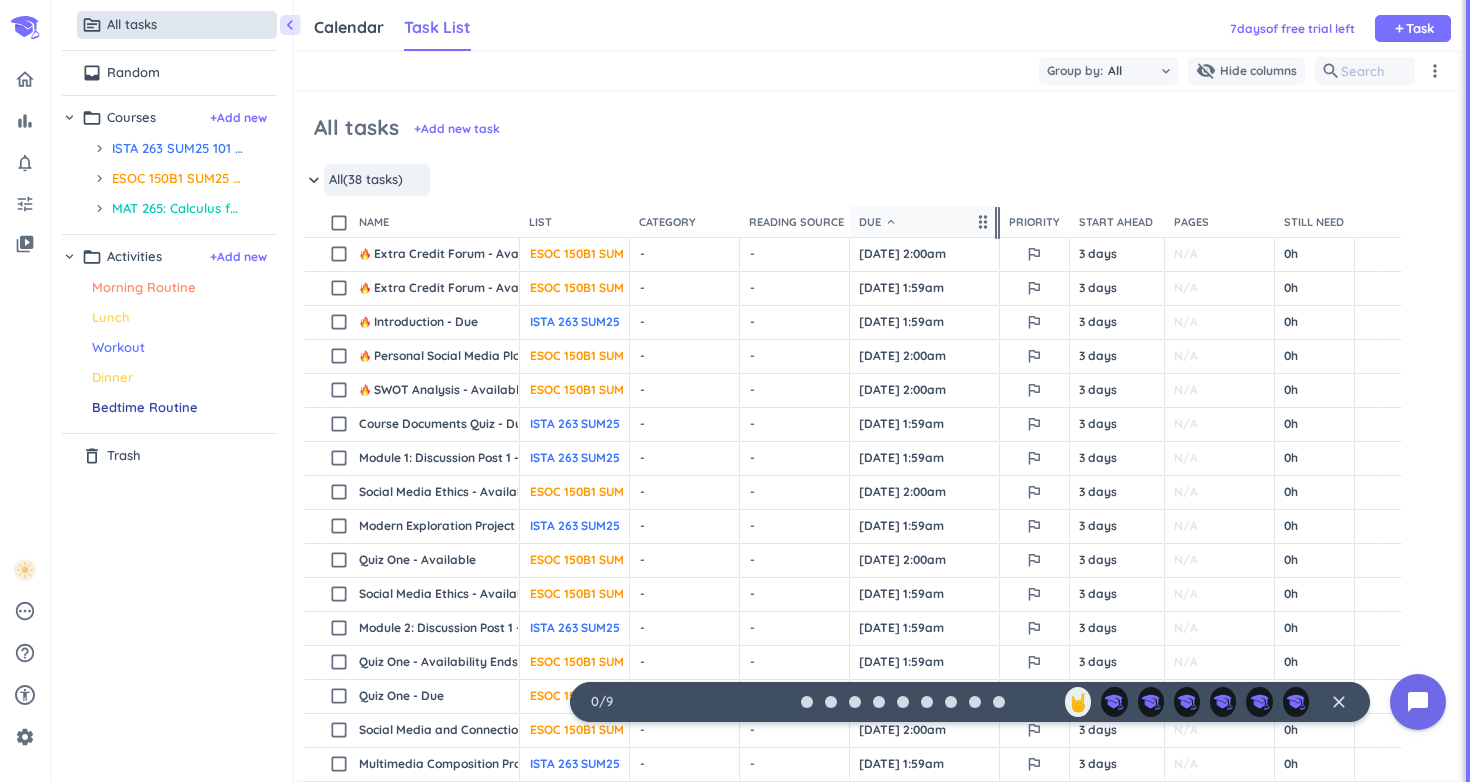click on "Due keyboard_arrow_down" at bounding box center (915, 222) 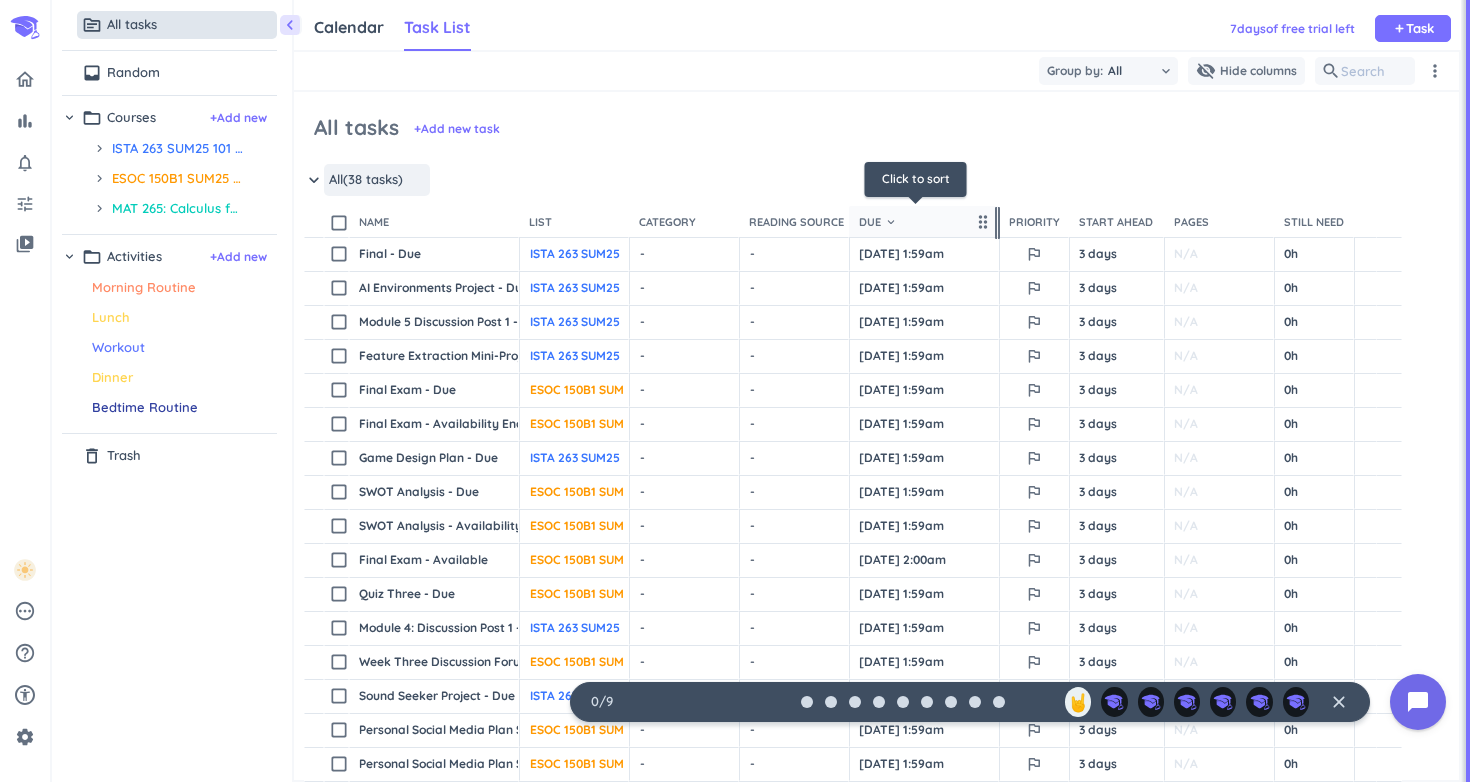 click on "keyboard_arrow_down" at bounding box center (891, 222) 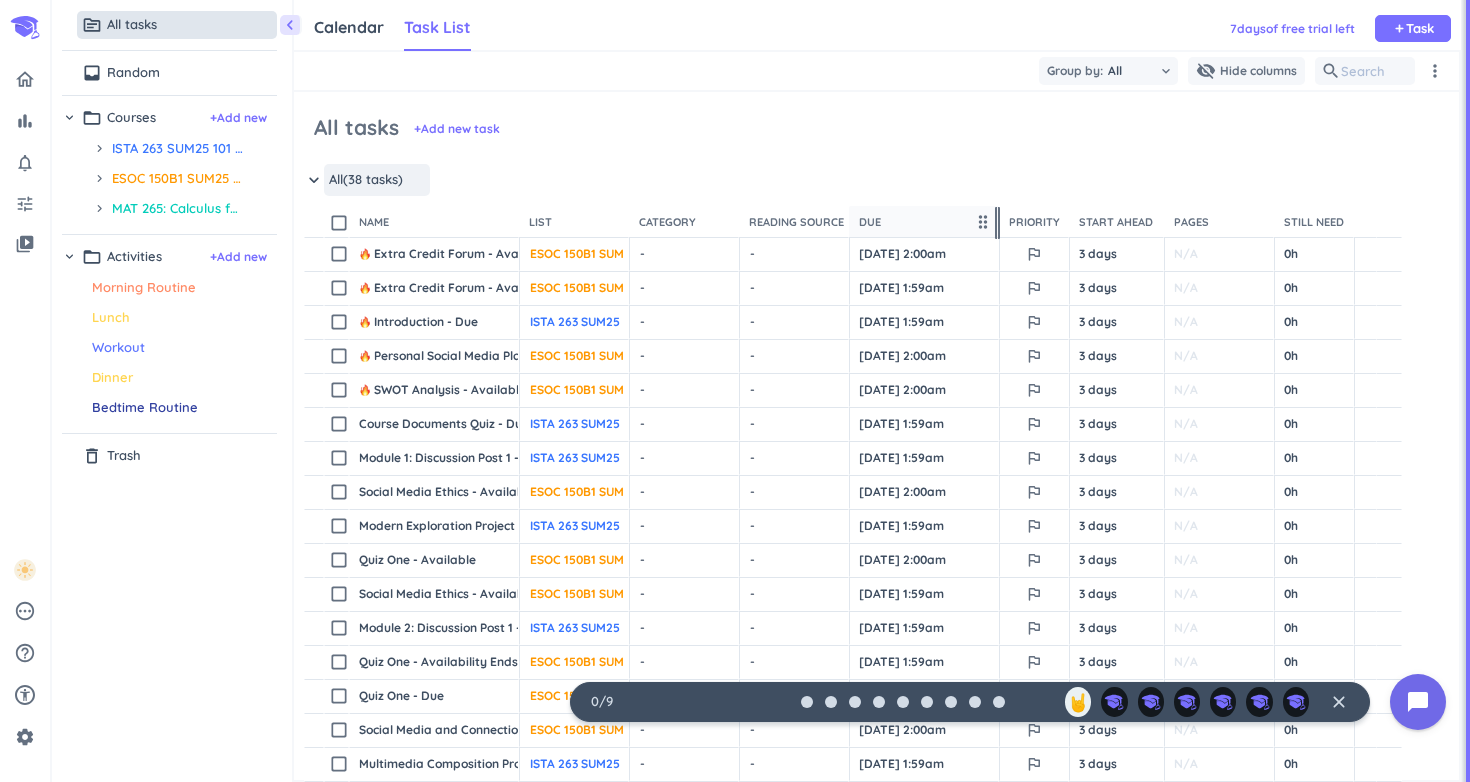scroll, scrollTop: 0, scrollLeft: 0, axis: both 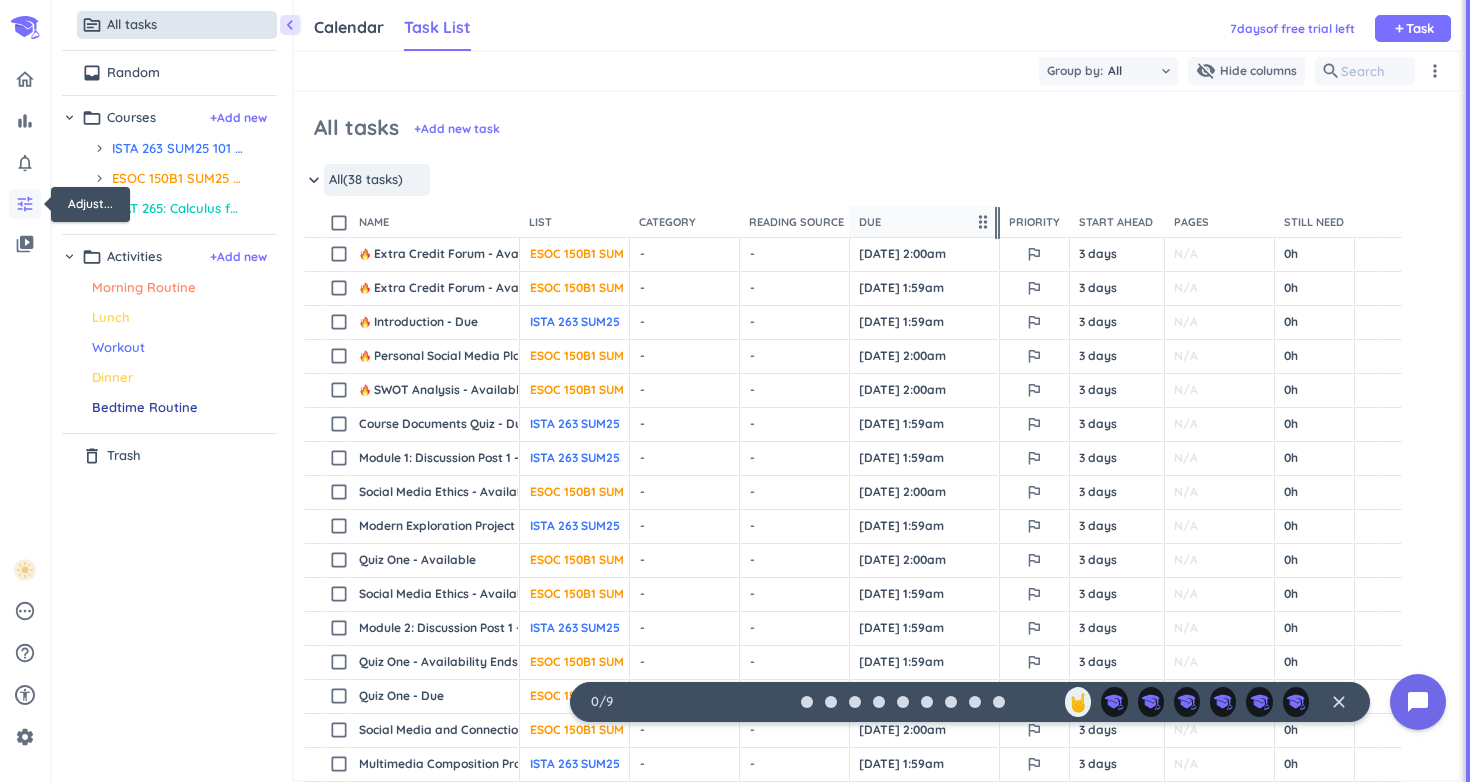 click on "tune" at bounding box center (25, 204) 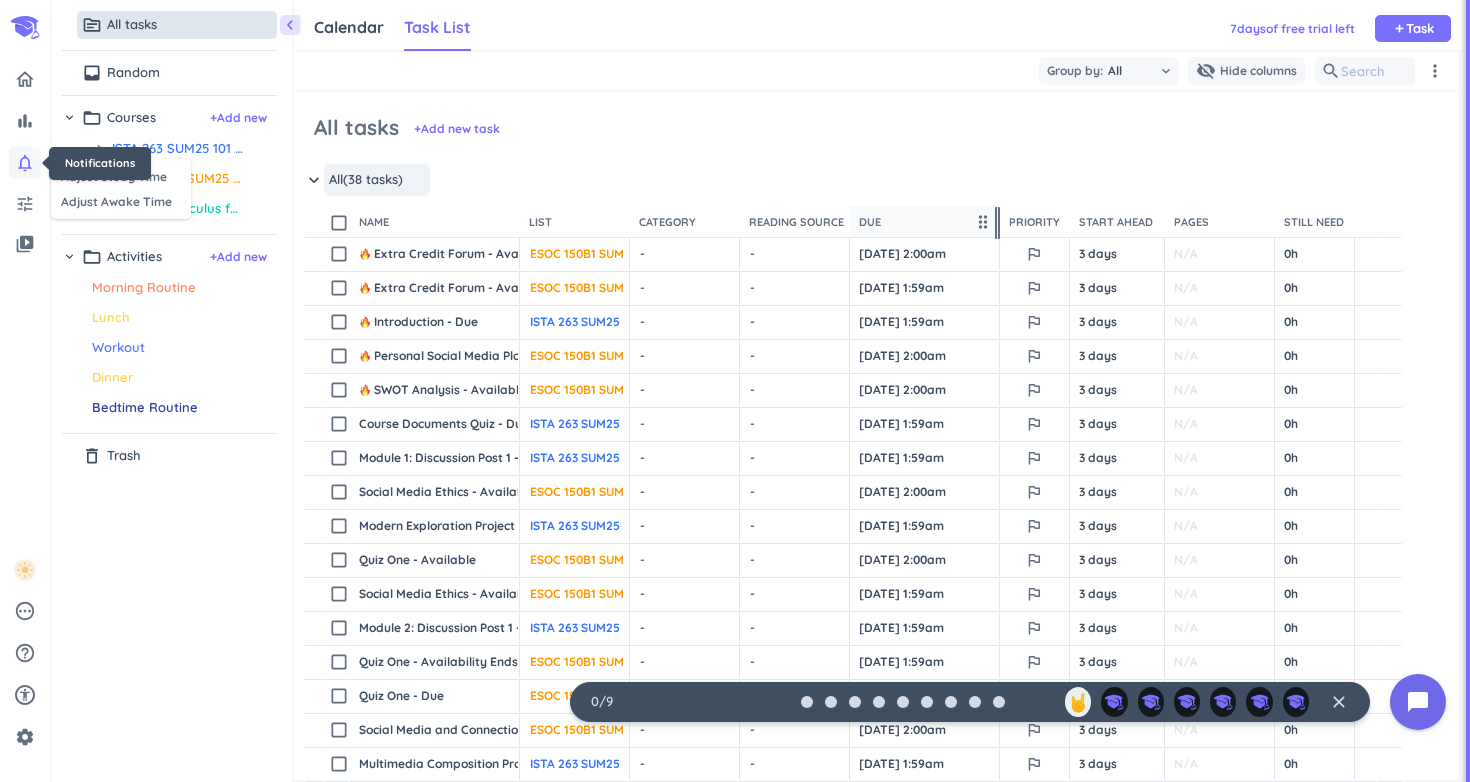 click on "notifications_none" at bounding box center [25, 163] 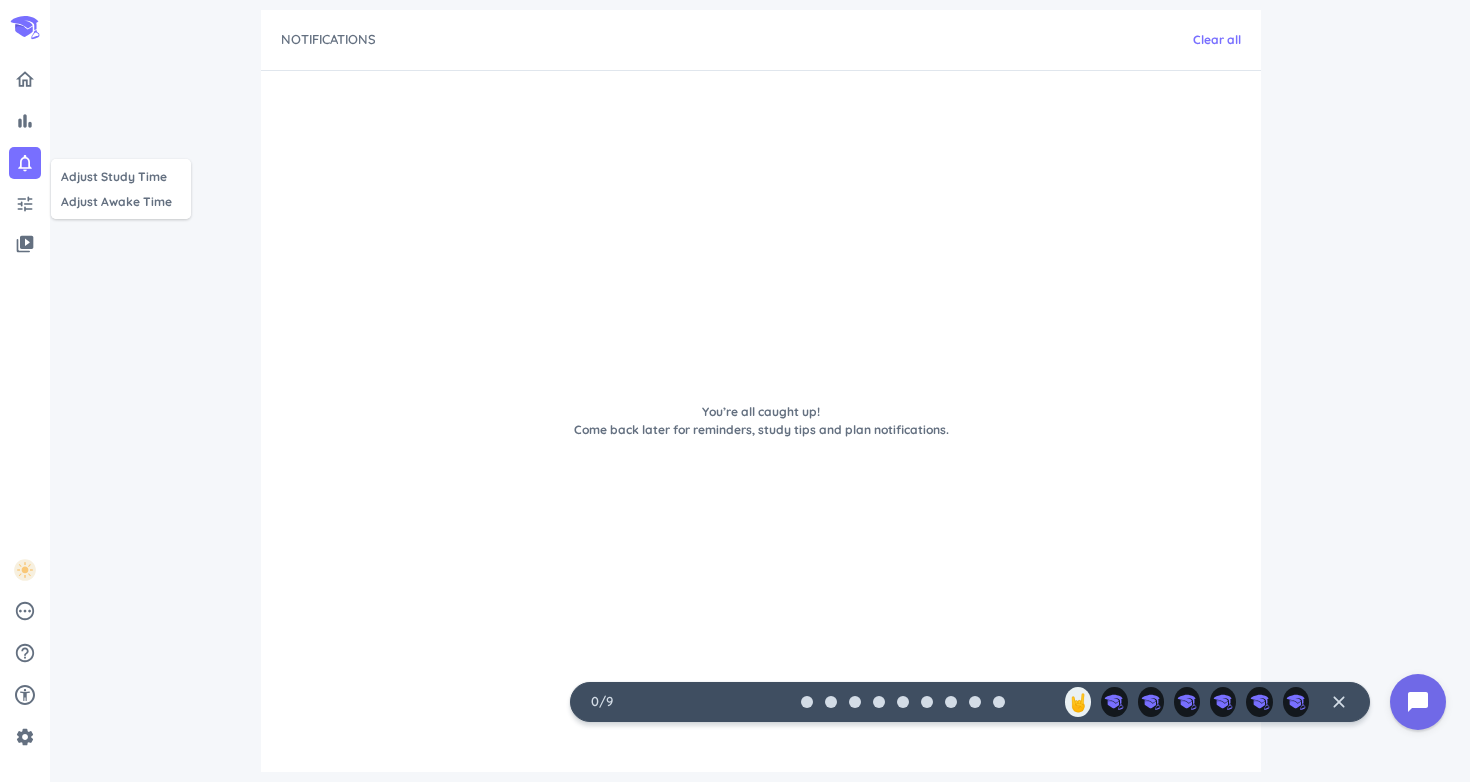 click at bounding box center (735, 391) 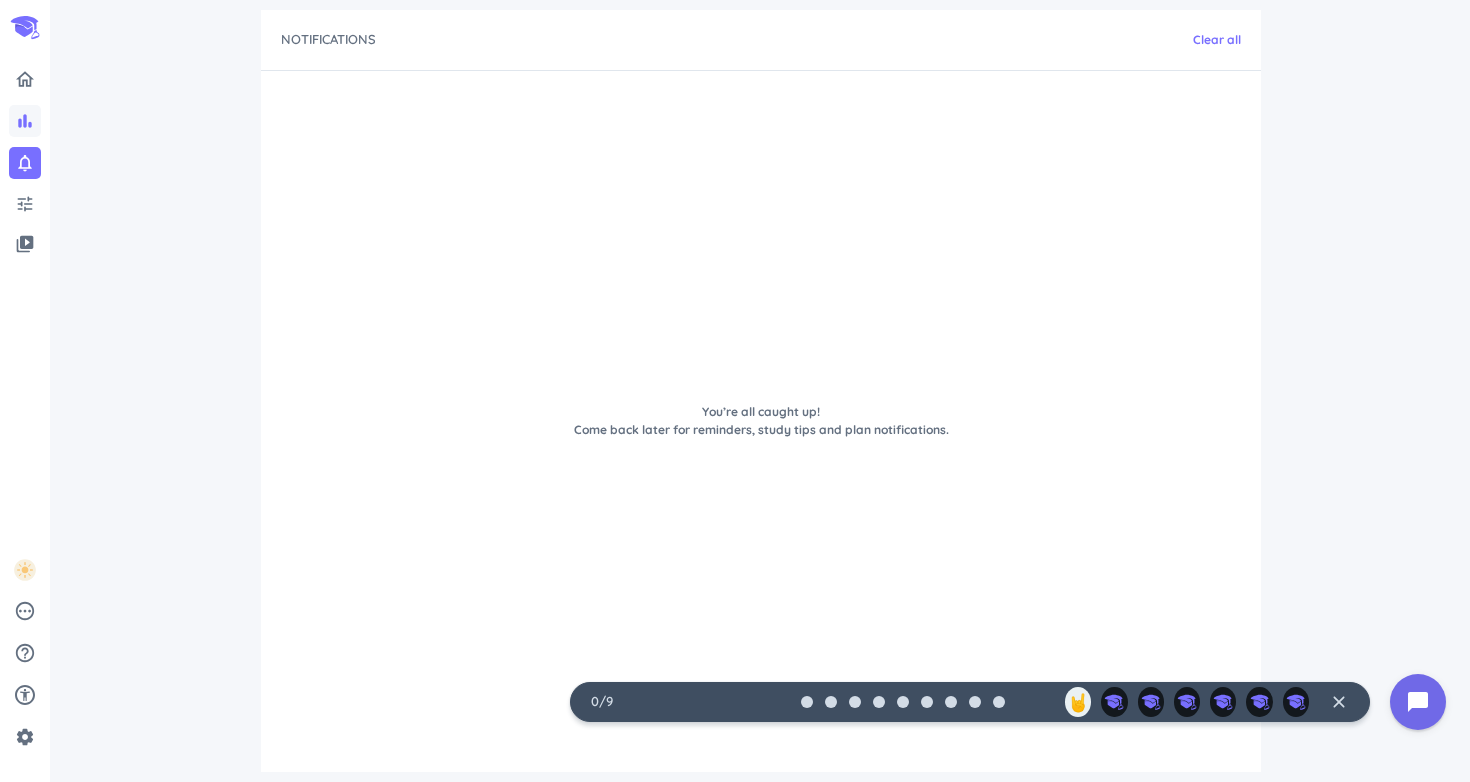 click on "bar_chart" at bounding box center [25, 121] 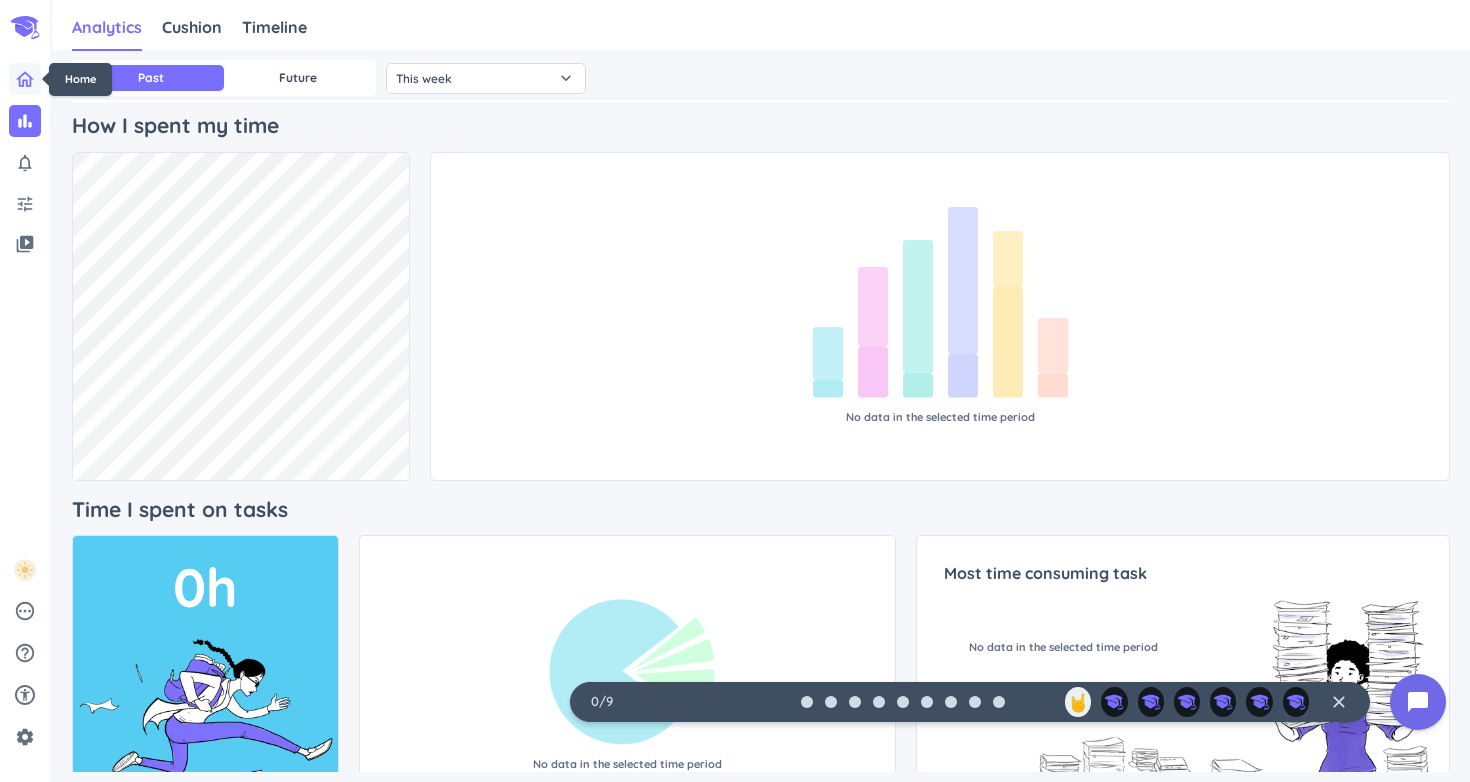 click 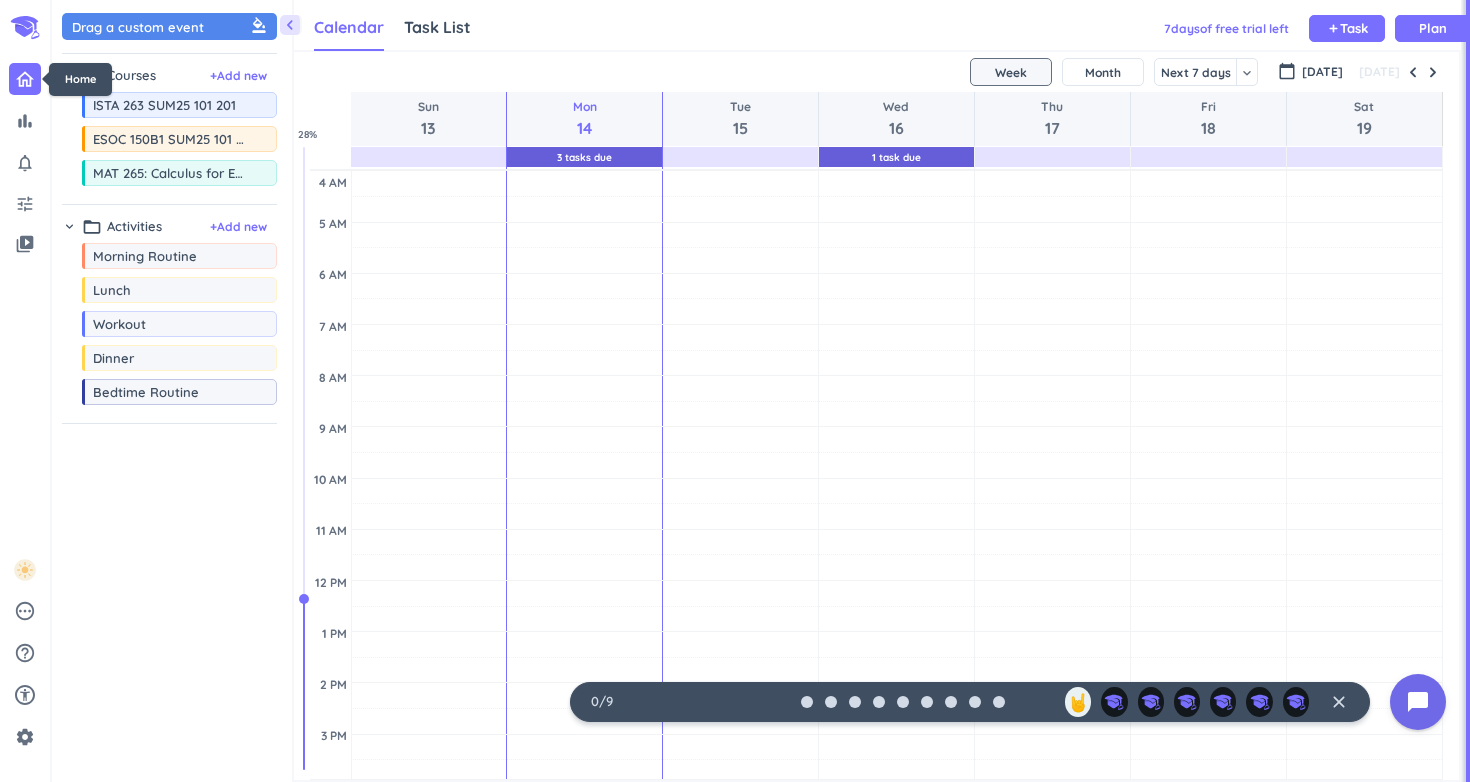 scroll, scrollTop: 1, scrollLeft: 1, axis: both 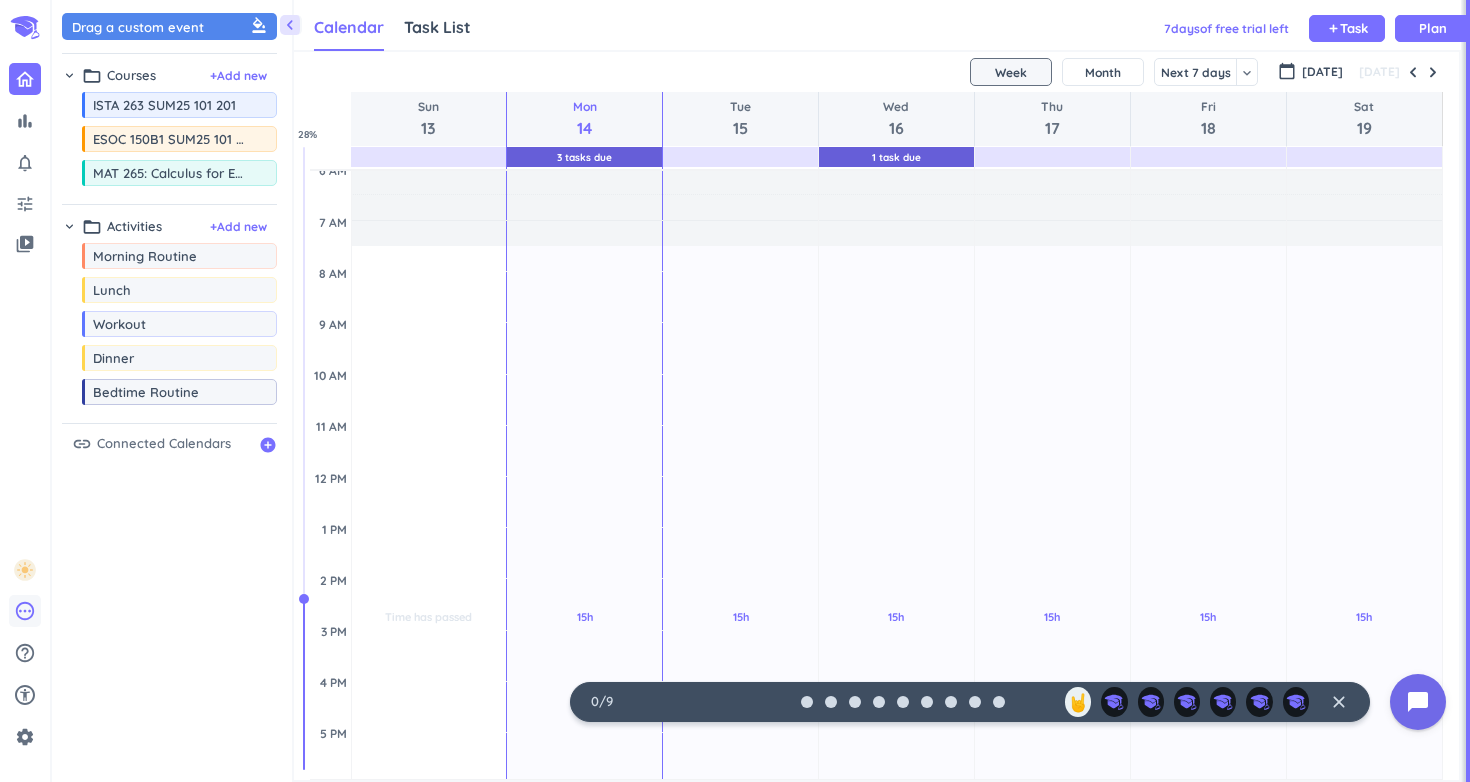 click on "pending" at bounding box center [25, 611] 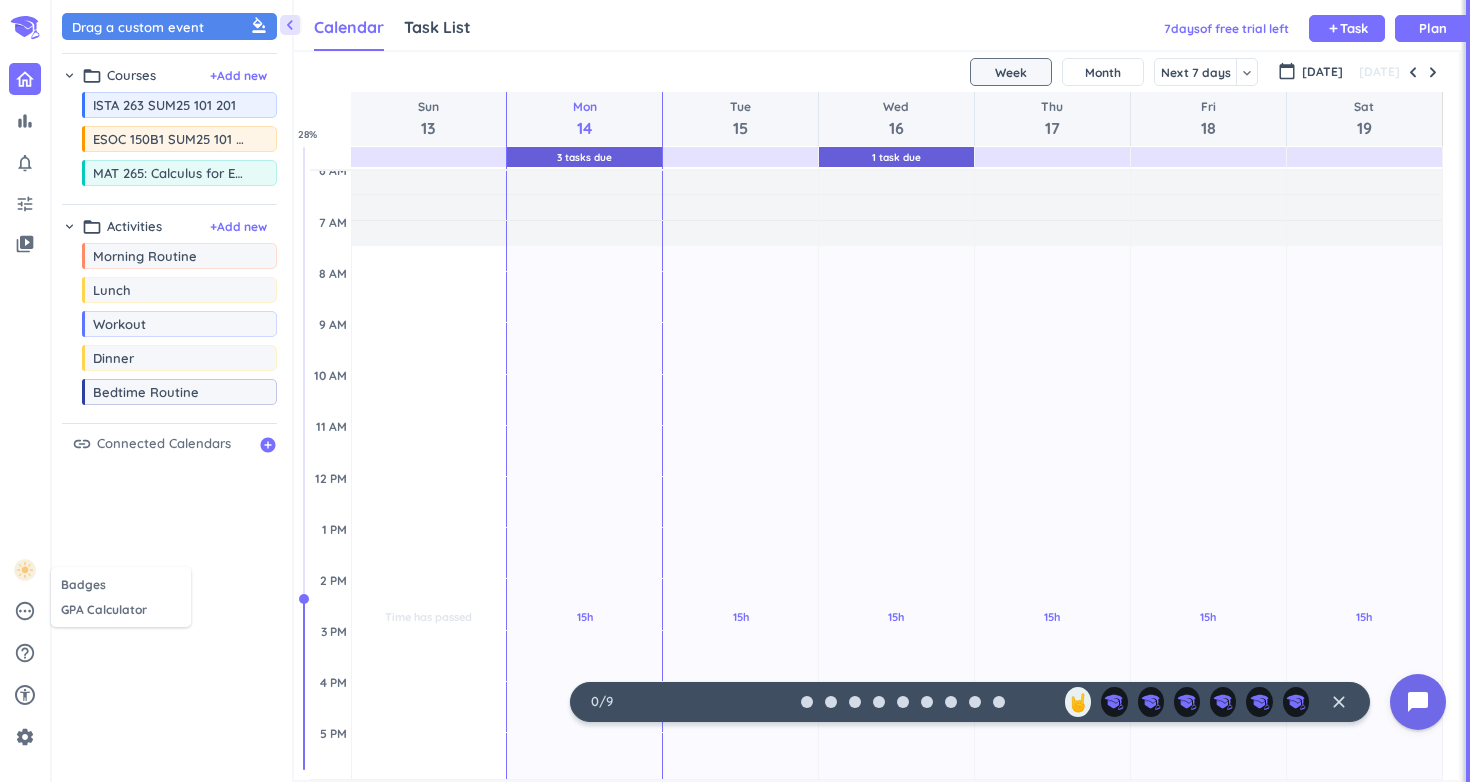 click at bounding box center [735, 391] 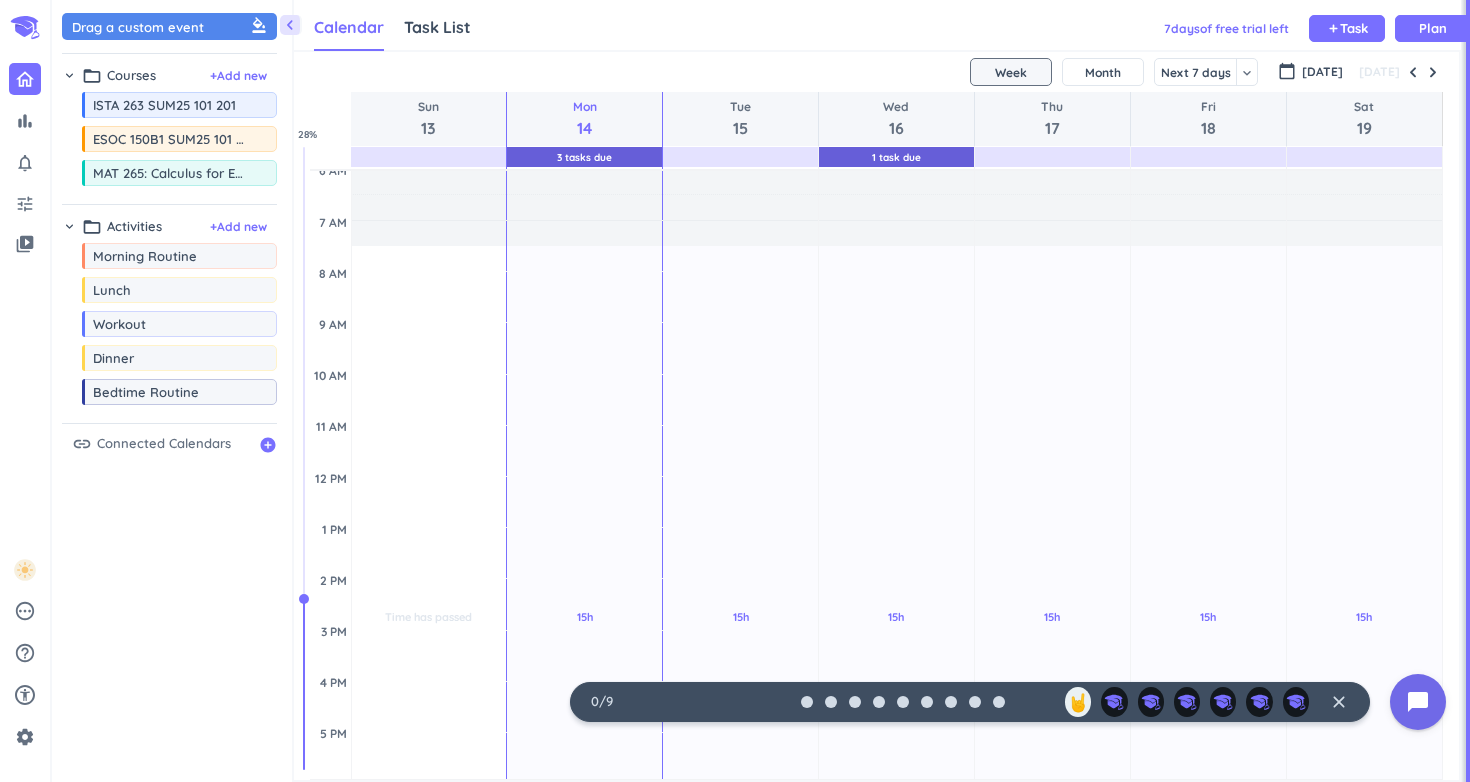 click 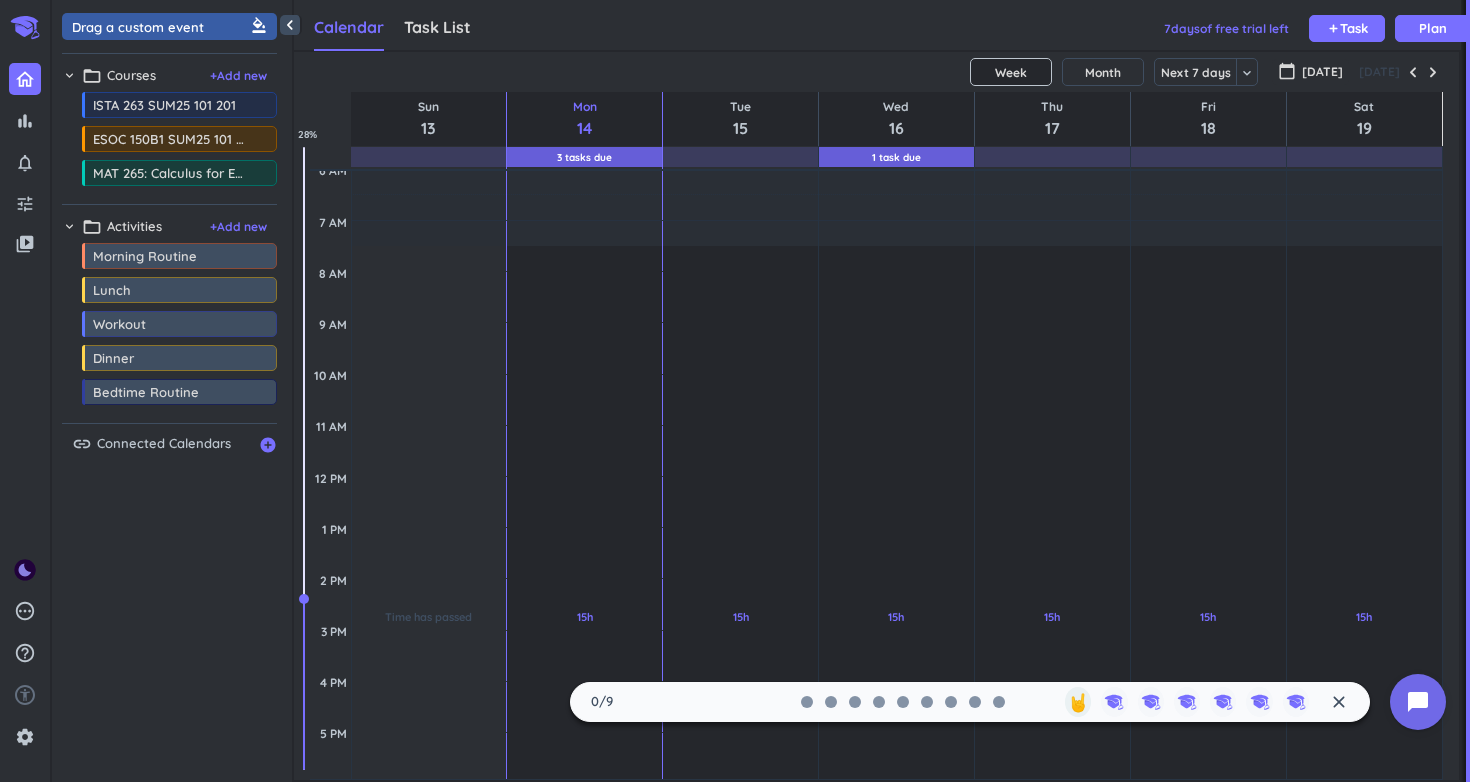 click 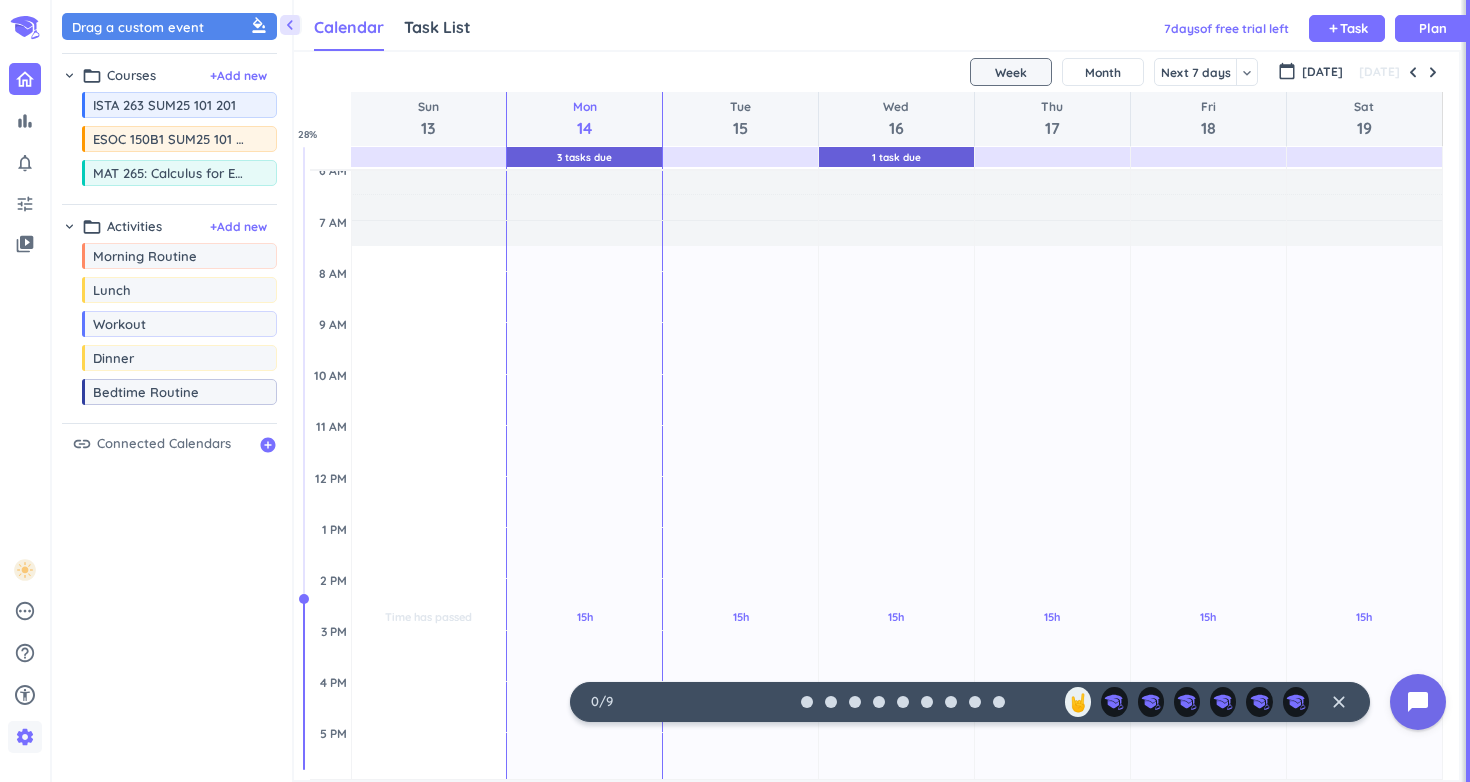 click on "settings" at bounding box center (25, 737) 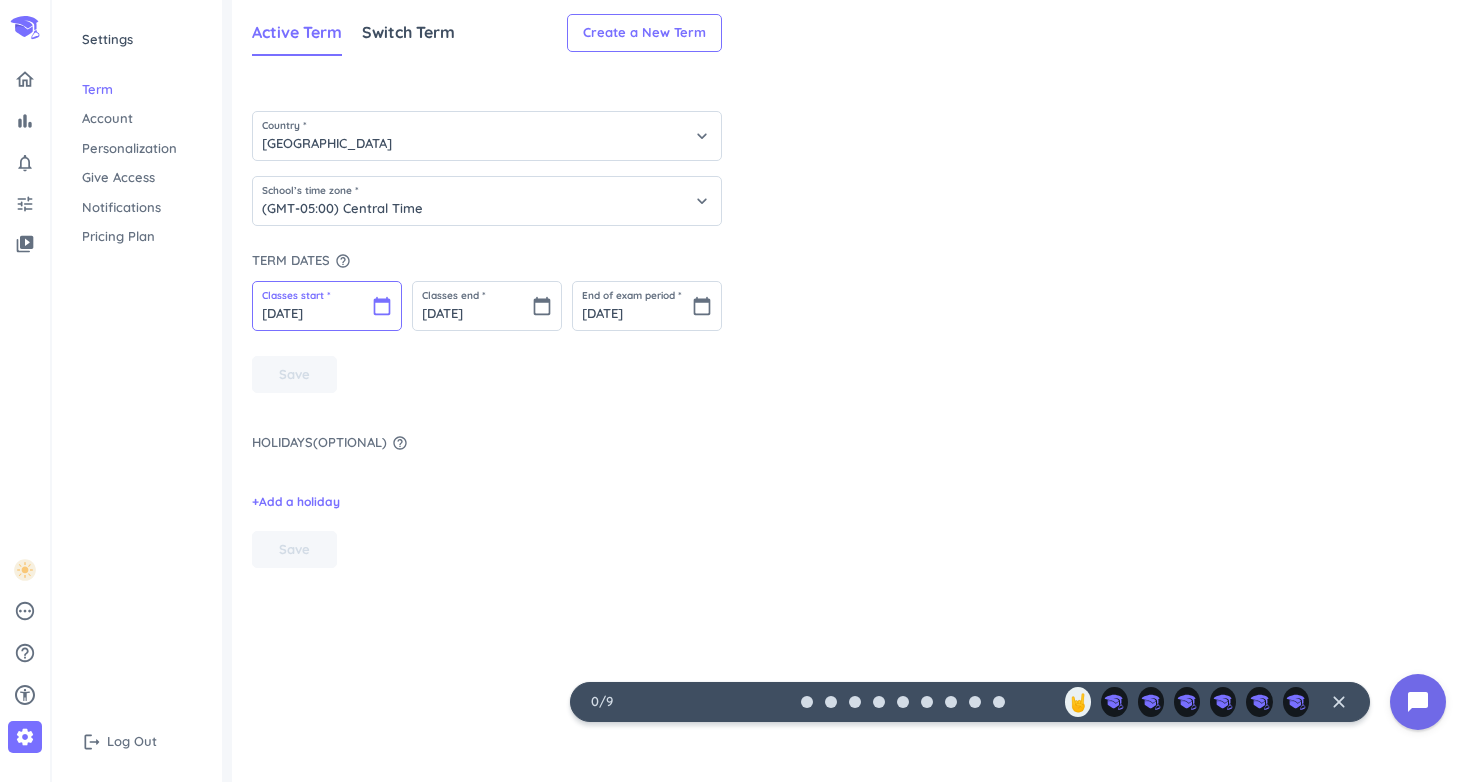 click on "[DATE]" at bounding box center (327, 306) 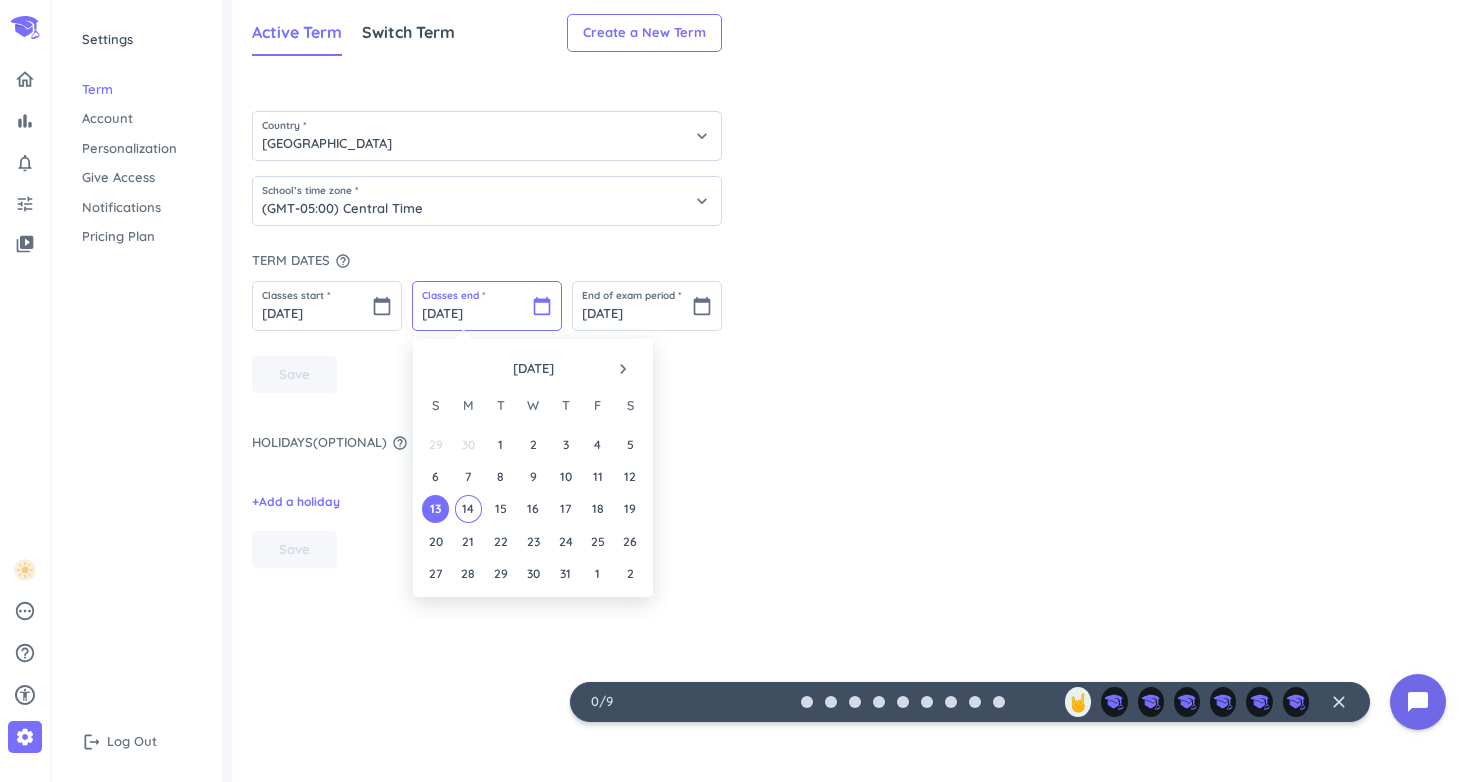 click on "[DATE]" at bounding box center [487, 306] 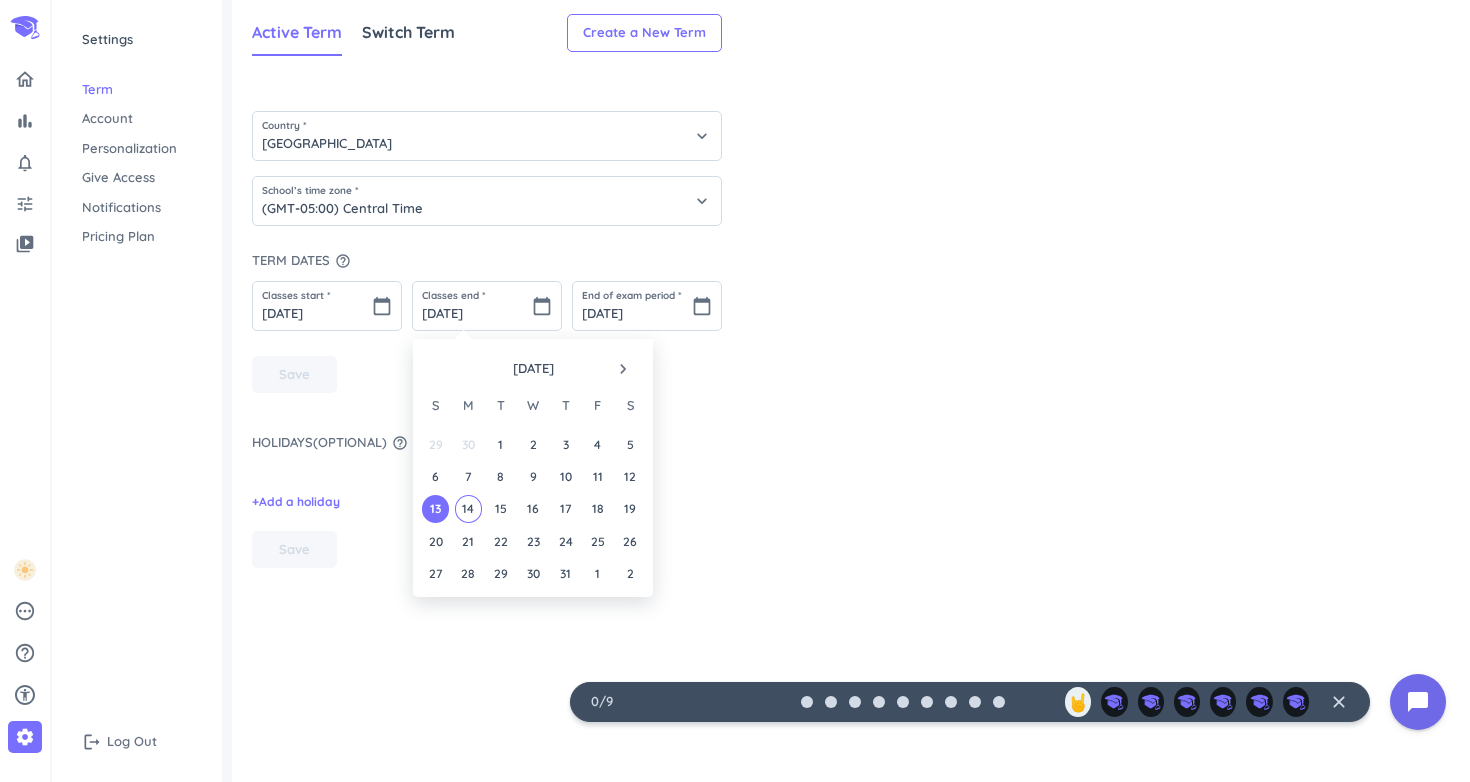 click on "[DATE] navigate_next" at bounding box center [533, 364] 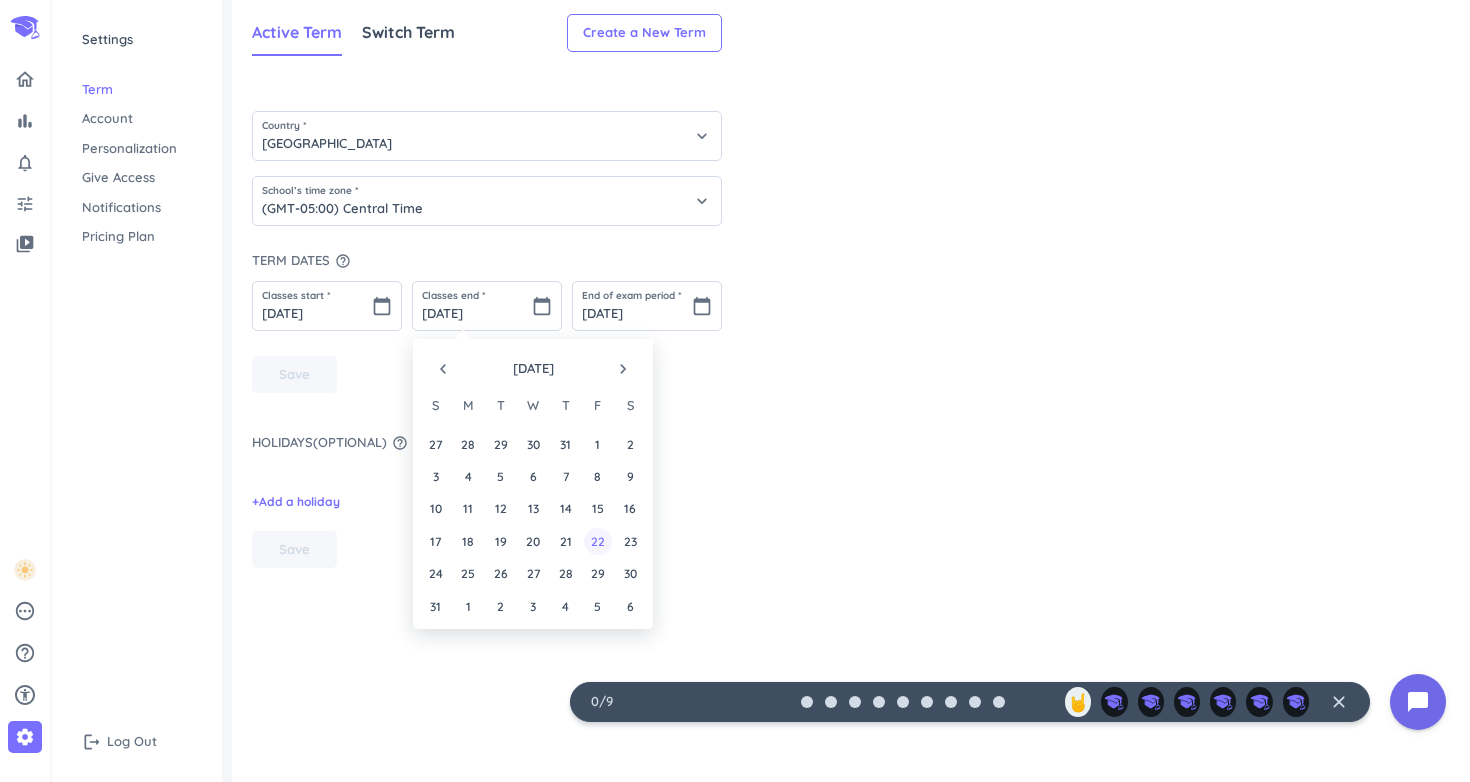 click on "22" at bounding box center (597, 541) 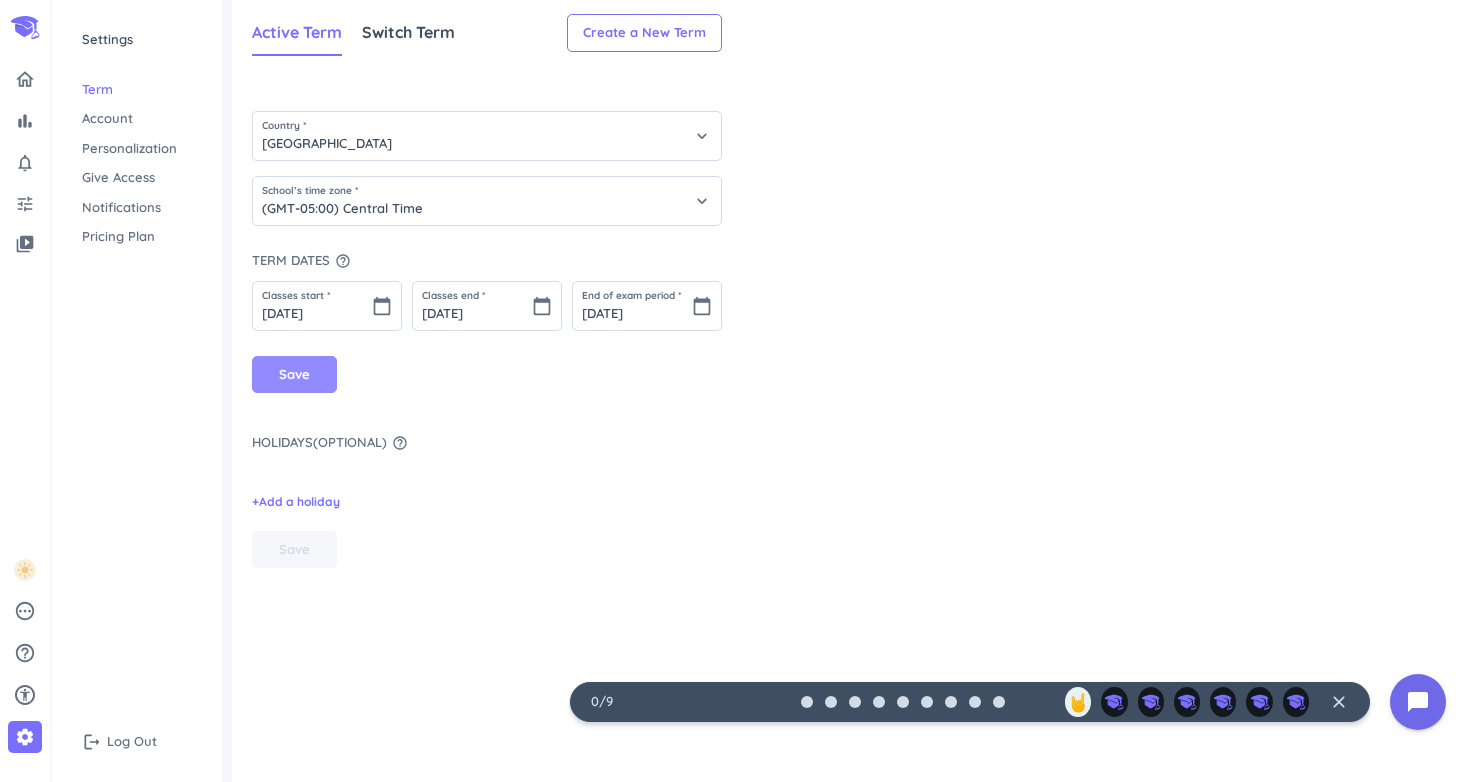 click on "Save" at bounding box center (294, 375) 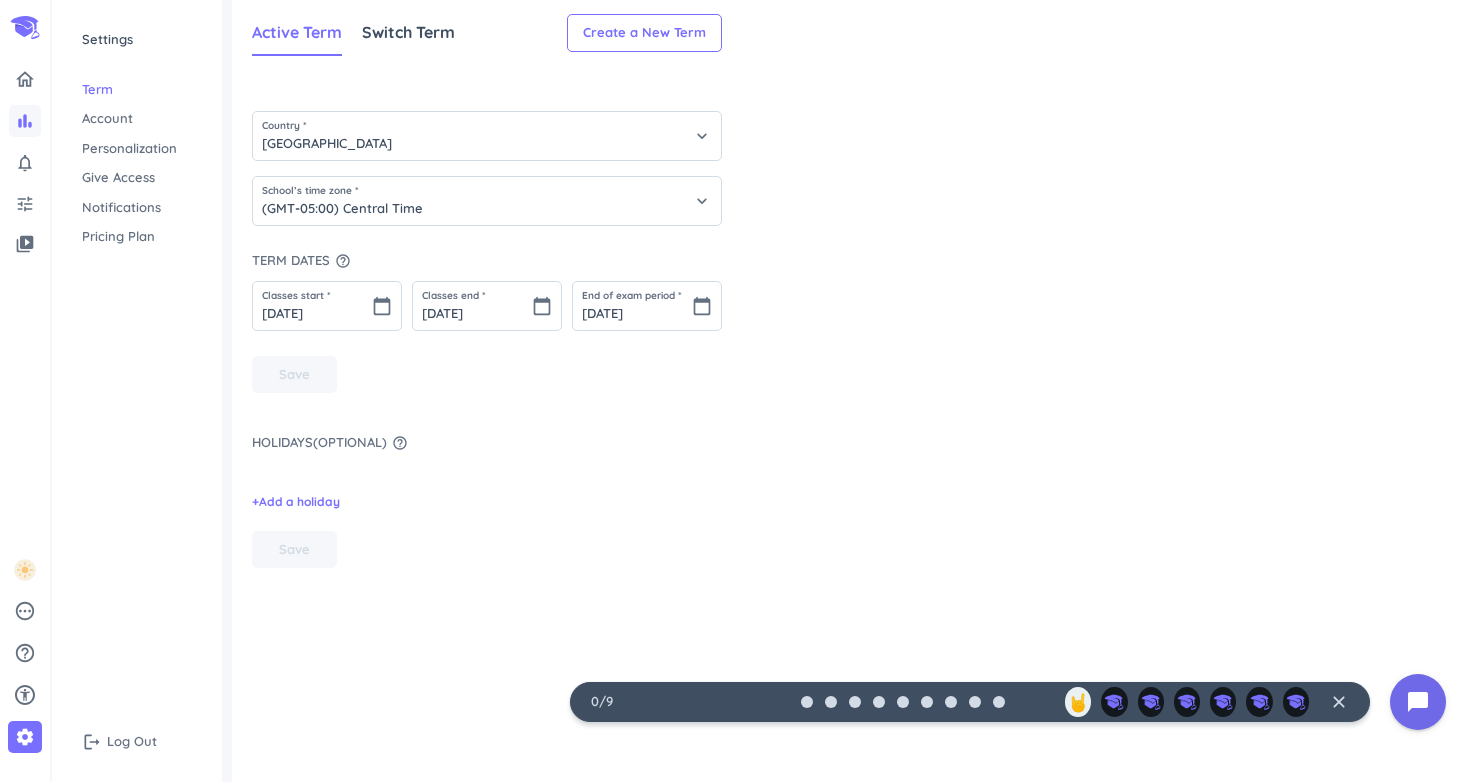 click on "bar_chart" at bounding box center (25, 121) 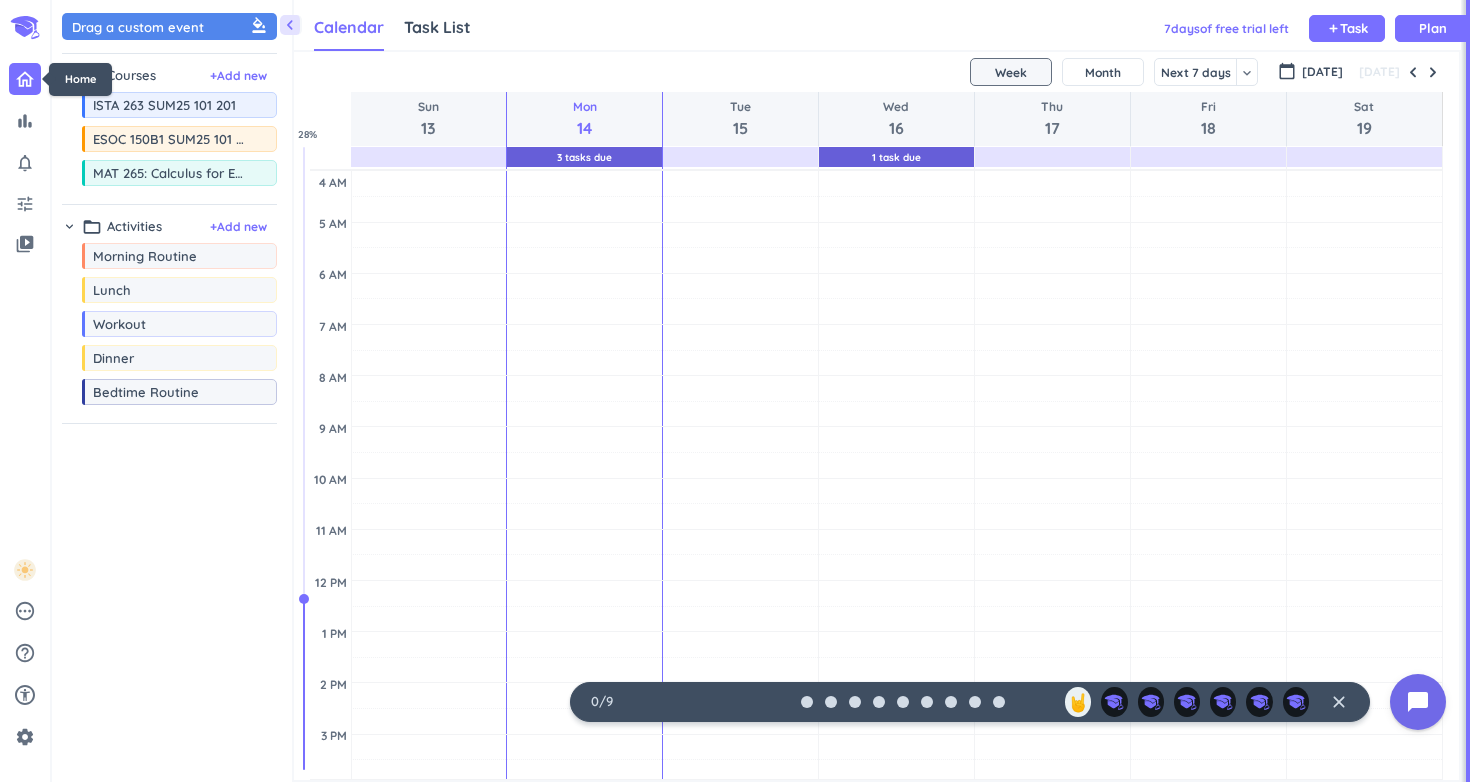 scroll, scrollTop: 1, scrollLeft: 1, axis: both 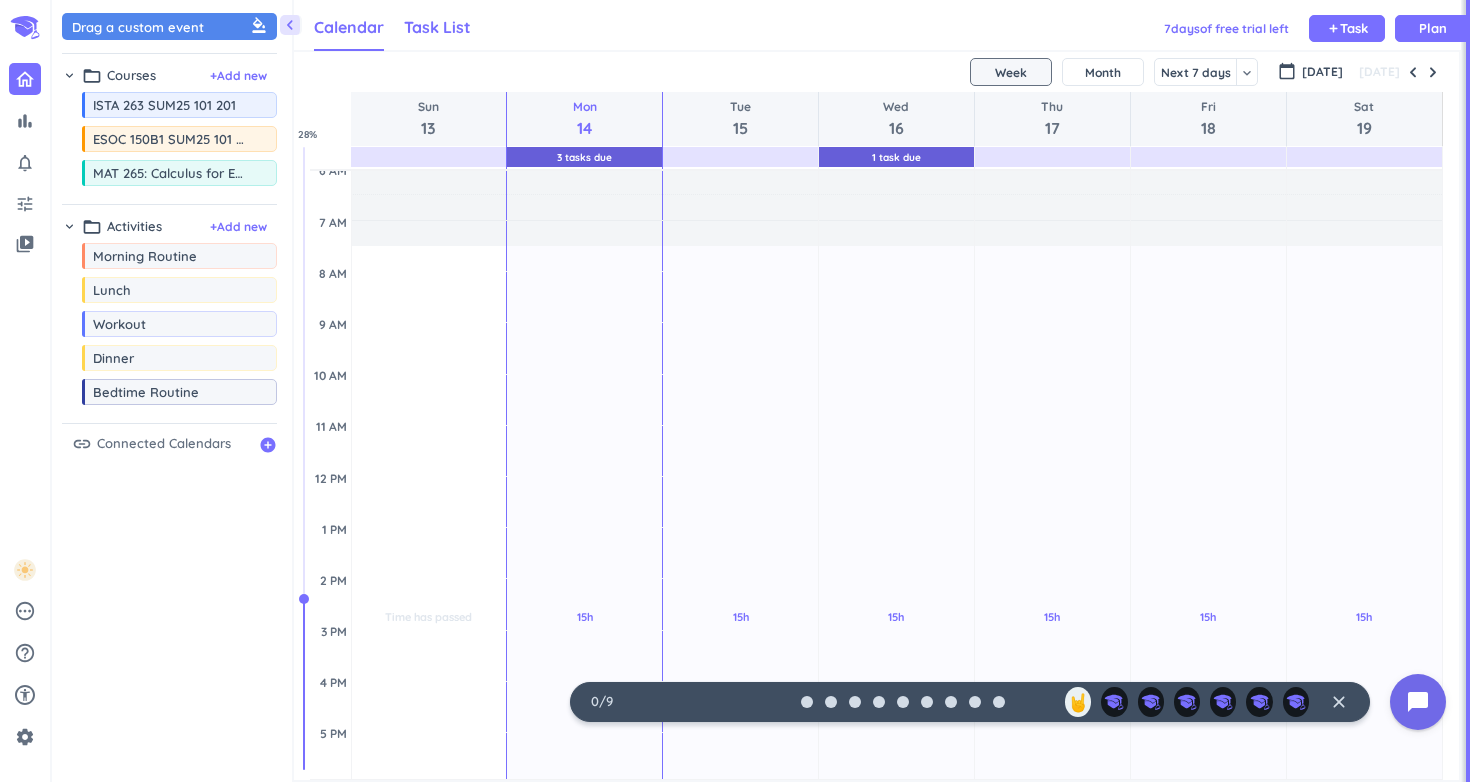 click on "Task List" at bounding box center [437, 28] 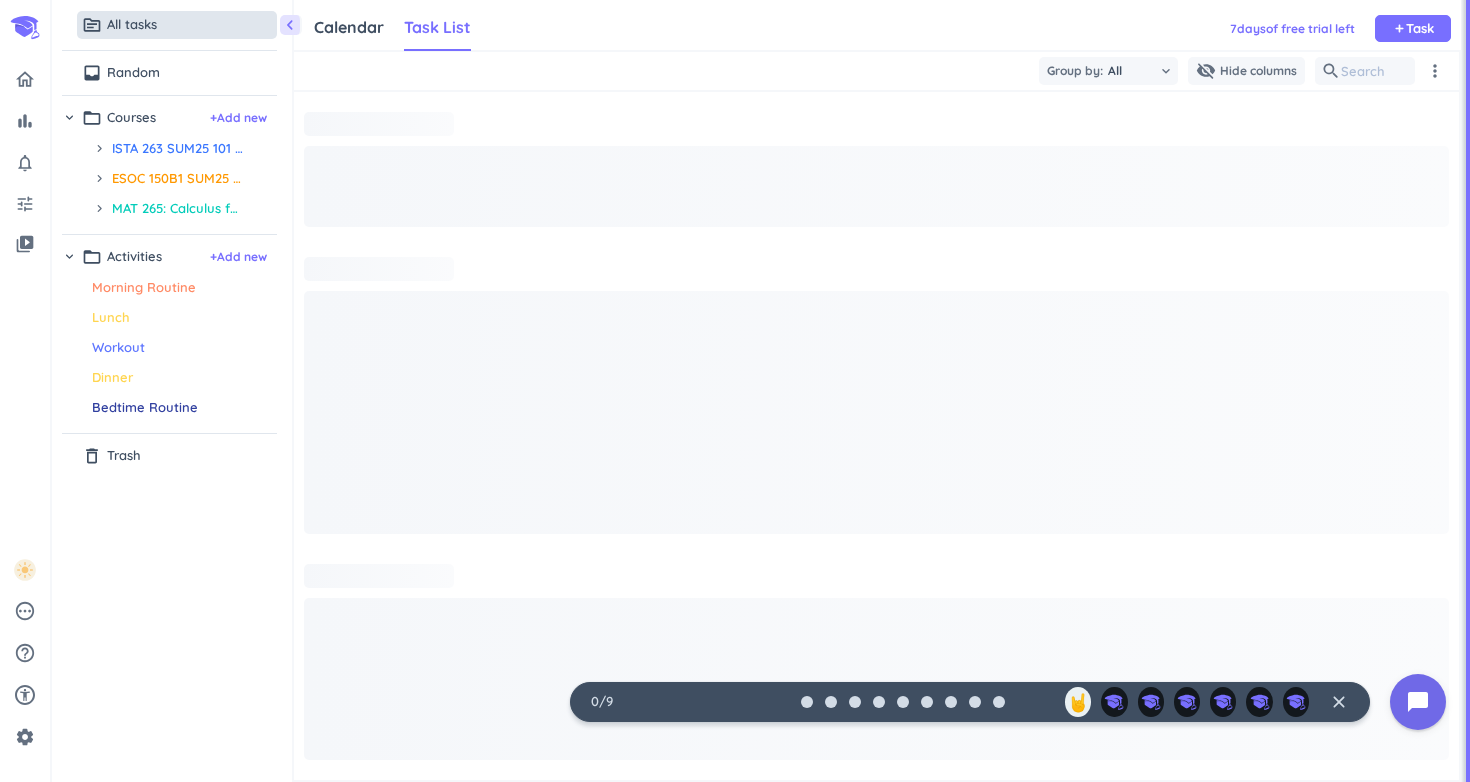 scroll, scrollTop: 1, scrollLeft: 1, axis: both 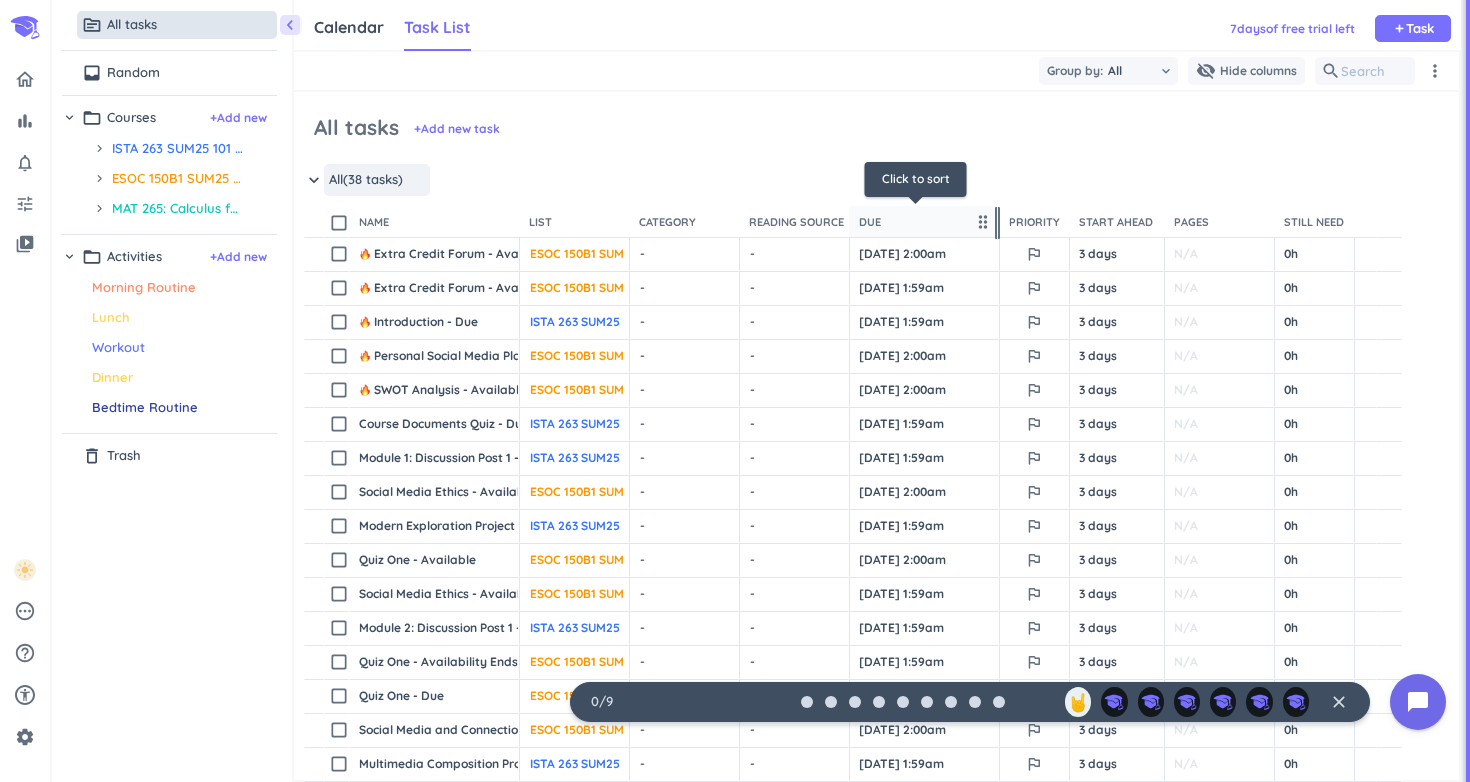 click on "Due" at bounding box center (915, 222) 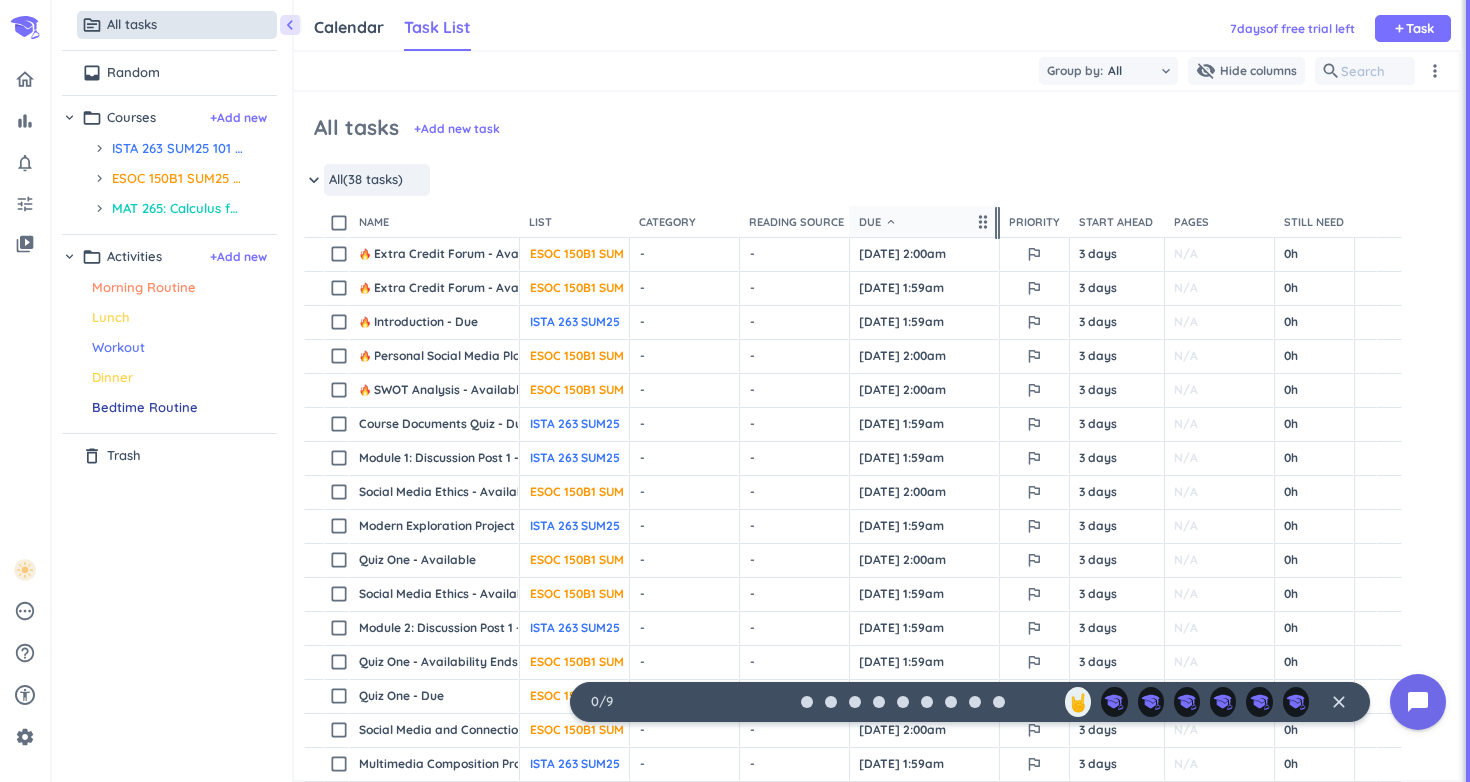 click on "Due keyboard_arrow_down" at bounding box center (915, 222) 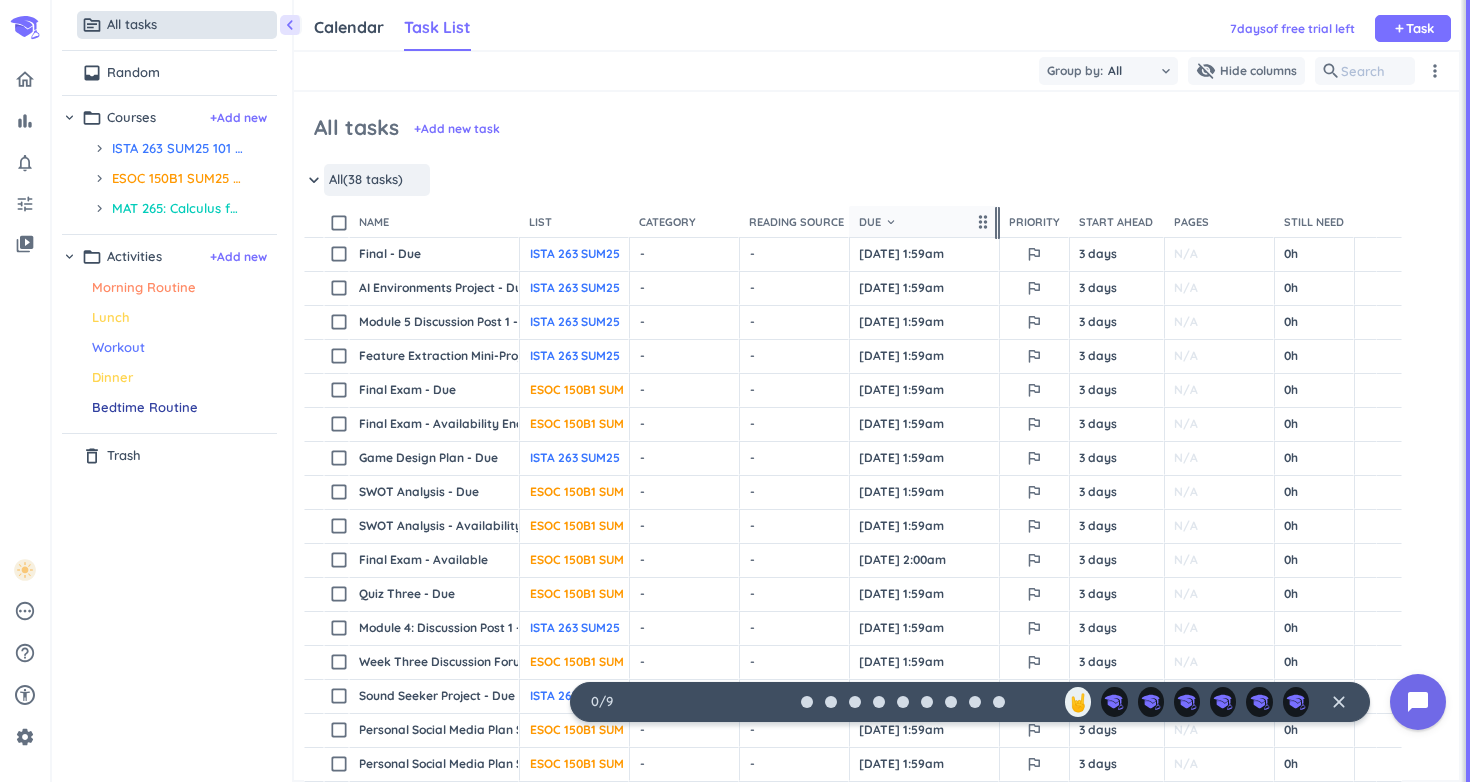 click on "Due keyboard_arrow_down" at bounding box center [915, 222] 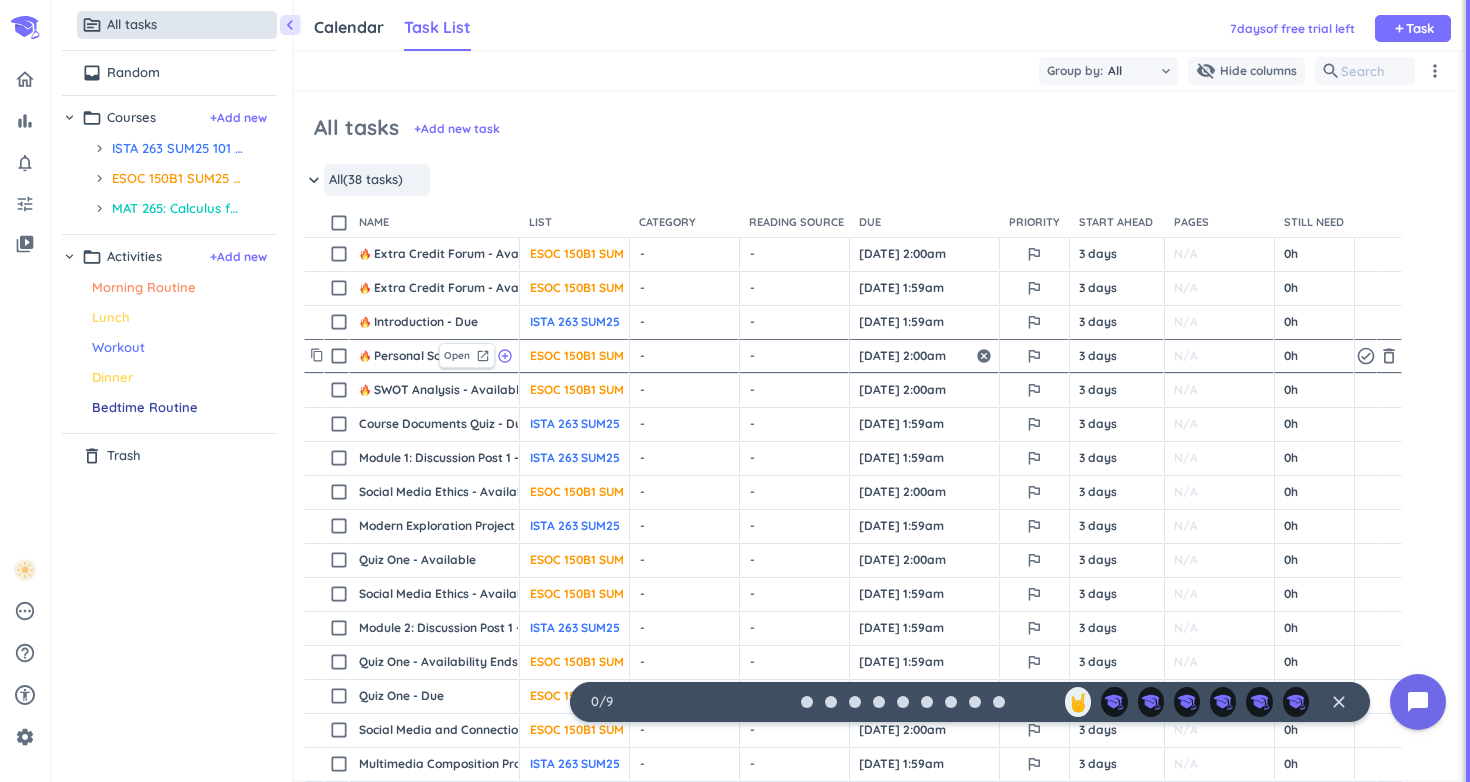 scroll, scrollTop: 0, scrollLeft: 0, axis: both 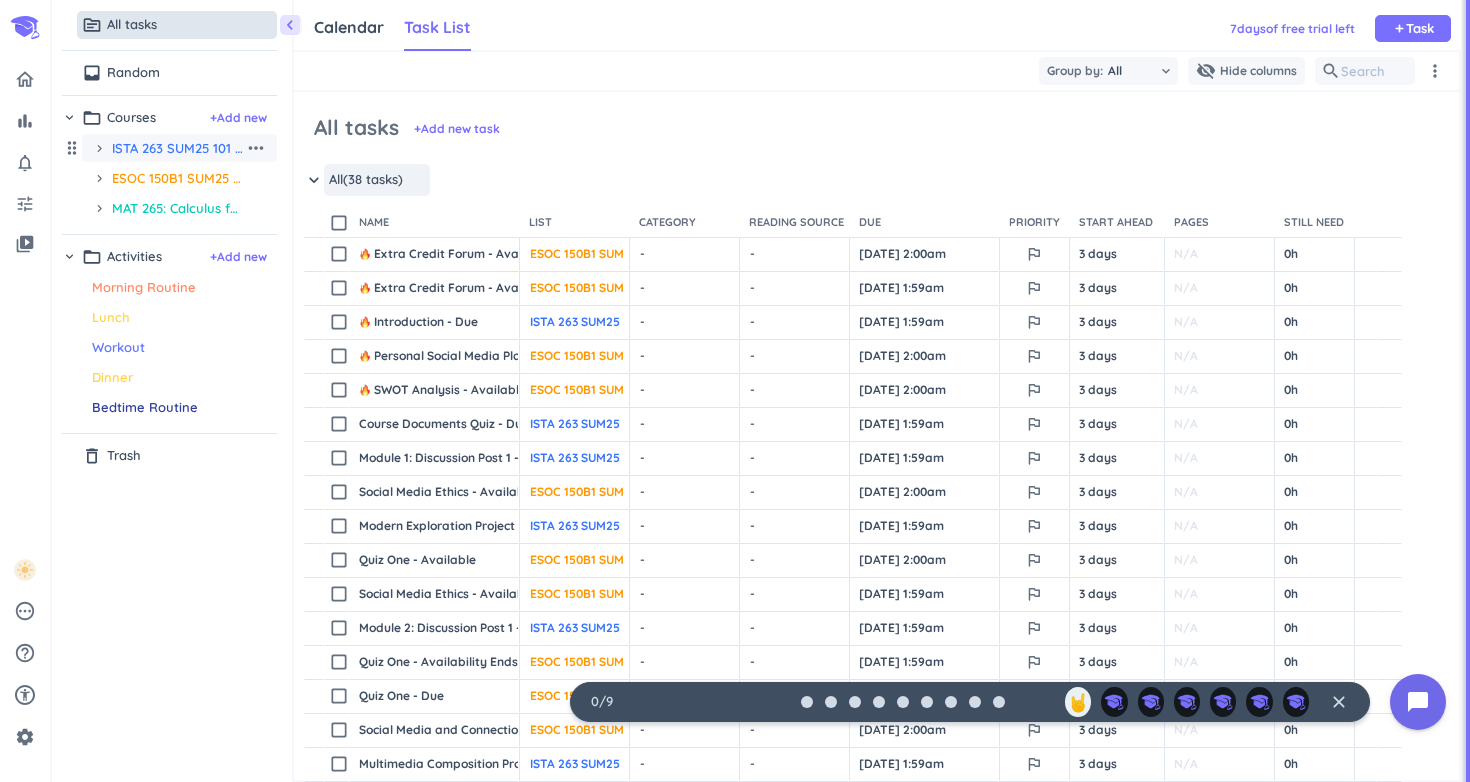 click on "more_horiz" at bounding box center (256, 148) 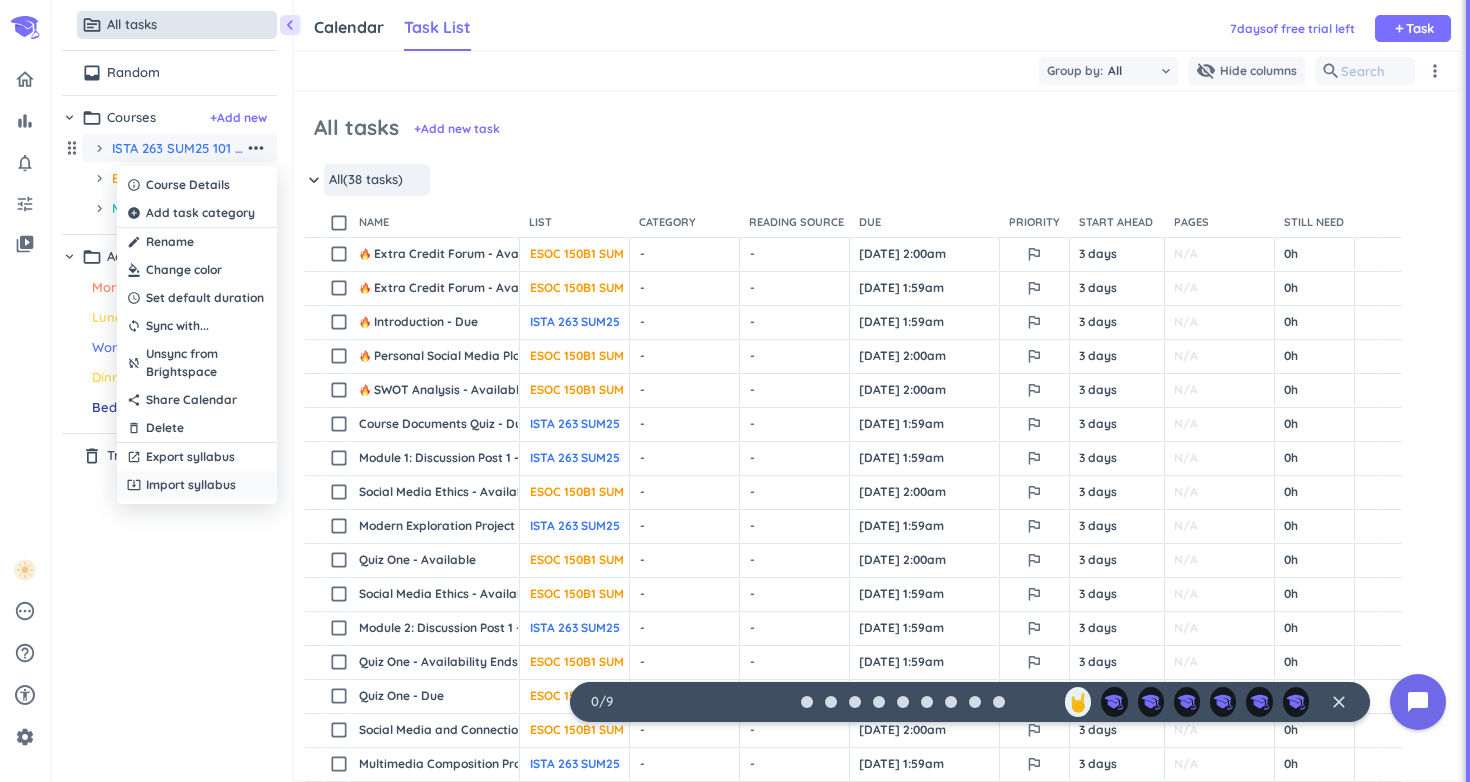 click on "Import syllabus" at bounding box center [191, 485] 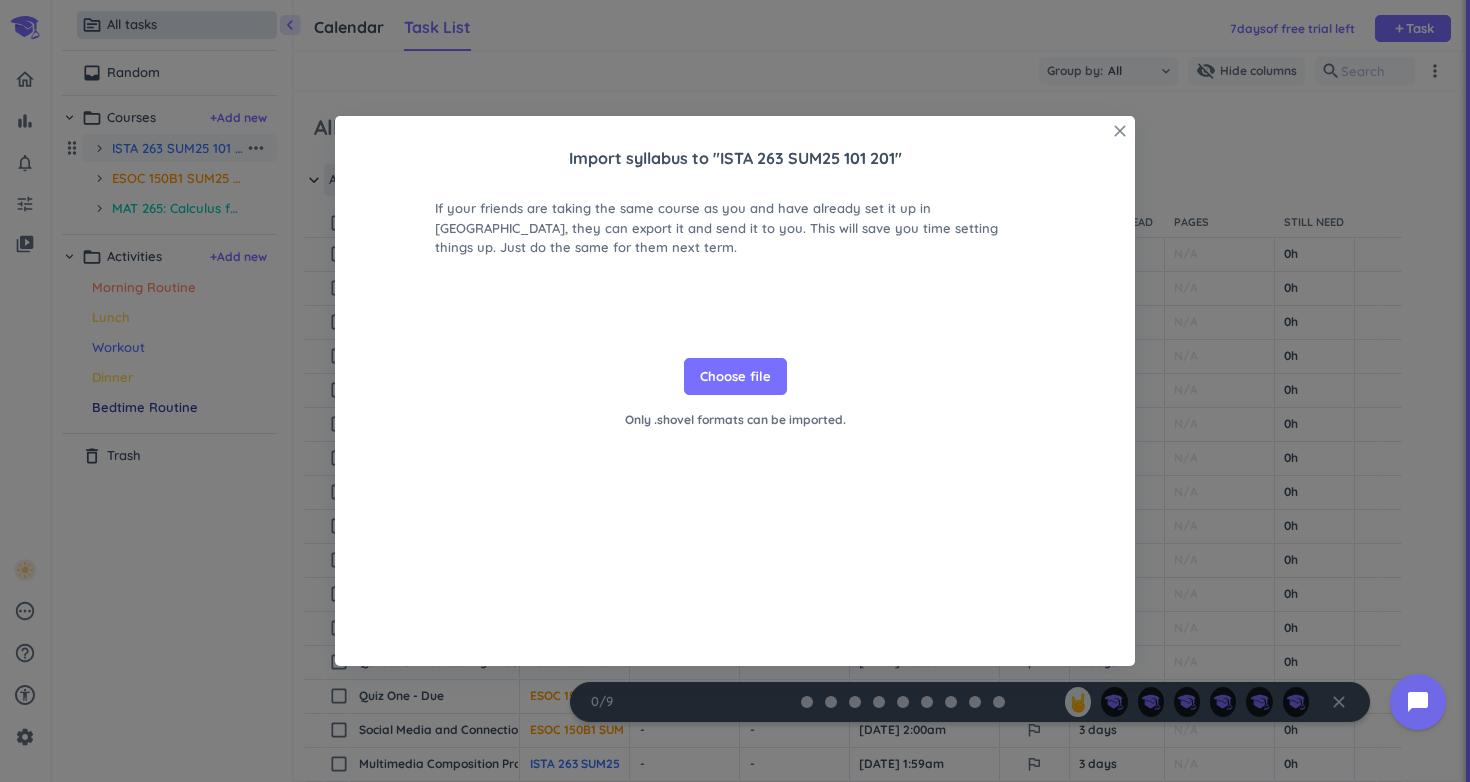 click on "close" at bounding box center [1120, 131] 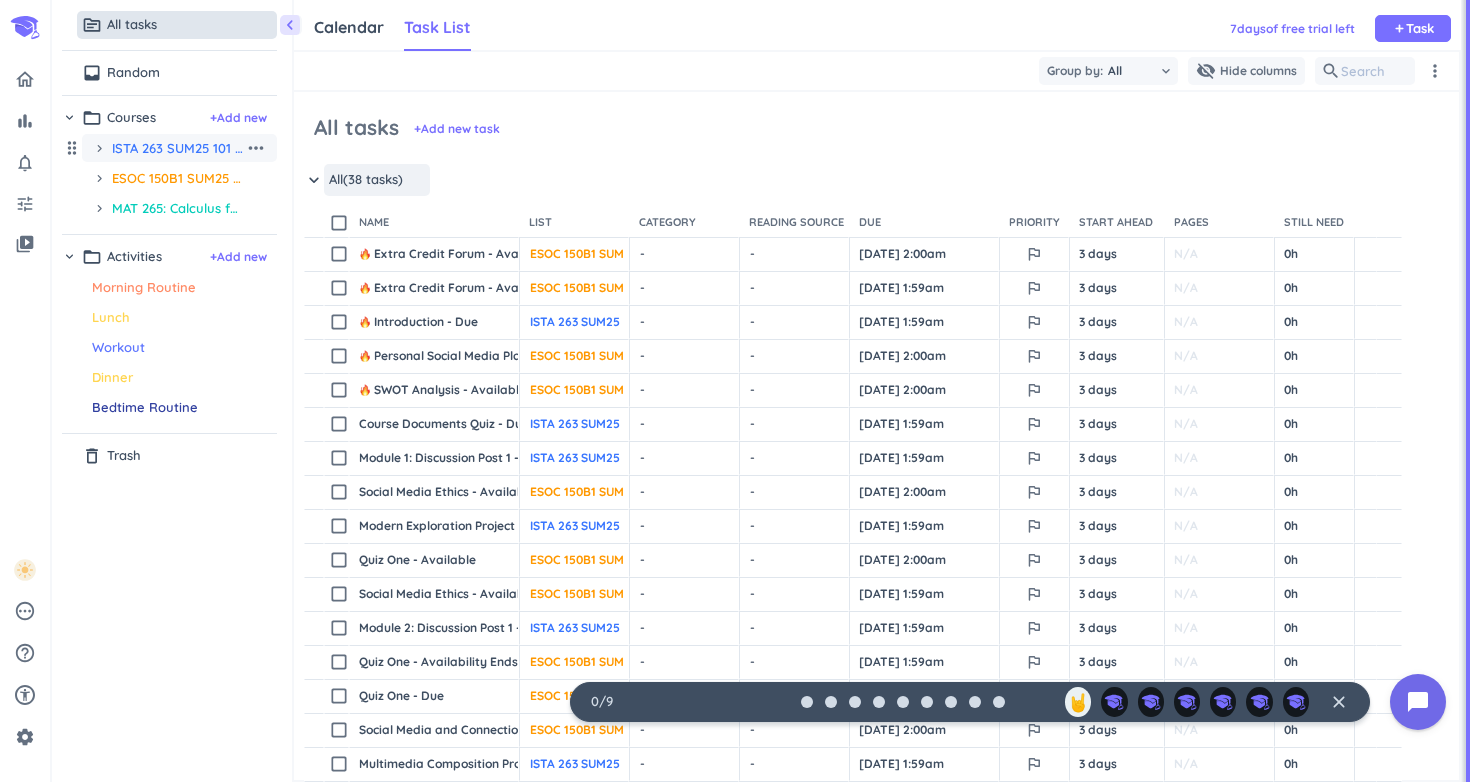 click on "ISTA 263 SUM25 101 201" at bounding box center (178, 148) 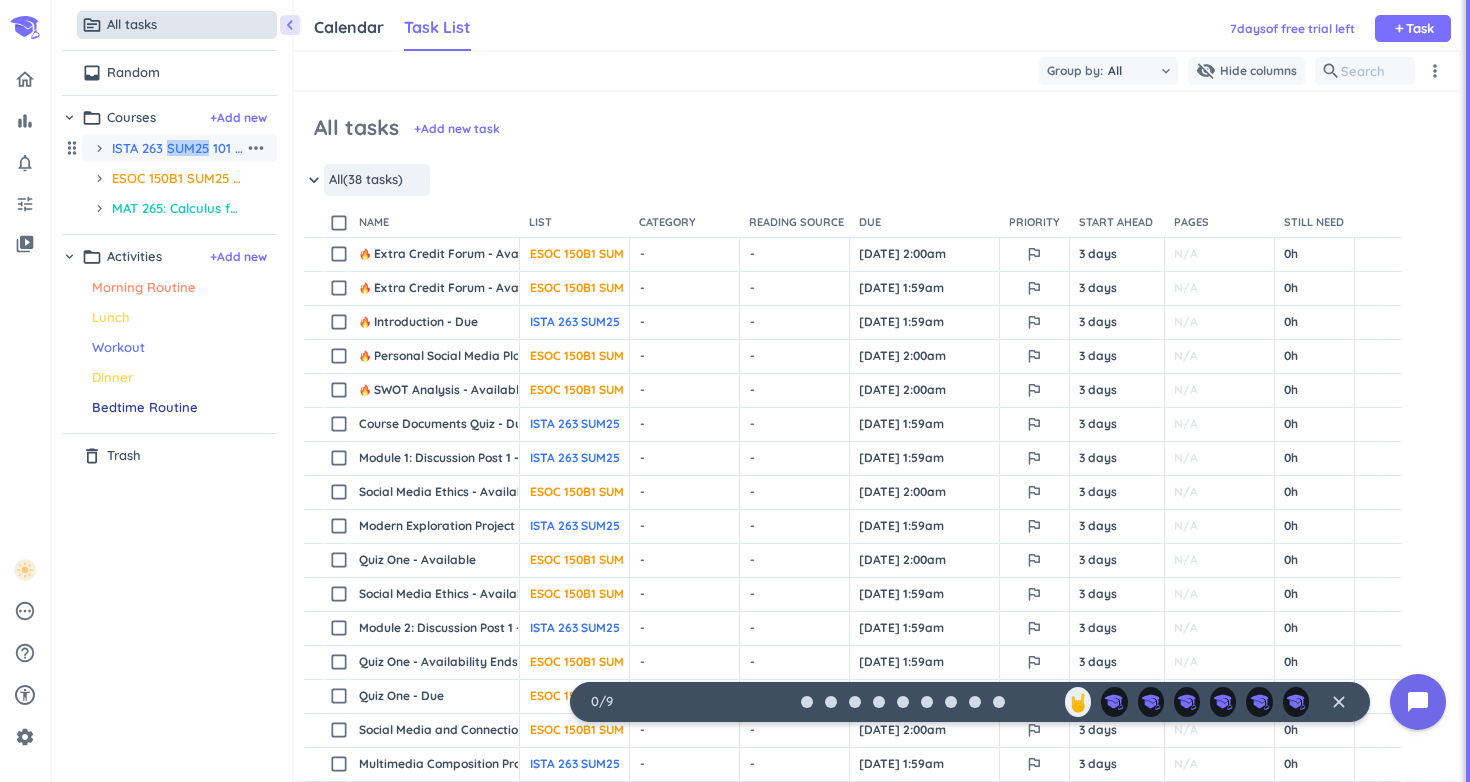 click on "ISTA 263 SUM25 101 201" at bounding box center (178, 148) 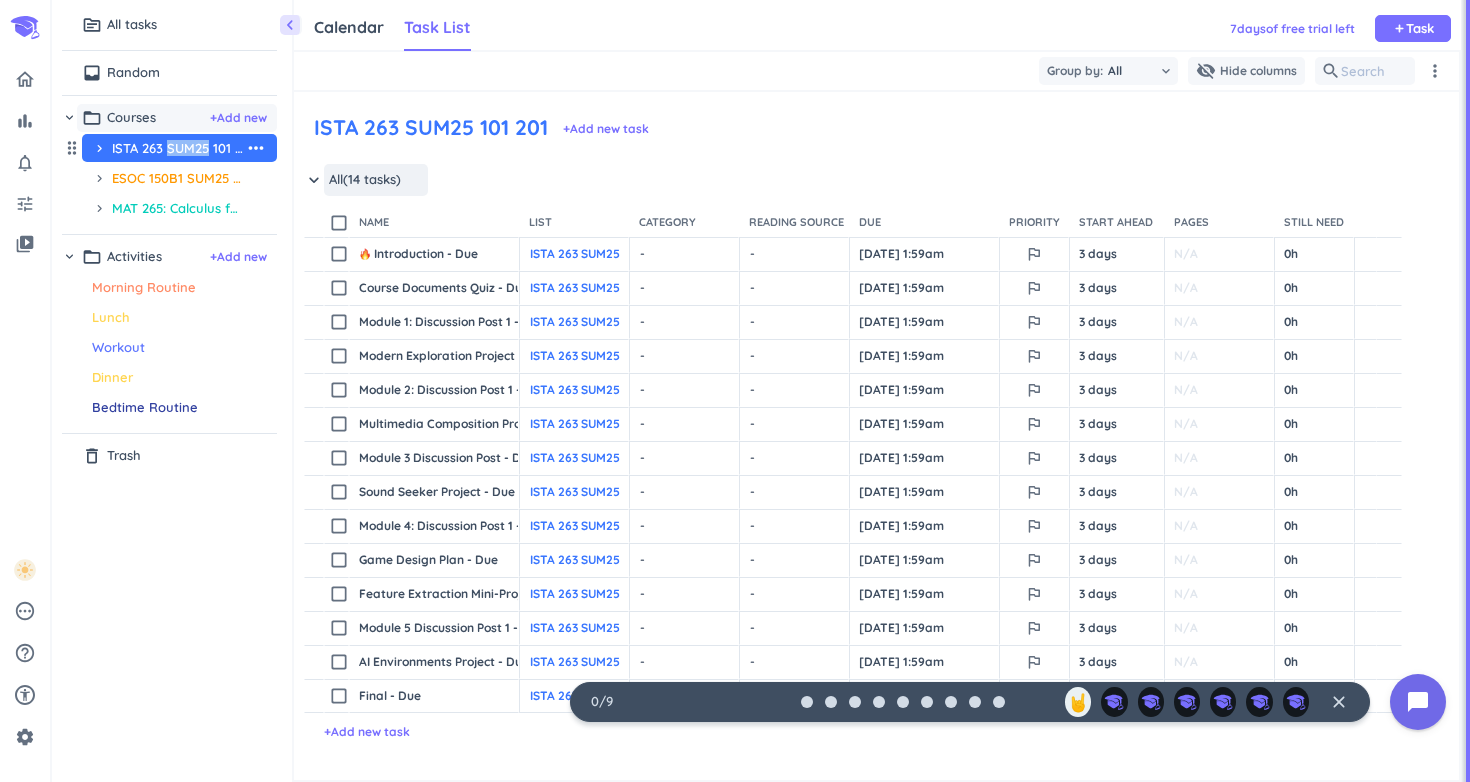 scroll, scrollTop: 1, scrollLeft: 1, axis: both 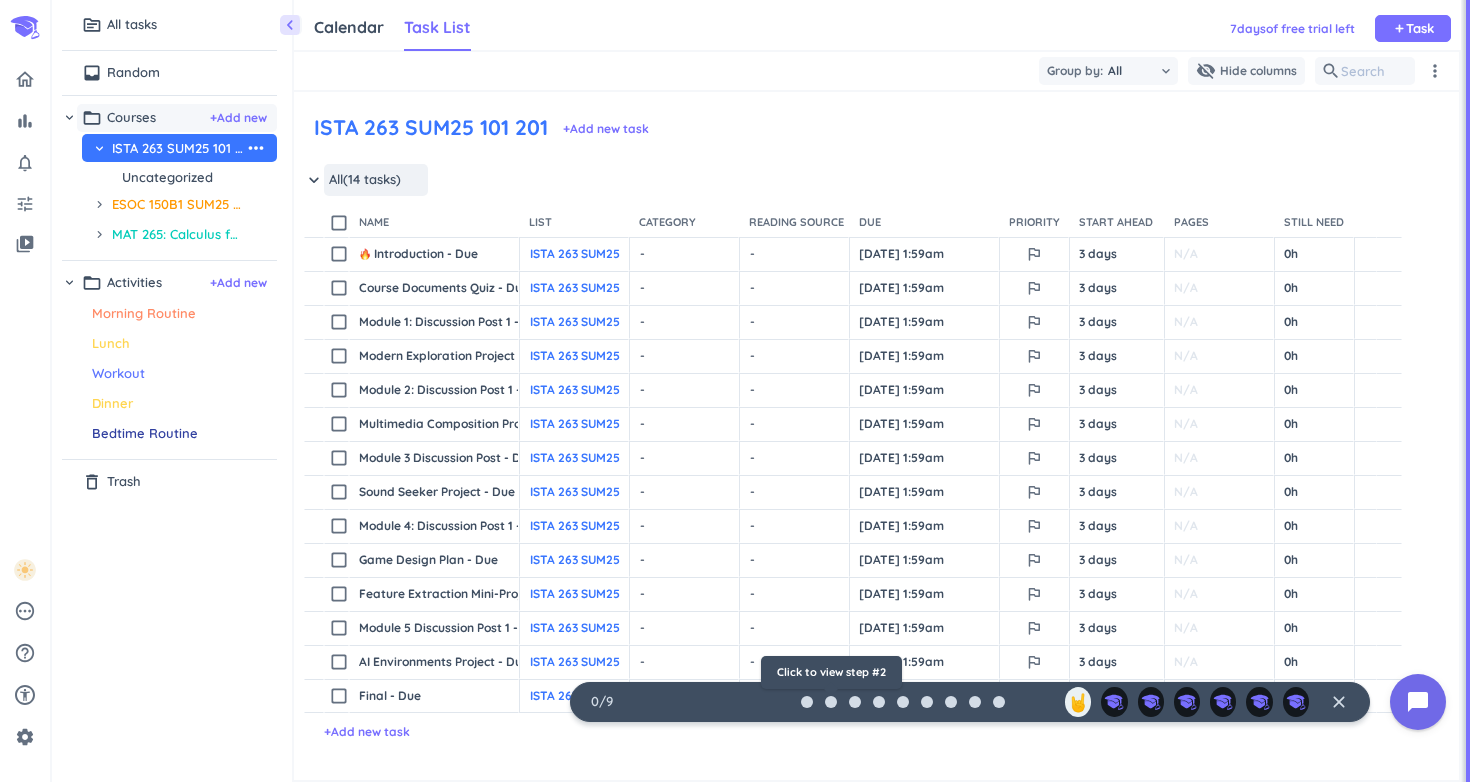 click at bounding box center (807, 702) 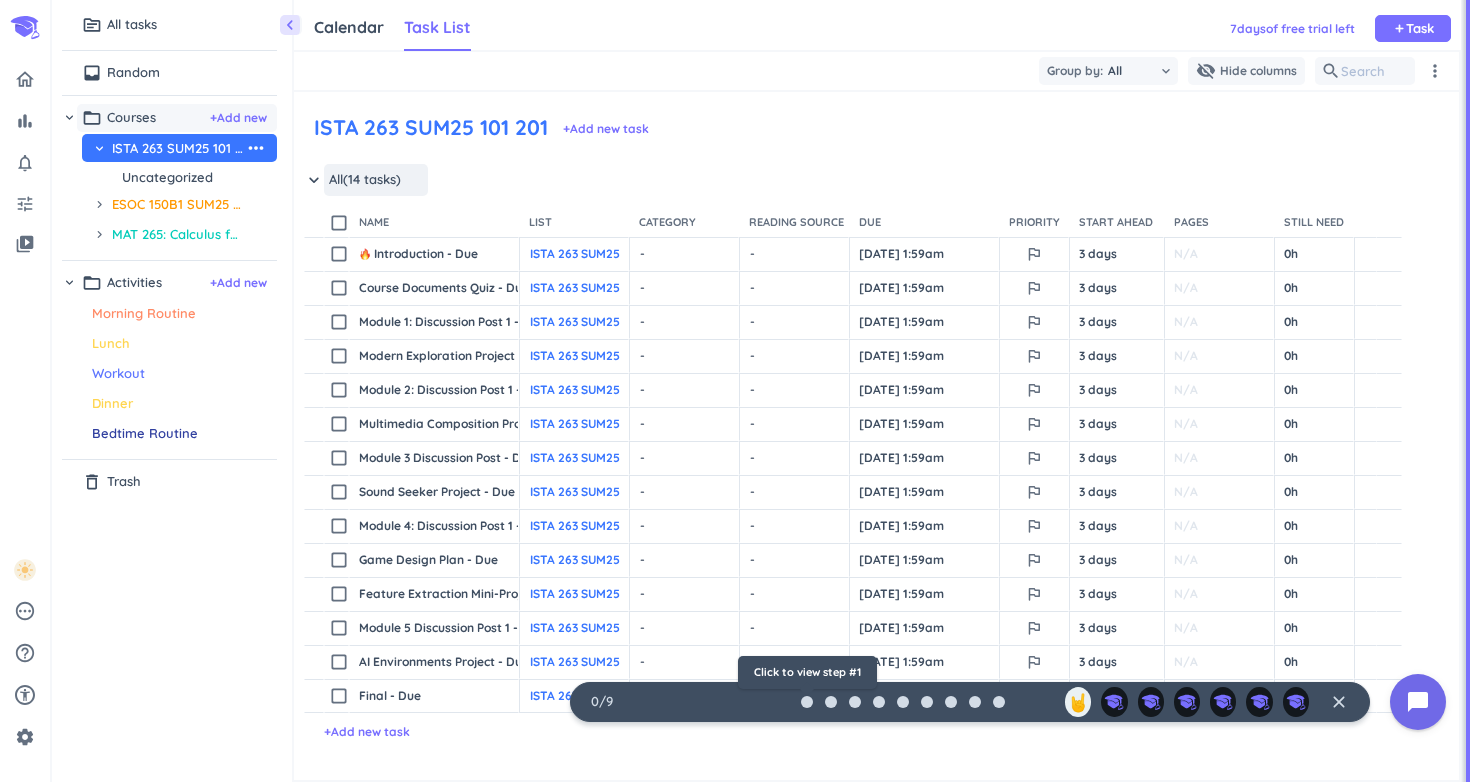 click at bounding box center [807, 702] 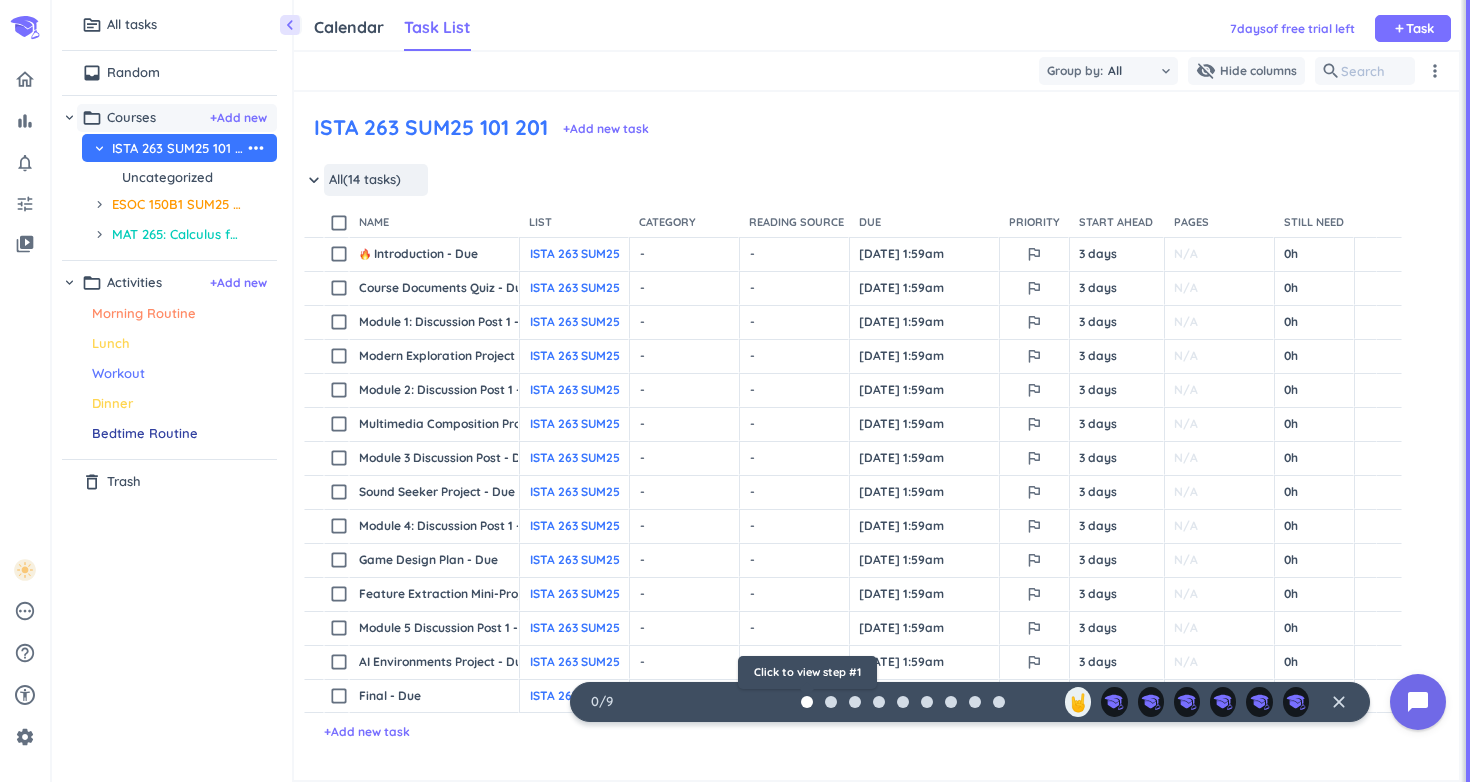 click at bounding box center [807, 702] 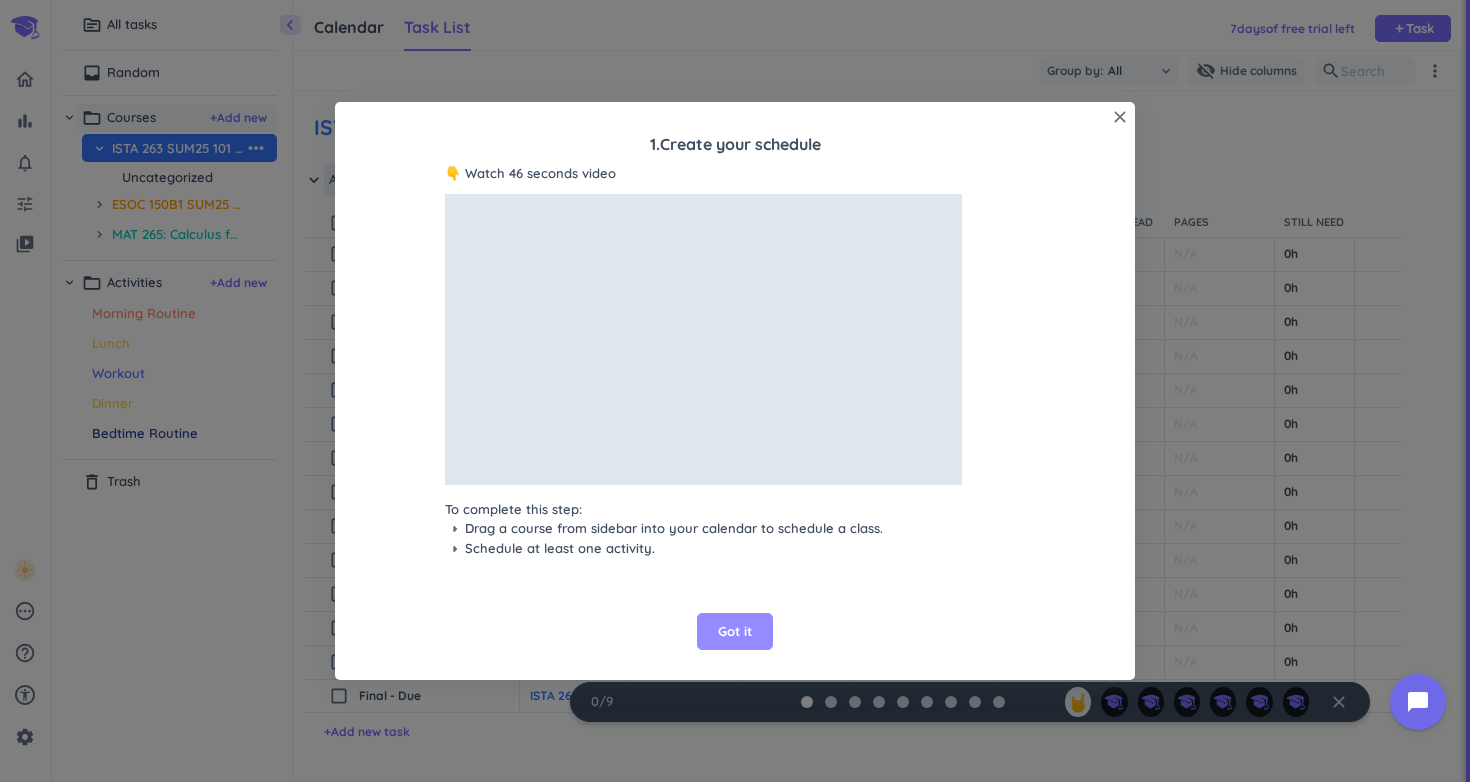 click on "Got it" at bounding box center (735, 632) 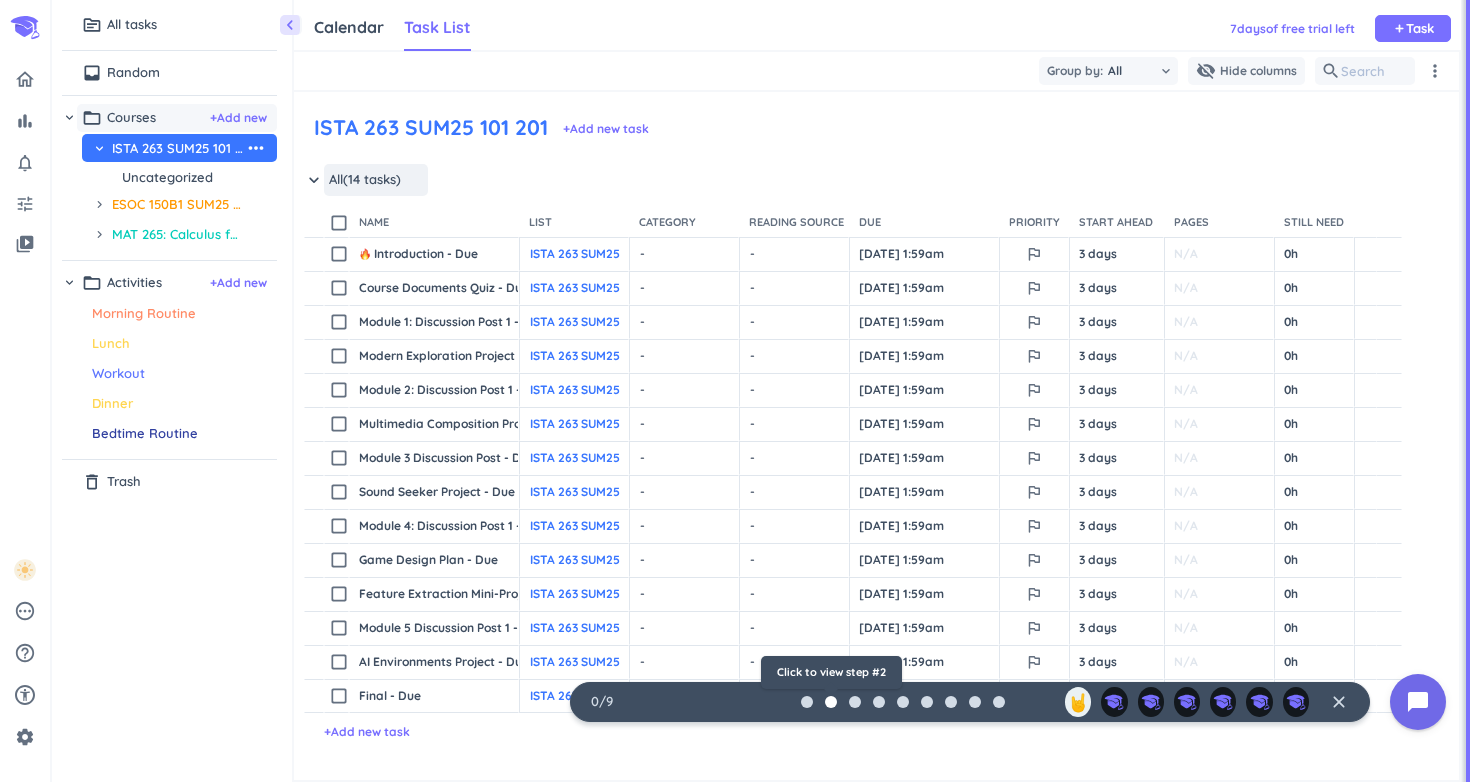 click at bounding box center (831, 702) 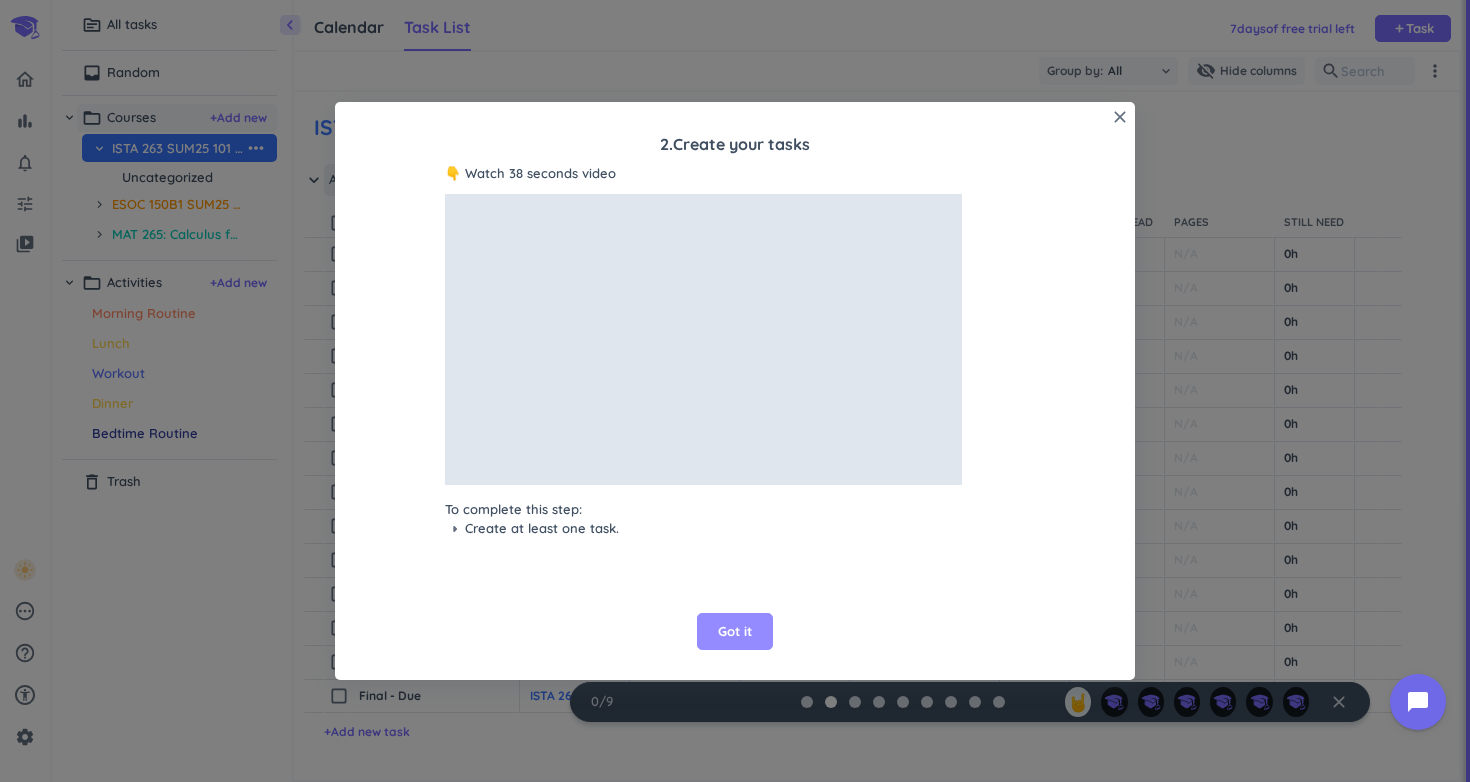 click on "Got it" at bounding box center (735, 632) 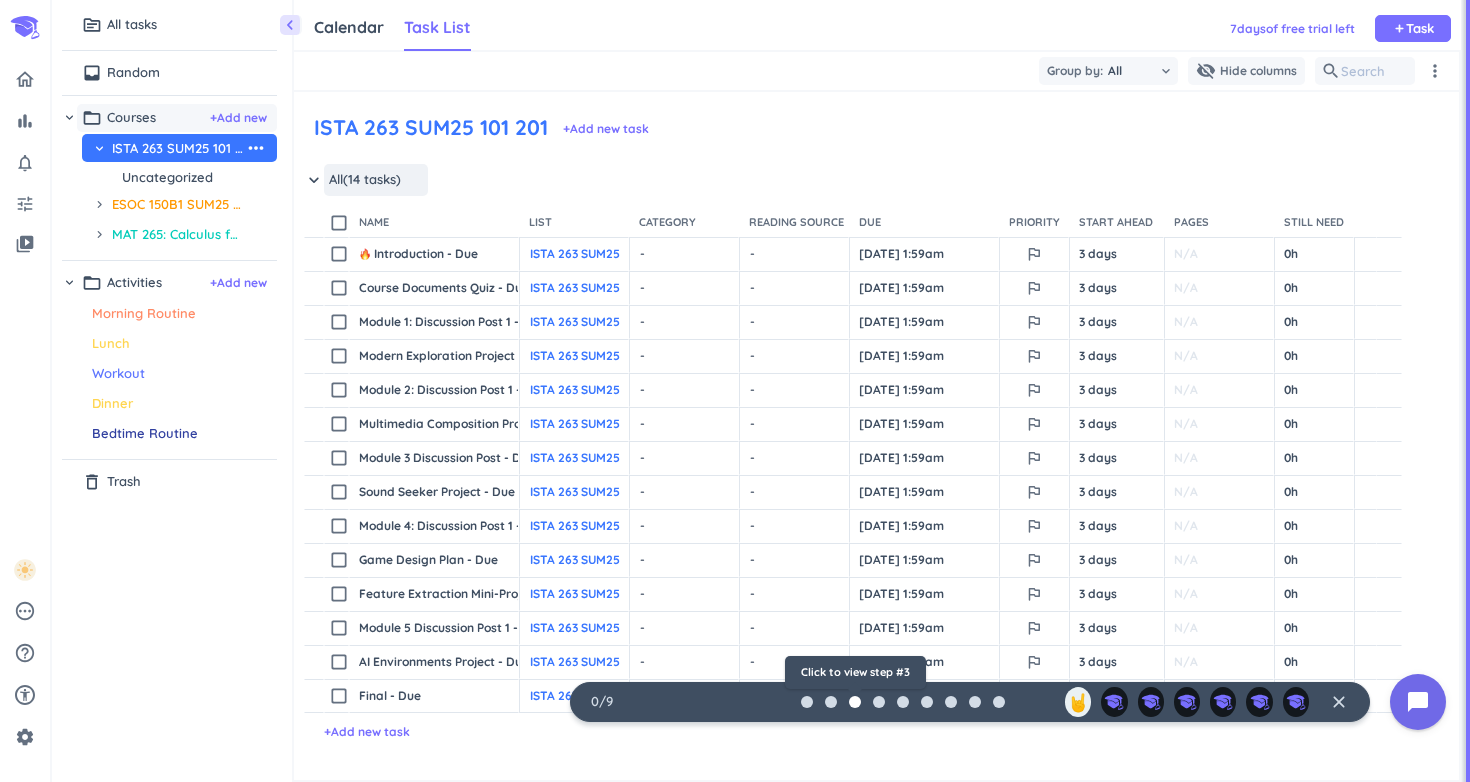 click at bounding box center [855, 702] 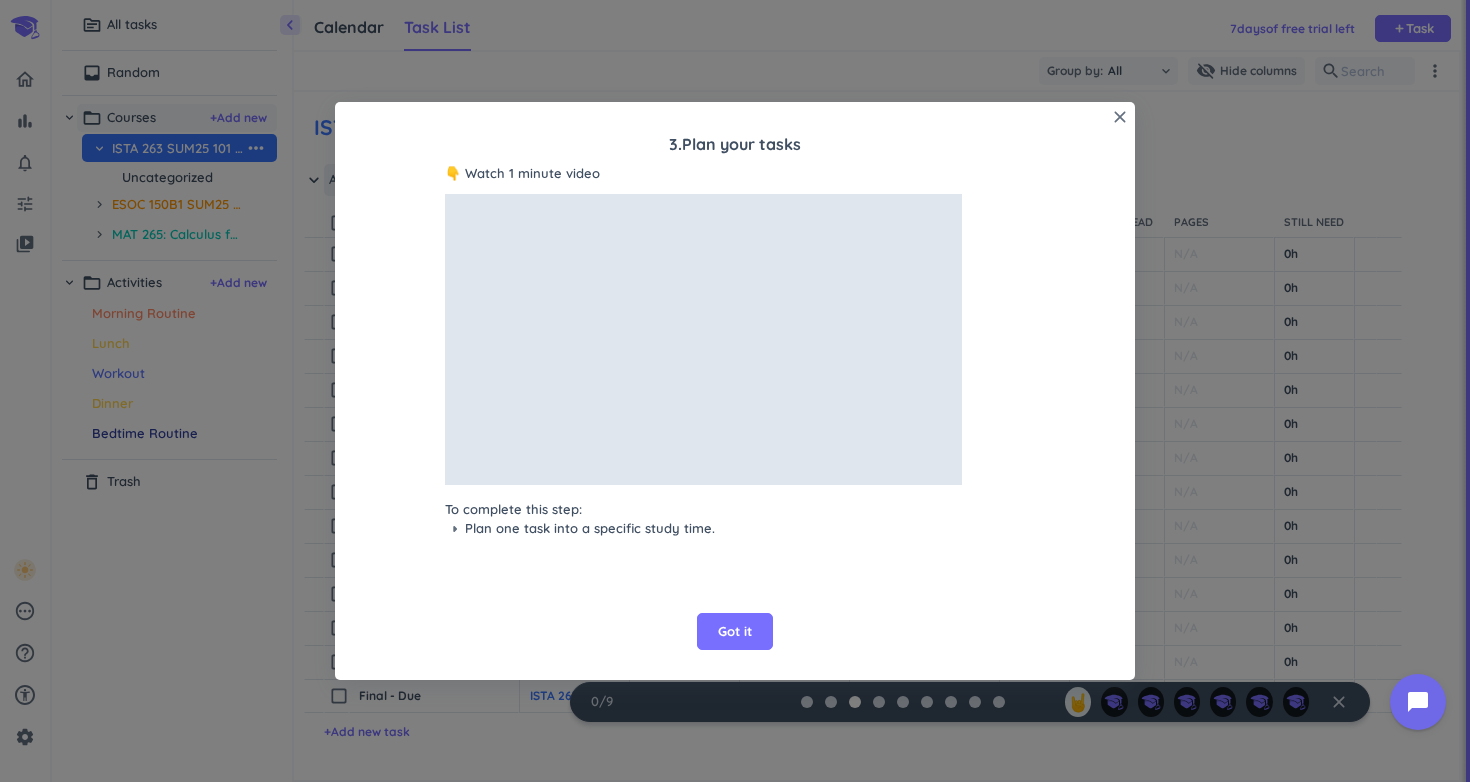 click on "close 3 .  Plan your tasks   👇 Watch  1 minute video To complete this step: arrow_right Plan one task into a specific study time. Got it" at bounding box center (735, 391) 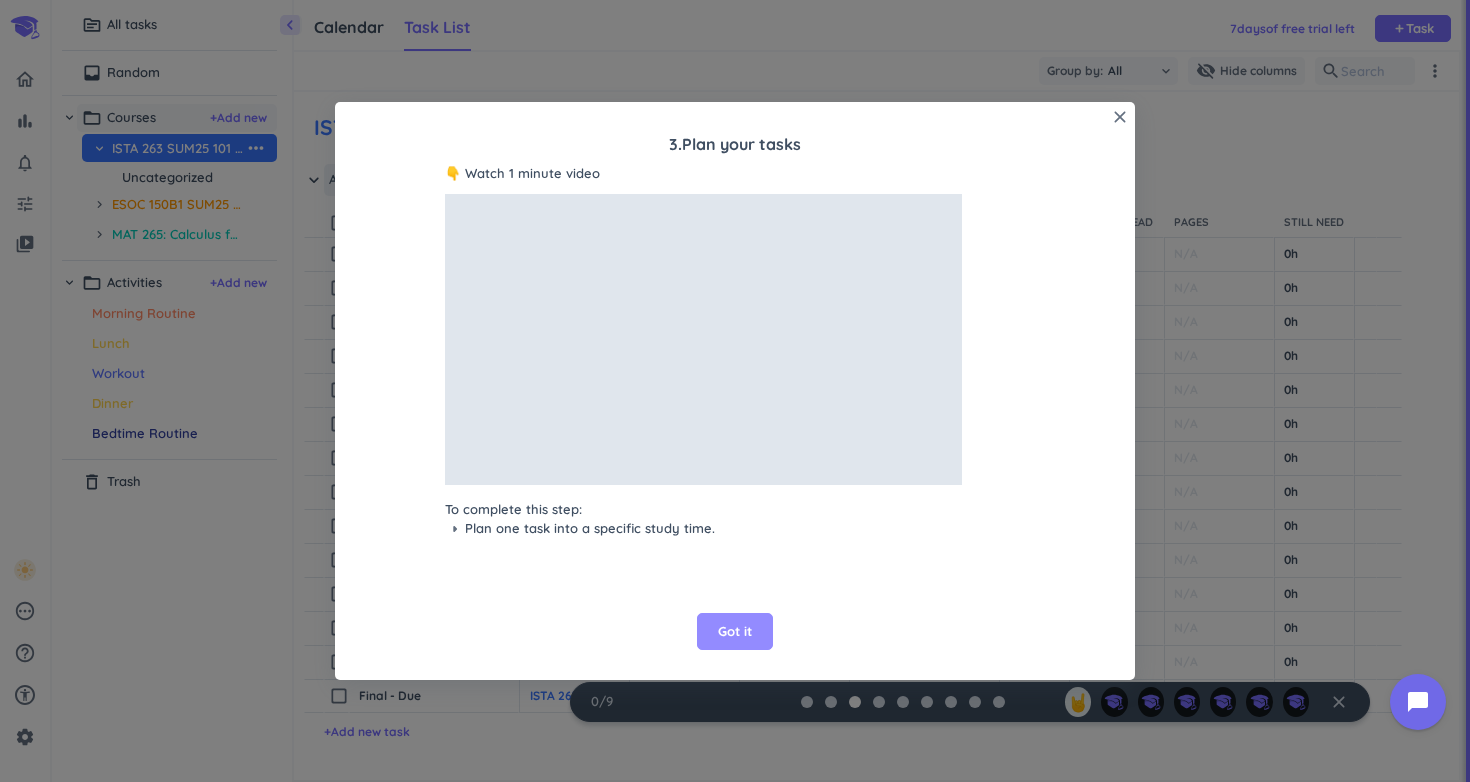 click on "Got it" at bounding box center [735, 632] 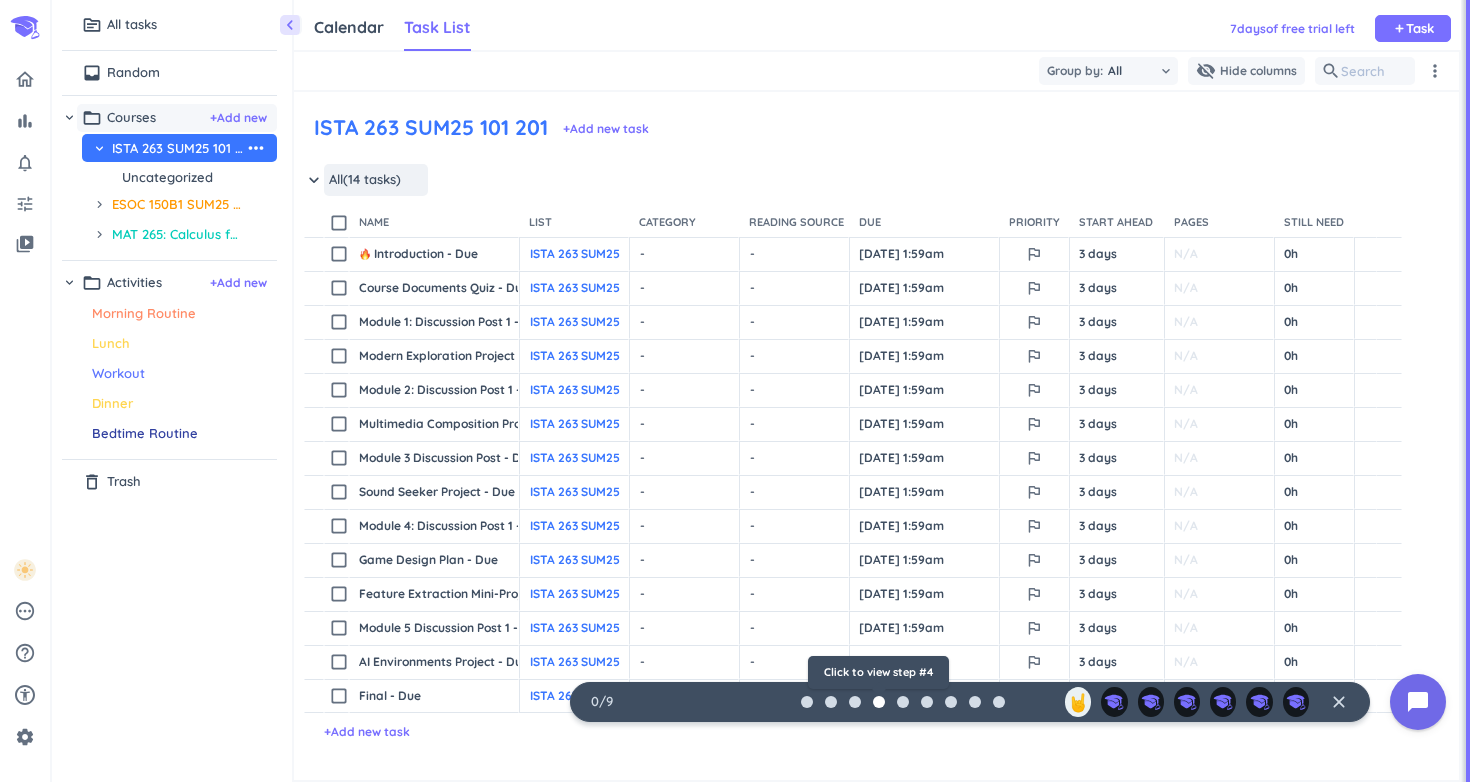 click at bounding box center [879, 702] 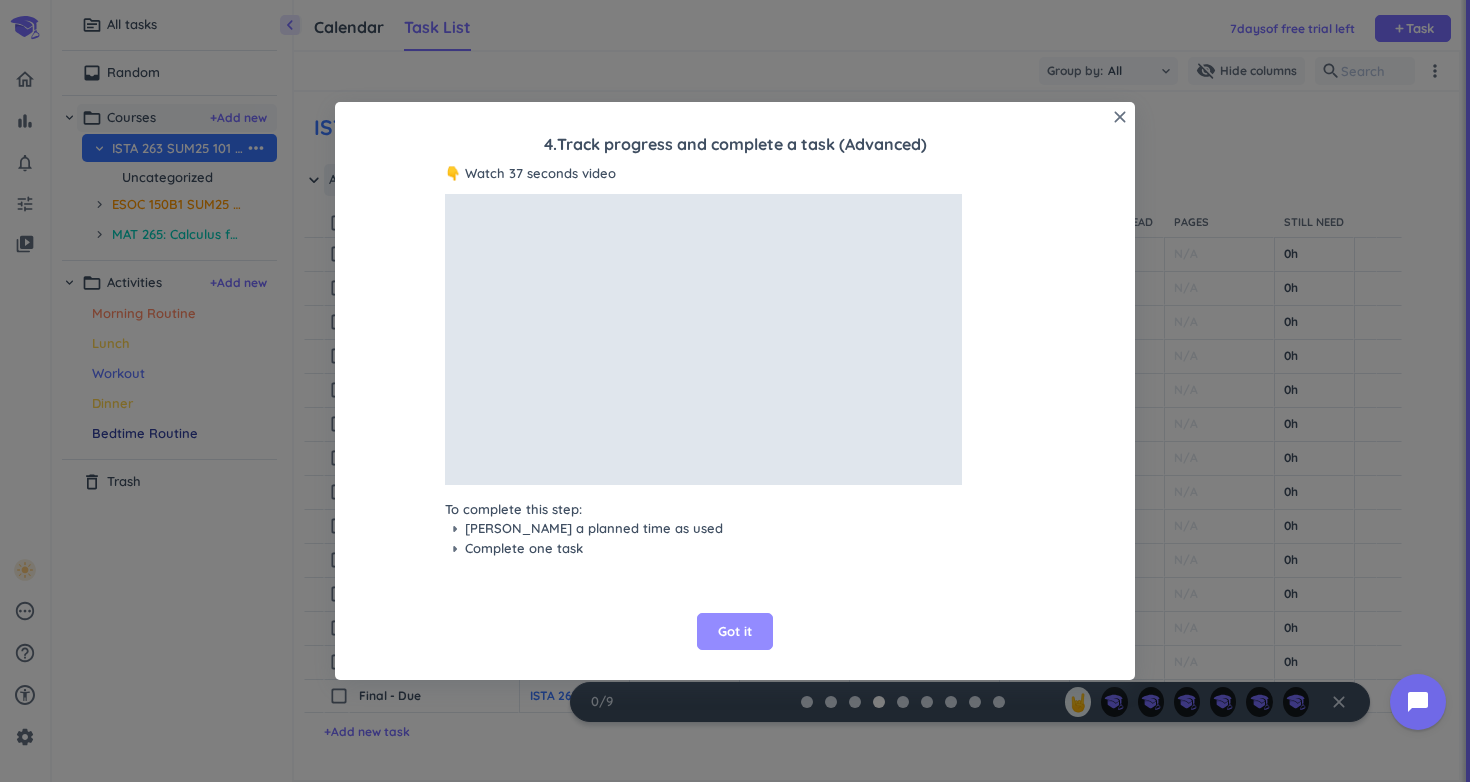 click on "Got it" at bounding box center [735, 632] 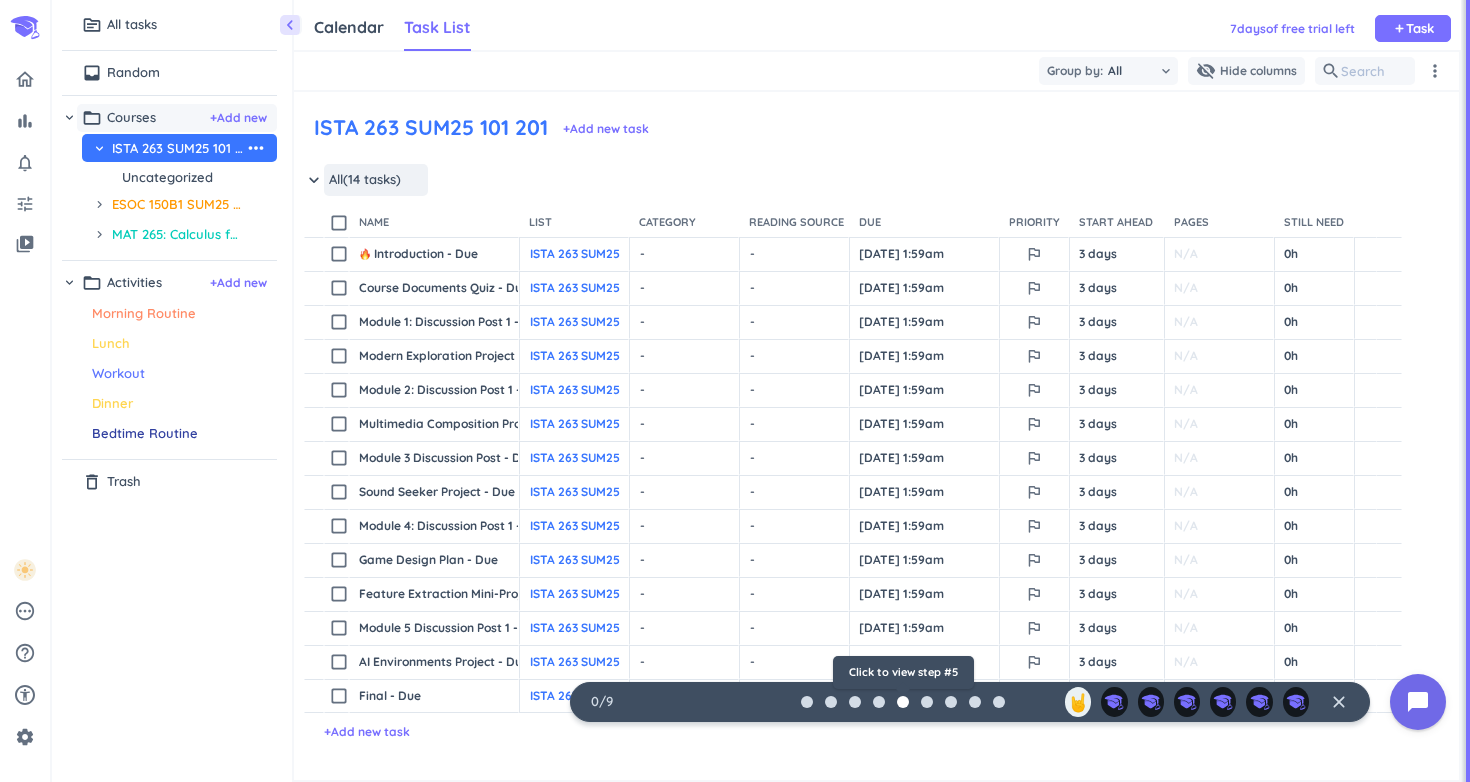 click at bounding box center (903, 702) 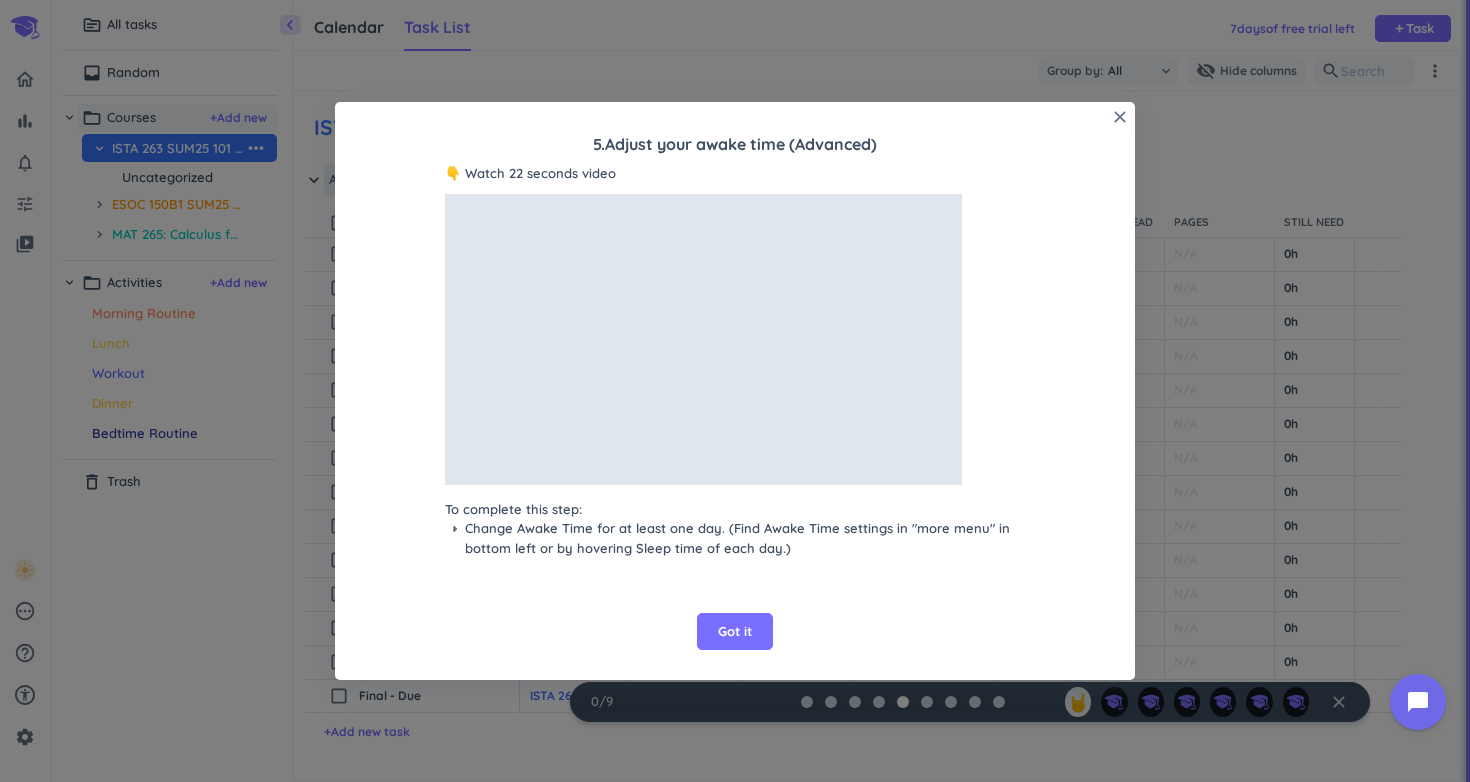 click on "close 5 .  Adjust your awake time (Advanced)   👇 Watch  22 seconds video To complete this step: arrow_right Change Awake Time for at least one day. (Find Awake Time settings in "more menu" in bottom left or by hovering Sleep time of each day.)  Got it" at bounding box center (735, 391) 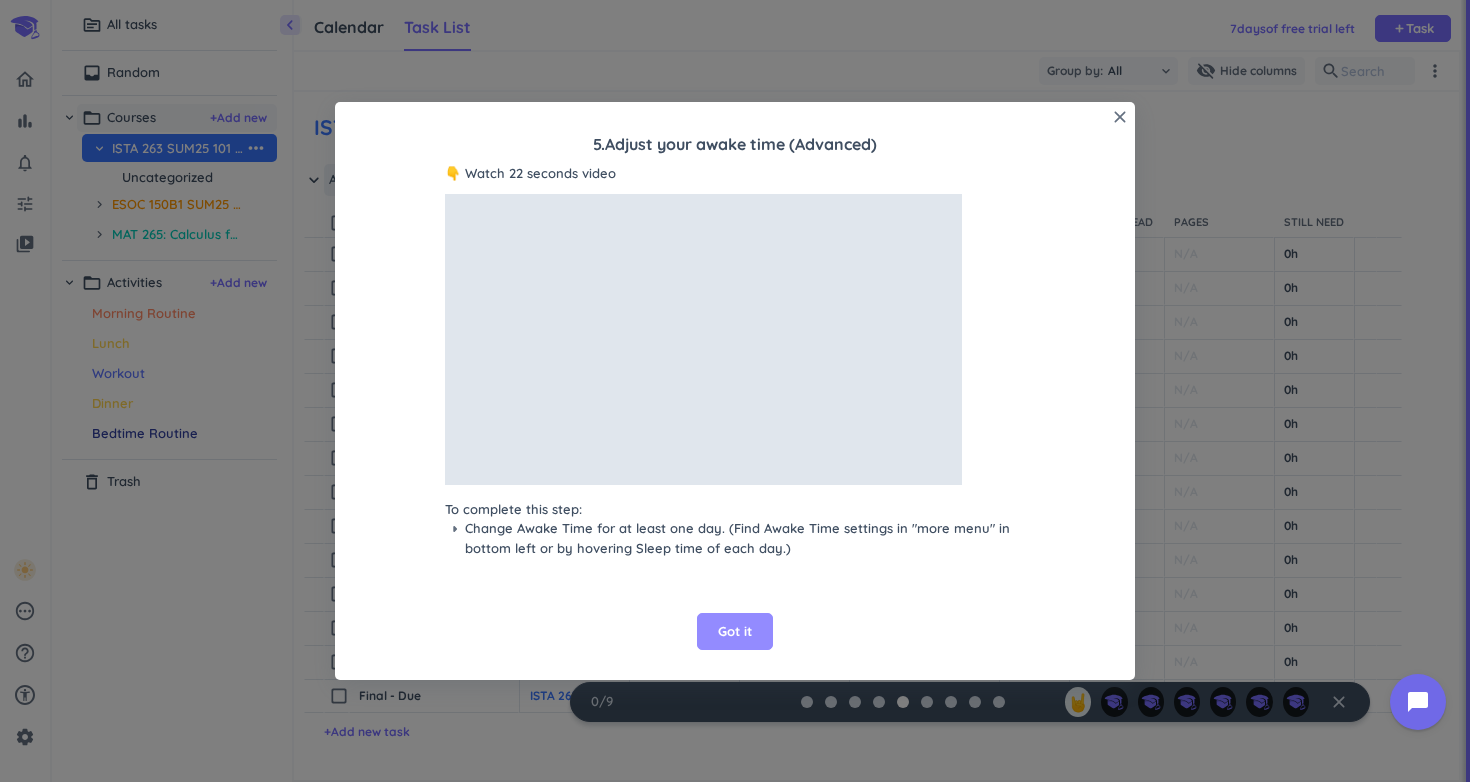 click on "Got it" at bounding box center (735, 632) 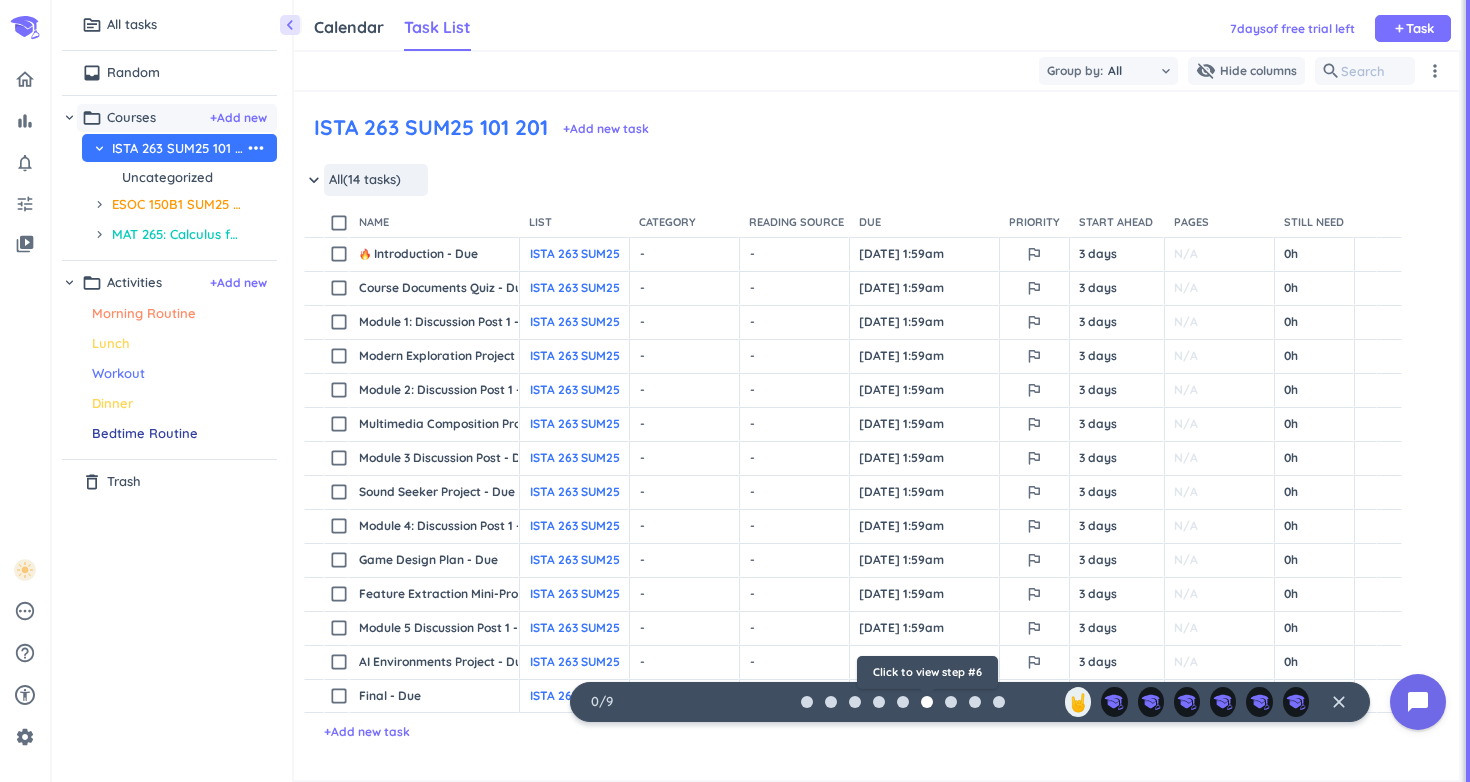 click at bounding box center (927, 702) 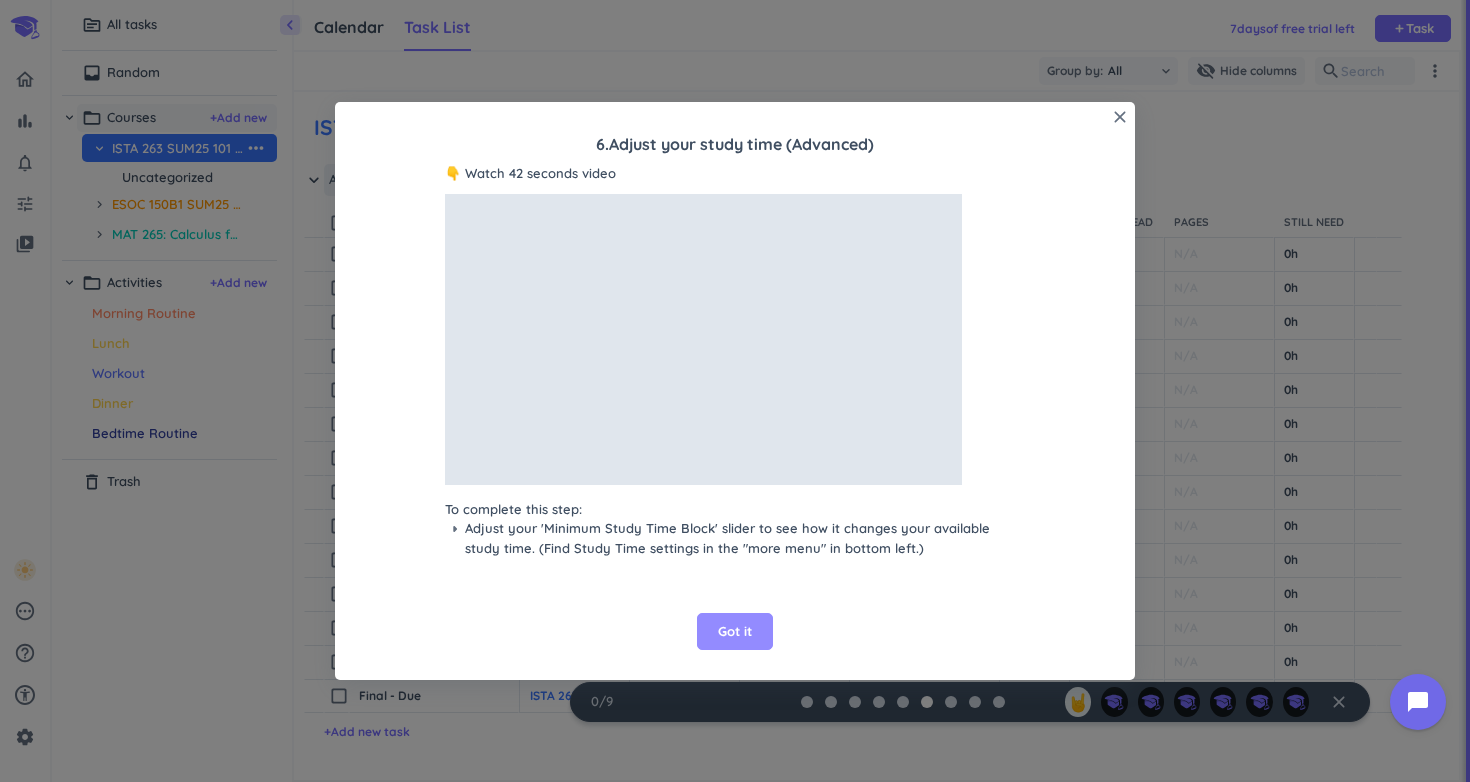 click on "Got it" at bounding box center (735, 632) 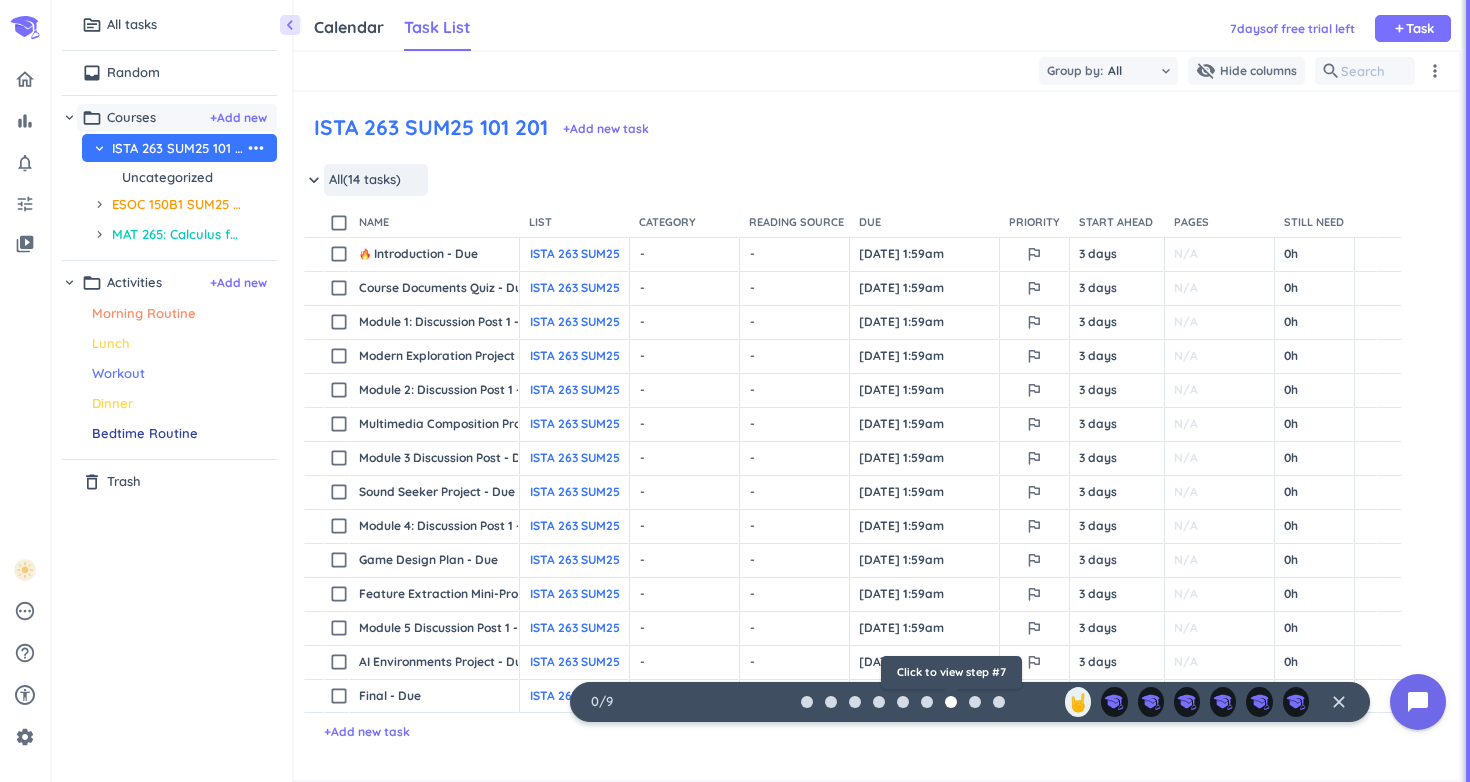 click at bounding box center (951, 702) 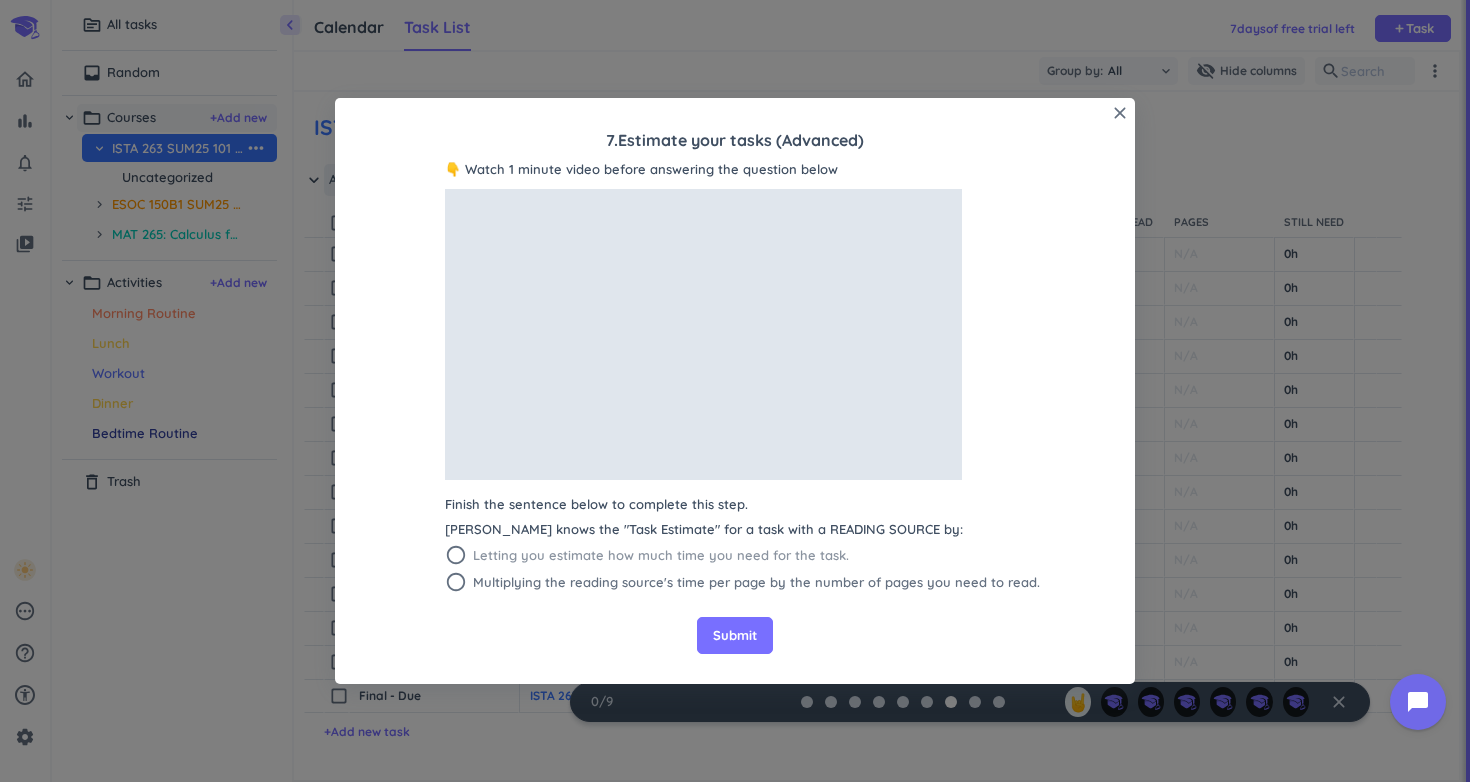 click on "Letting you estimate how much time you need for the task." at bounding box center (661, 556) 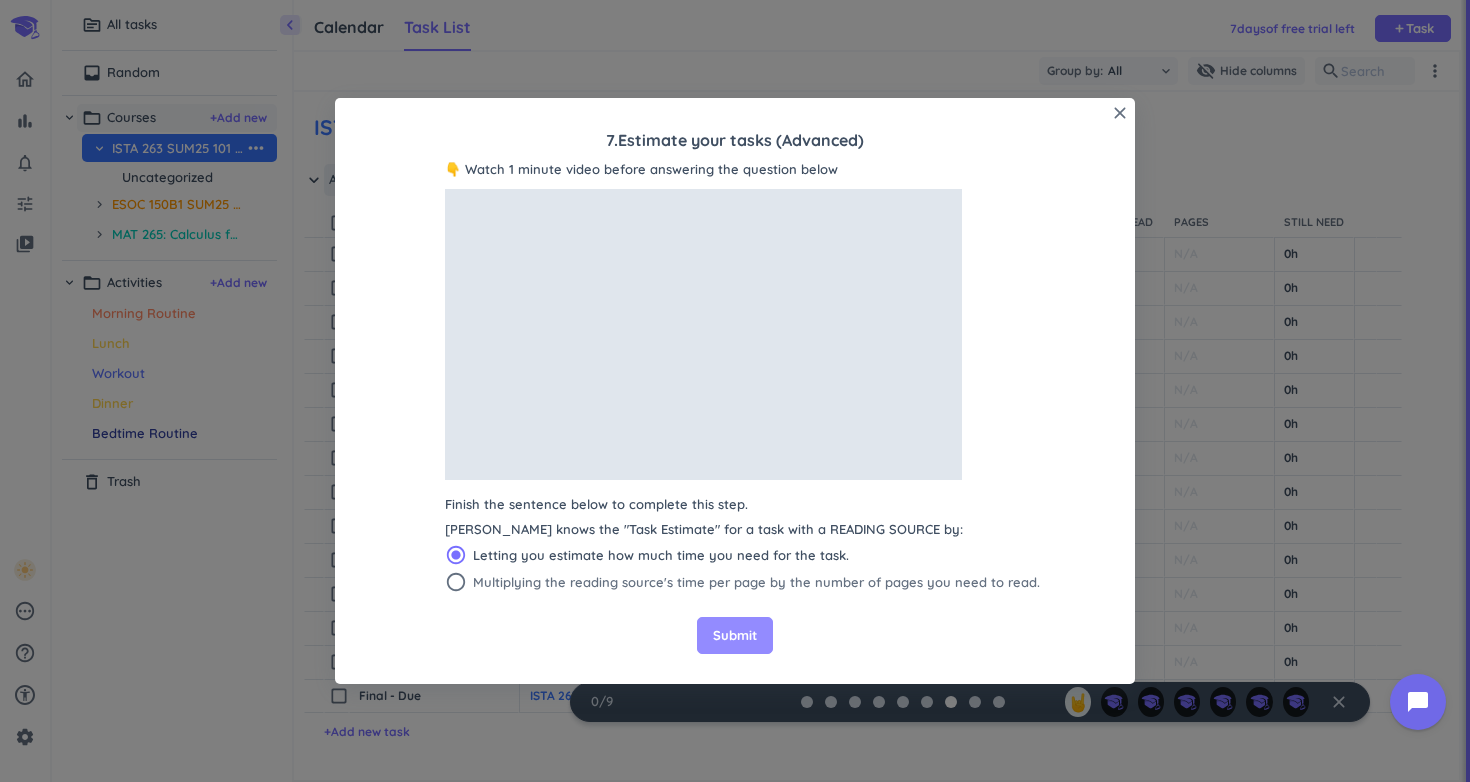 click on "Submit" at bounding box center (735, 636) 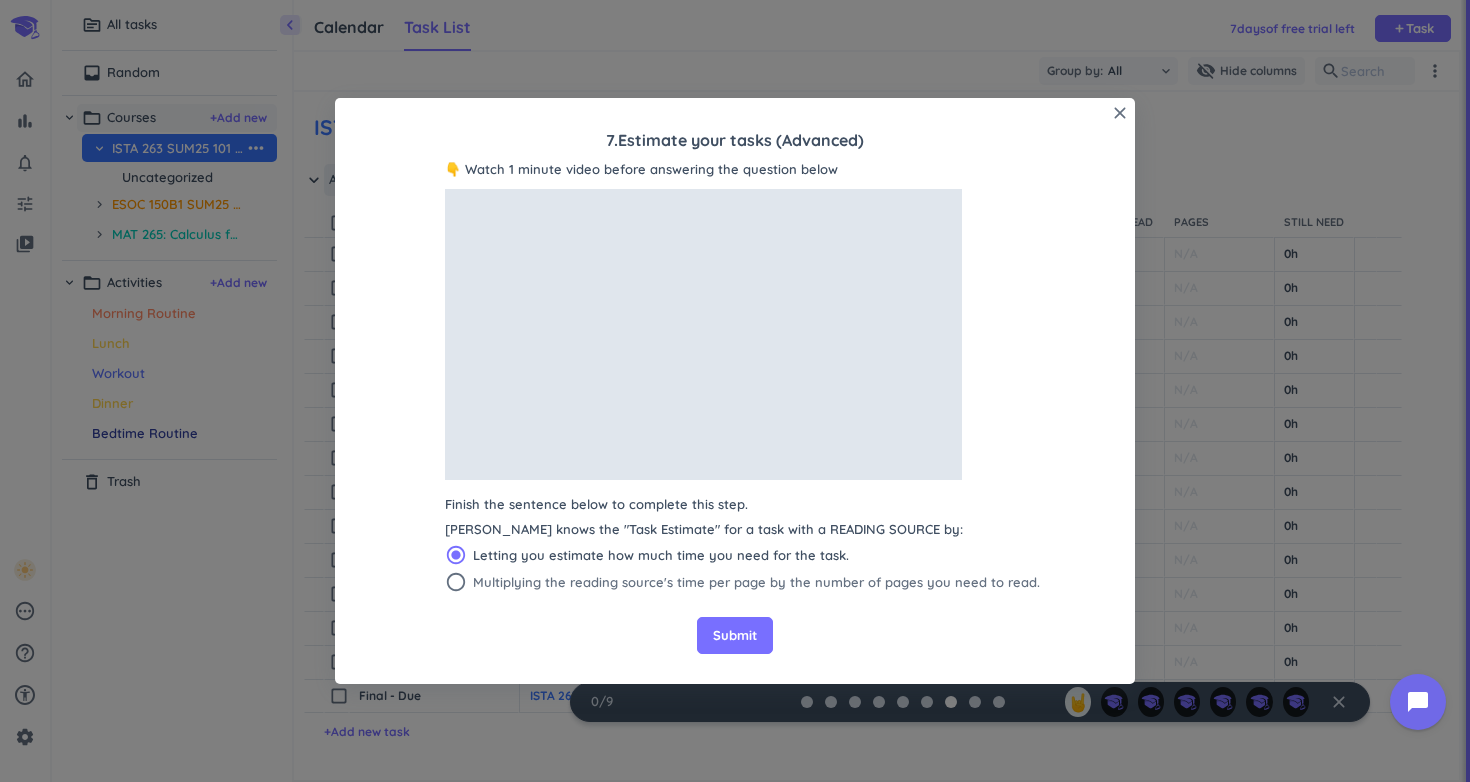click on "Finish the sentence below to complete this step. [PERSON_NAME] knows the "Task Estimate" for a task with a READING SOURCE by:   radio_button_checked Letting you estimate how much time you need for the task. radio_button_unchecked Multiplying the reading source's time per page by the number of pages you need to read." at bounding box center (735, 546) 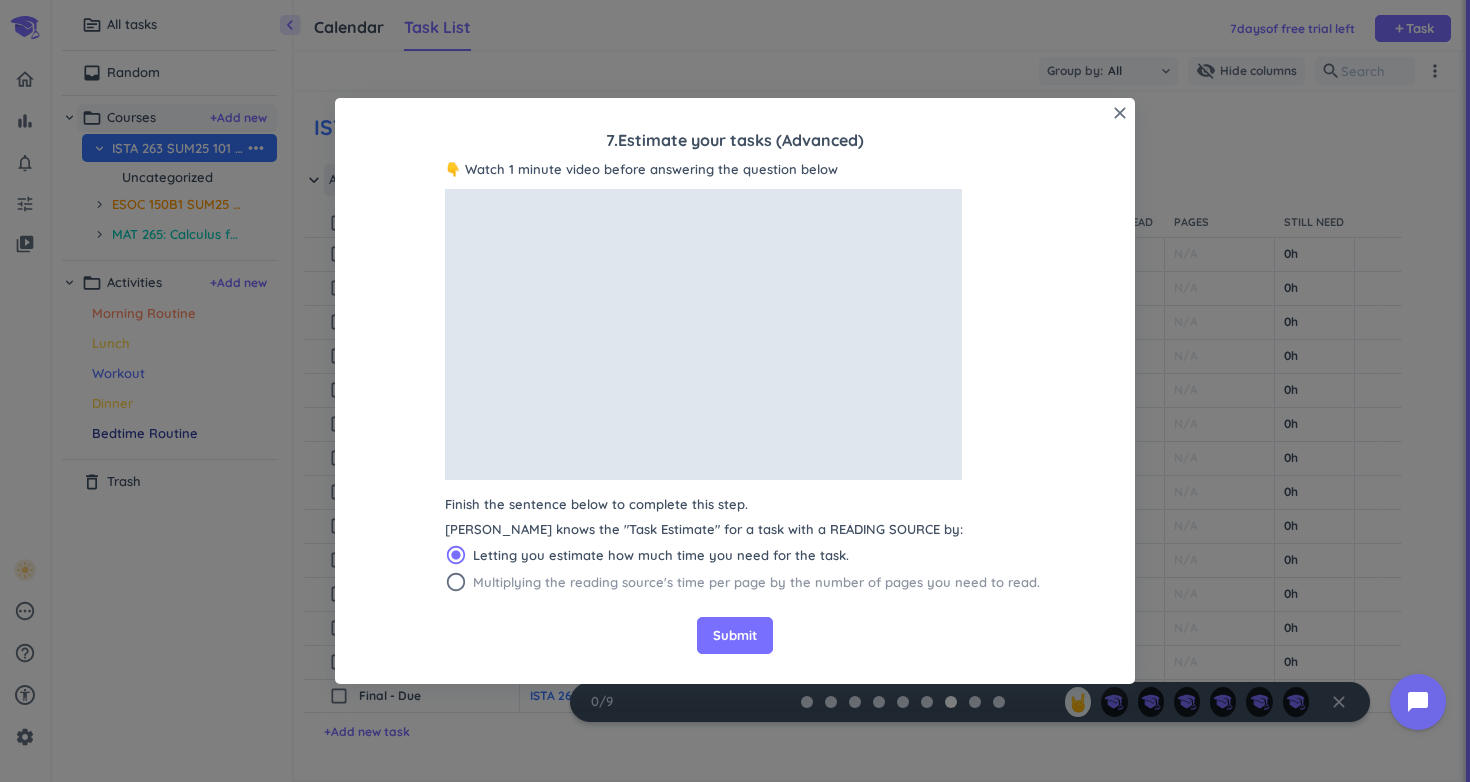 click on "Multiplying the reading source's time per page by the number of pages you need to read." at bounding box center [756, 583] 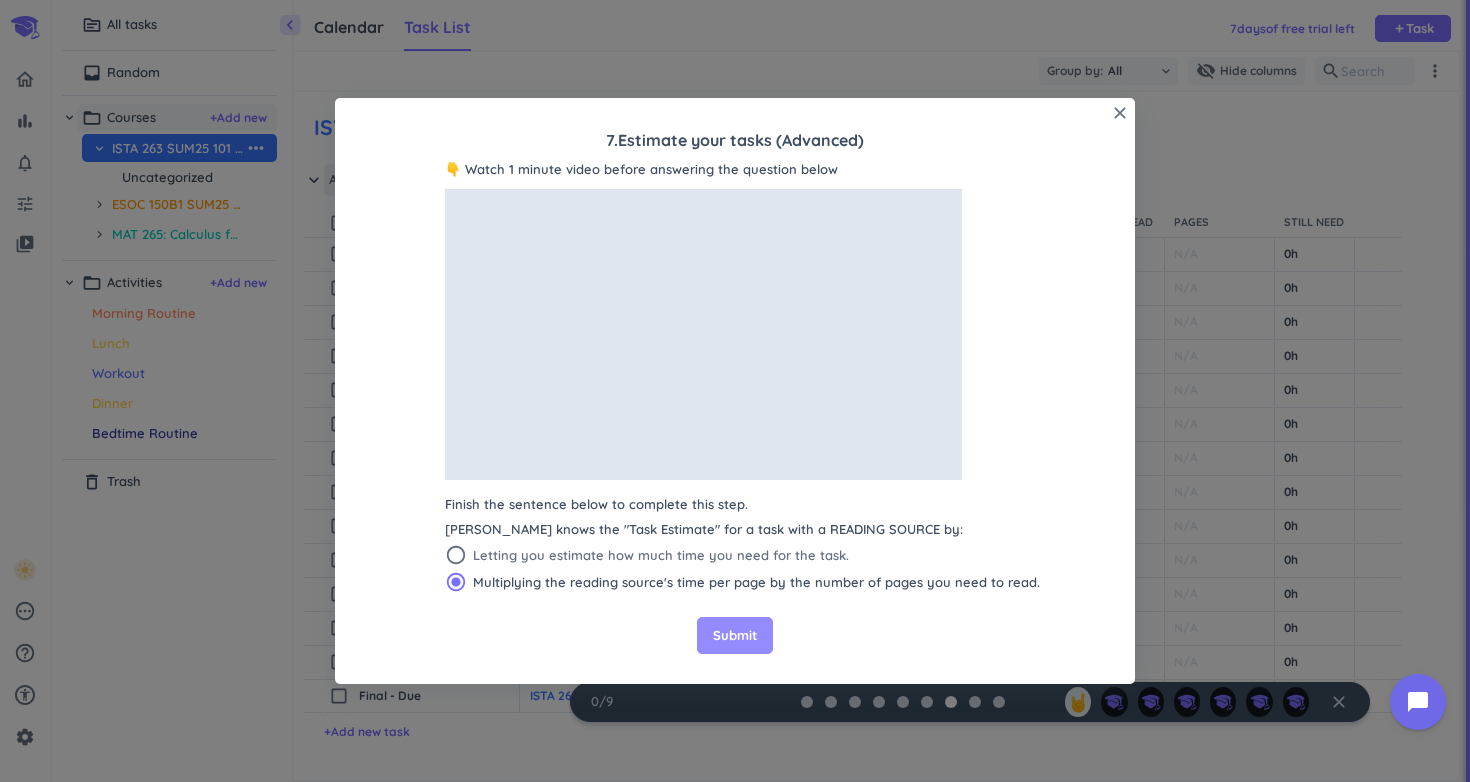 click on "Submit" at bounding box center (735, 636) 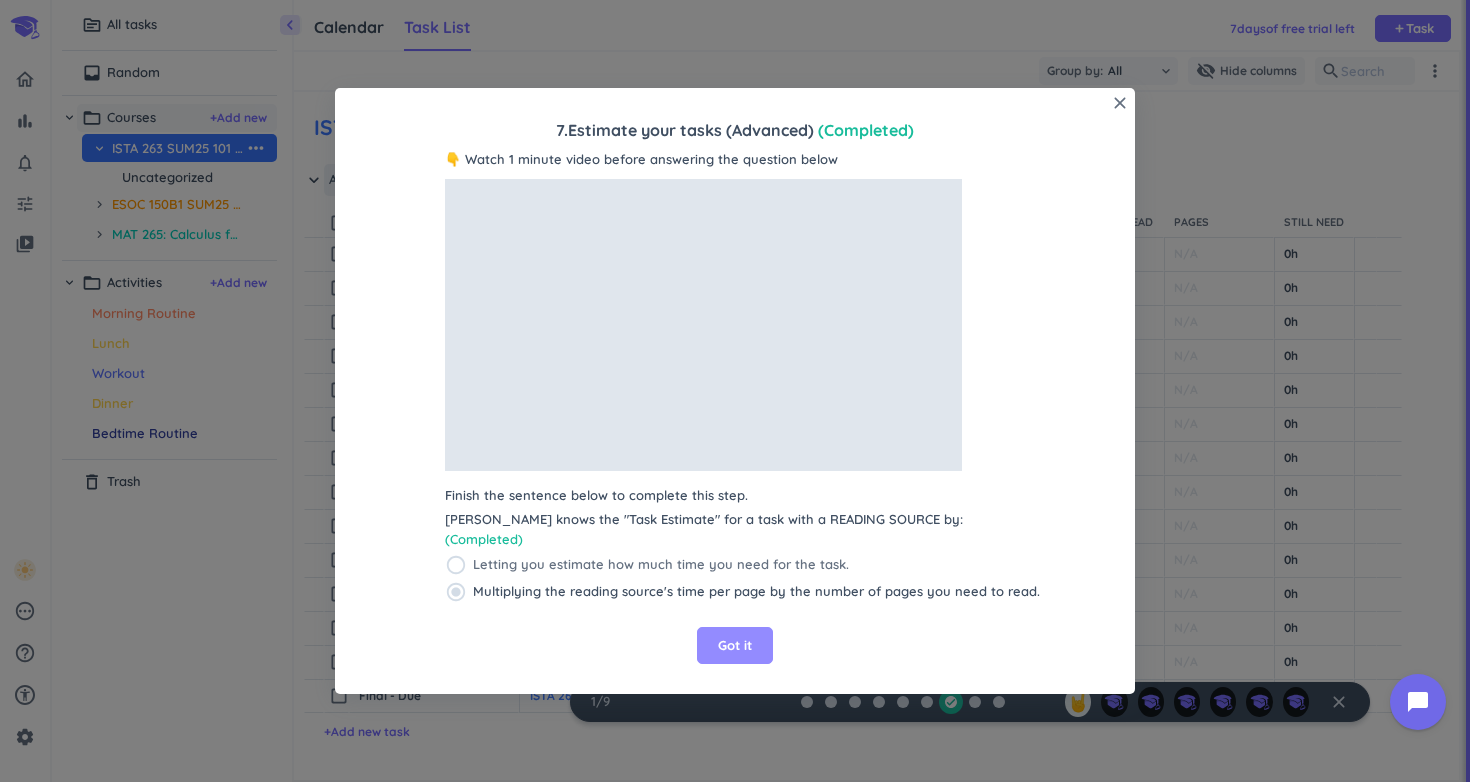 click on "Got it" at bounding box center (735, 646) 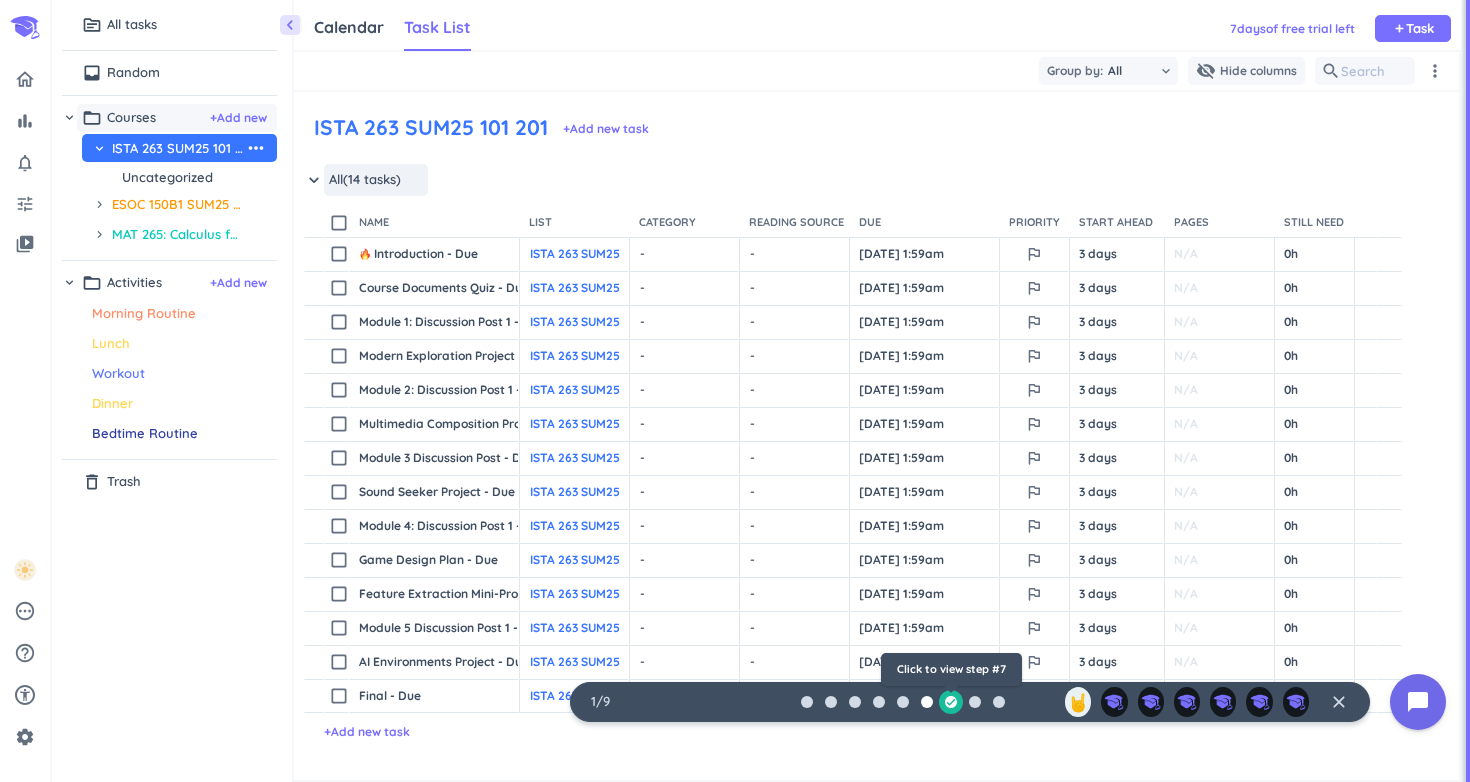 click at bounding box center (927, 702) 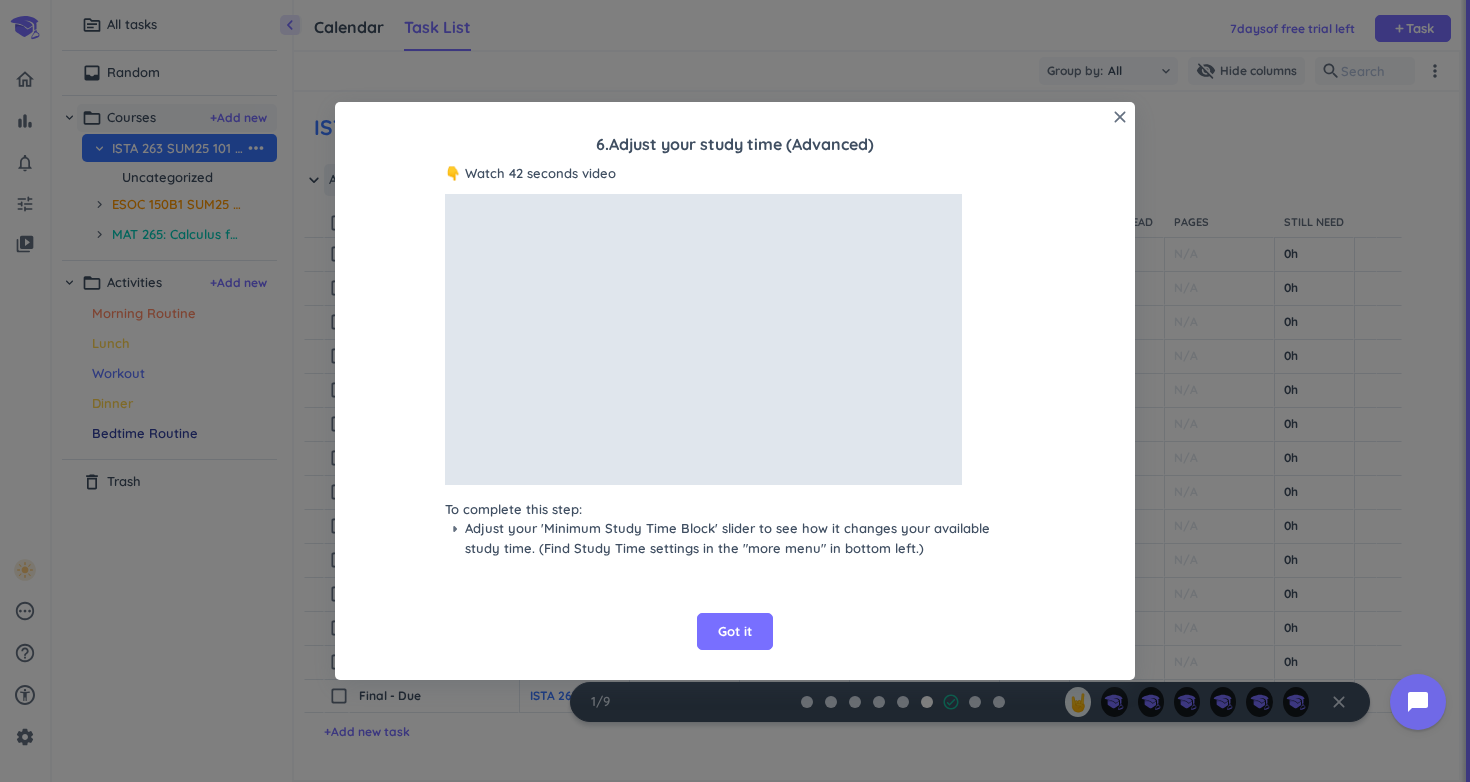 click on "6 .  Adjust your study time (Advanced)   👇 Watch  42 seconds video To complete this step: arrow_right Adjust your 'Minimum Study Time Block' slider to see how it changes your available study time. (Find Study Time settings in the "more menu" in bottom left.) Got it" at bounding box center [735, 348] 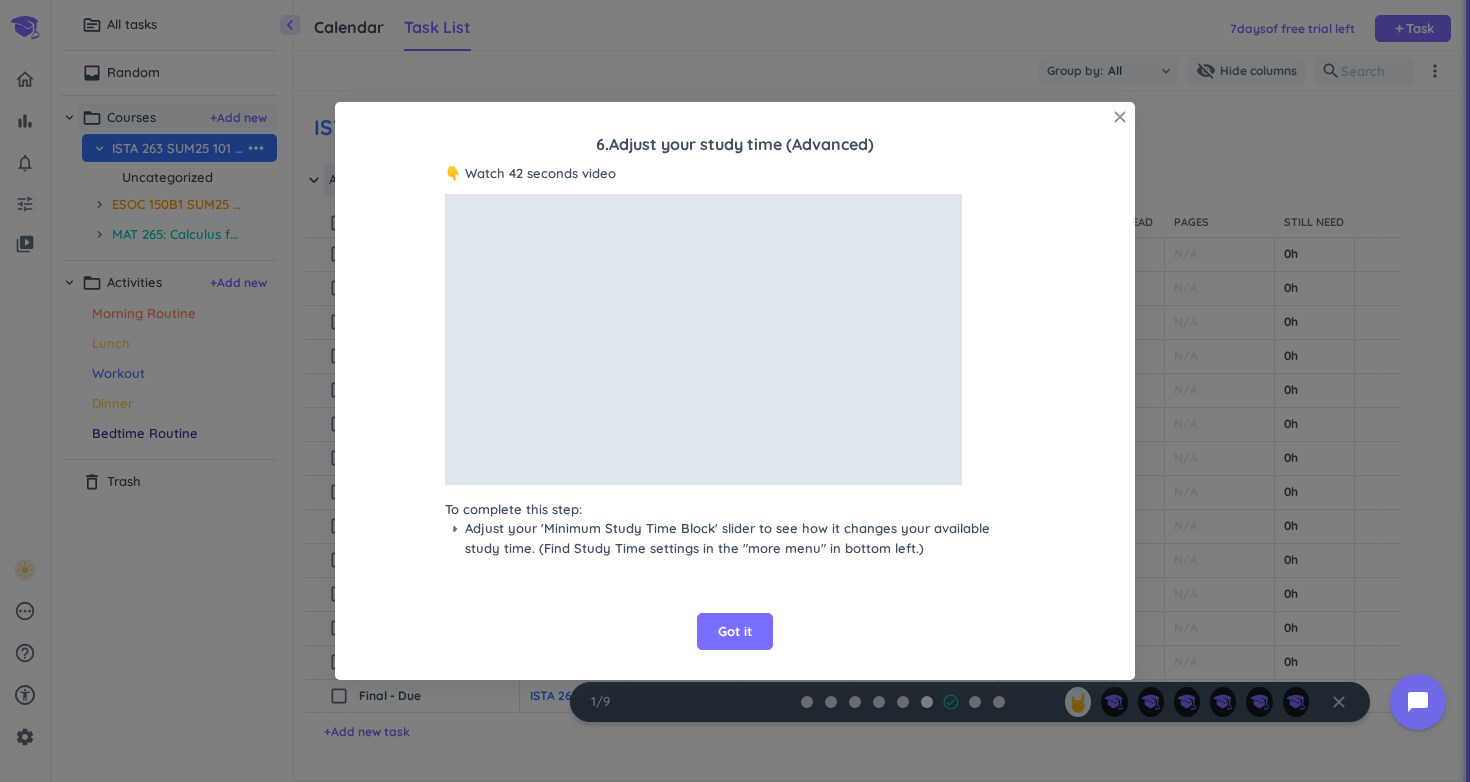 click on "close" at bounding box center (1120, 117) 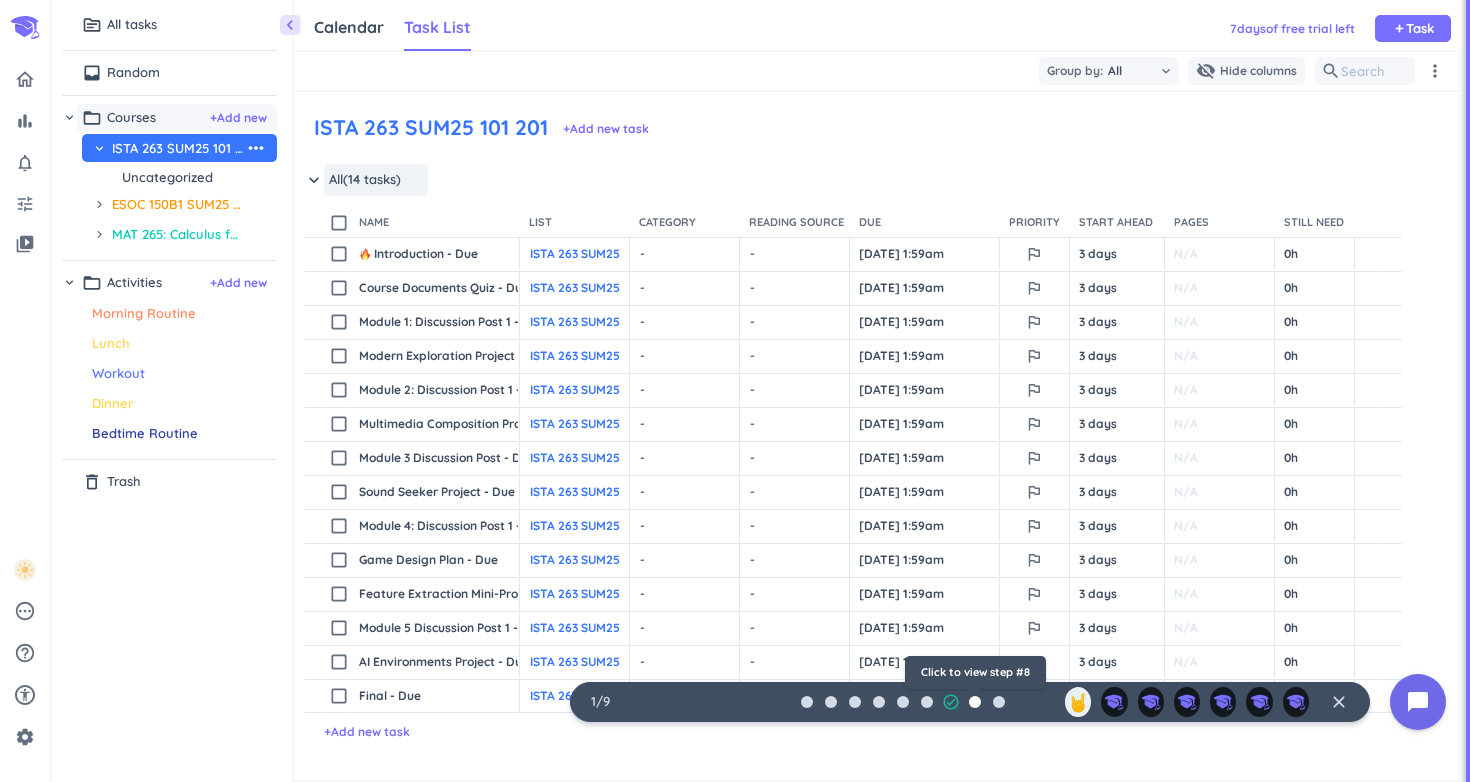 click at bounding box center [975, 702] 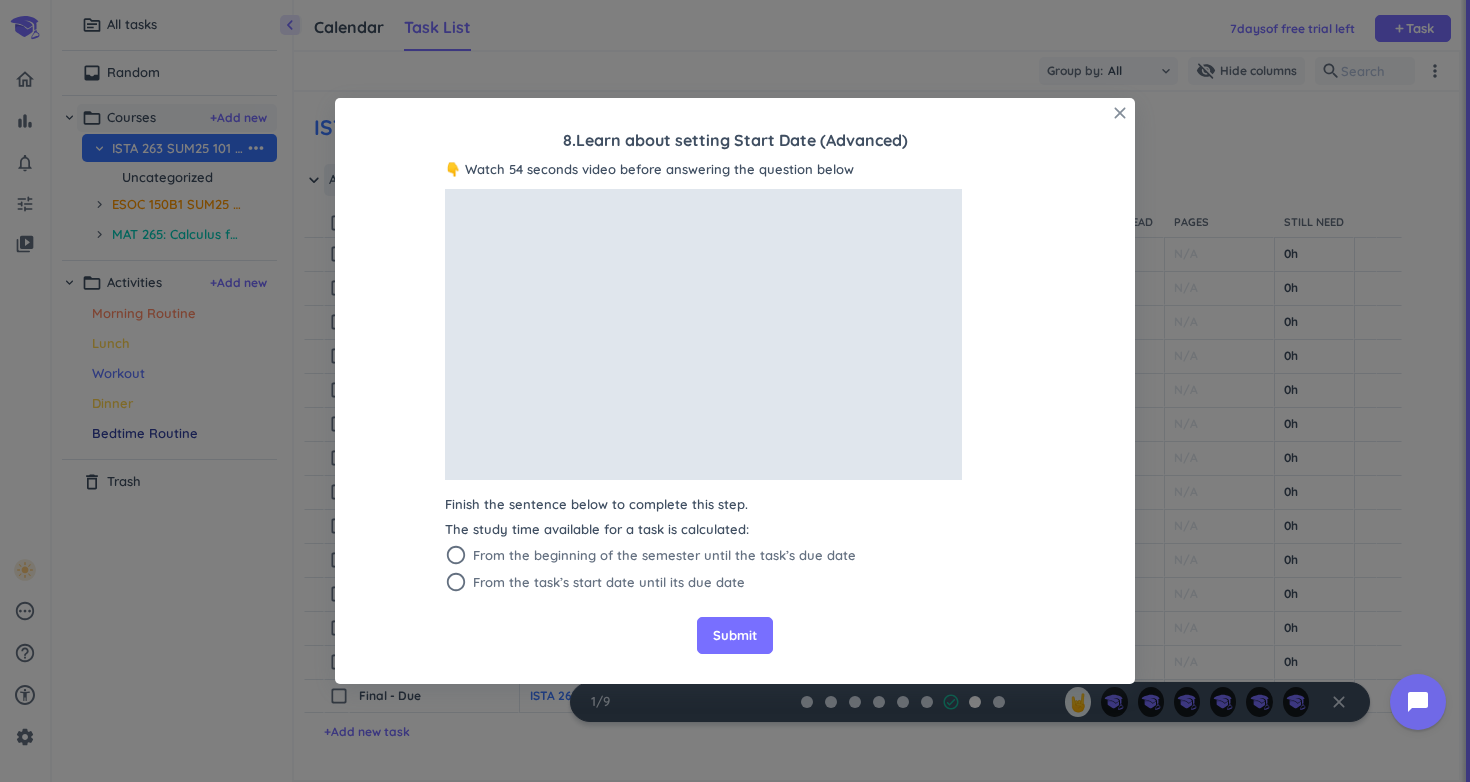 click on "close" at bounding box center [1120, 113] 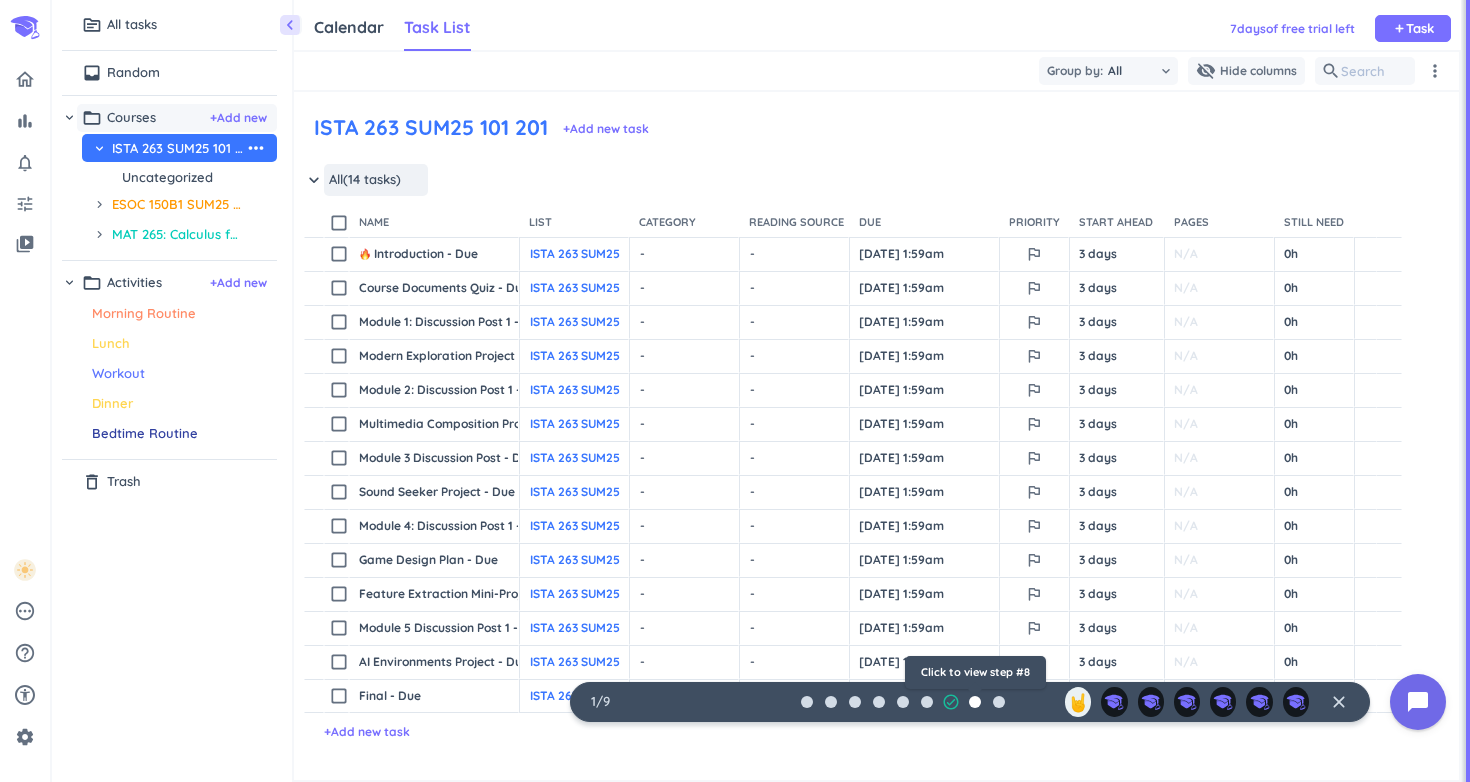click at bounding box center [975, 702] 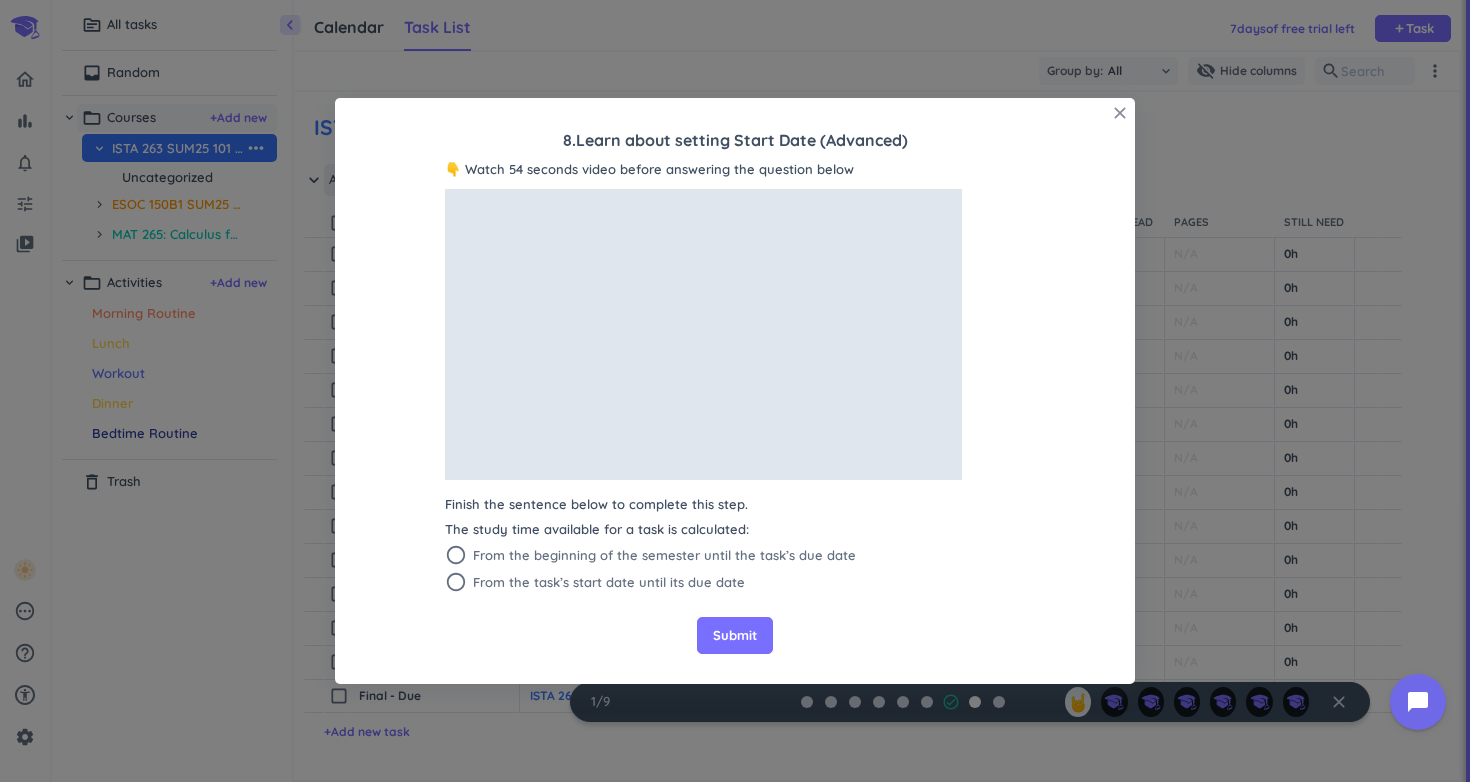 click on "close" at bounding box center (1120, 113) 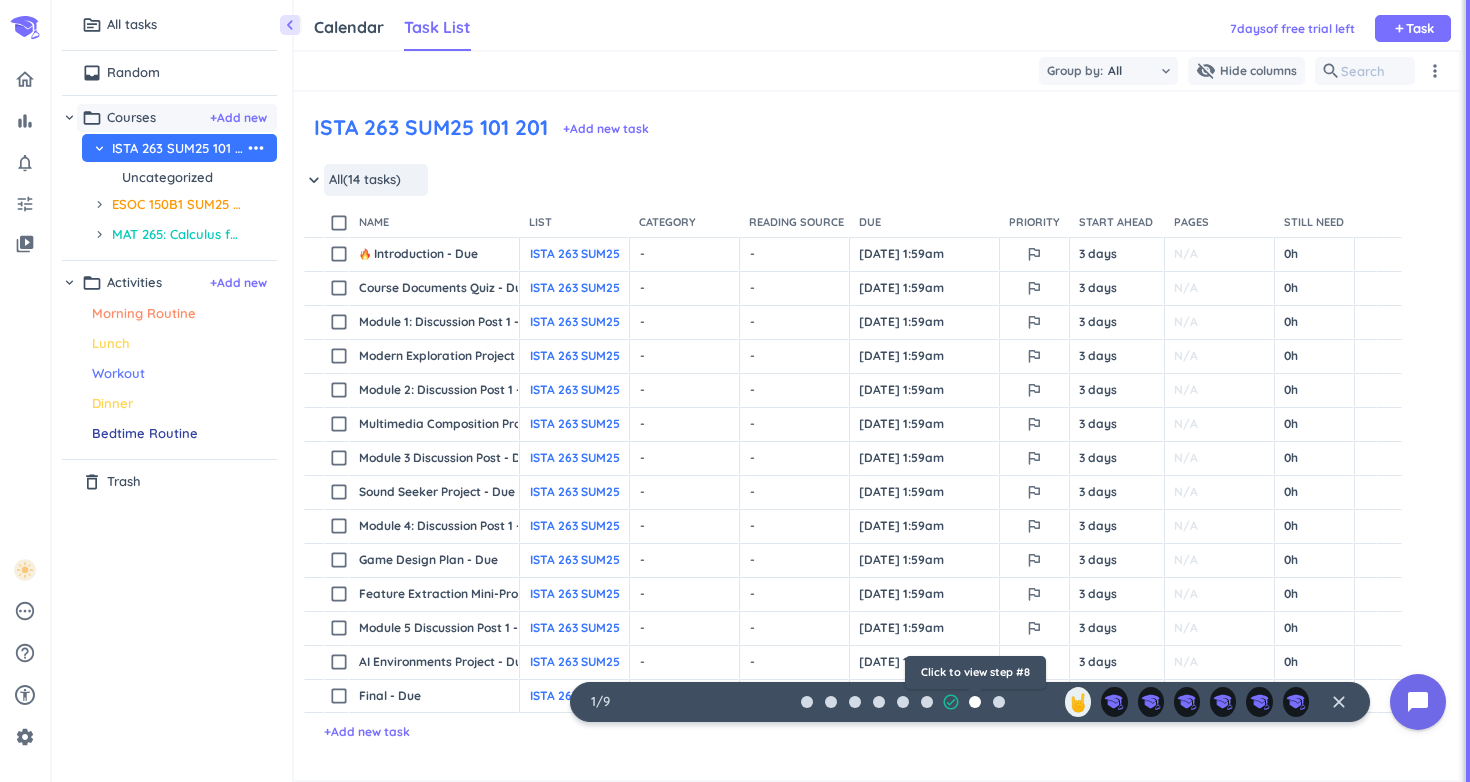 click at bounding box center [975, 702] 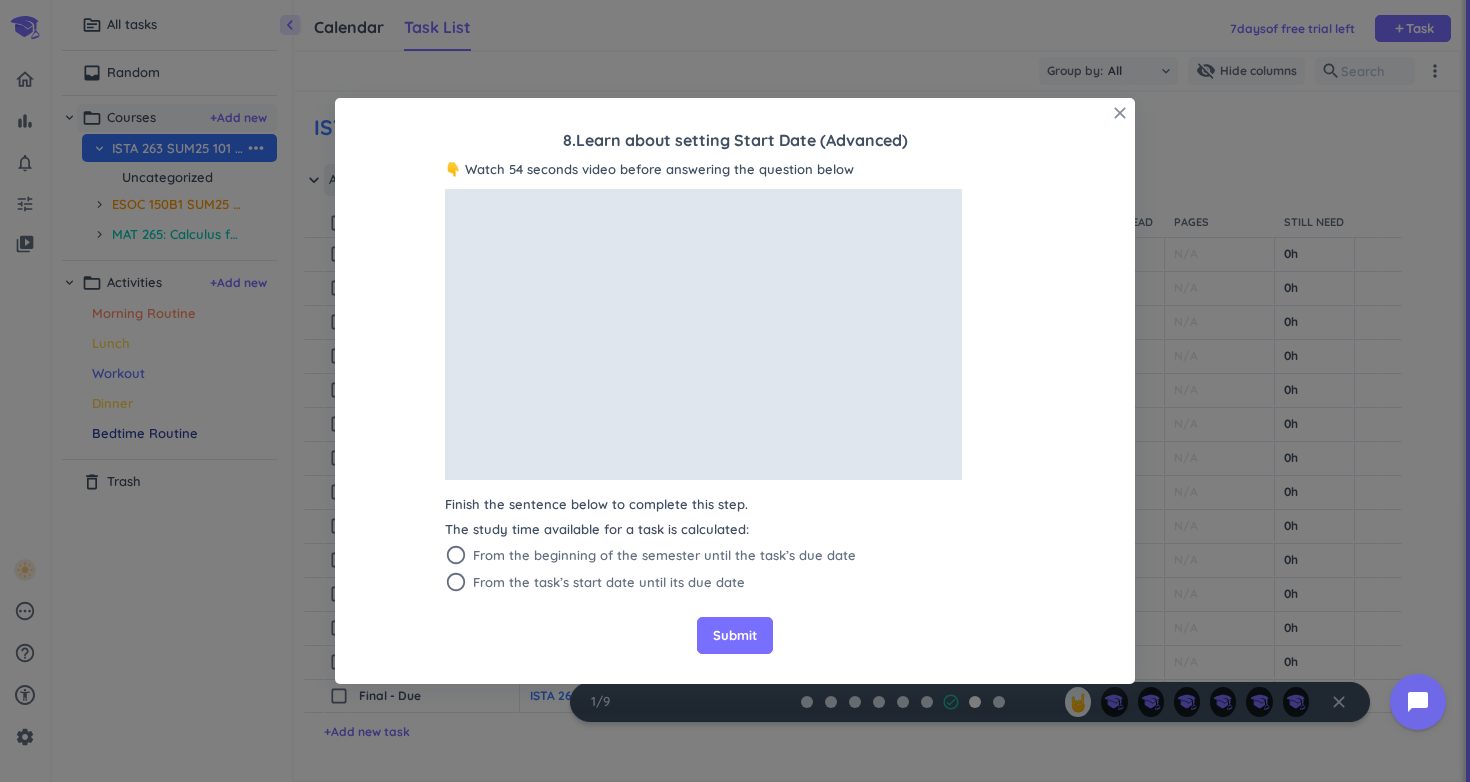 click on "close" at bounding box center [1120, 113] 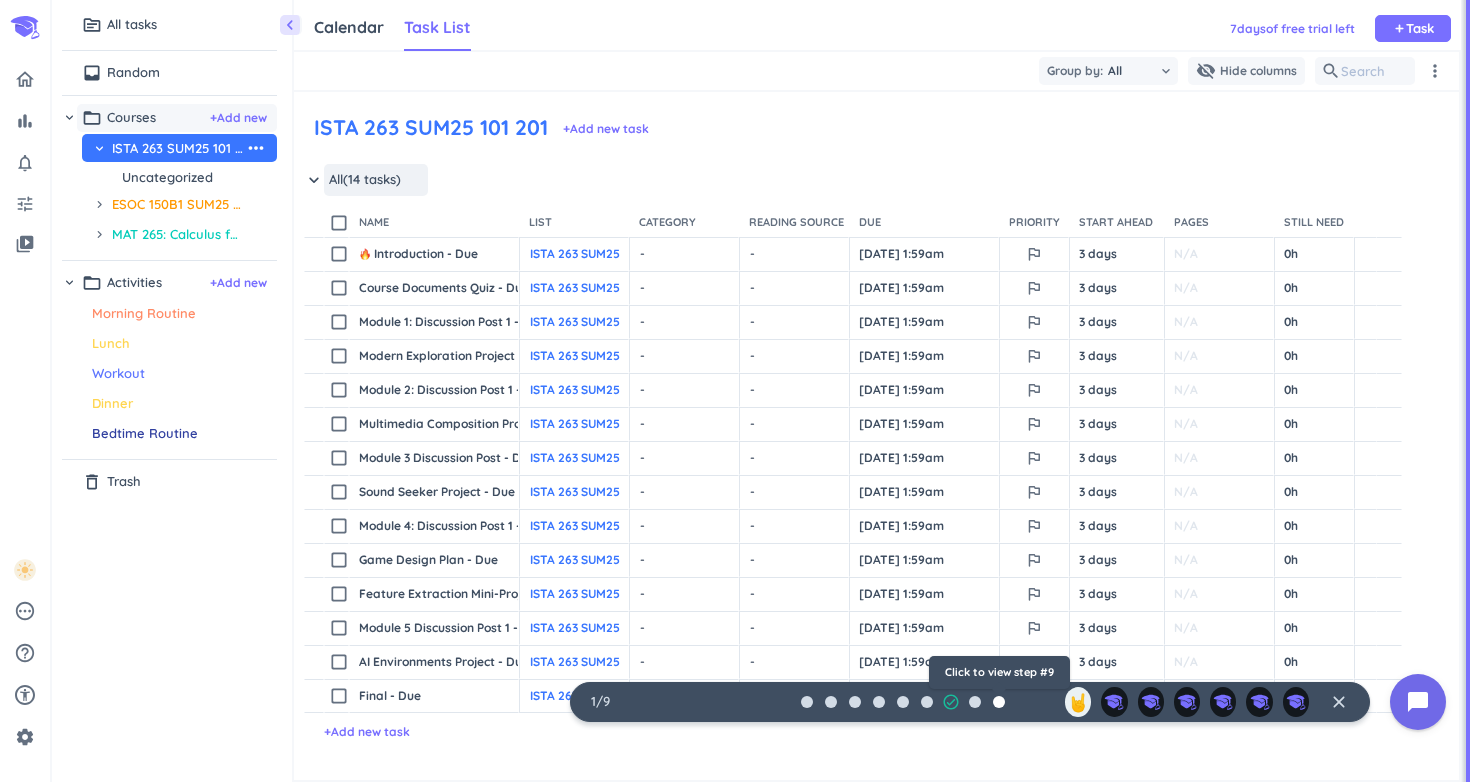 click at bounding box center [999, 702] 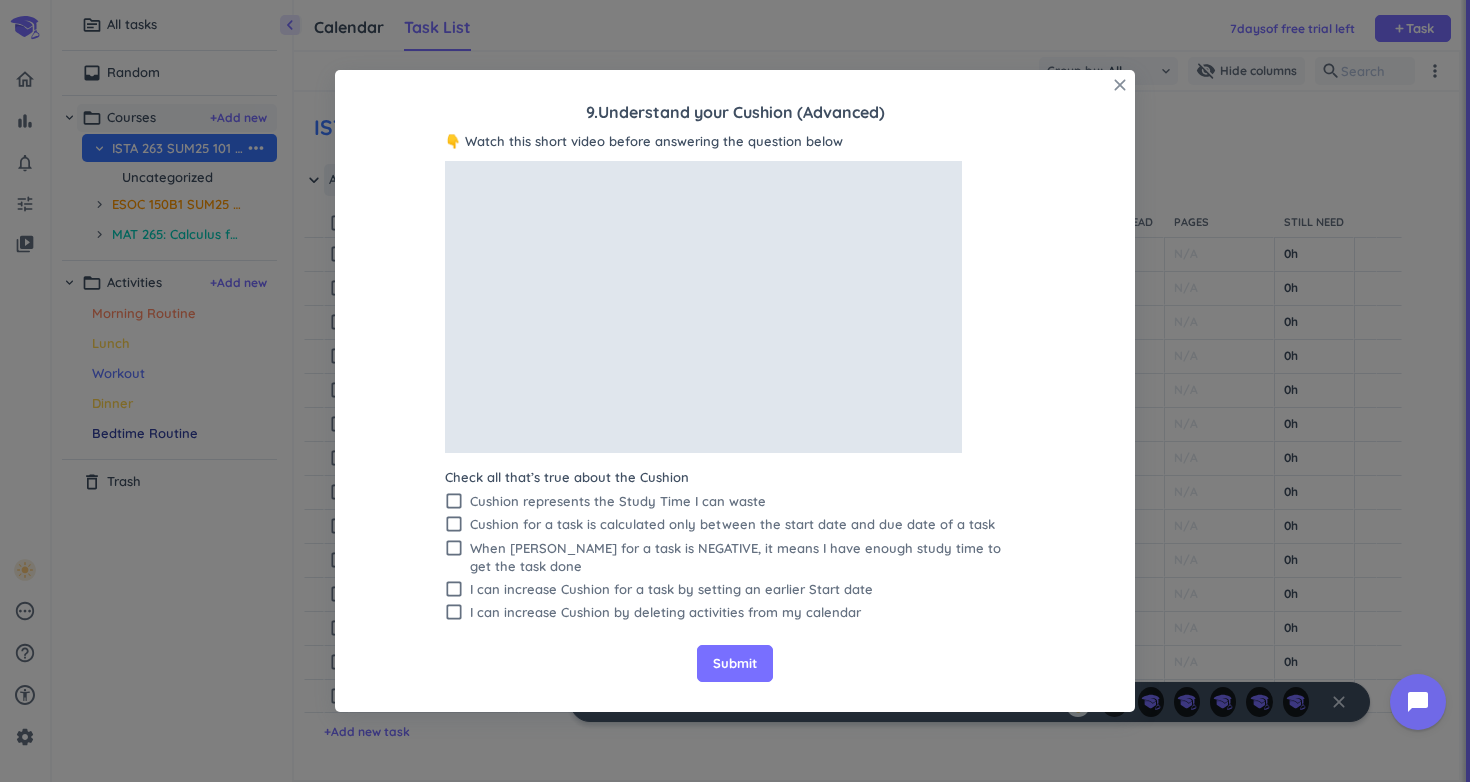 click on "close" at bounding box center (1120, 85) 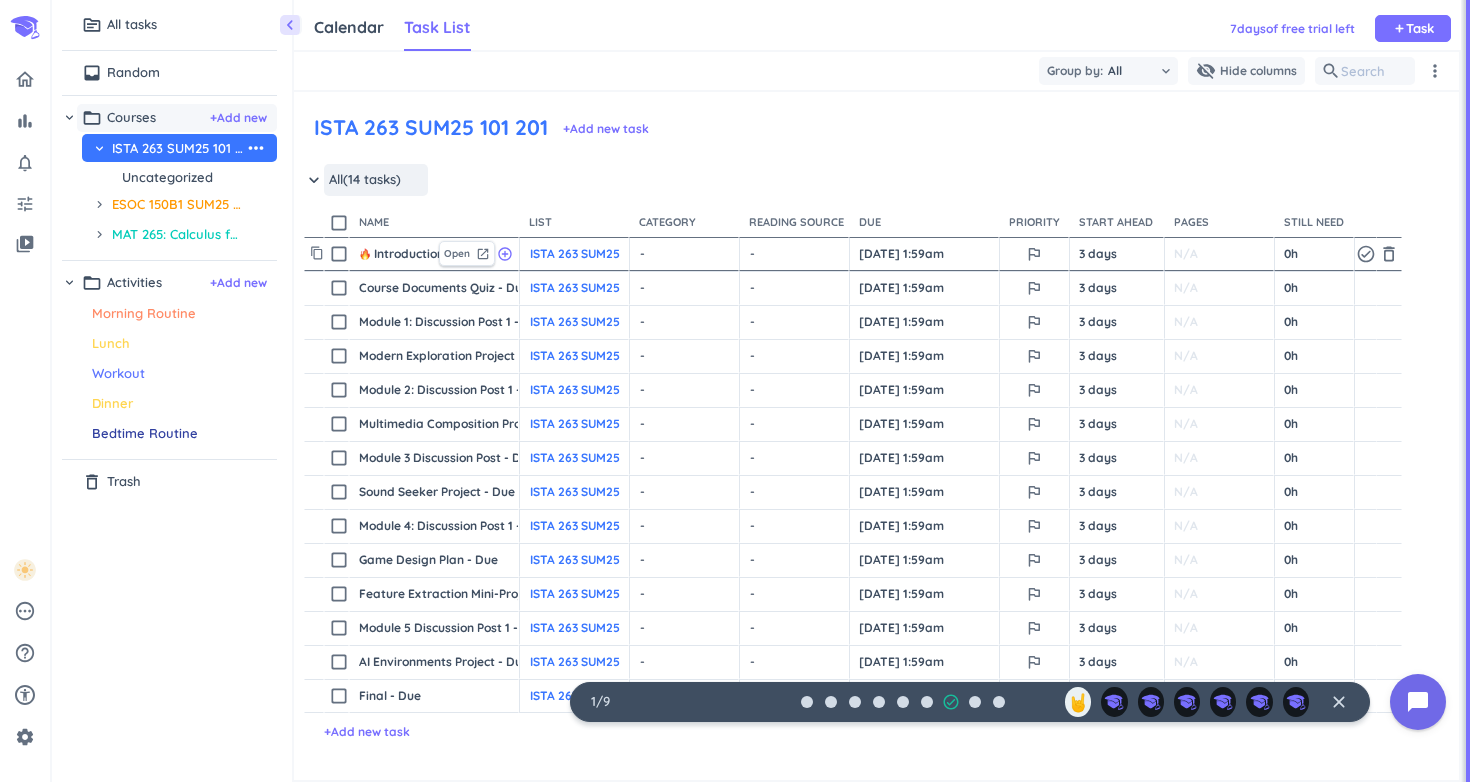 click on "Introduction - Due" at bounding box center [394, 254] 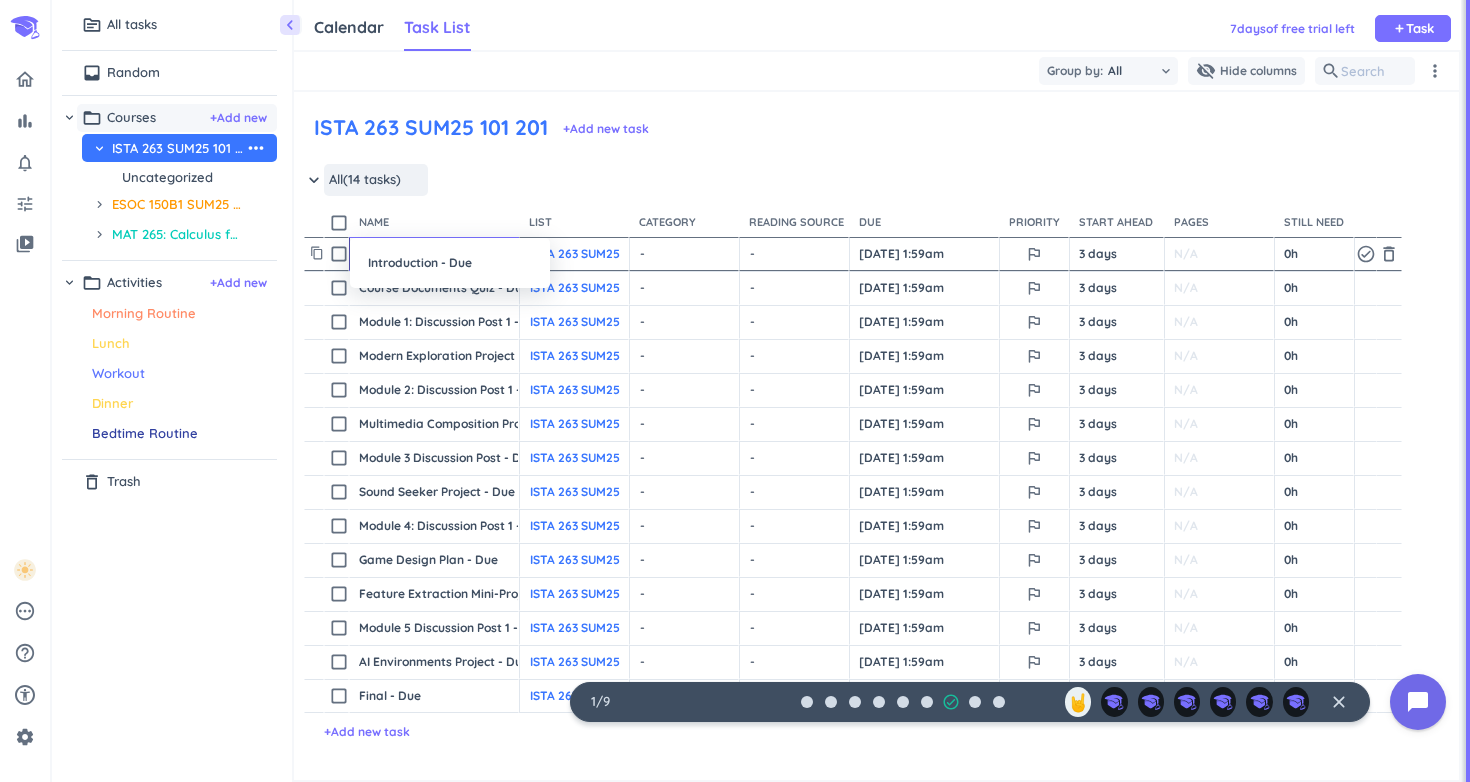 click on "Introduction - Due" at bounding box center (450, 263) 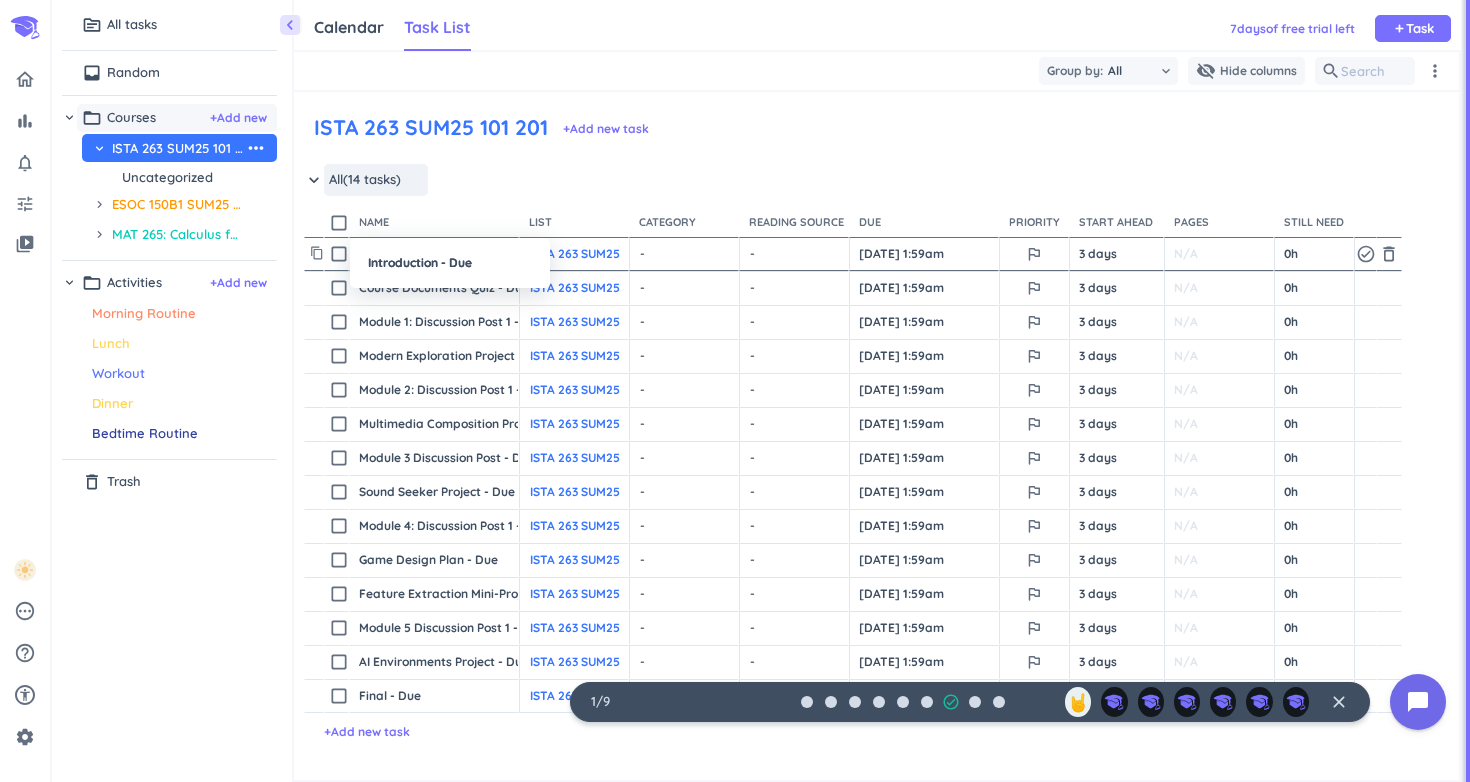 click on "Introduction - Due" at bounding box center (450, 263) 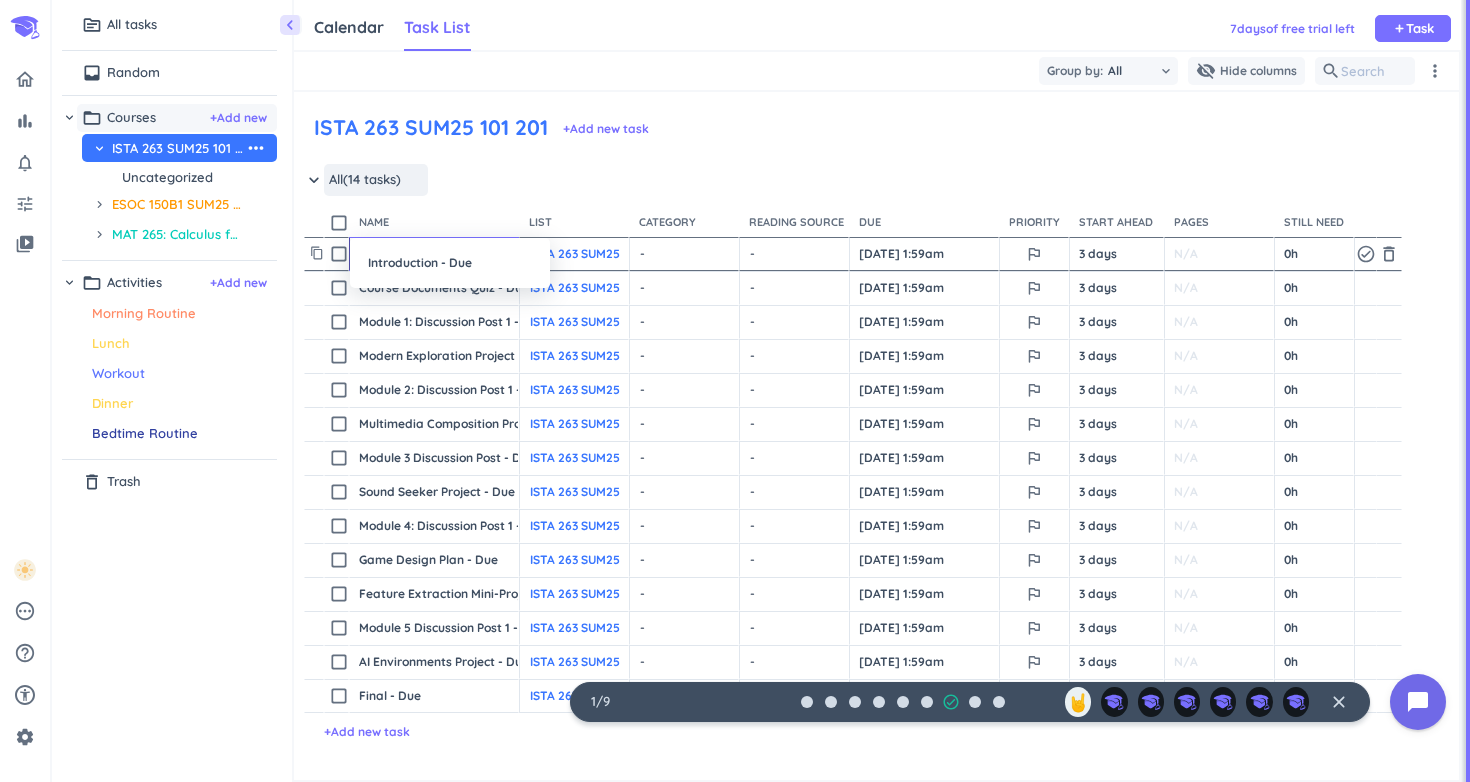 type on "x" 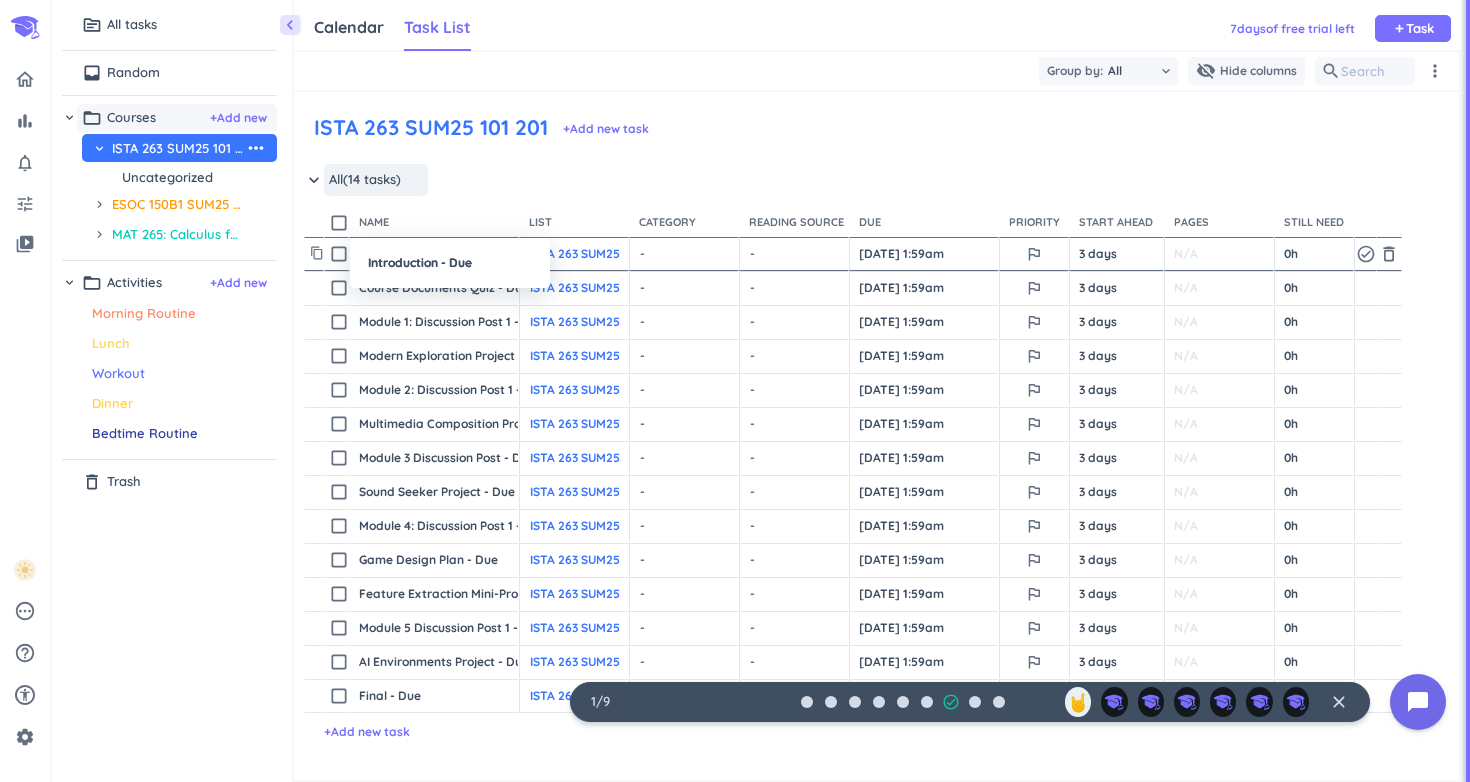 click at bounding box center (735, 391) 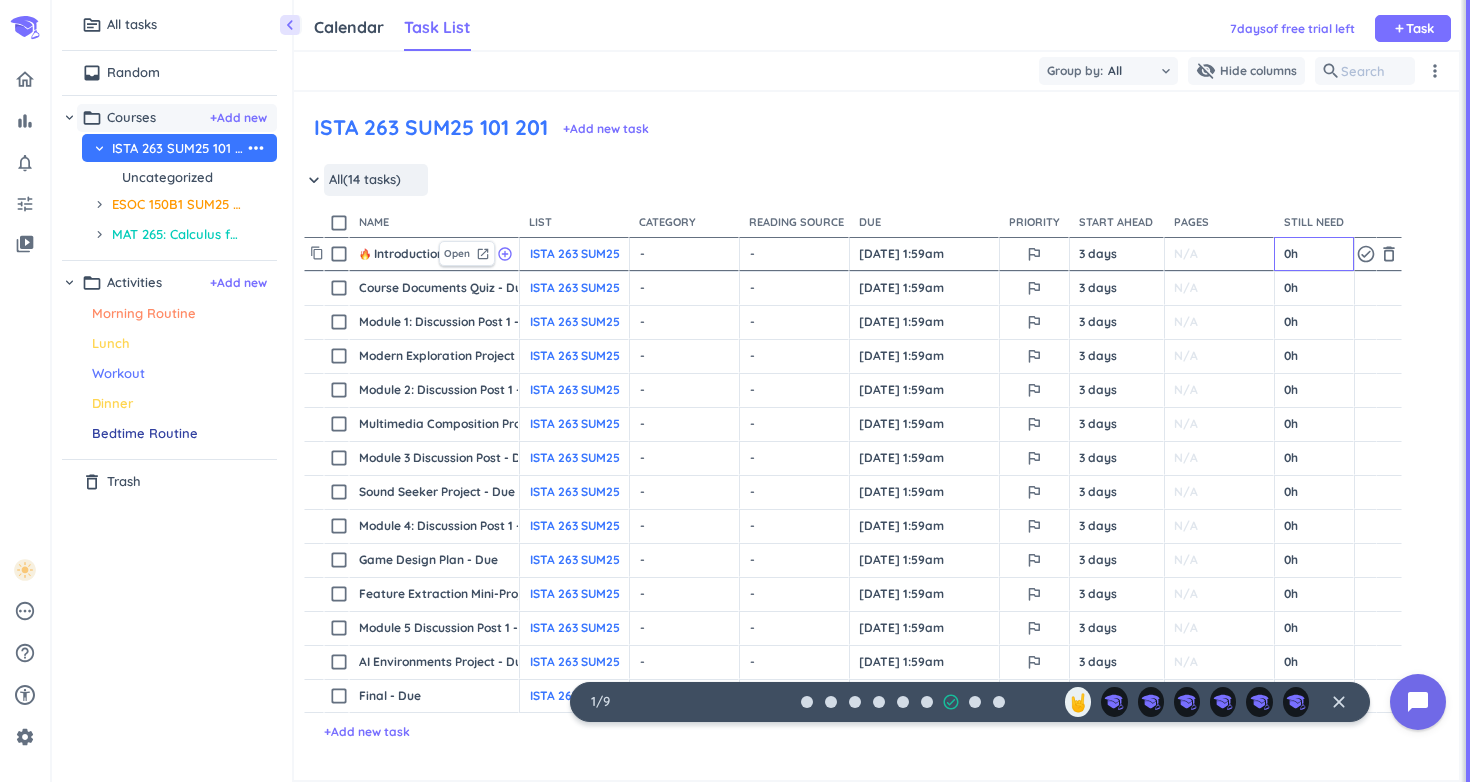 click on "0h" at bounding box center [1314, 254] 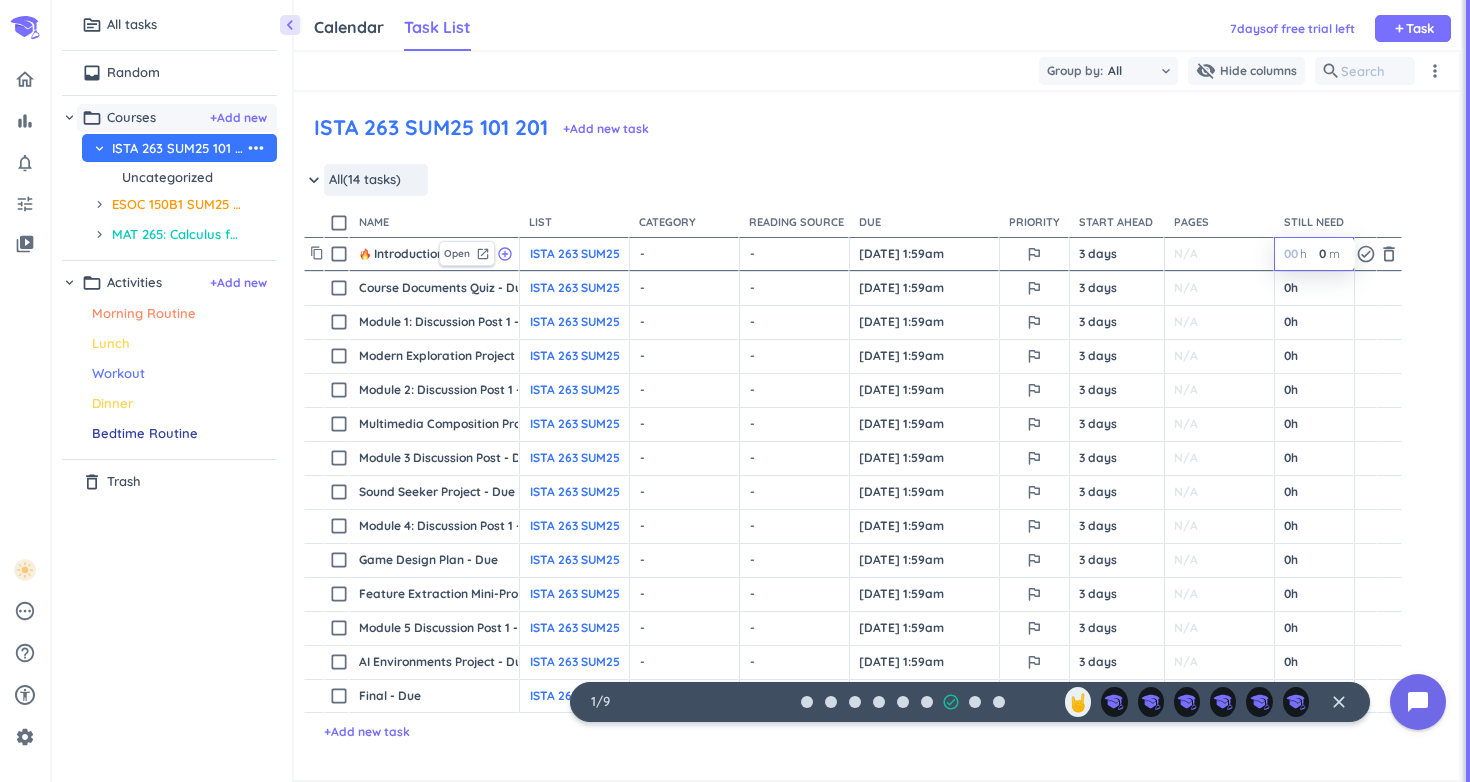 click at bounding box center (735, 391) 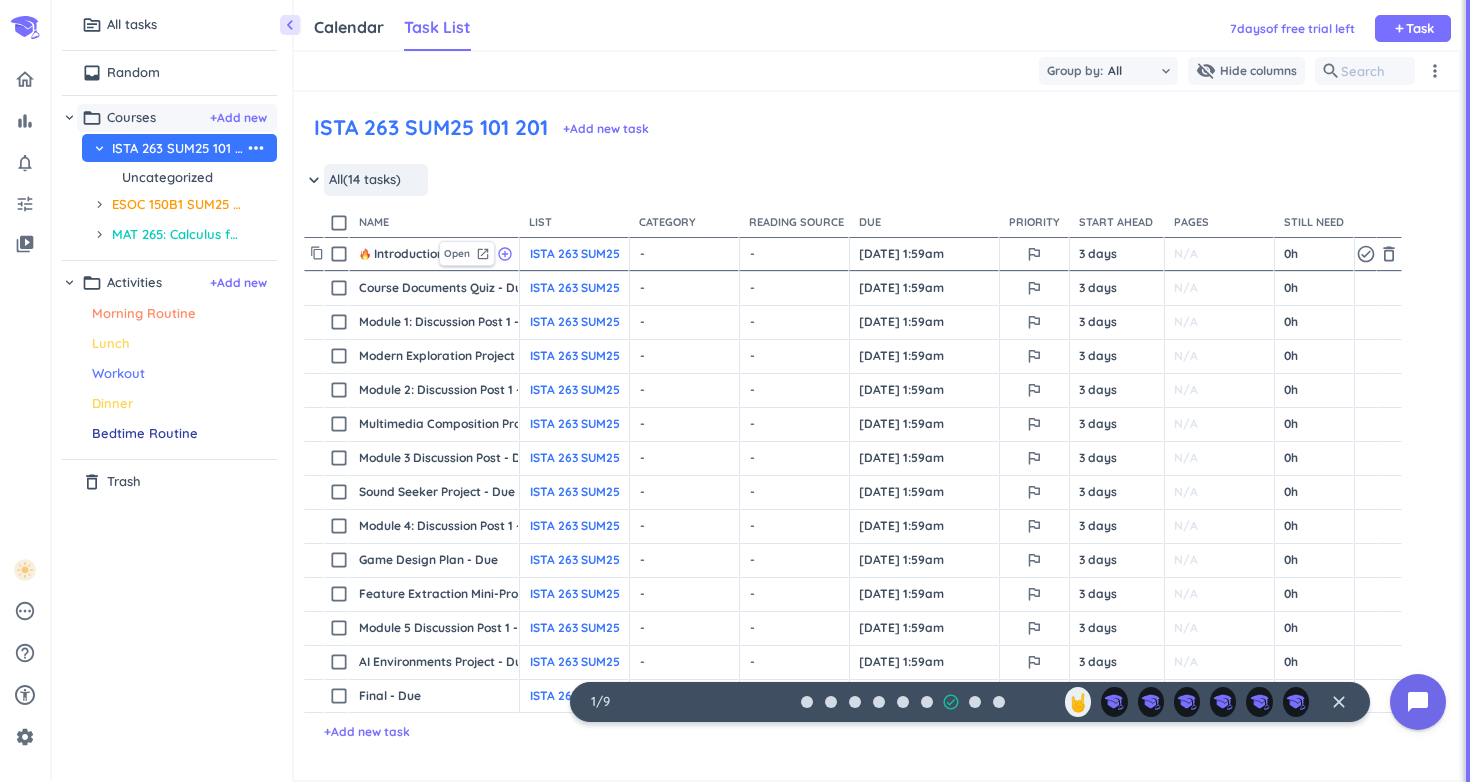 click on "- cancel" at bounding box center (686, 254) 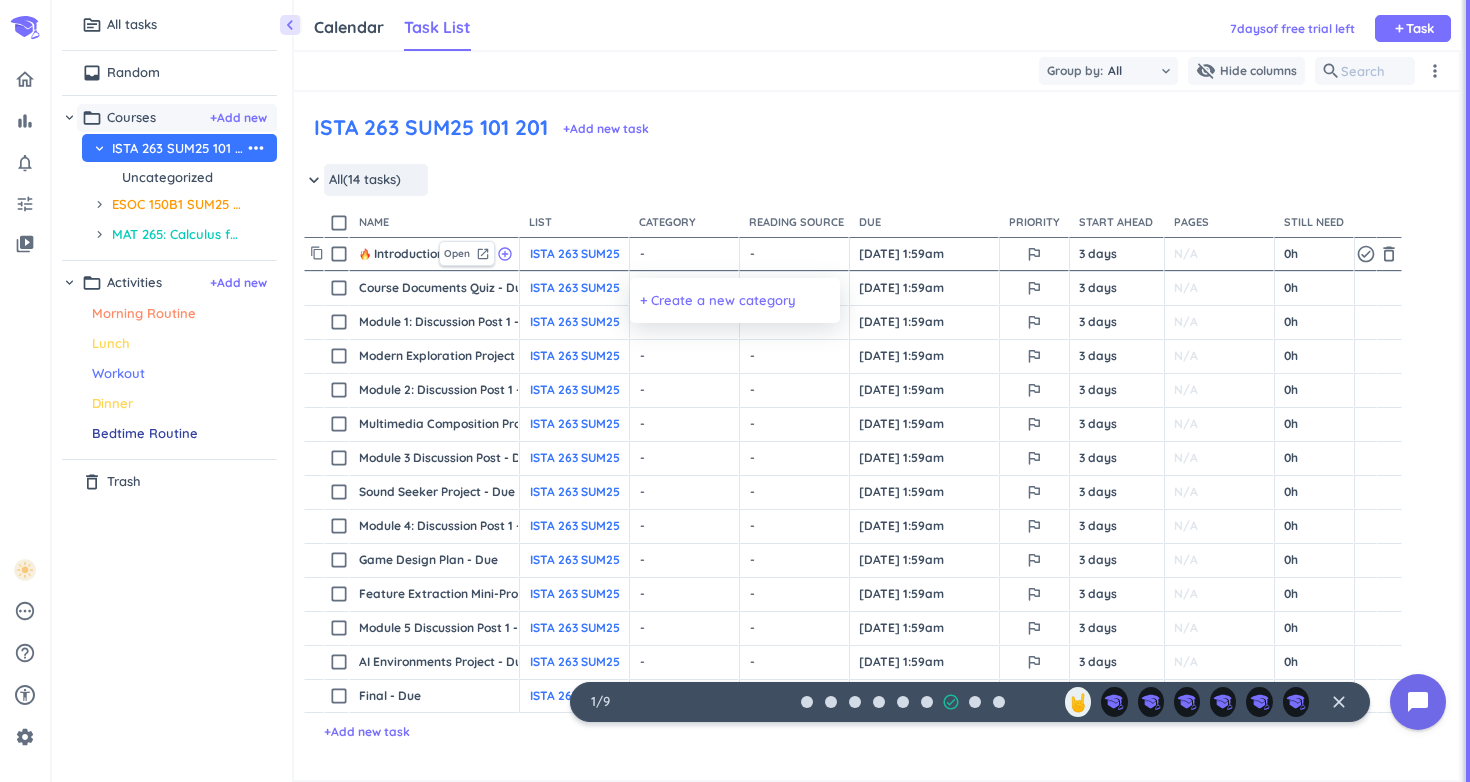 click on "+ Create a new category" at bounding box center (718, 301) 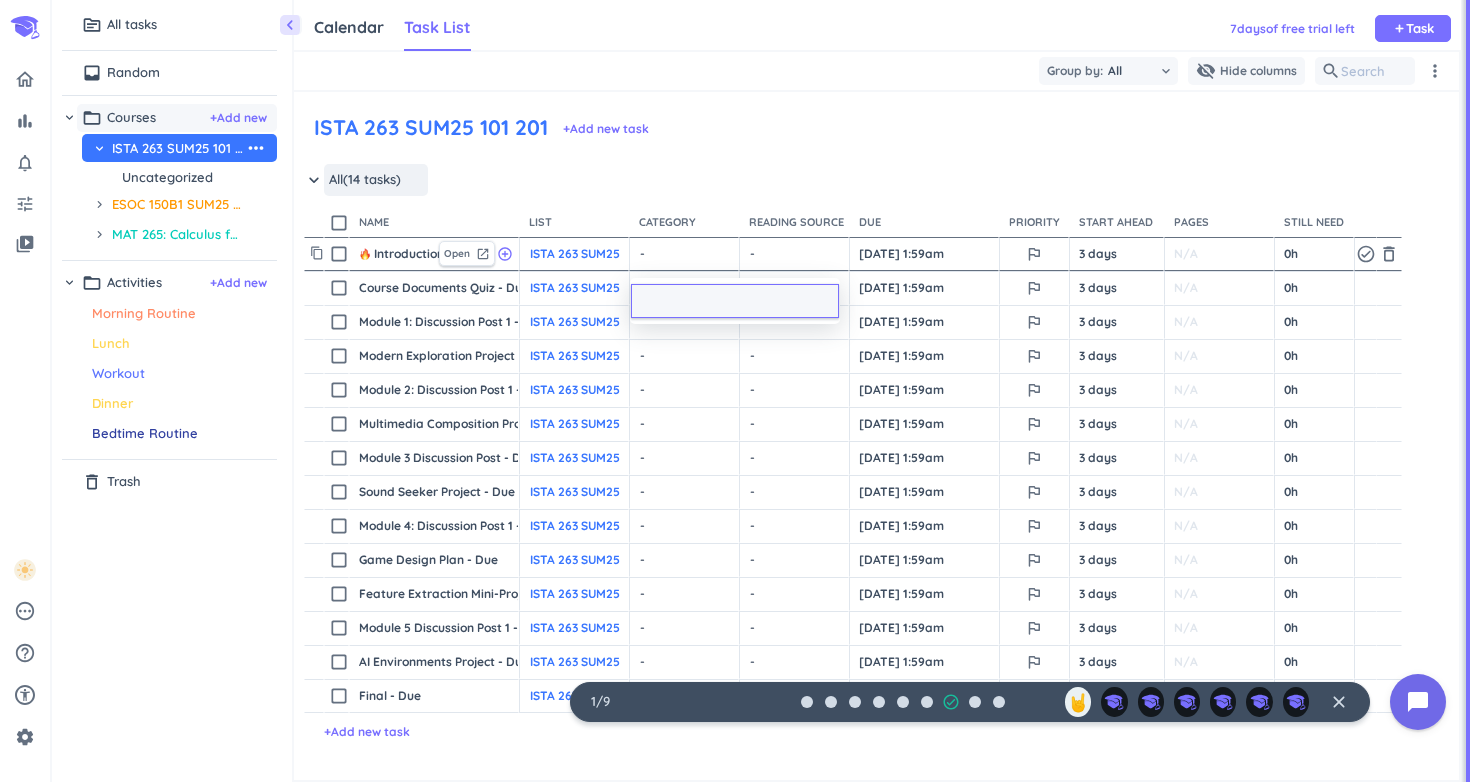 type on "f" 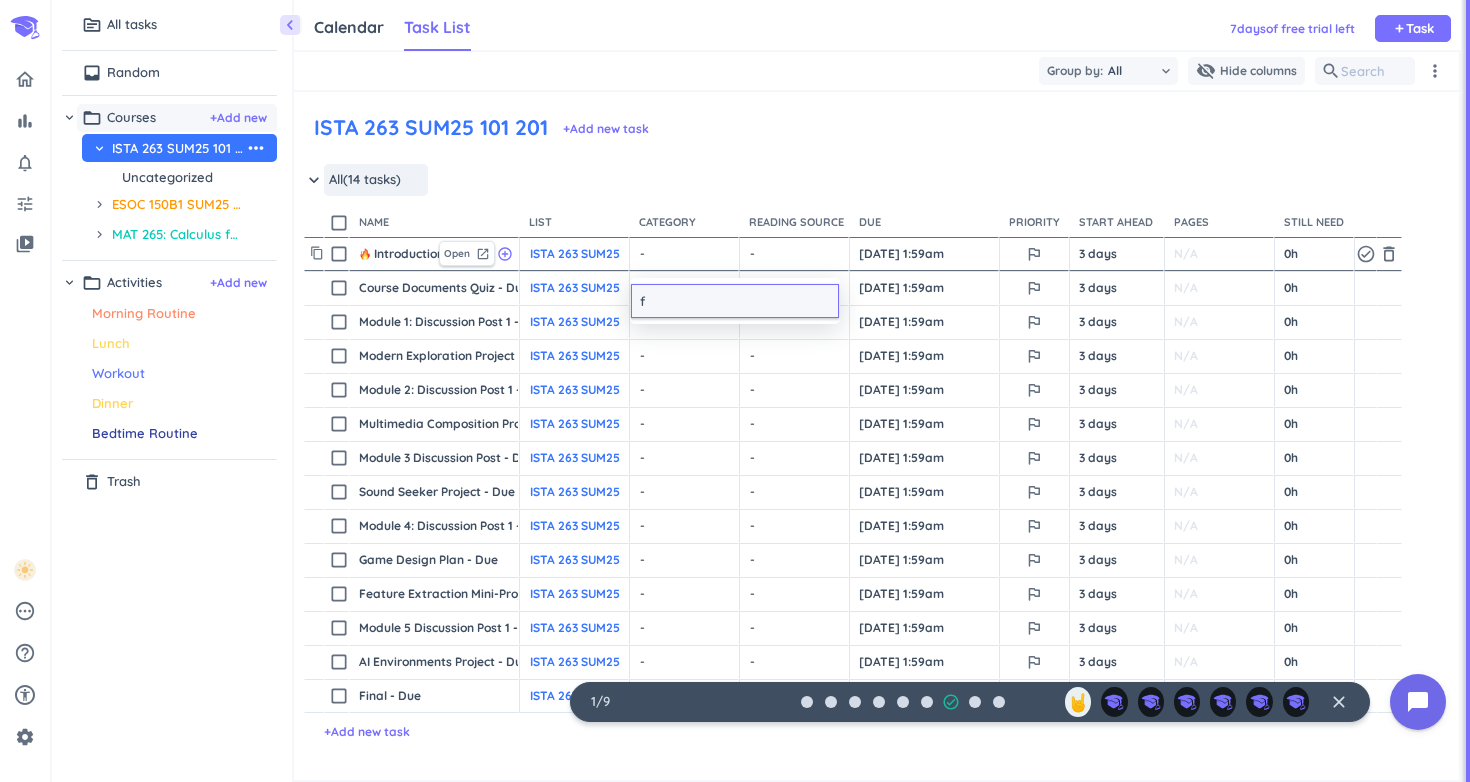 type 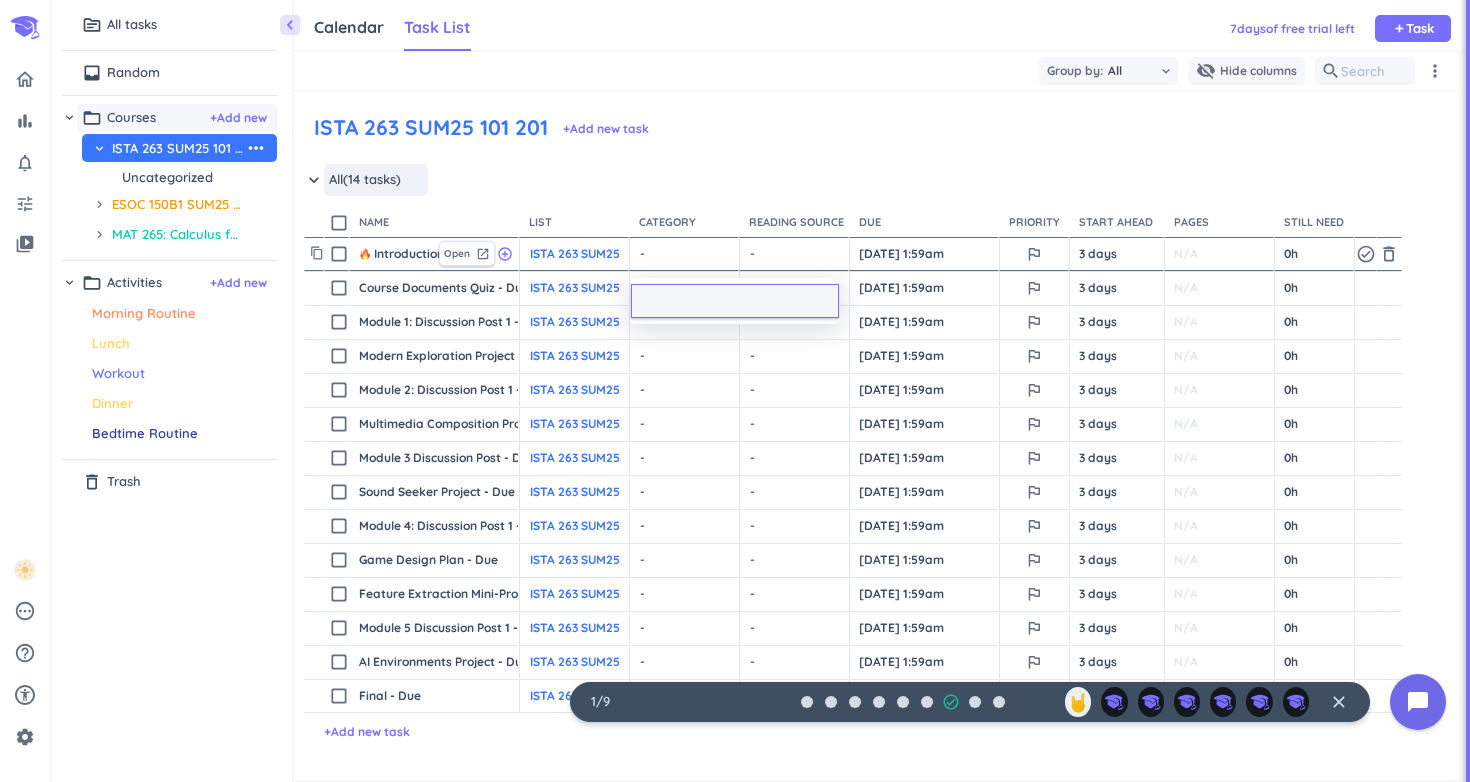 click at bounding box center [735, 391] 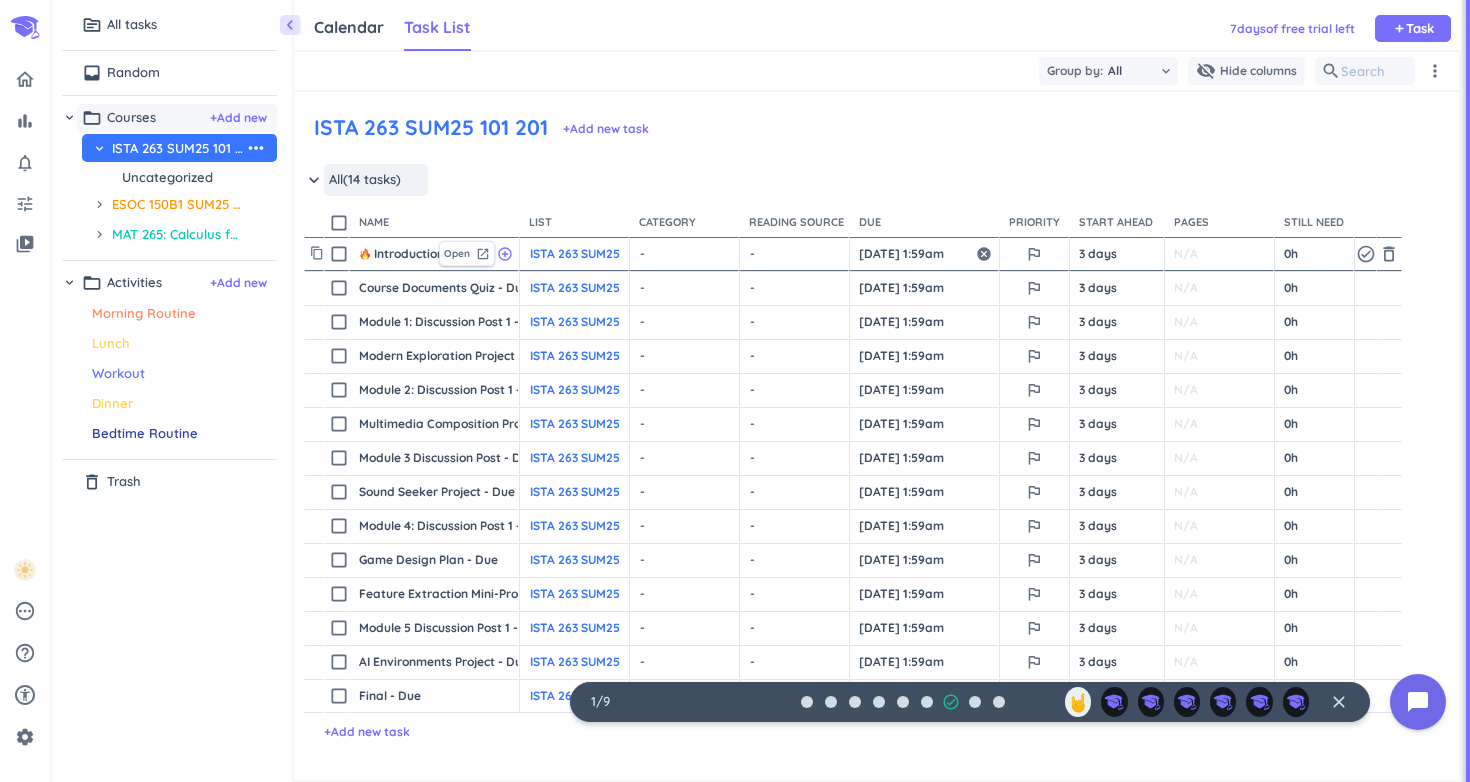 scroll, scrollTop: 0, scrollLeft: 0, axis: both 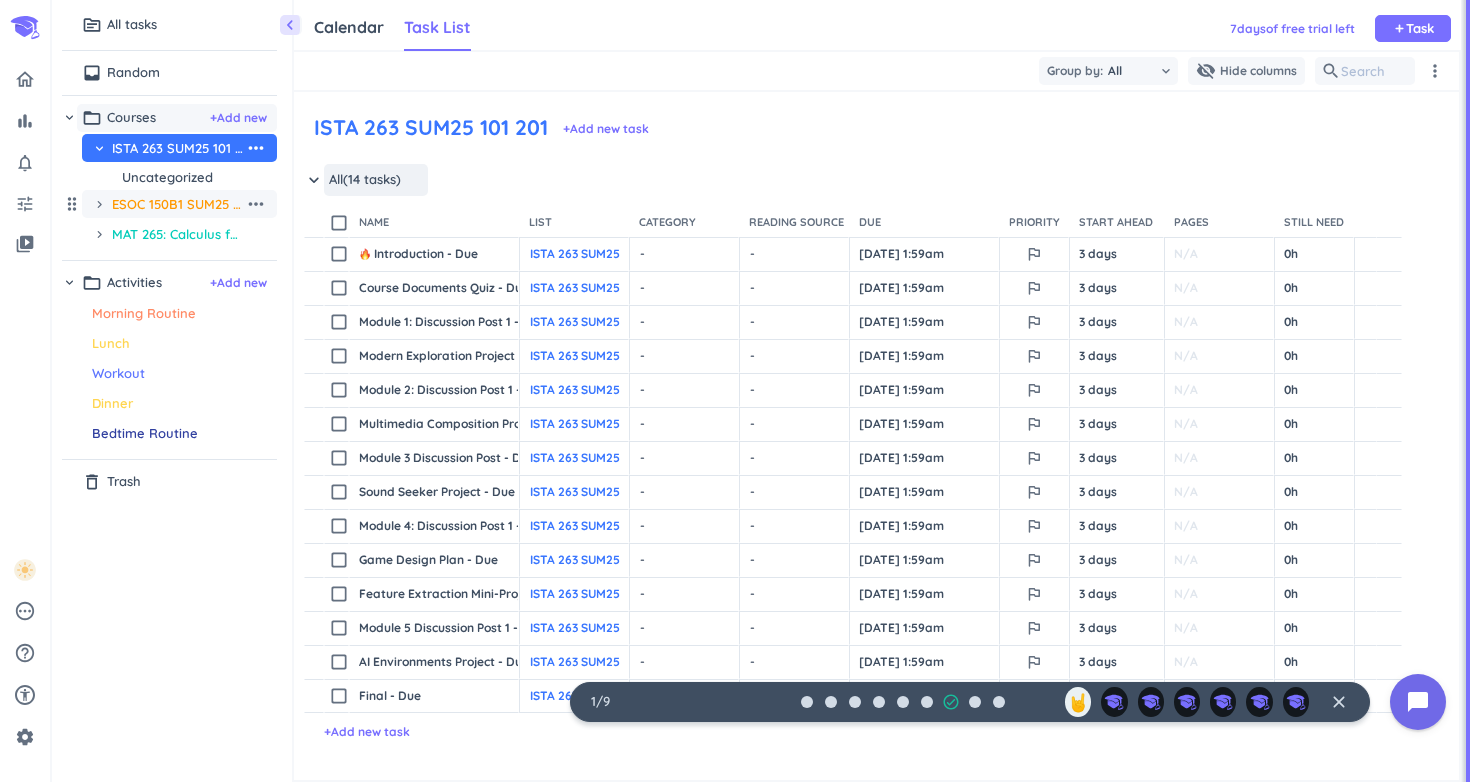 click on "ESOC 150B1 SUM25 101 201" at bounding box center (178, 204) 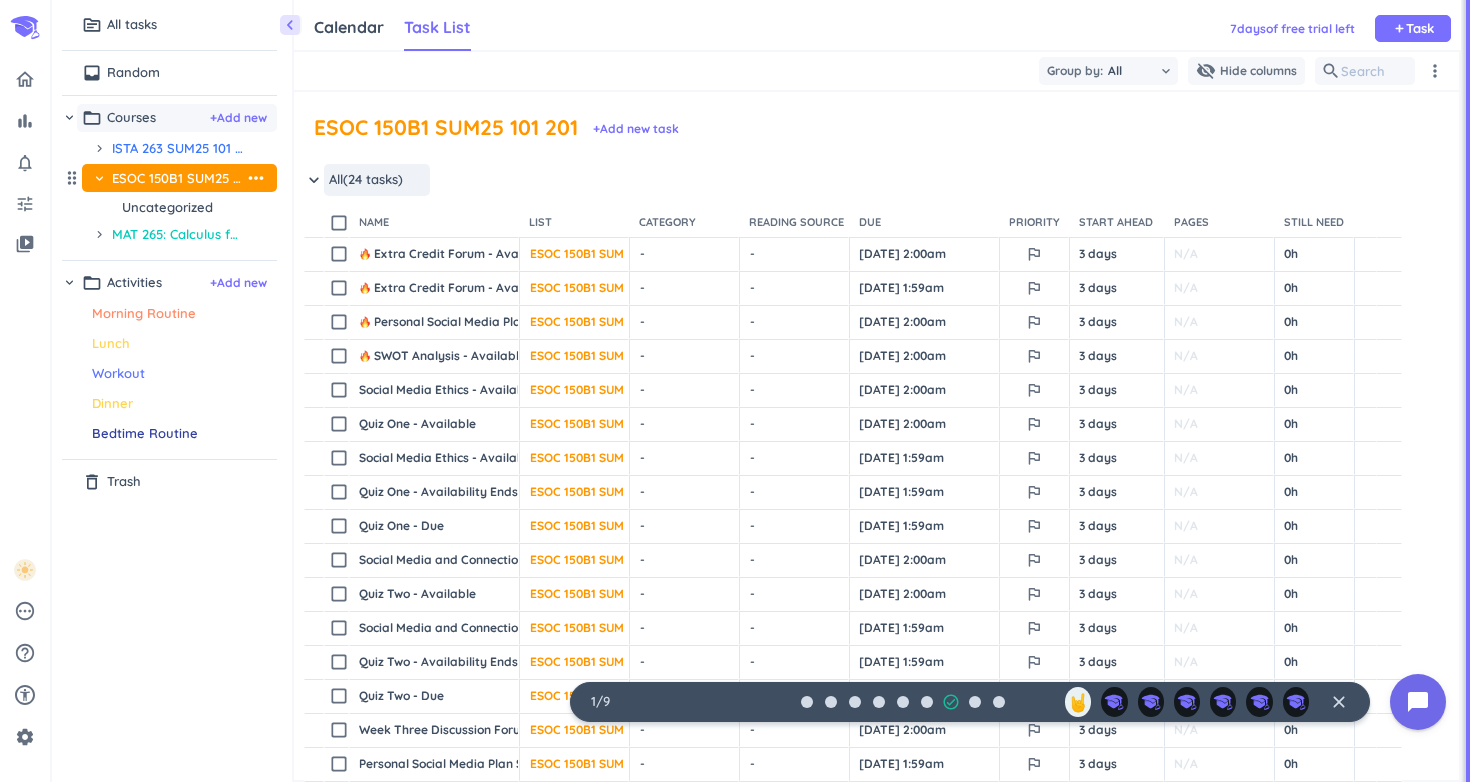 scroll, scrollTop: 1, scrollLeft: 1, axis: both 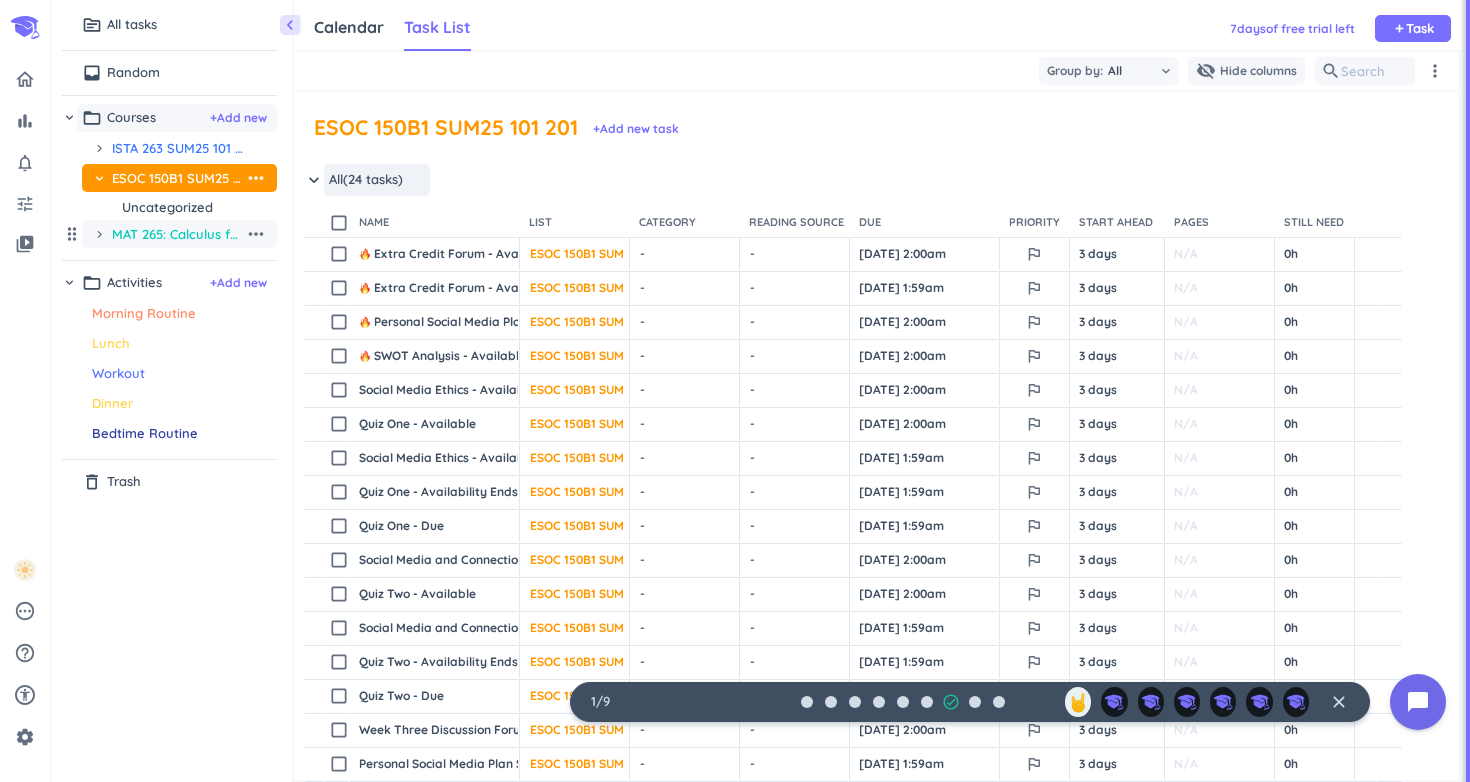 click on "MAT 265: Calculus for Engineers 1" at bounding box center [178, 234] 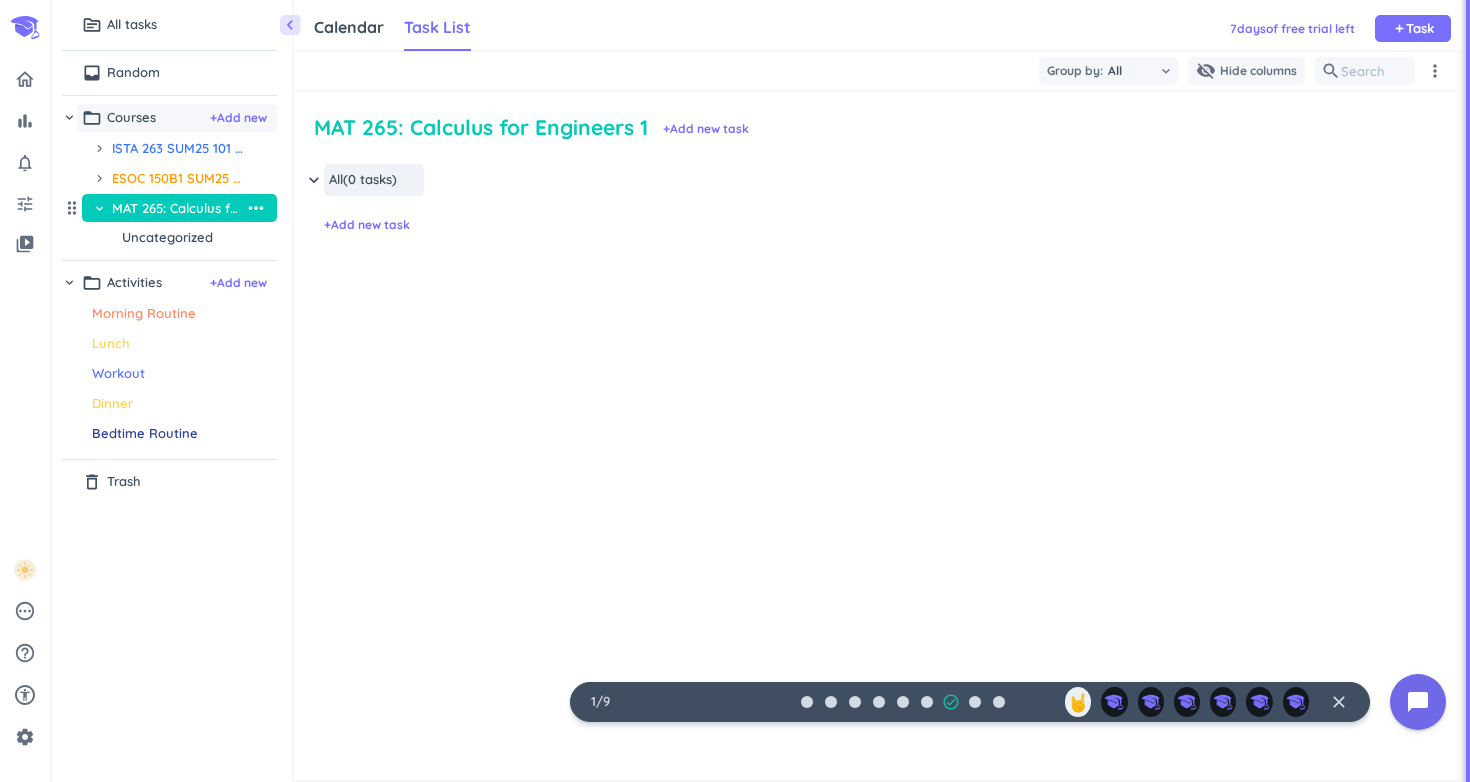 scroll, scrollTop: 1, scrollLeft: 1, axis: both 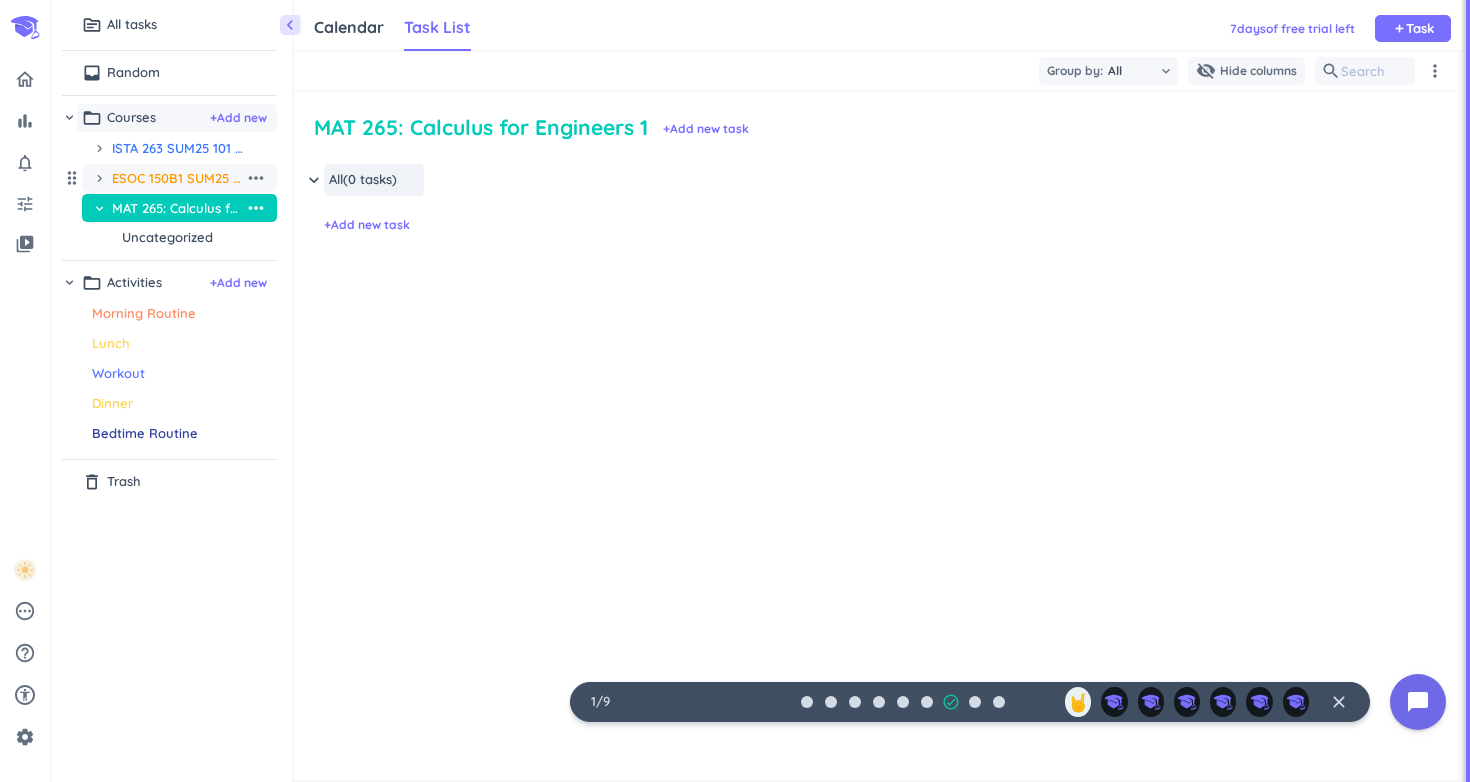 click on "ESOC 150B1 SUM25 101 201" at bounding box center (178, 178) 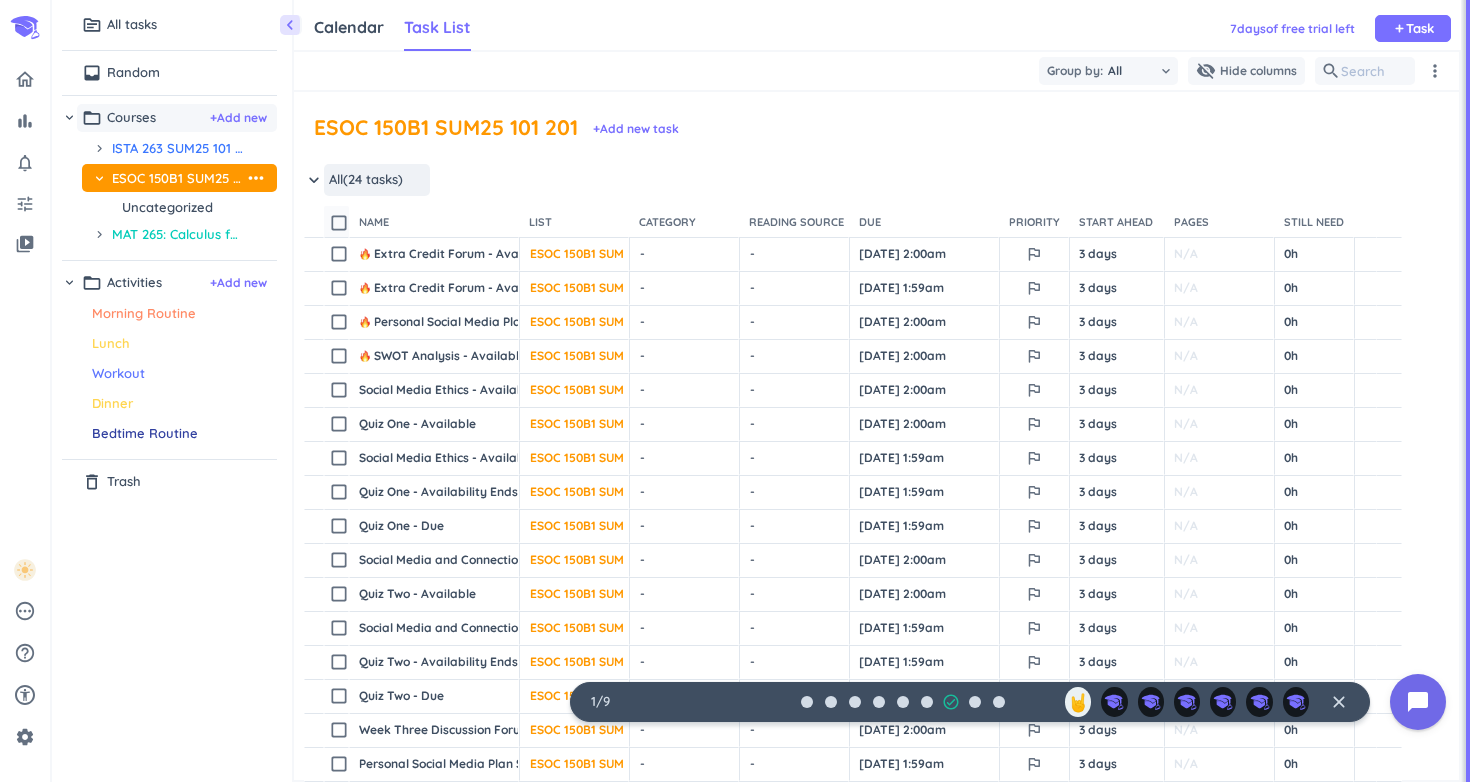 scroll, scrollTop: 1, scrollLeft: 1, axis: both 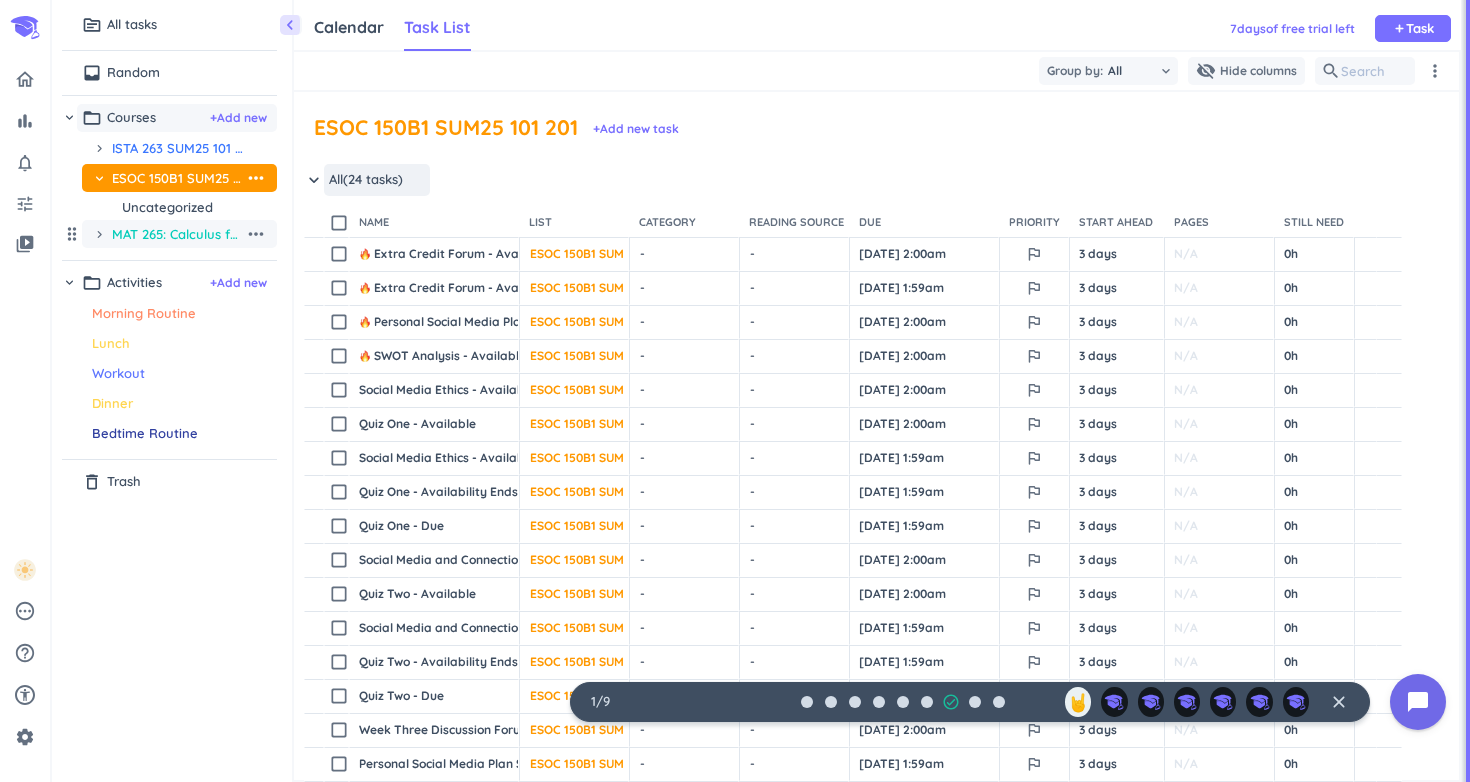 click on "MAT 265: Calculus for Engineers 1" at bounding box center (178, 234) 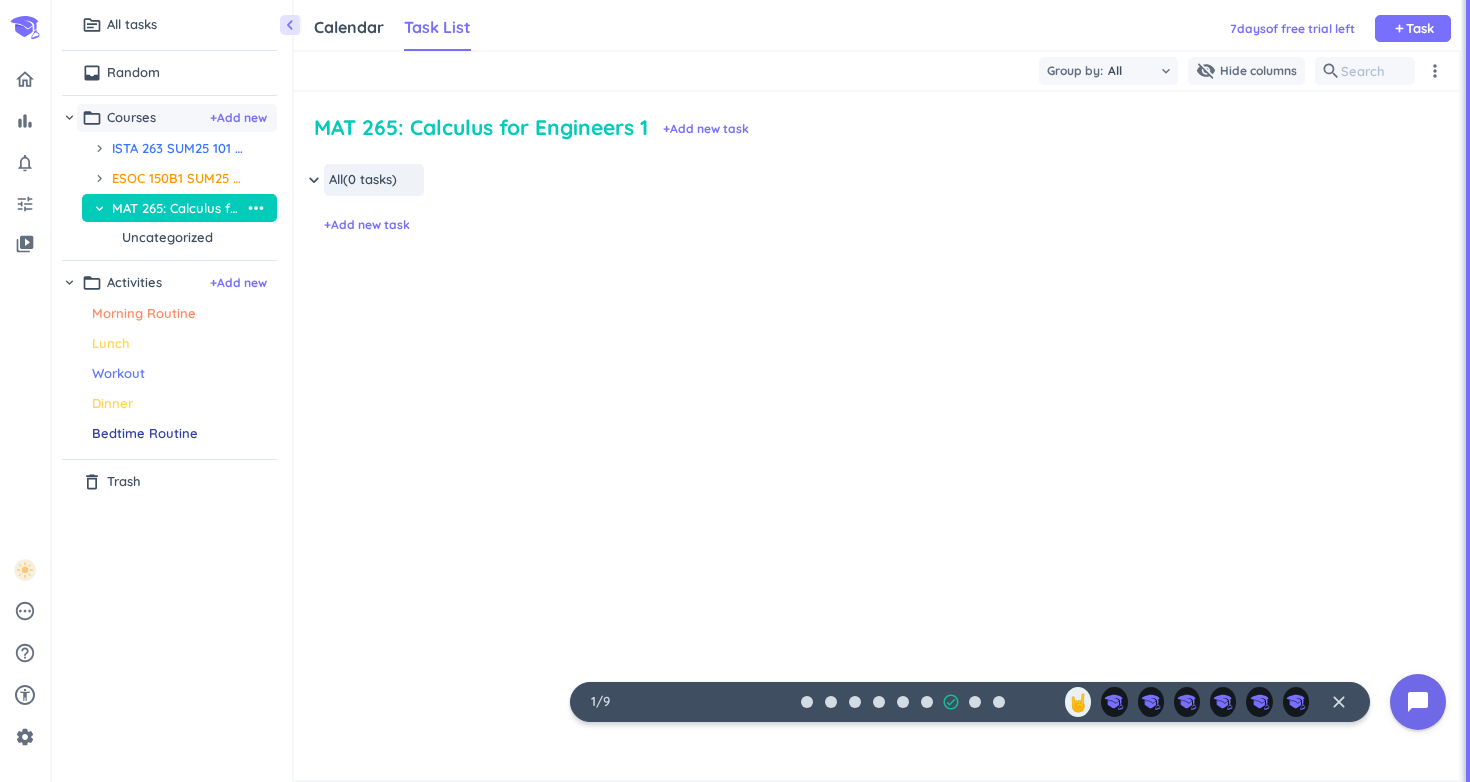 scroll, scrollTop: 1, scrollLeft: 1, axis: both 